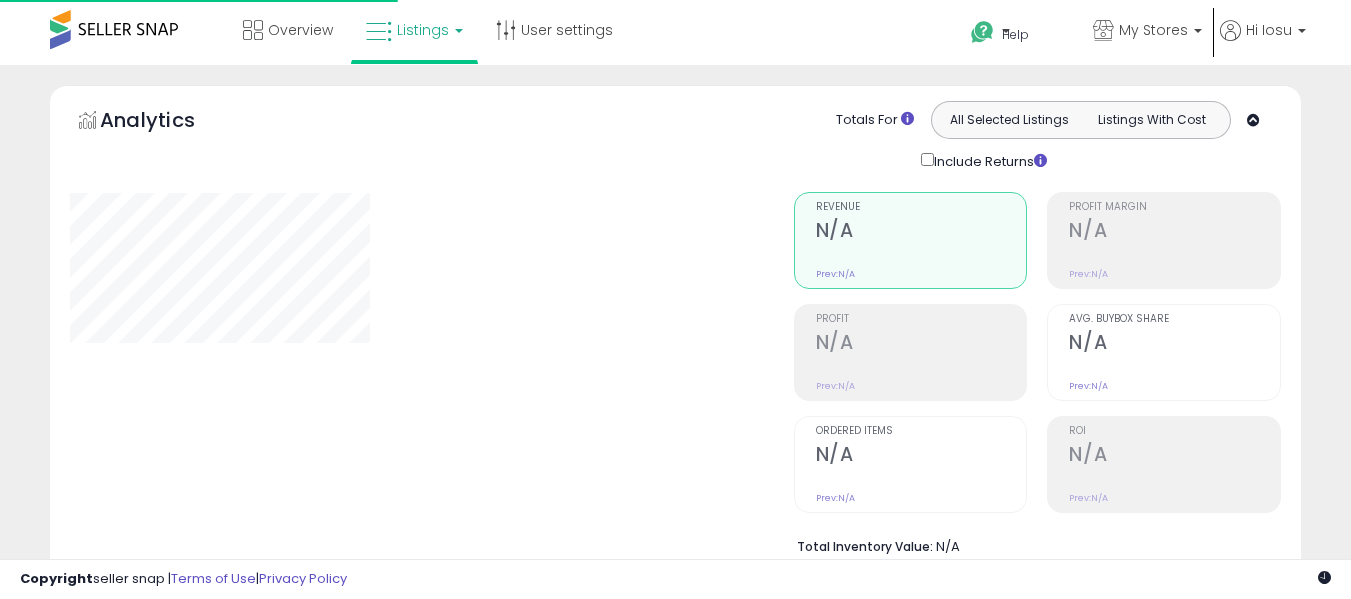 scroll, scrollTop: 442, scrollLeft: 0, axis: vertical 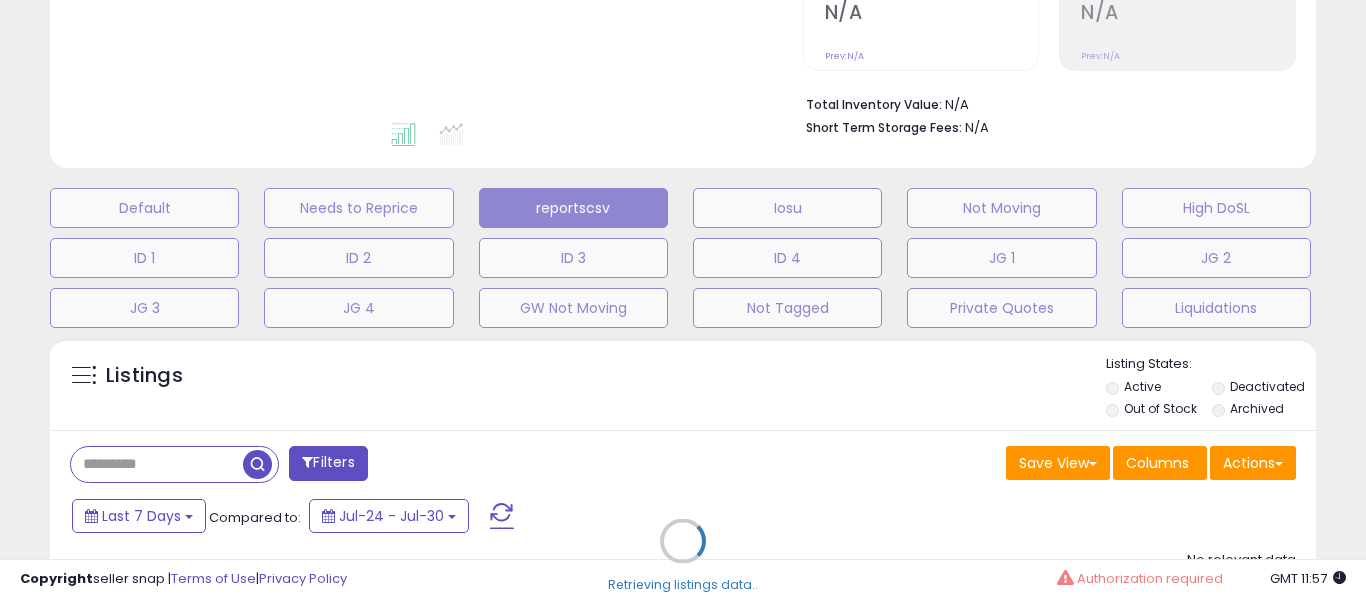 select on "**" 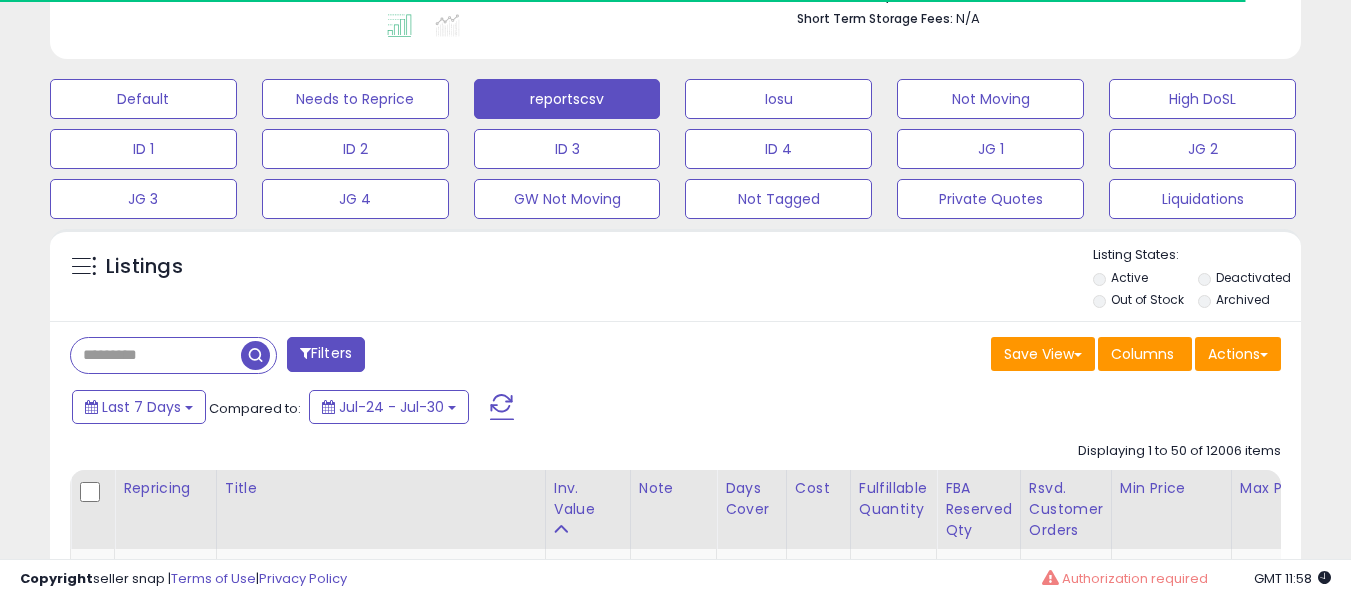 scroll, scrollTop: 642, scrollLeft: 0, axis: vertical 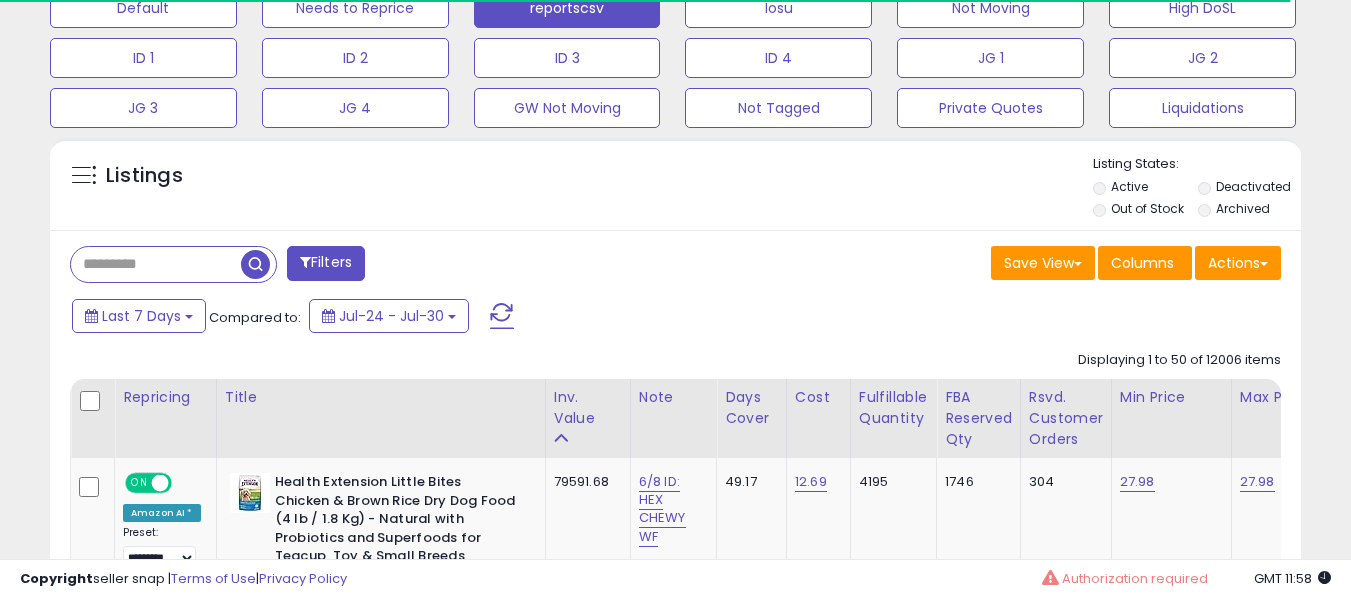 click on "Actions
Import
Import Walmart Mapping
Export Visible Columns
Export All Columns
Export Related Asins" at bounding box center (1238, 265) 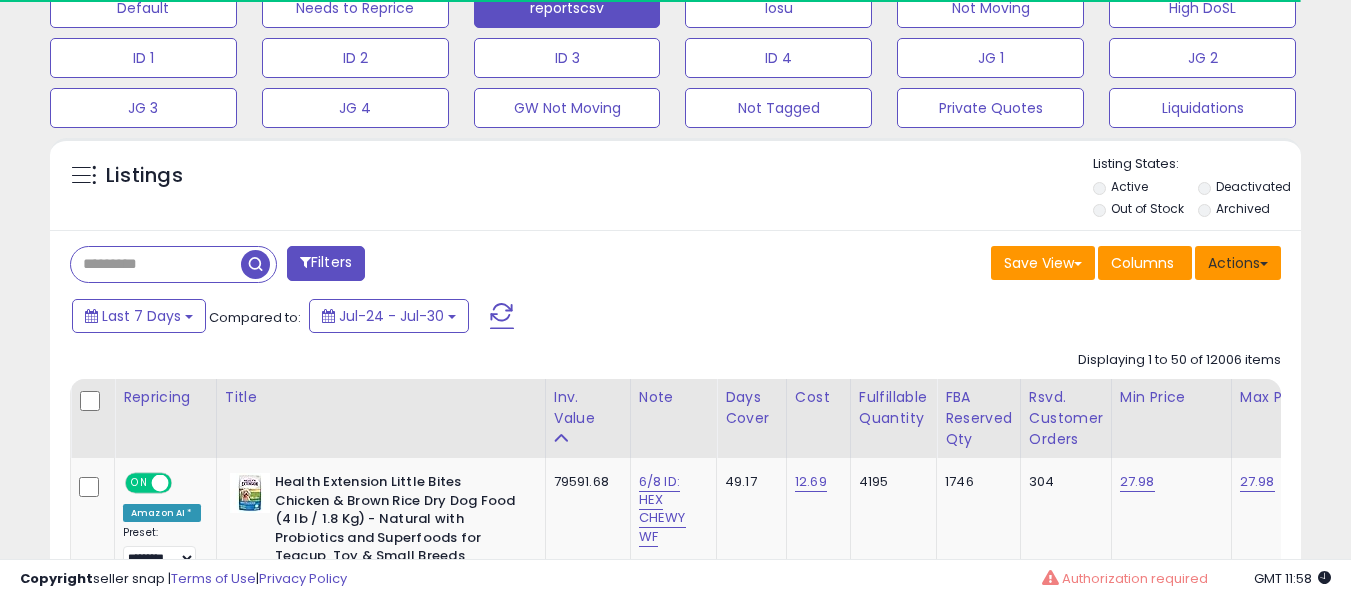 click on "Actions" at bounding box center [1238, 263] 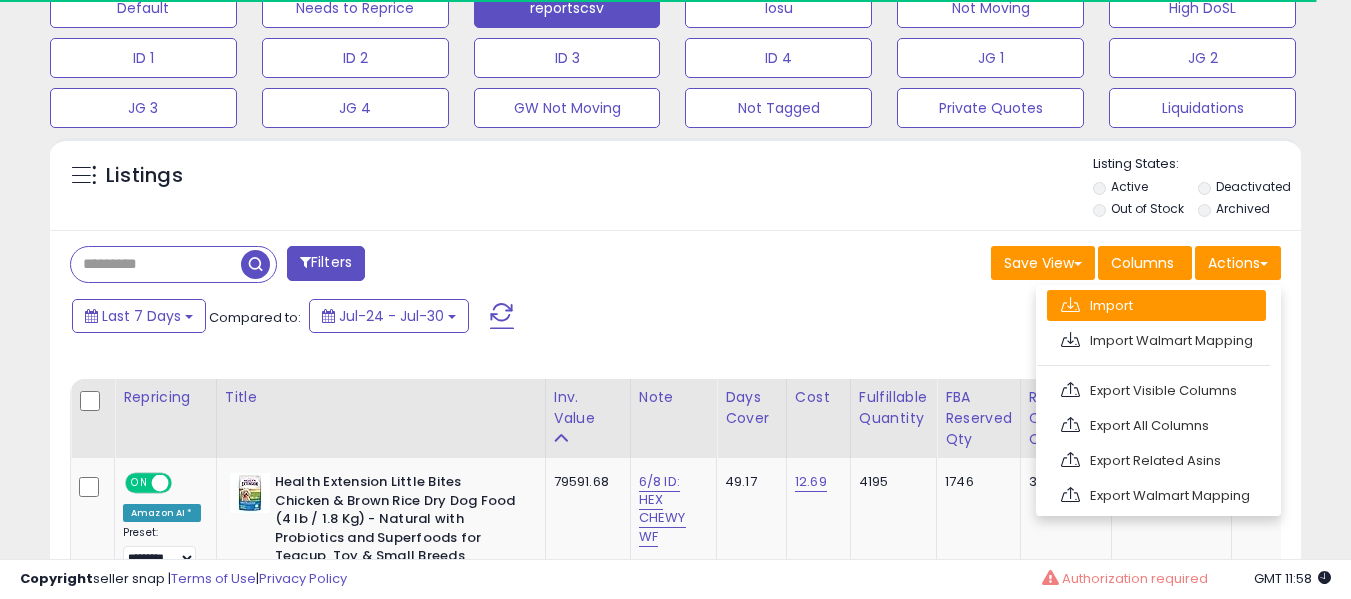 click on "Import" at bounding box center (1156, 305) 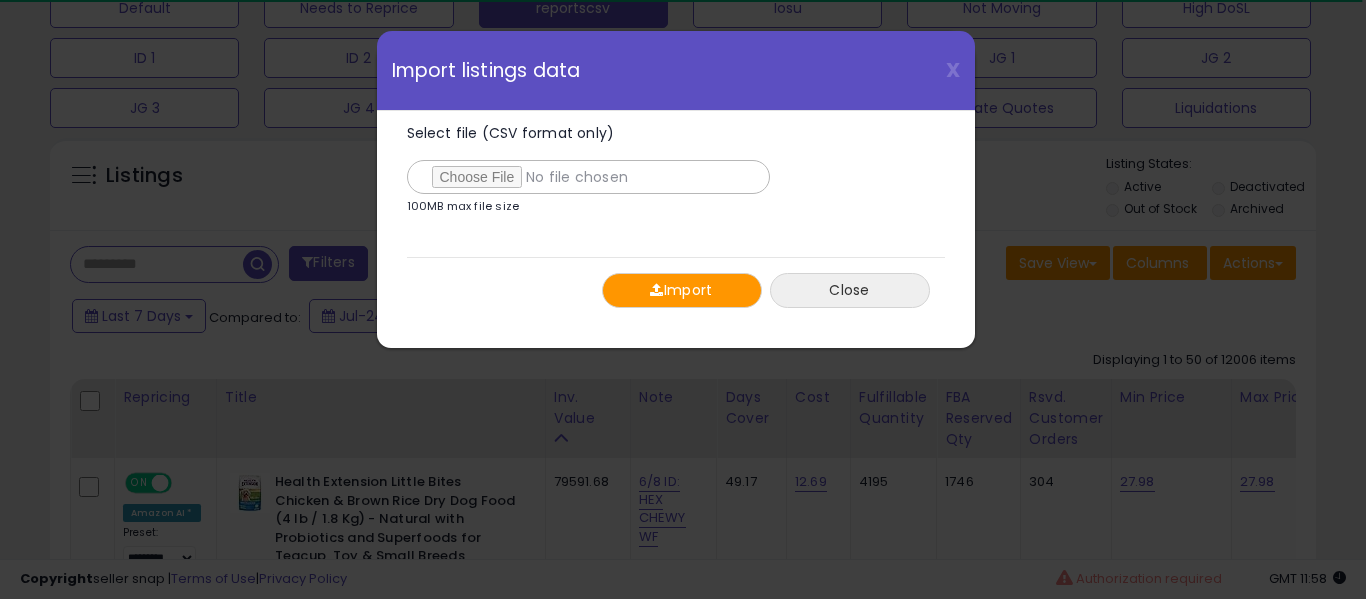 click on "Close" at bounding box center (850, 290) 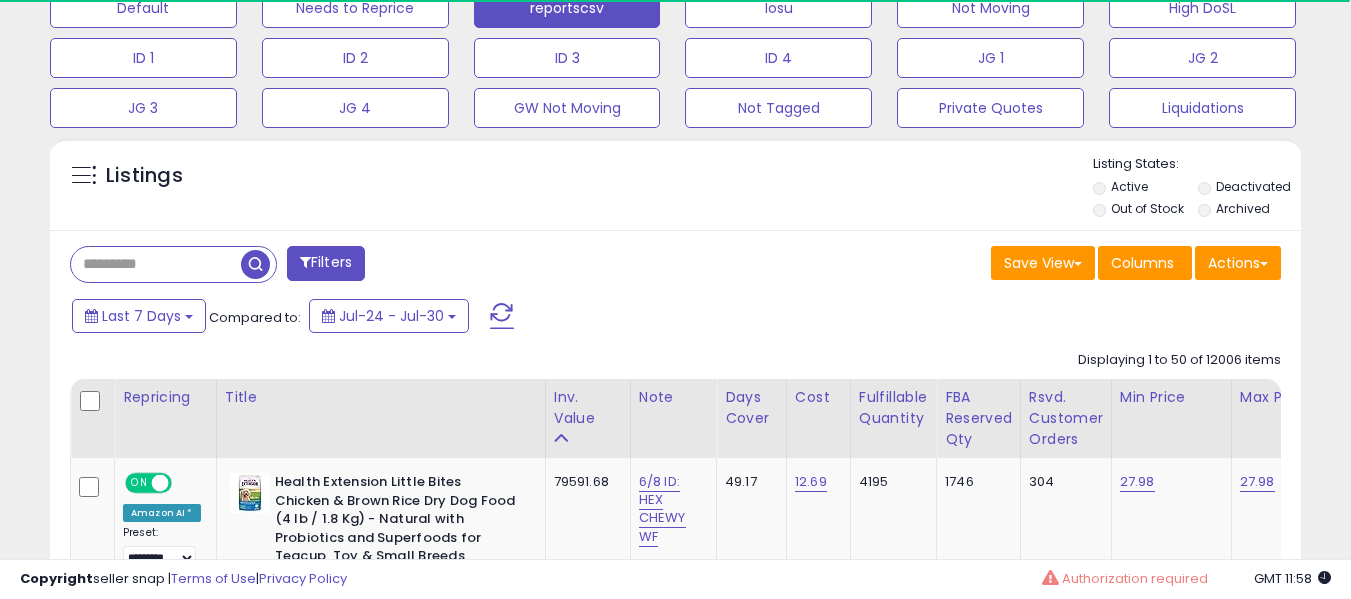 click on "Actions
Import
Import Walmart Mapping
Export Visible Columns
Export All Columns
Export Related Asins" at bounding box center (1238, 265) 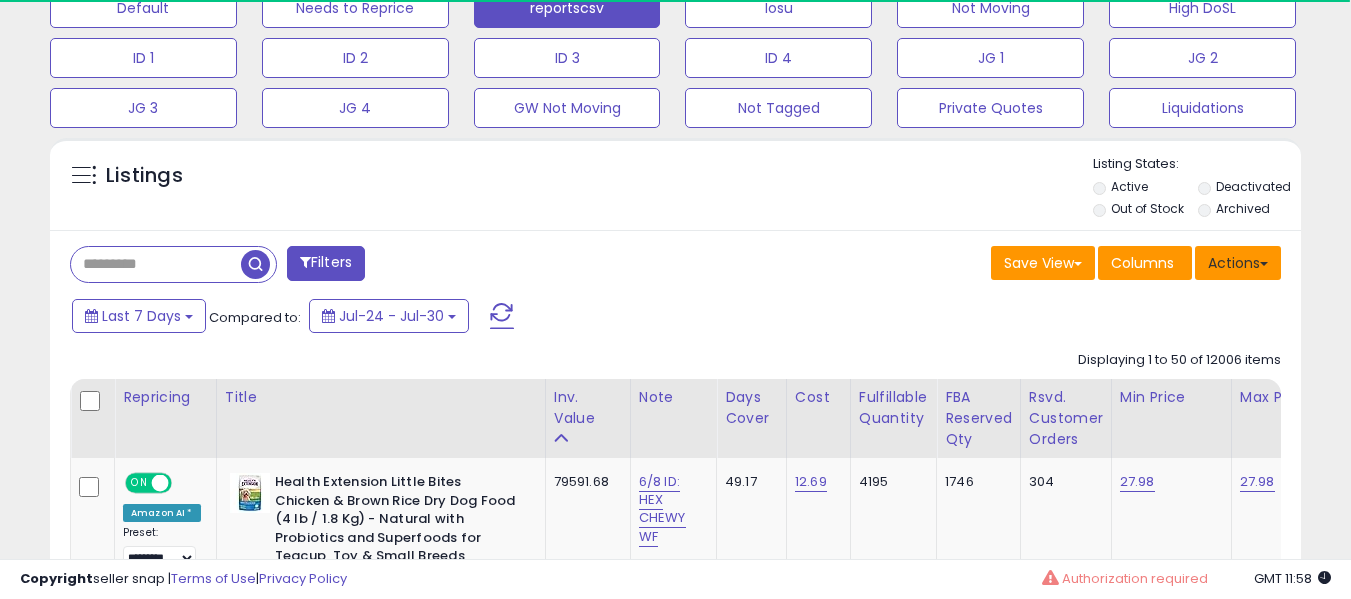 click on "Actions" at bounding box center (1238, 263) 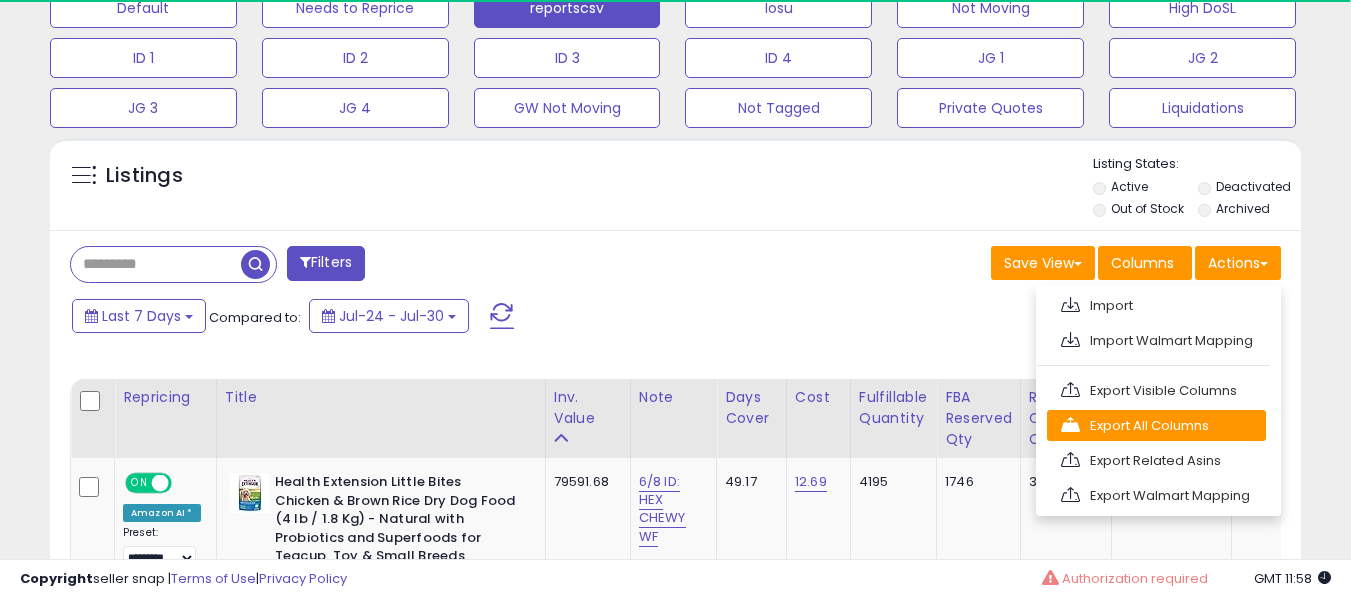 click on "Export All Columns" at bounding box center [1156, 425] 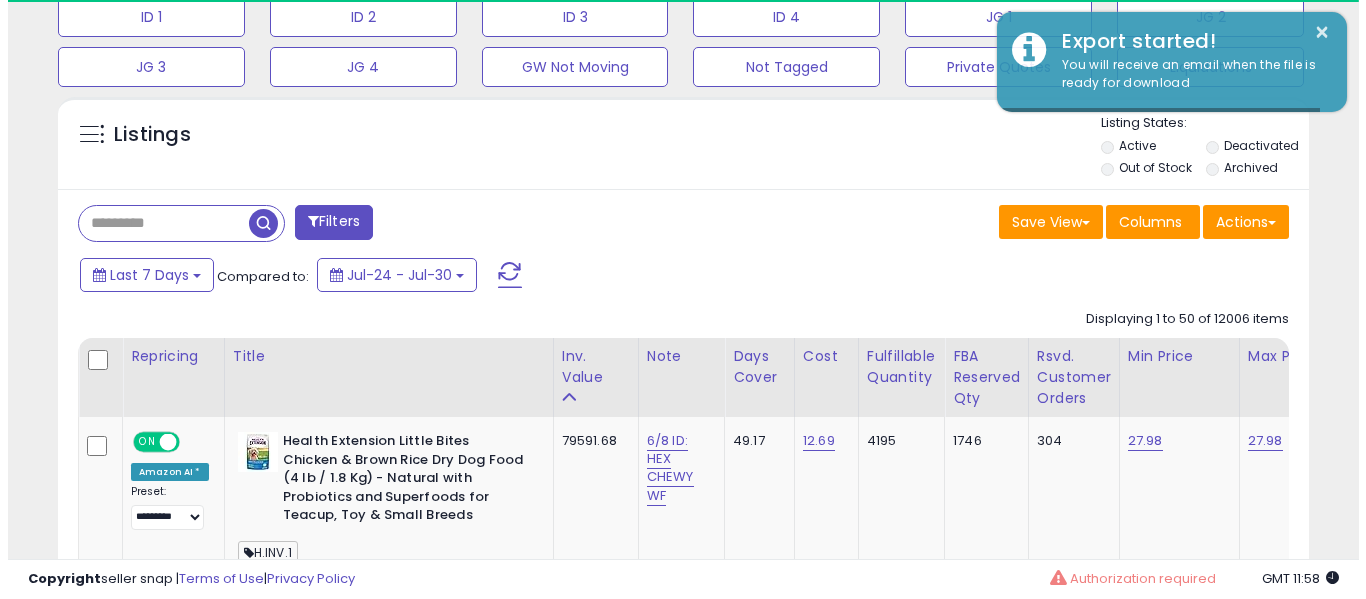scroll, scrollTop: 642, scrollLeft: 0, axis: vertical 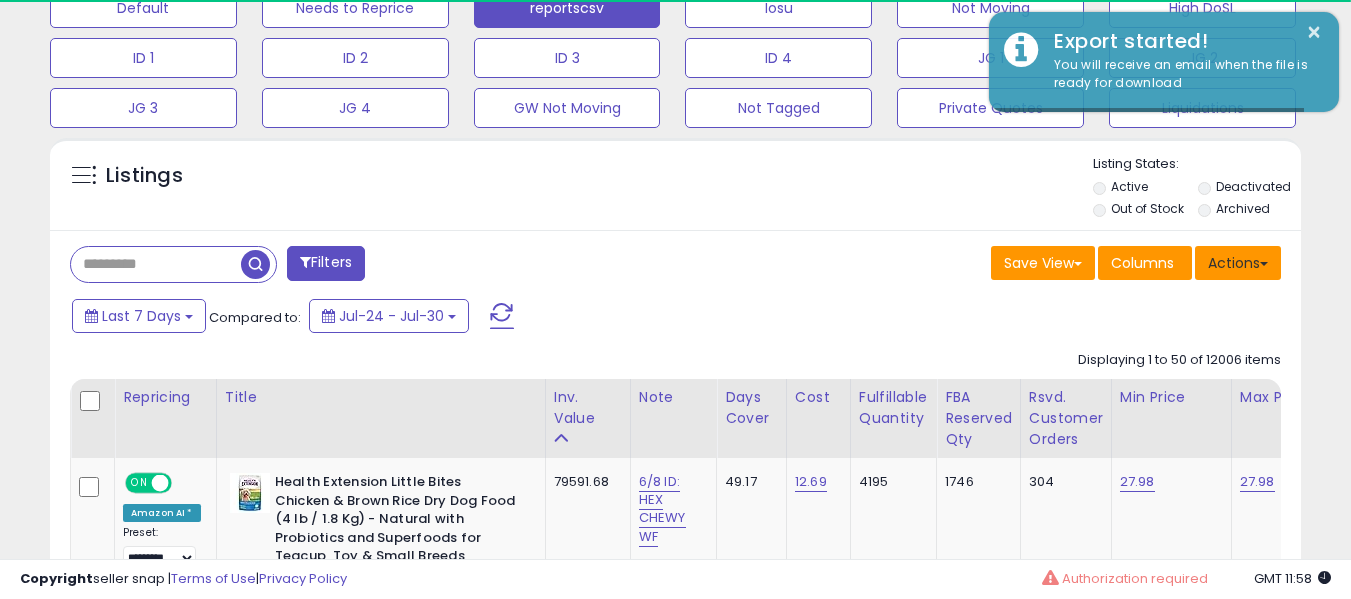 click on "Actions" at bounding box center [1238, 263] 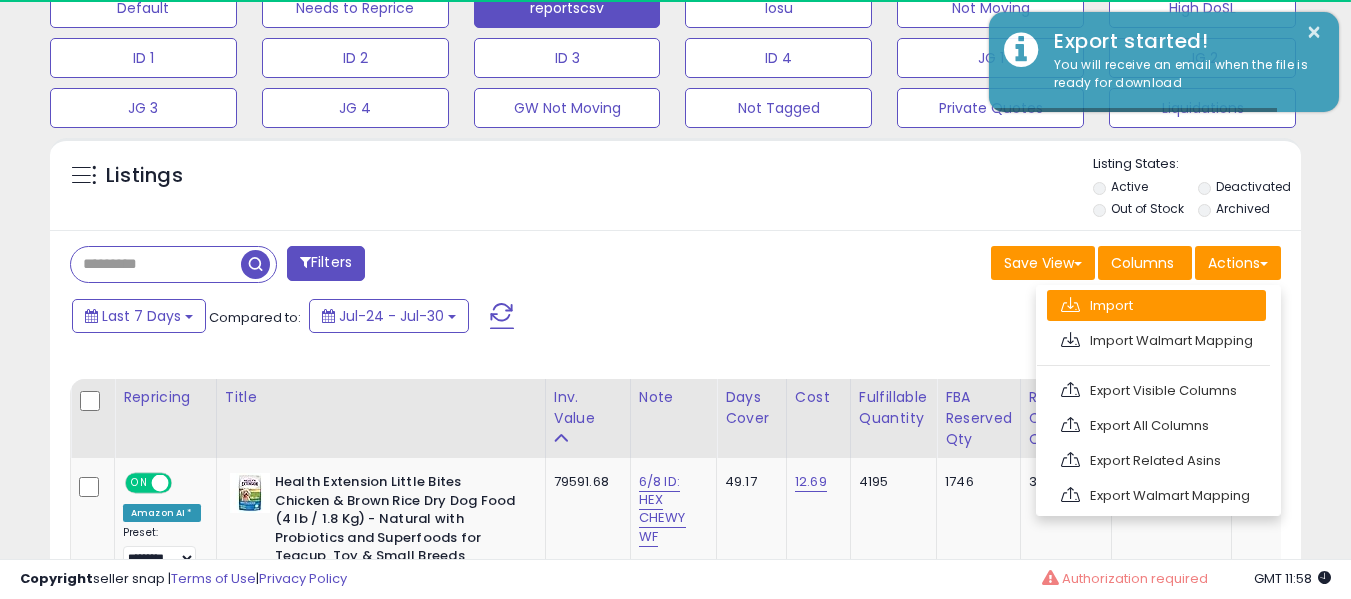 click on "Import" at bounding box center (1156, 305) 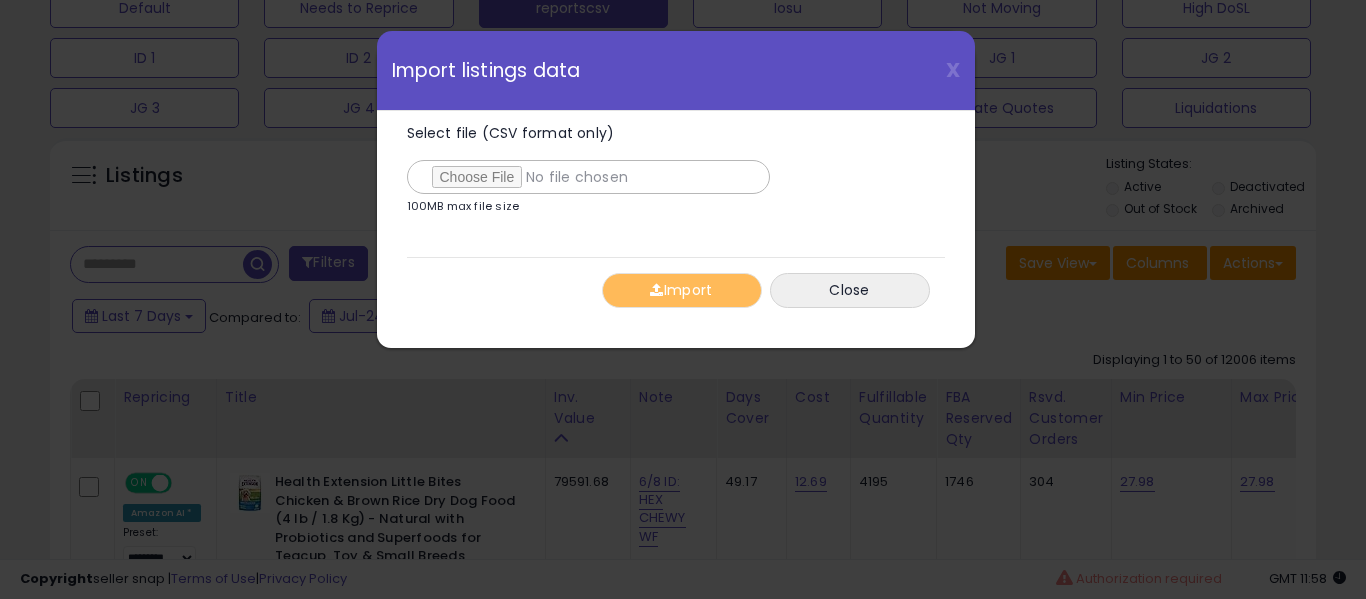 type on "**********" 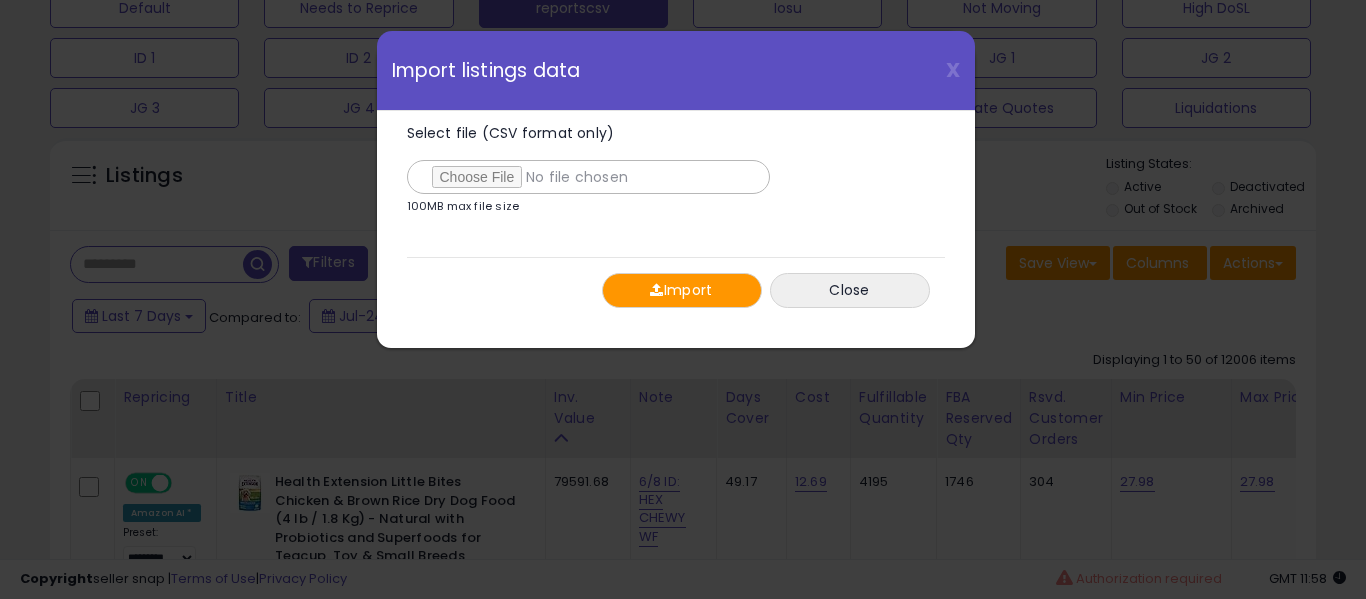 scroll, scrollTop: 999590, scrollLeft: 999267, axis: both 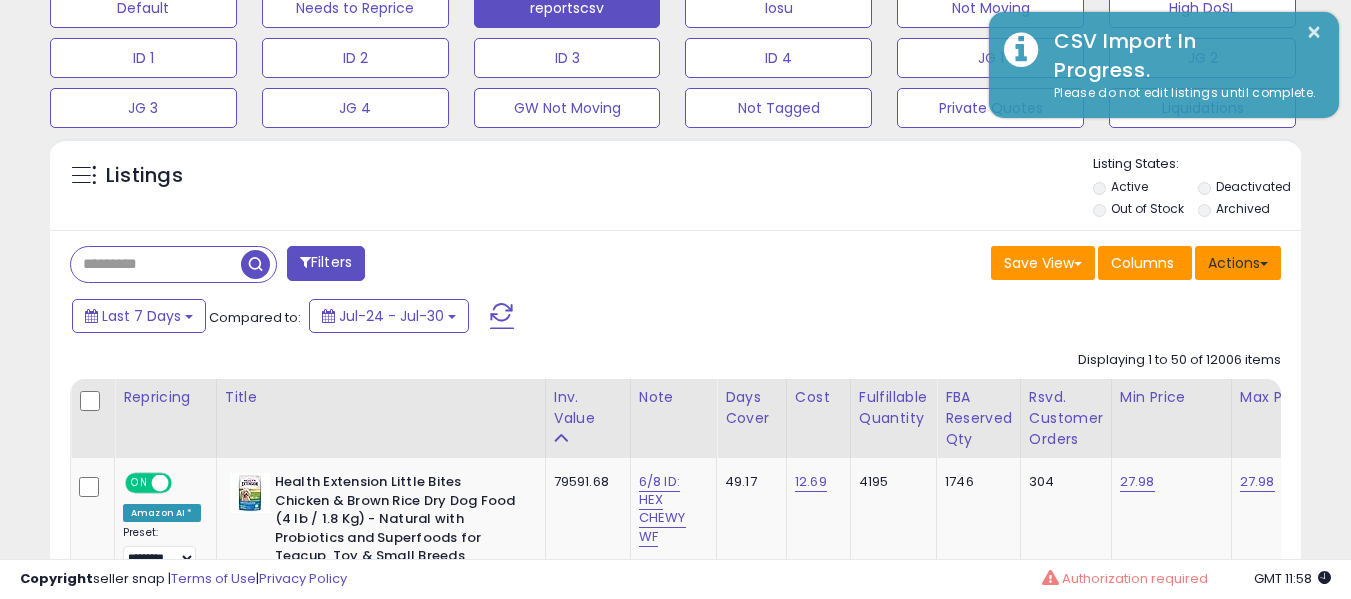 click on "Actions" at bounding box center [1238, 263] 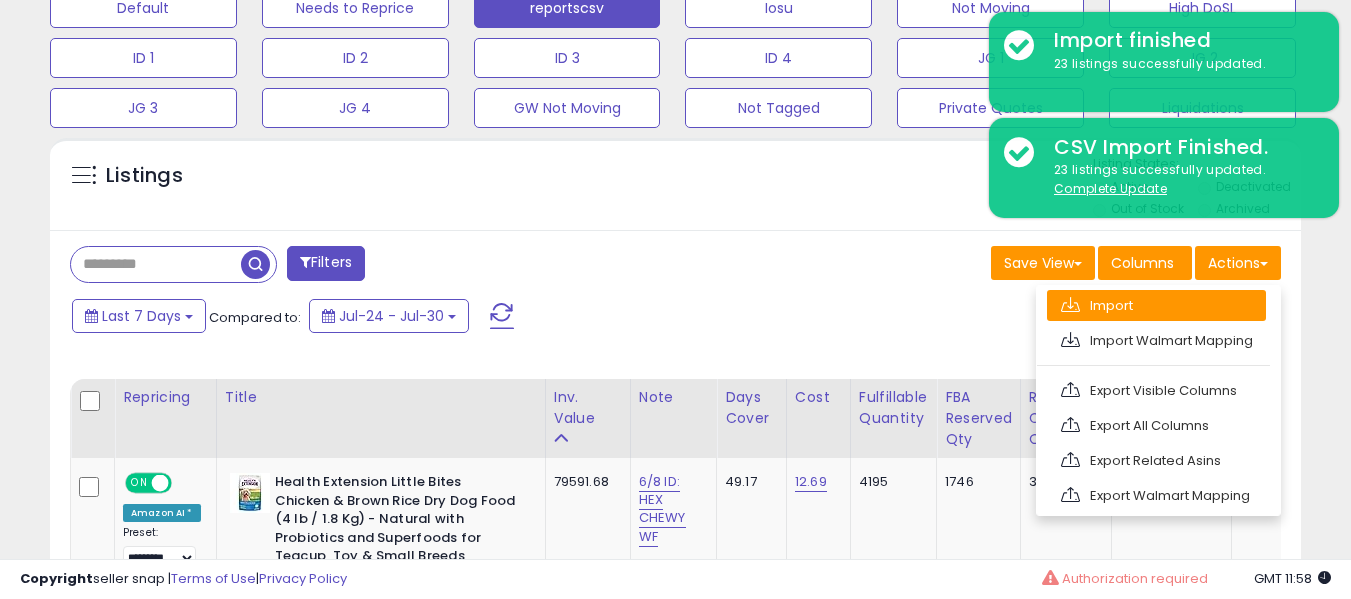 click on "Import" at bounding box center (1156, 305) 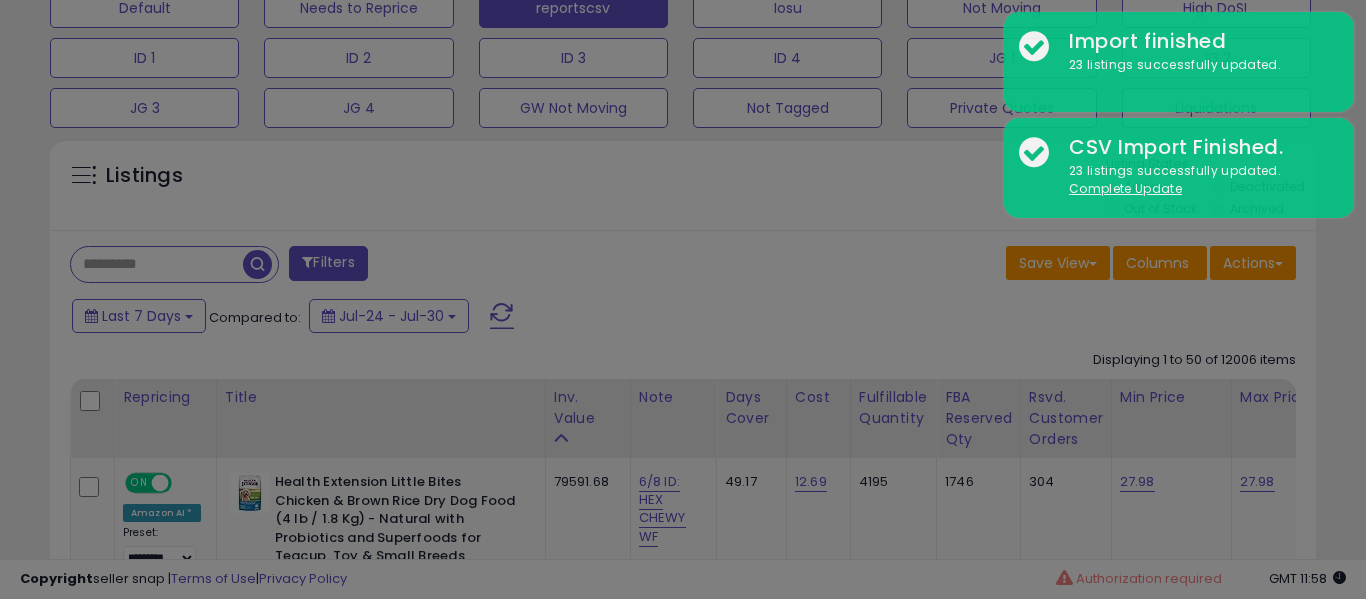 scroll, scrollTop: 999590, scrollLeft: 999267, axis: both 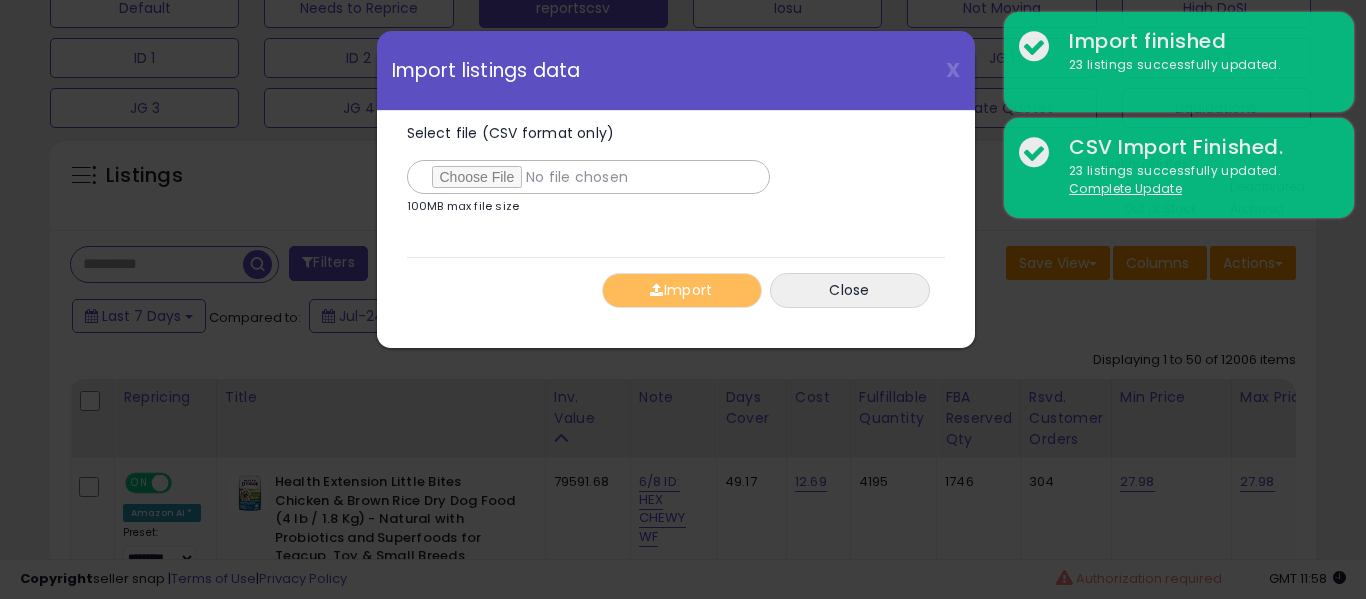 type on "**********" 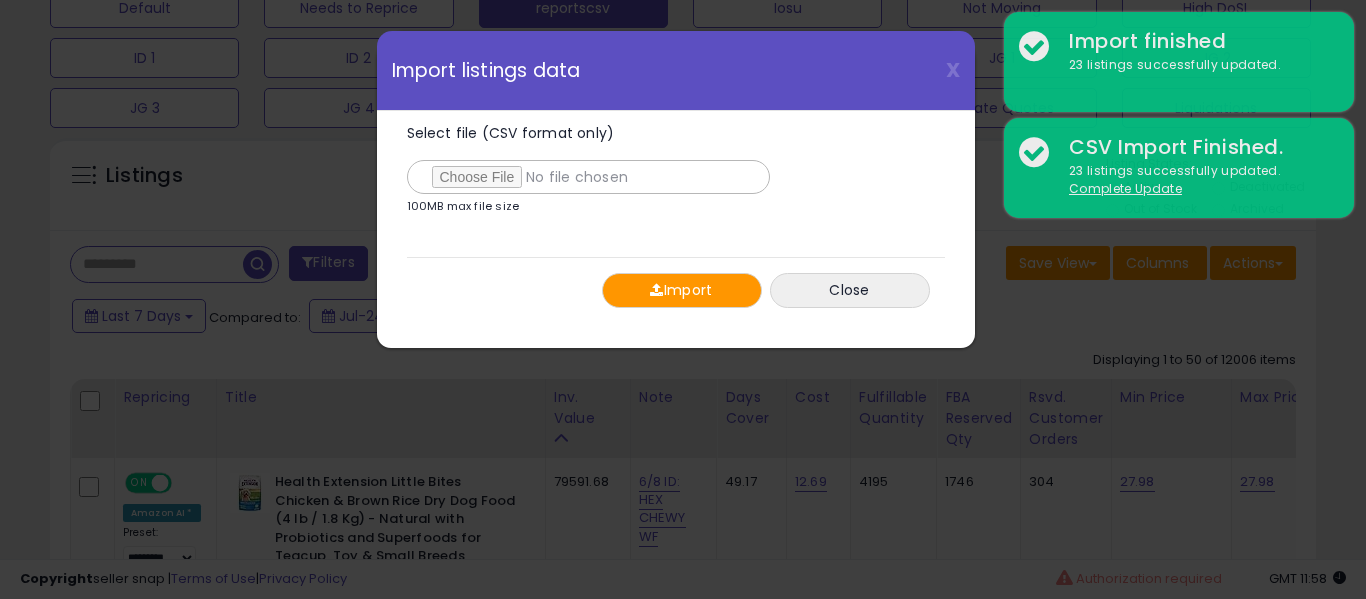 click on "Import" at bounding box center [682, 290] 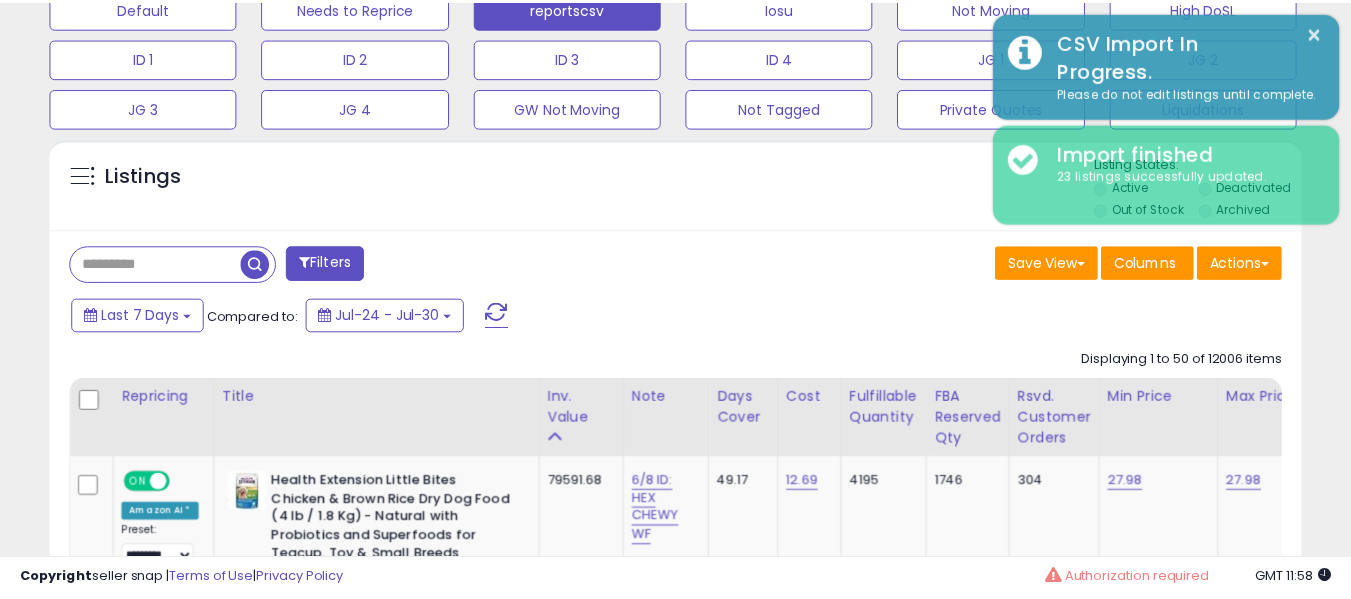 scroll, scrollTop: 410, scrollLeft: 724, axis: both 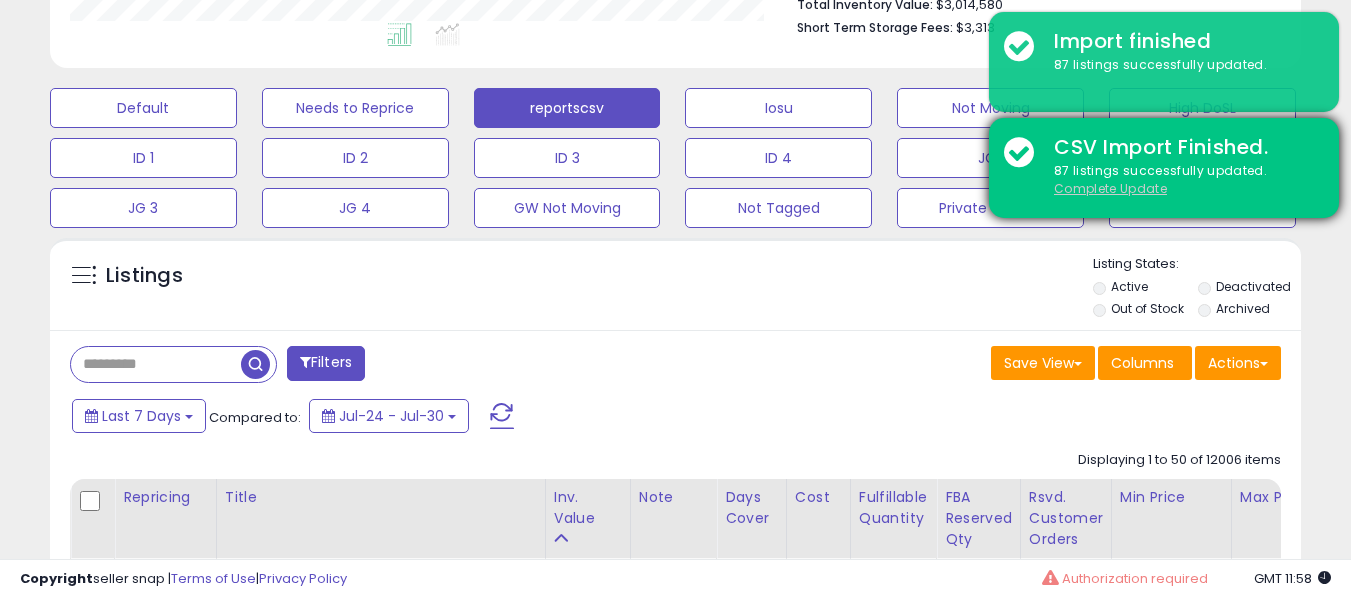 click on "Complete Update" at bounding box center [1110, 188] 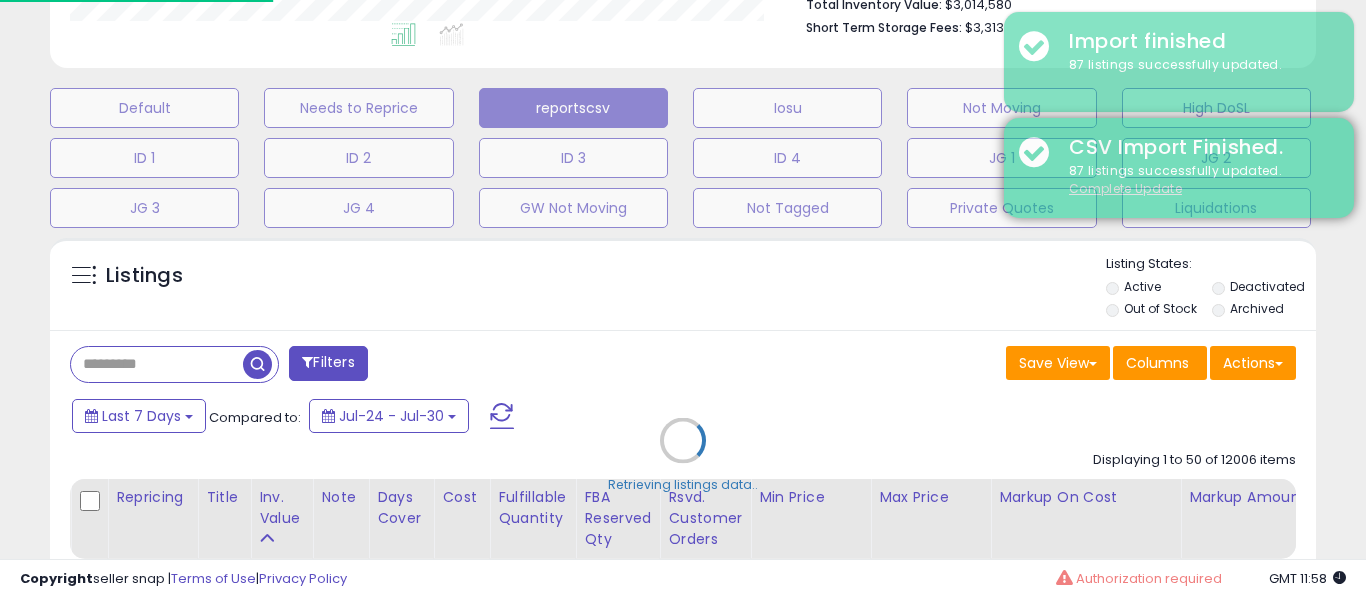 scroll, scrollTop: 999590, scrollLeft: 999267, axis: both 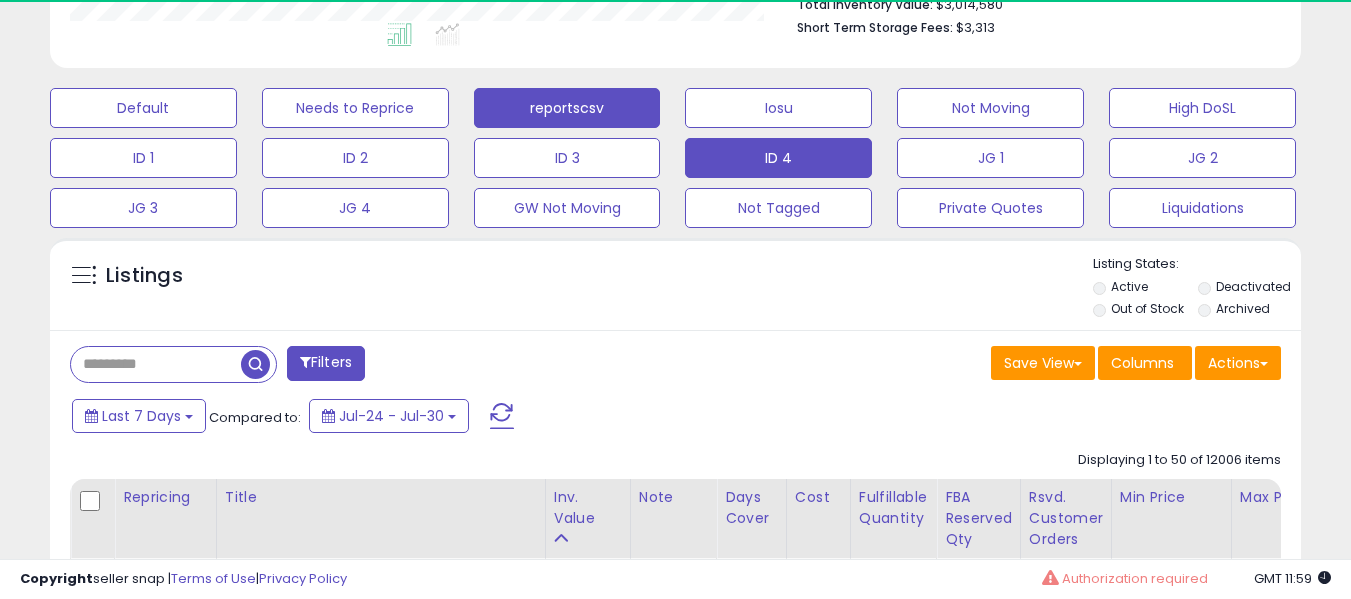 click on "ID 4" at bounding box center (143, 108) 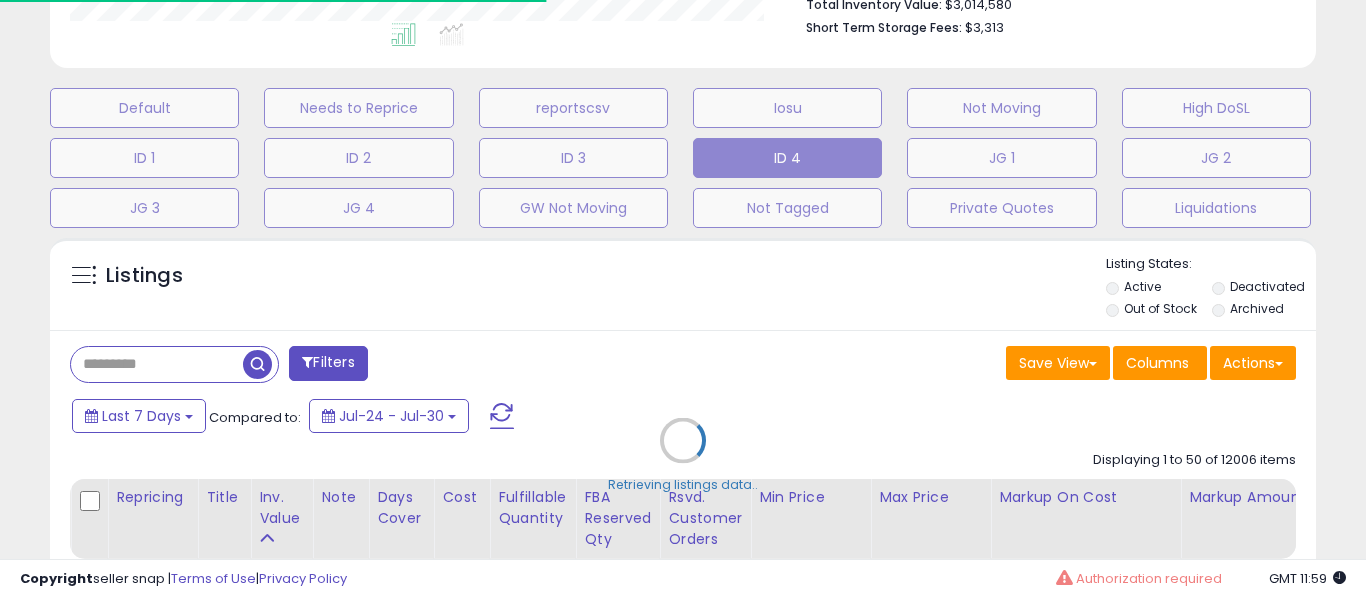 scroll, scrollTop: 999590, scrollLeft: 999267, axis: both 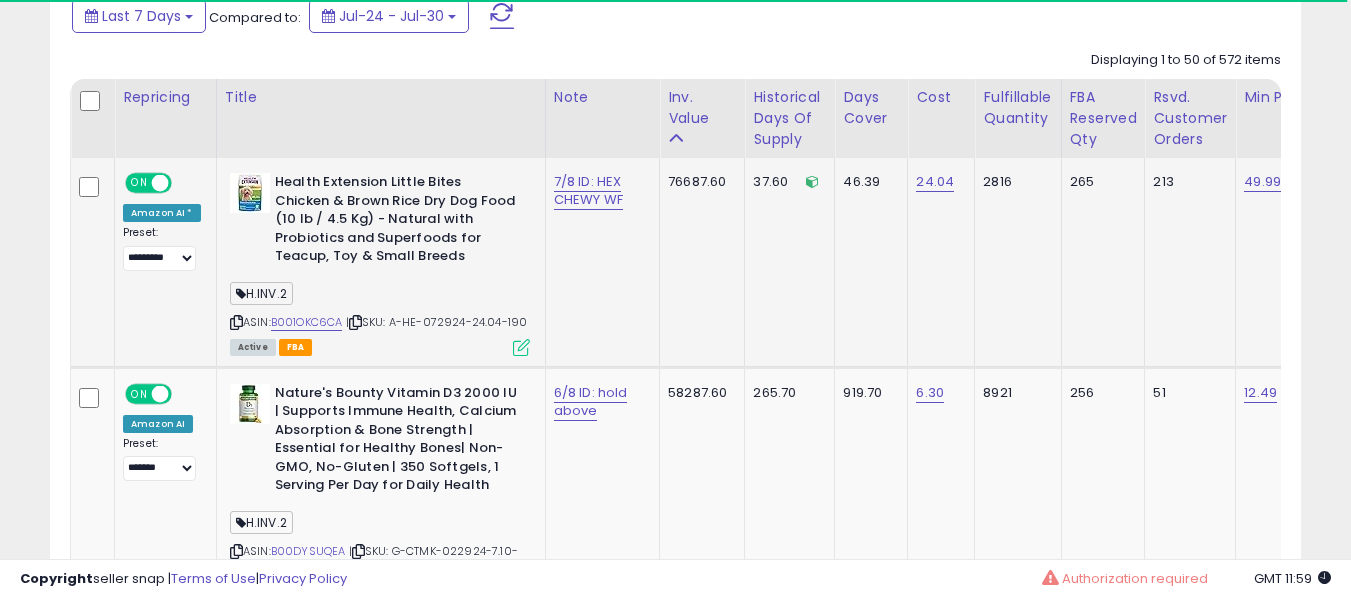 drag, startPoint x: 335, startPoint y: 310, endPoint x: 322, endPoint y: 315, distance: 13.928389 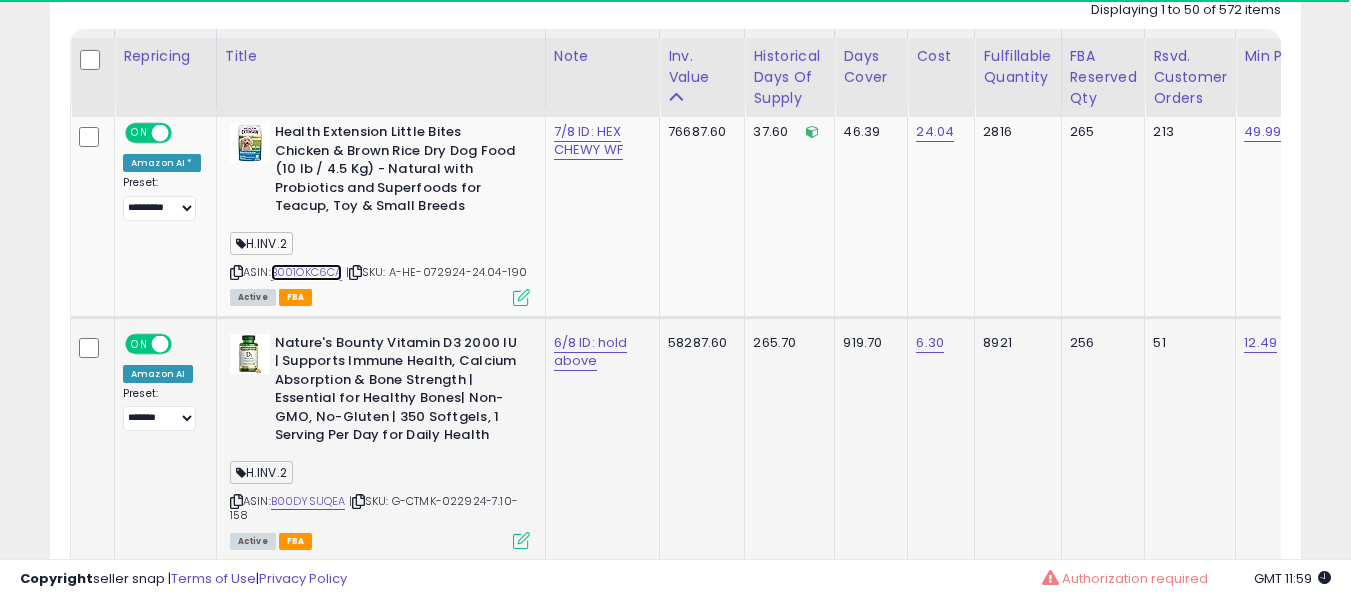scroll, scrollTop: 1042, scrollLeft: 0, axis: vertical 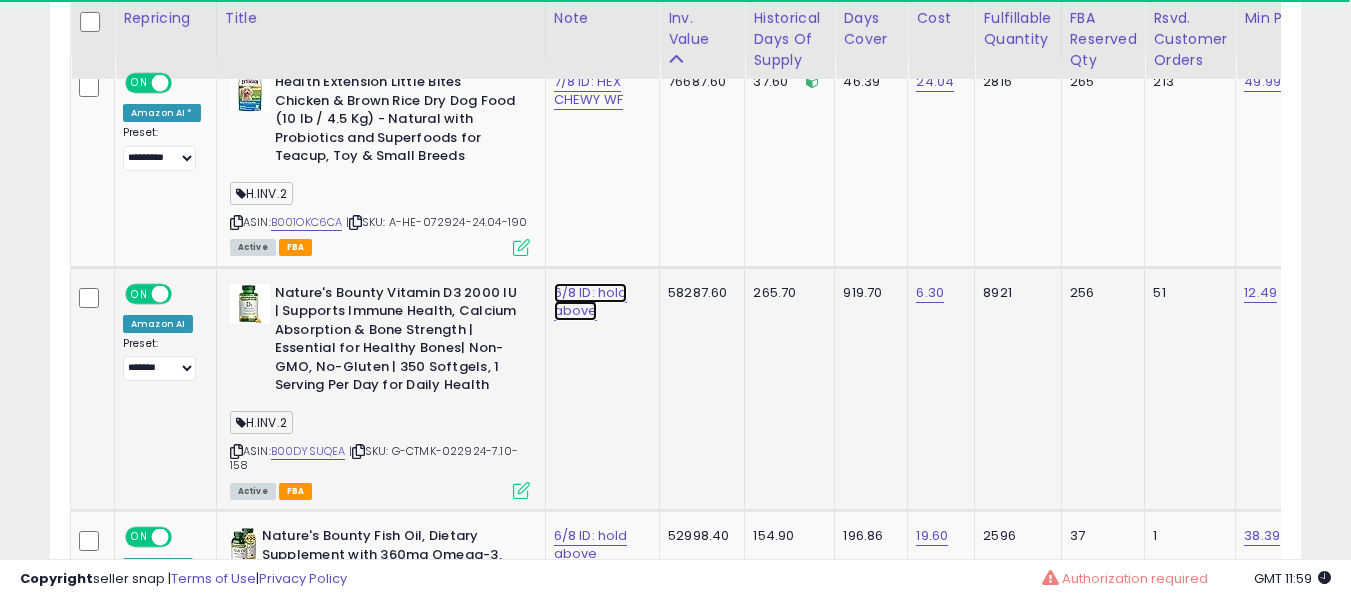 click on "6/8 ID: hold above" at bounding box center [588, 91] 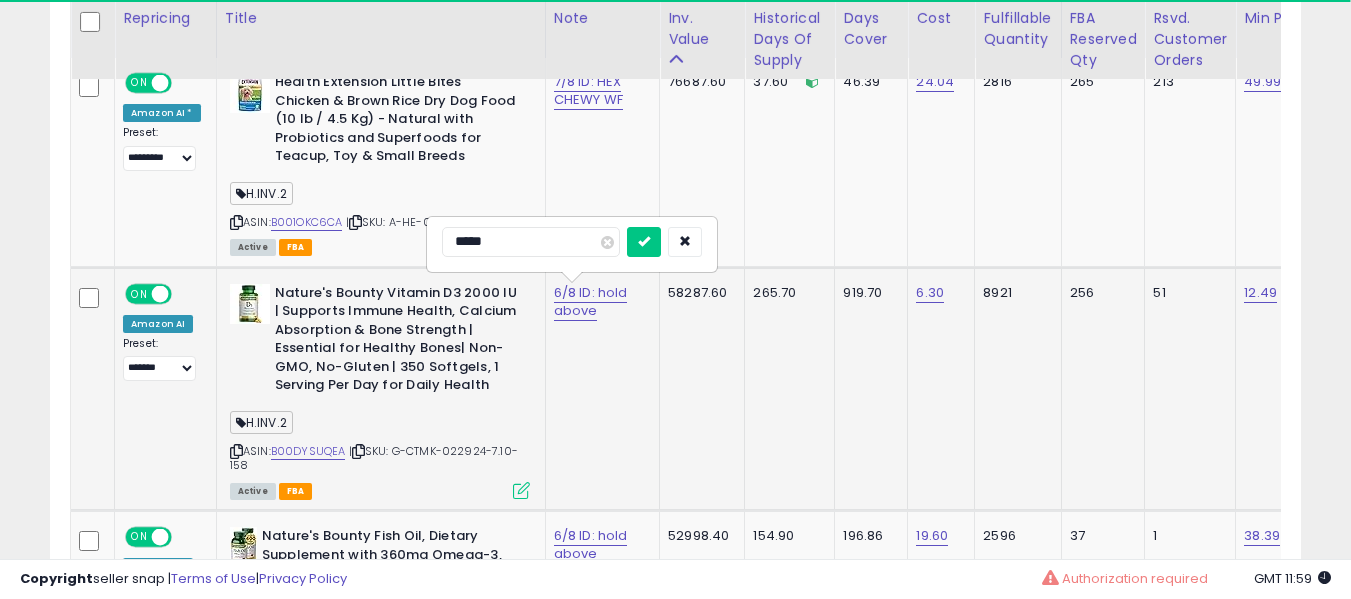 type on "******" 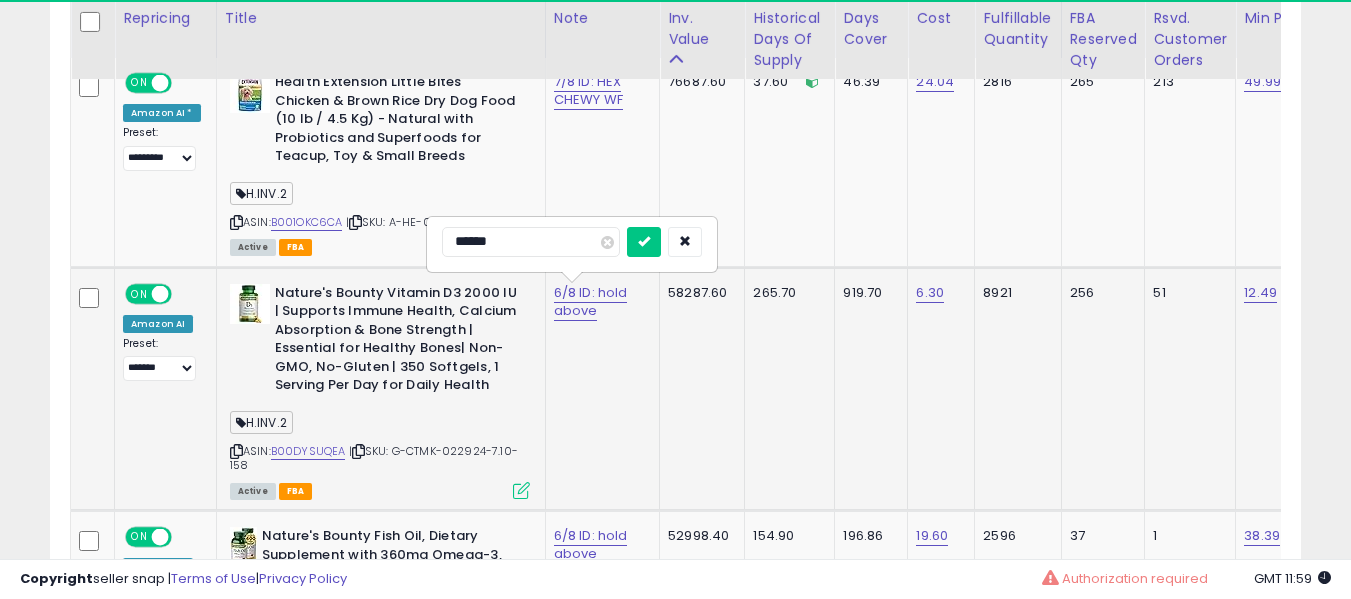 scroll, scrollTop: 999590, scrollLeft: 999276, axis: both 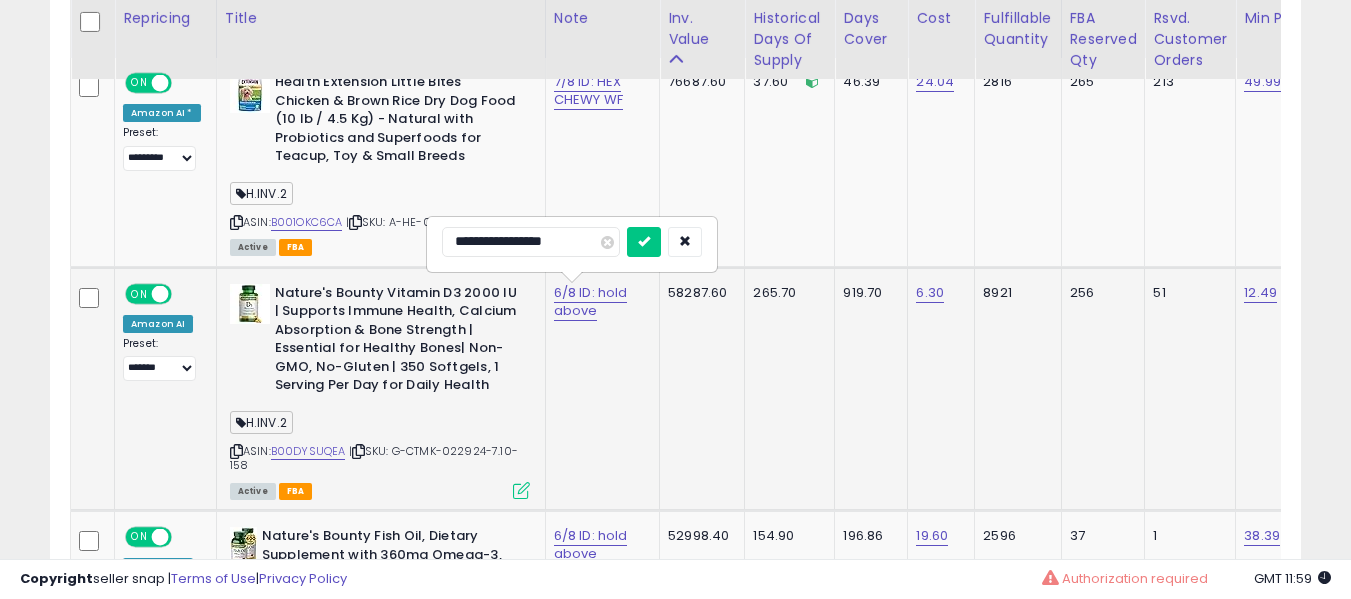 type on "**********" 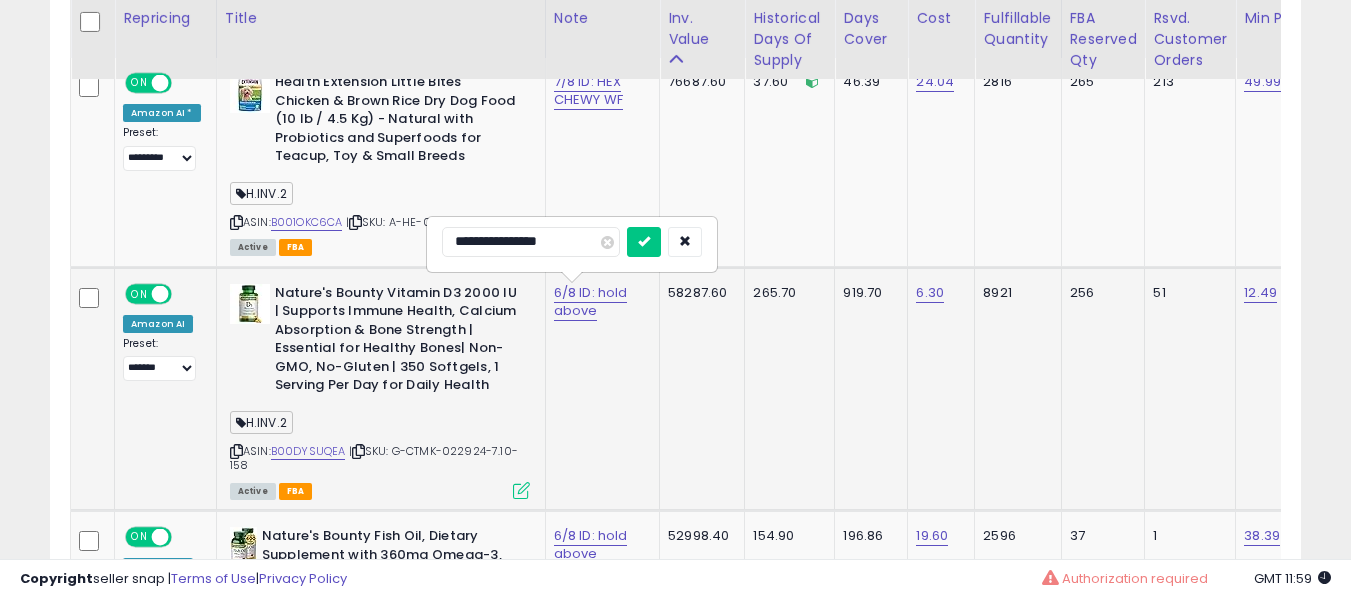 type on "**********" 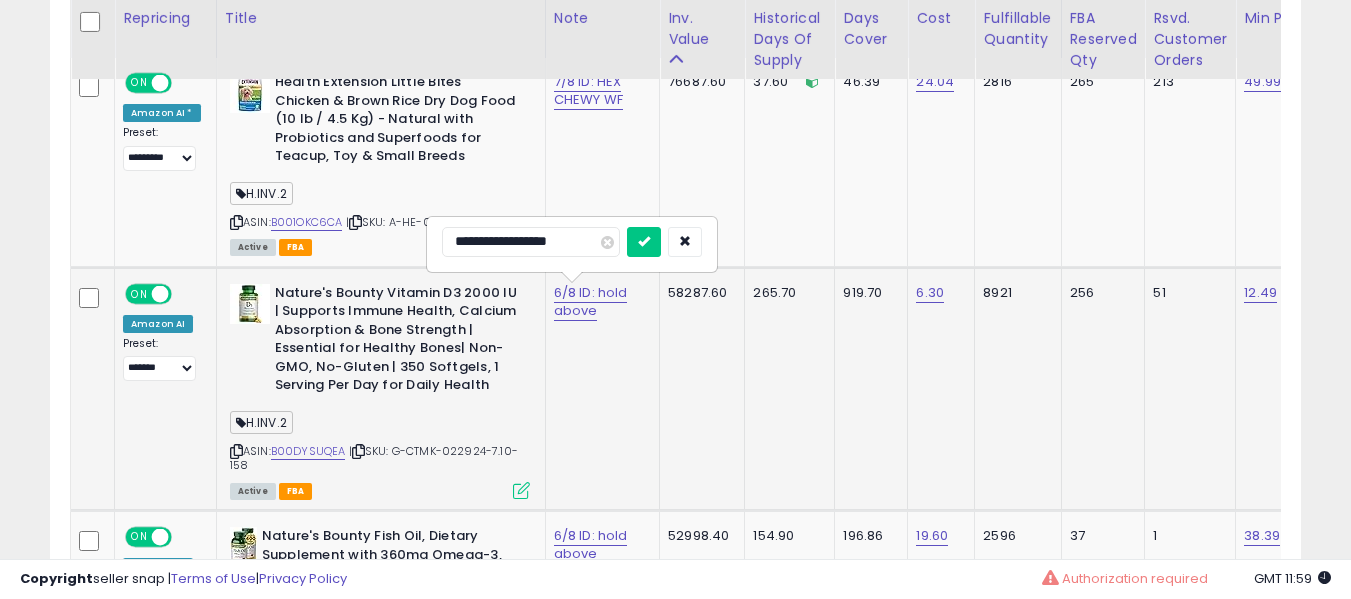click at bounding box center [644, 242] 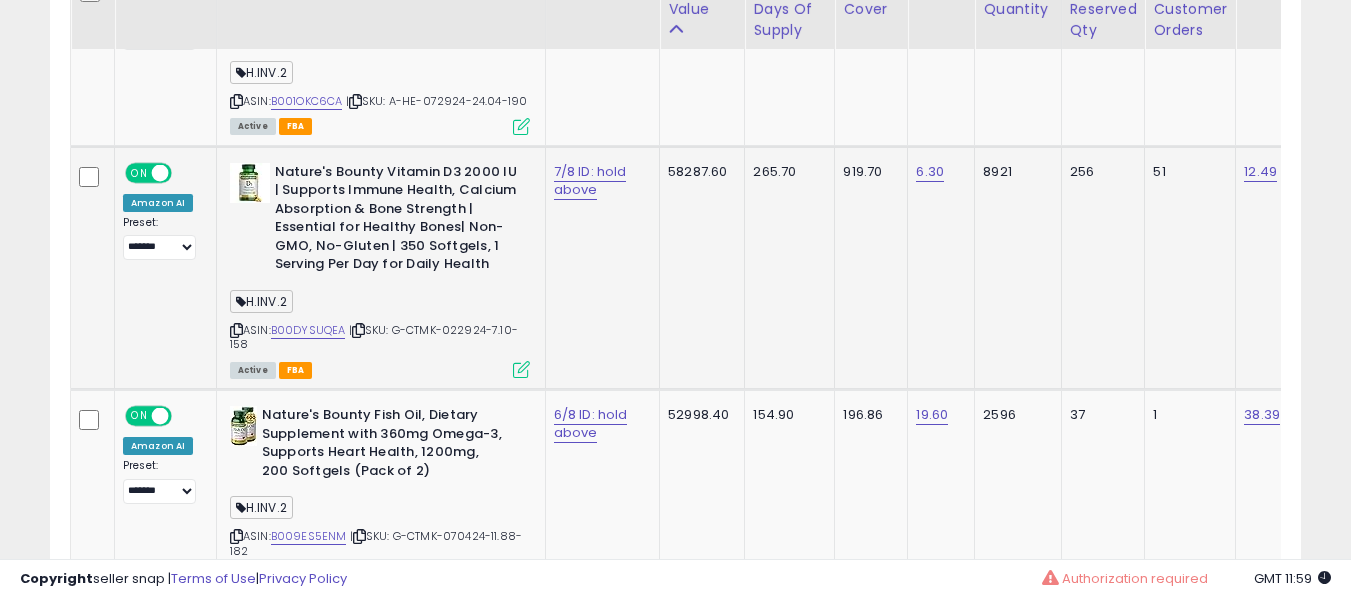 scroll, scrollTop: 1242, scrollLeft: 0, axis: vertical 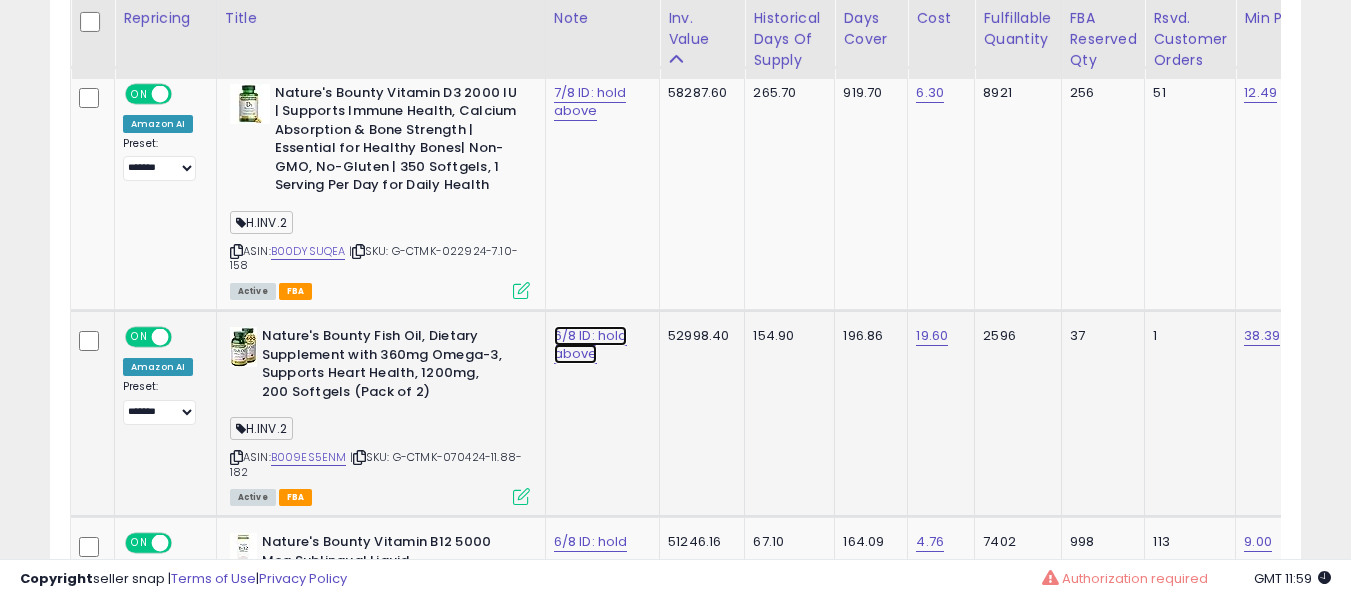 click on "6/8 ID: hold above" at bounding box center (588, -109) 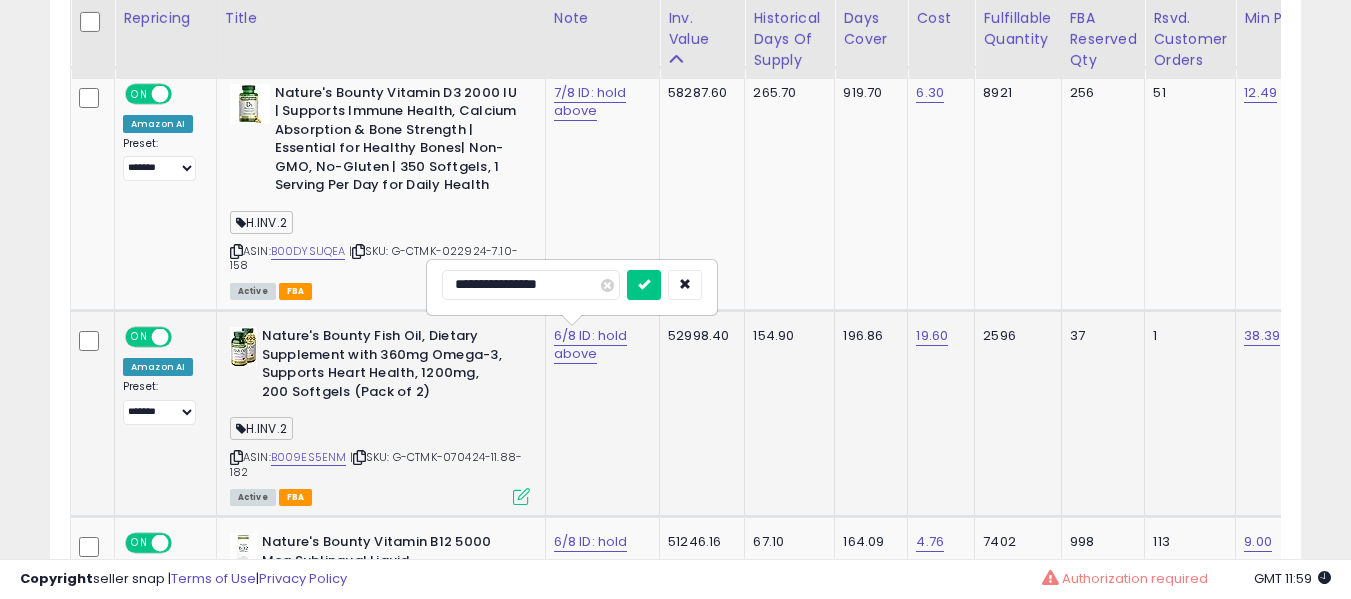 type on "**********" 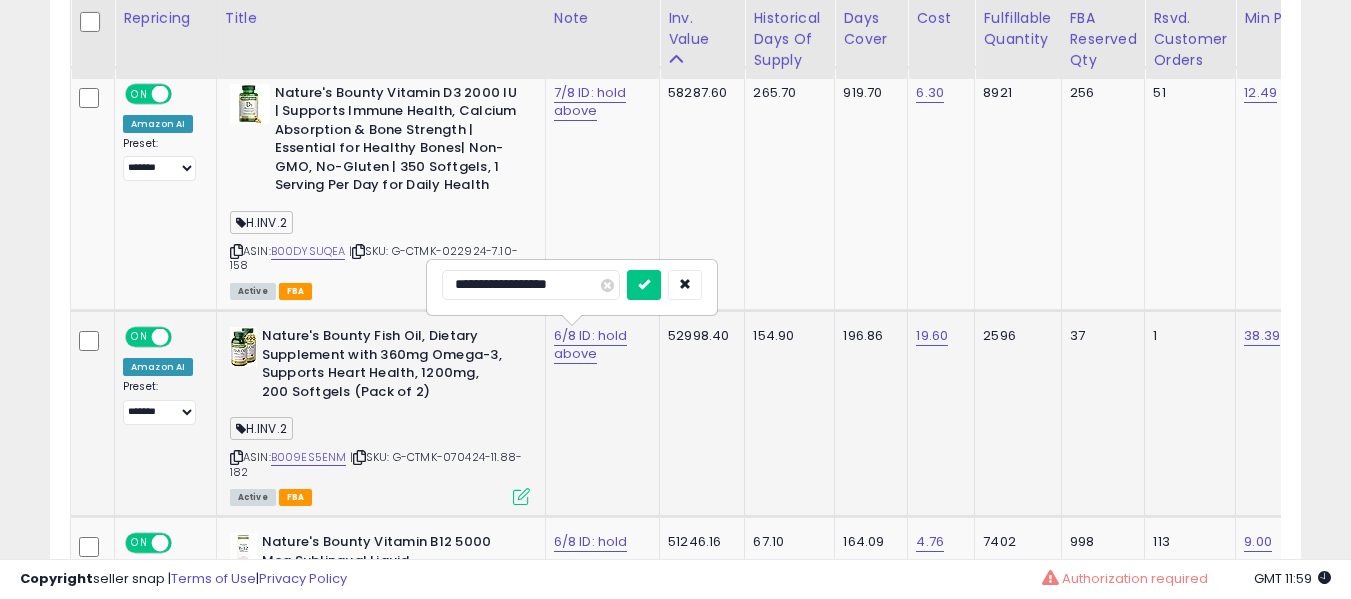 click at bounding box center [644, 285] 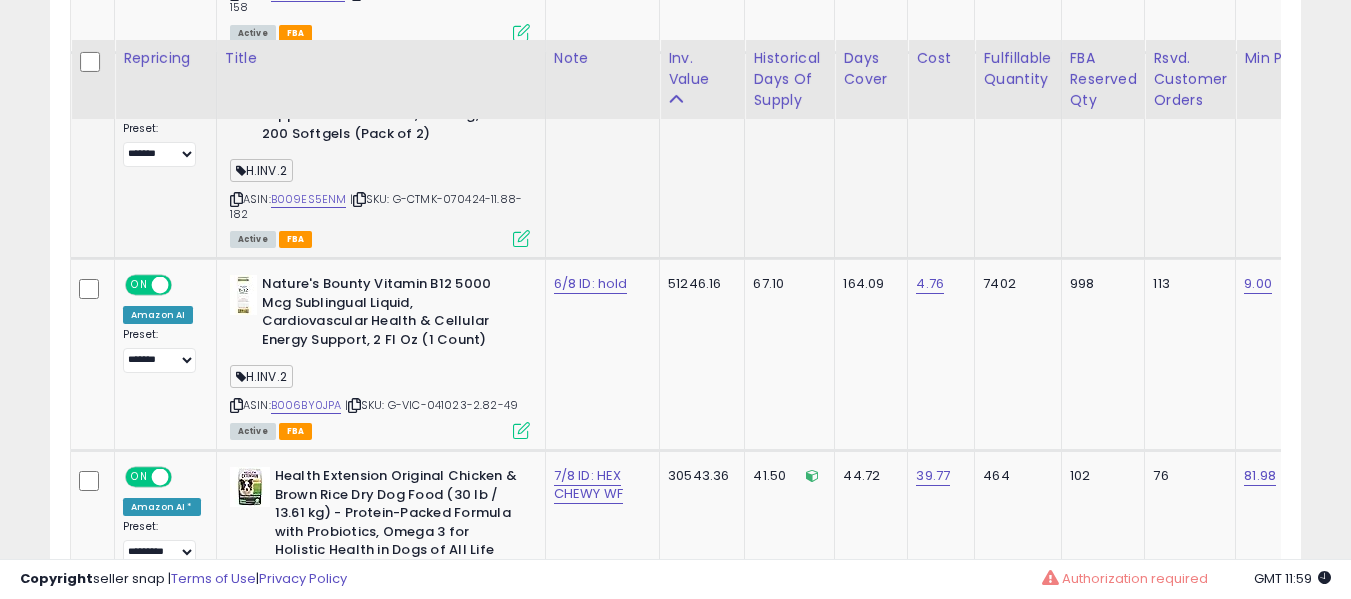 scroll, scrollTop: 1442, scrollLeft: 0, axis: vertical 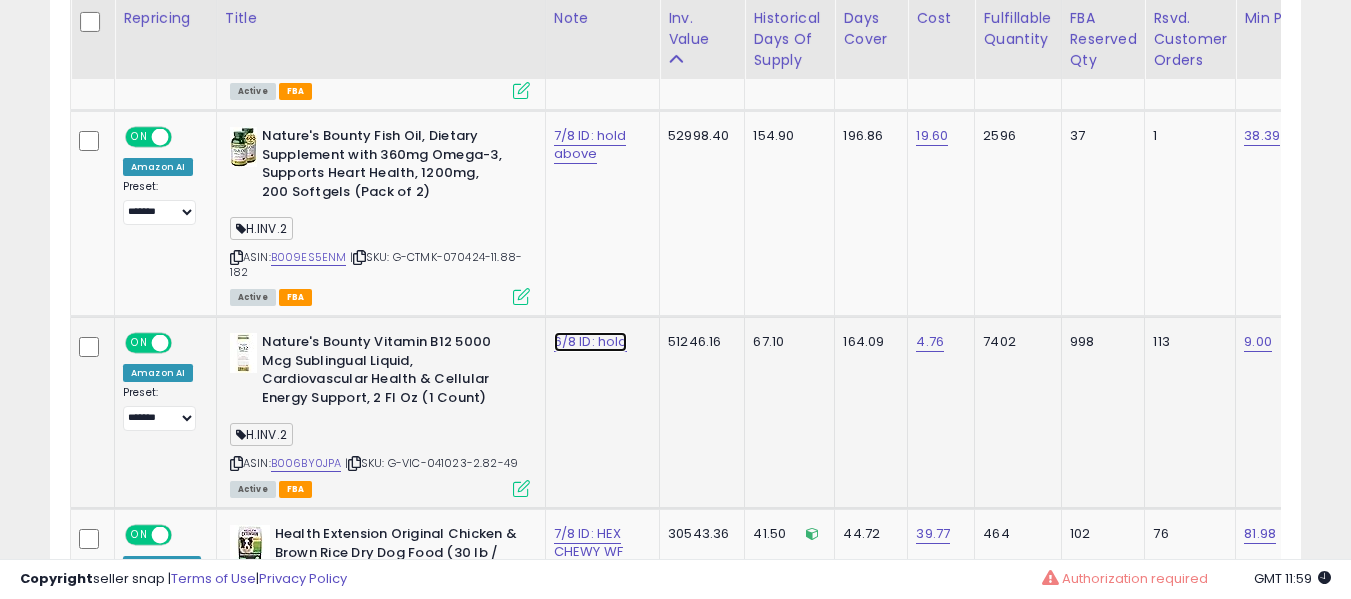 click on "6/8 ID: hold" at bounding box center (588, -309) 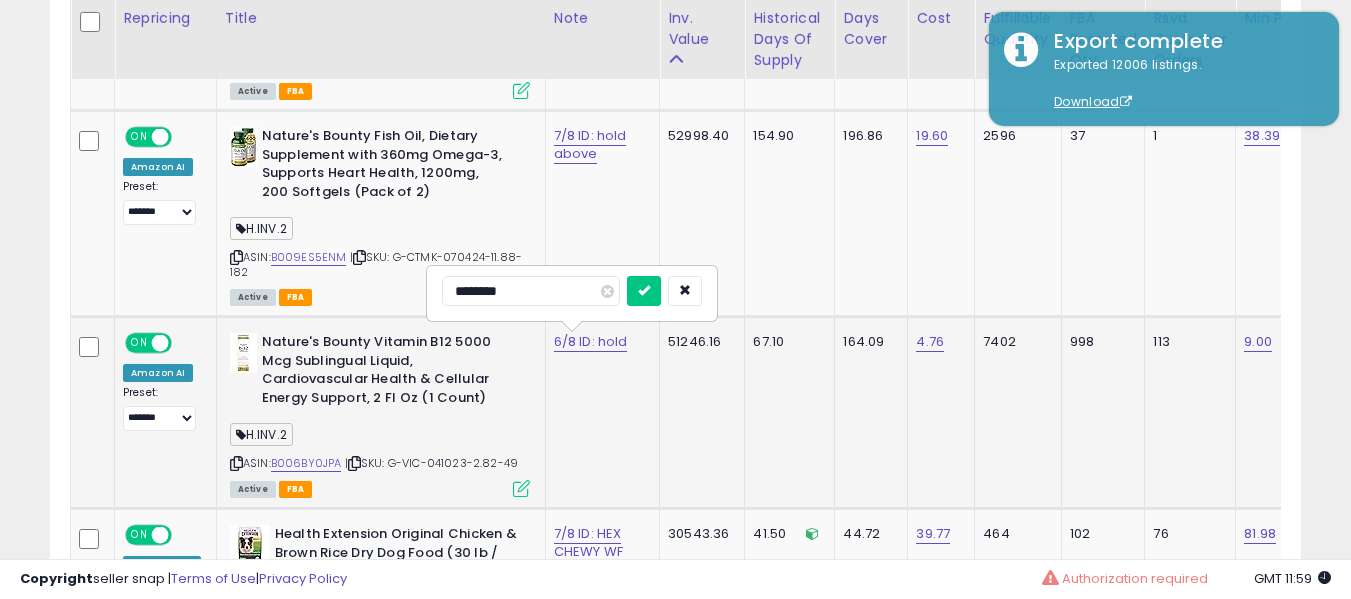 type on "********" 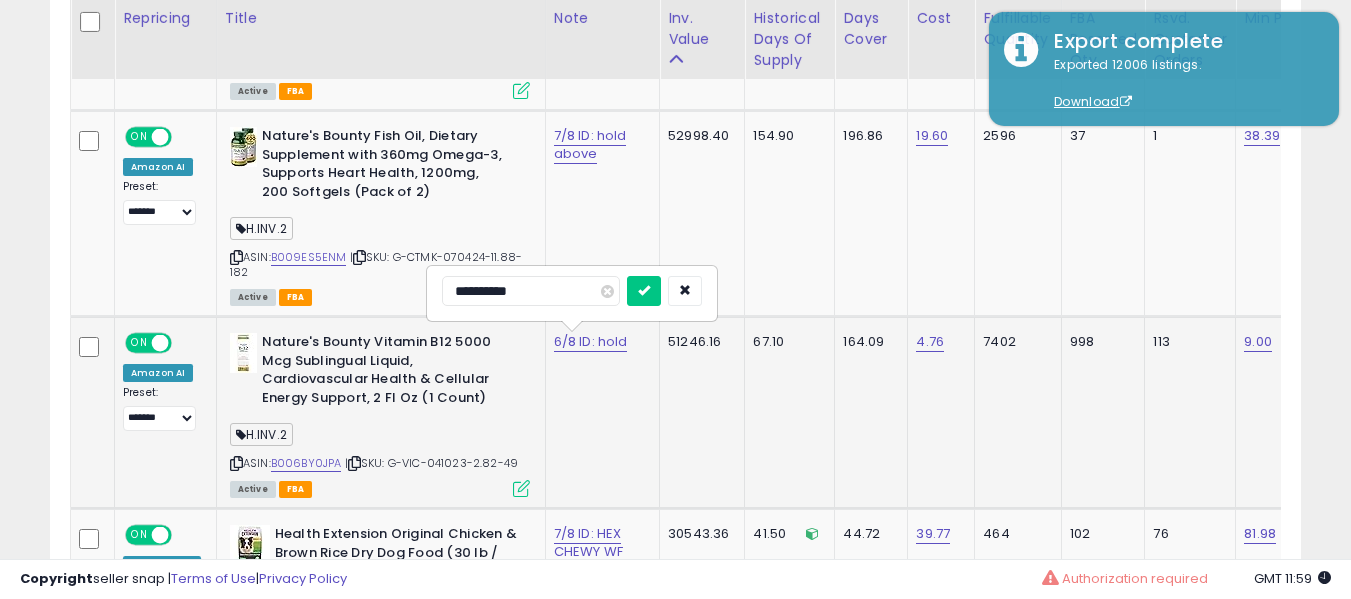 type on "**********" 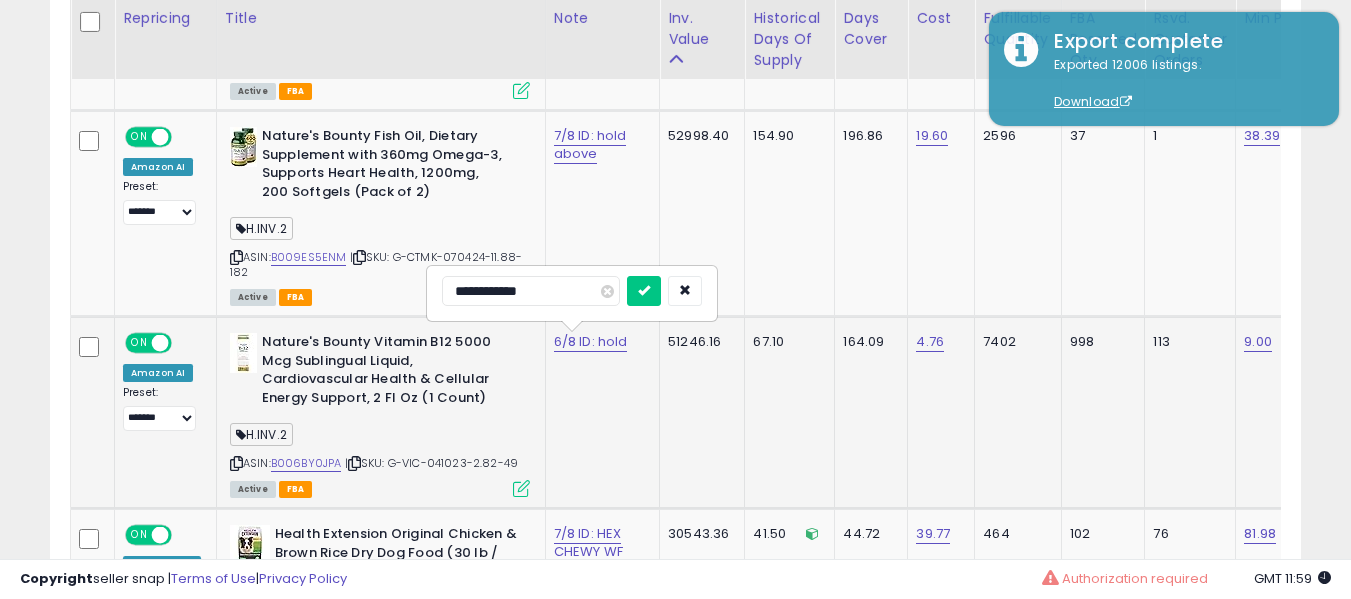 click at bounding box center [644, 291] 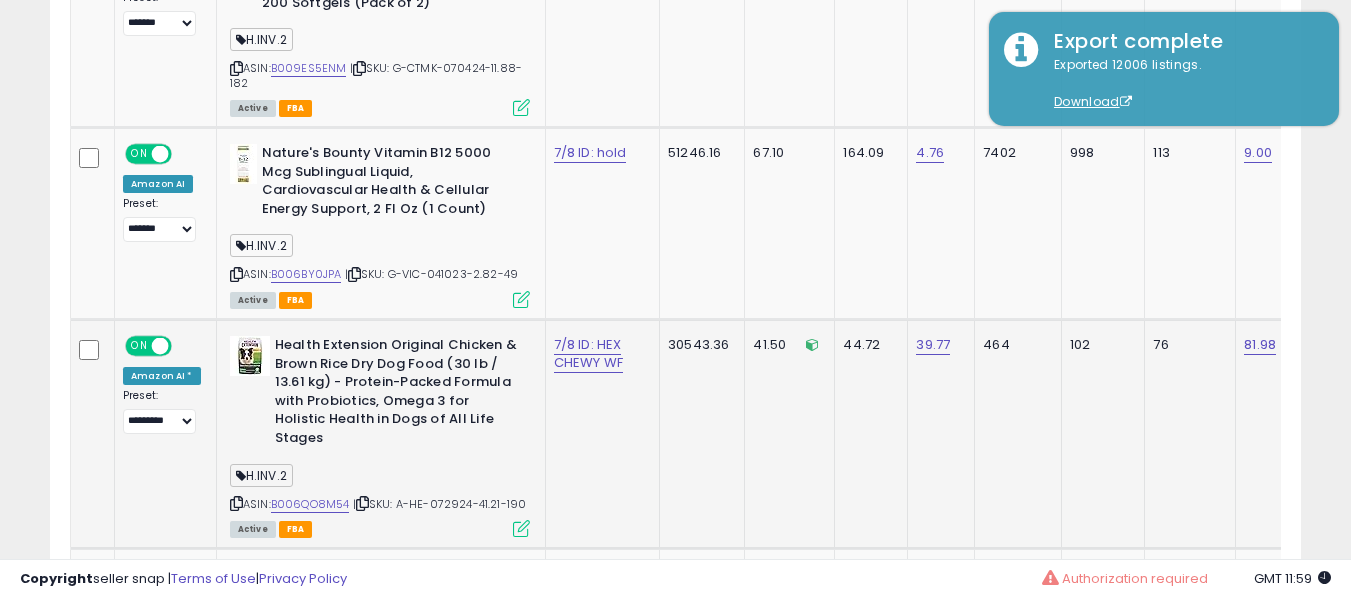 scroll, scrollTop: 1642, scrollLeft: 0, axis: vertical 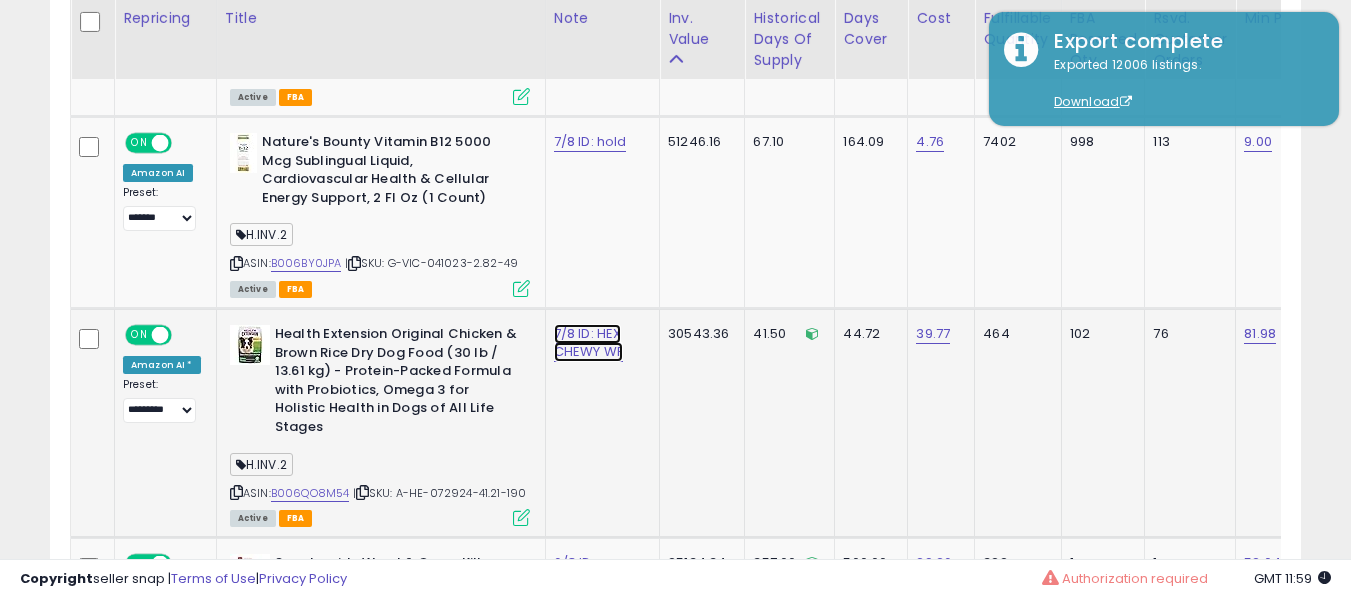 click on "7/8 ID: HEX CHEWY WF" at bounding box center [588, -509] 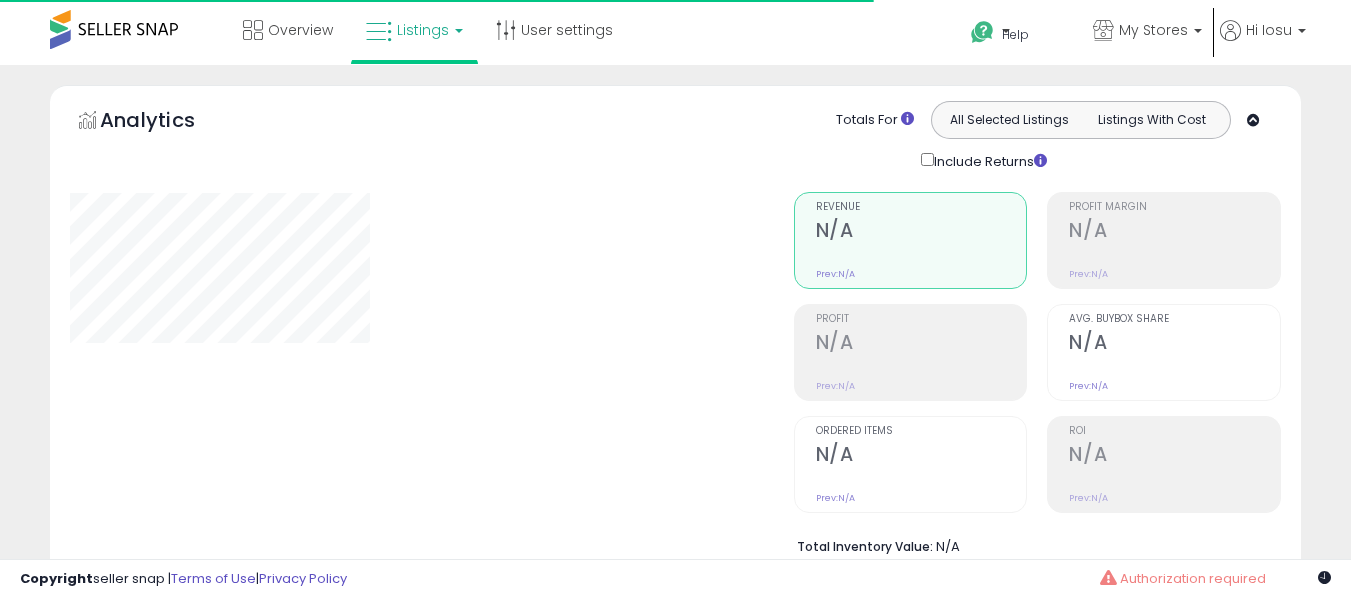 scroll, scrollTop: 692, scrollLeft: 0, axis: vertical 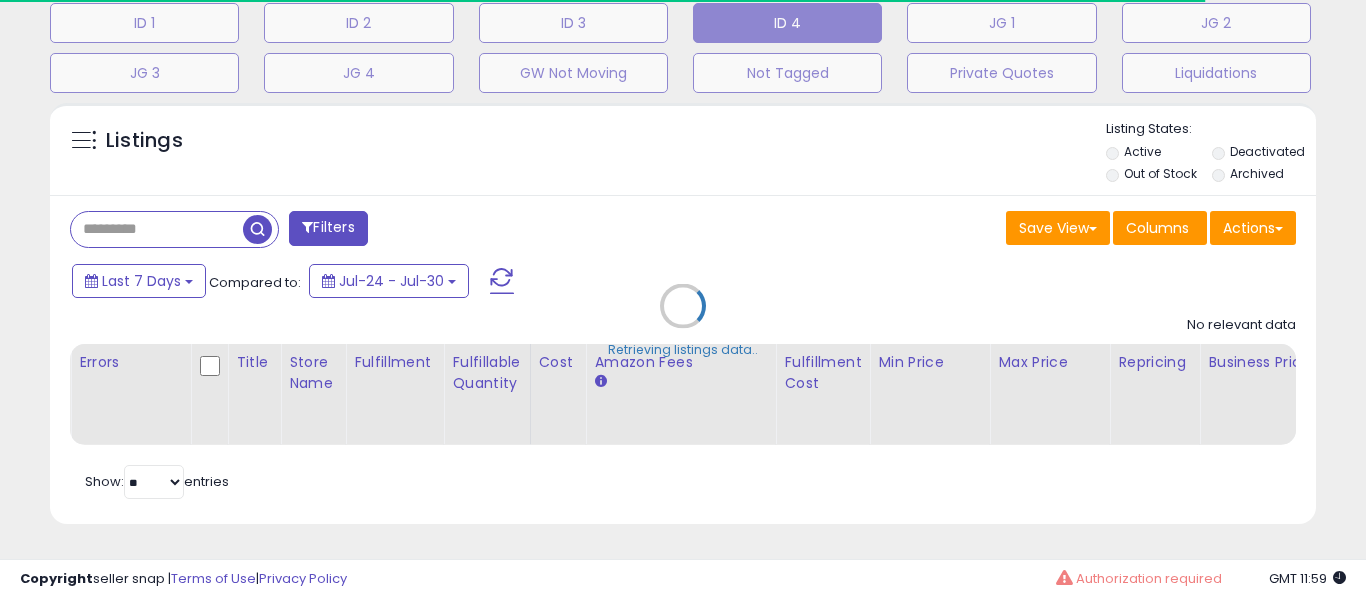 click on "Retrieving listings data.." at bounding box center [683, 321] 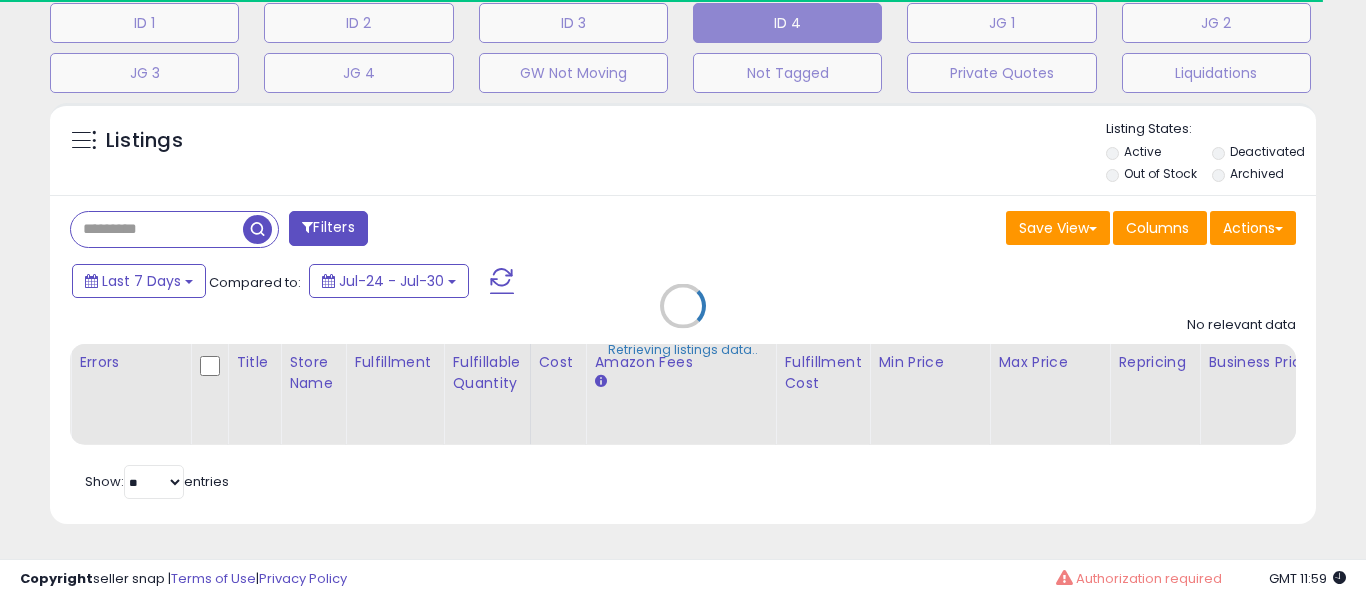 select on "**" 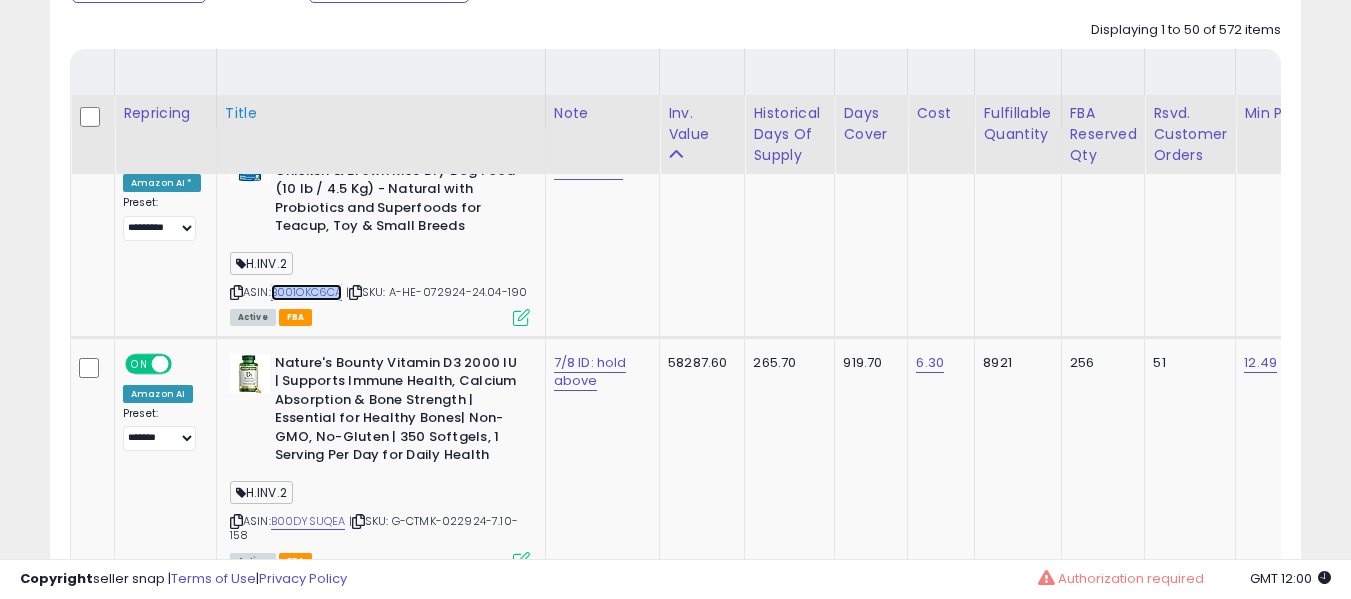 scroll, scrollTop: 893, scrollLeft: 0, axis: vertical 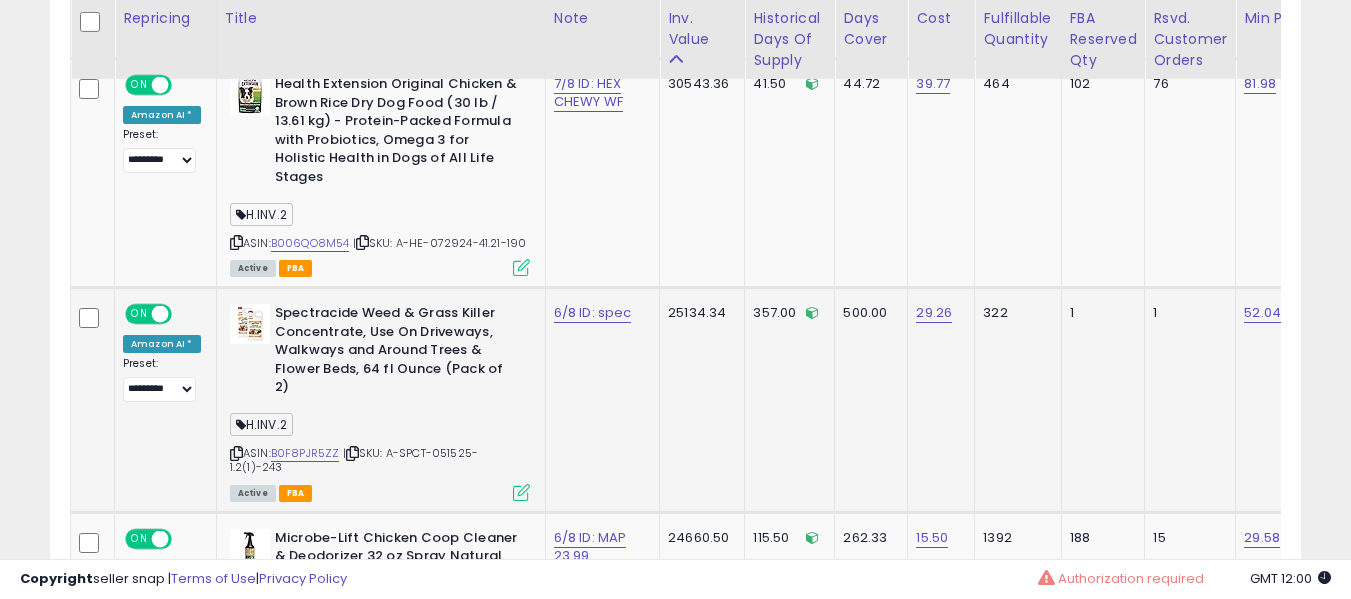 click on "6/8 ID: spec" 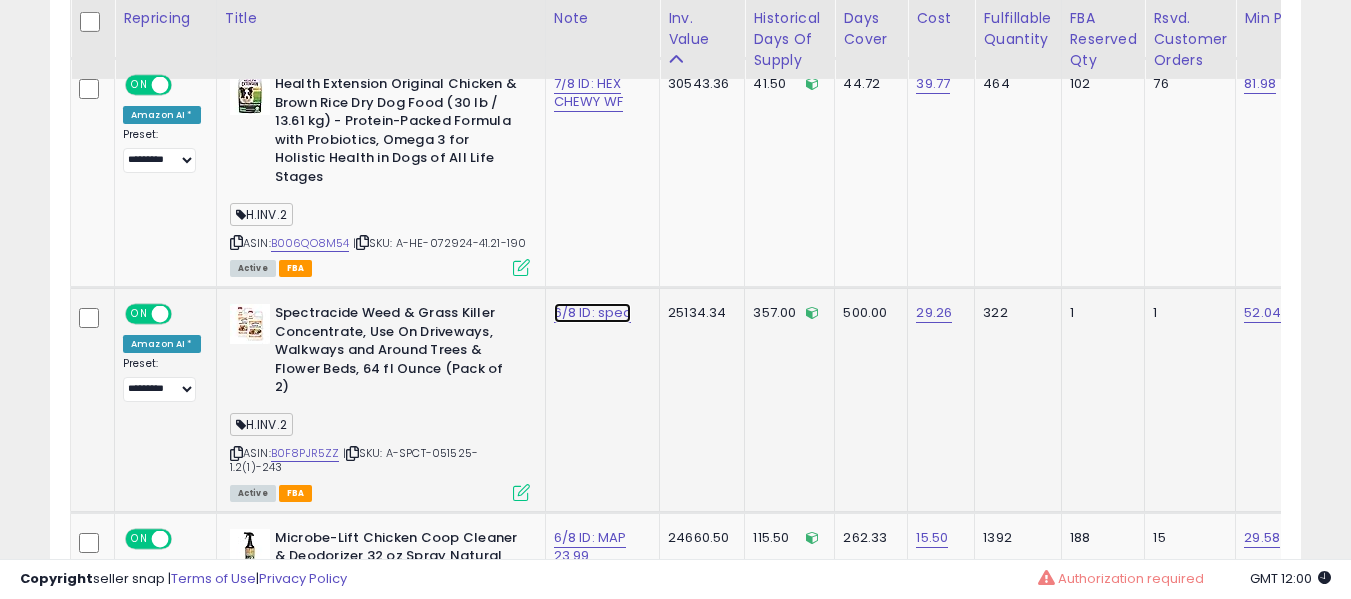 click on "6/8 ID: spec" at bounding box center [588, -759] 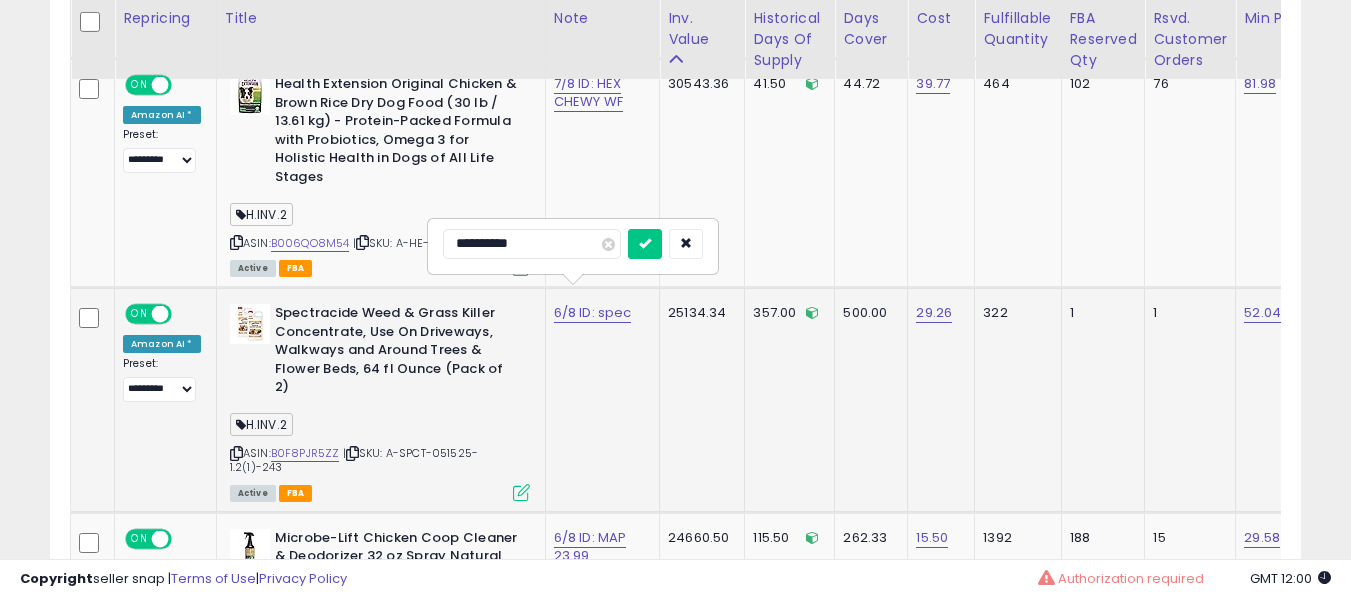 type on "**********" 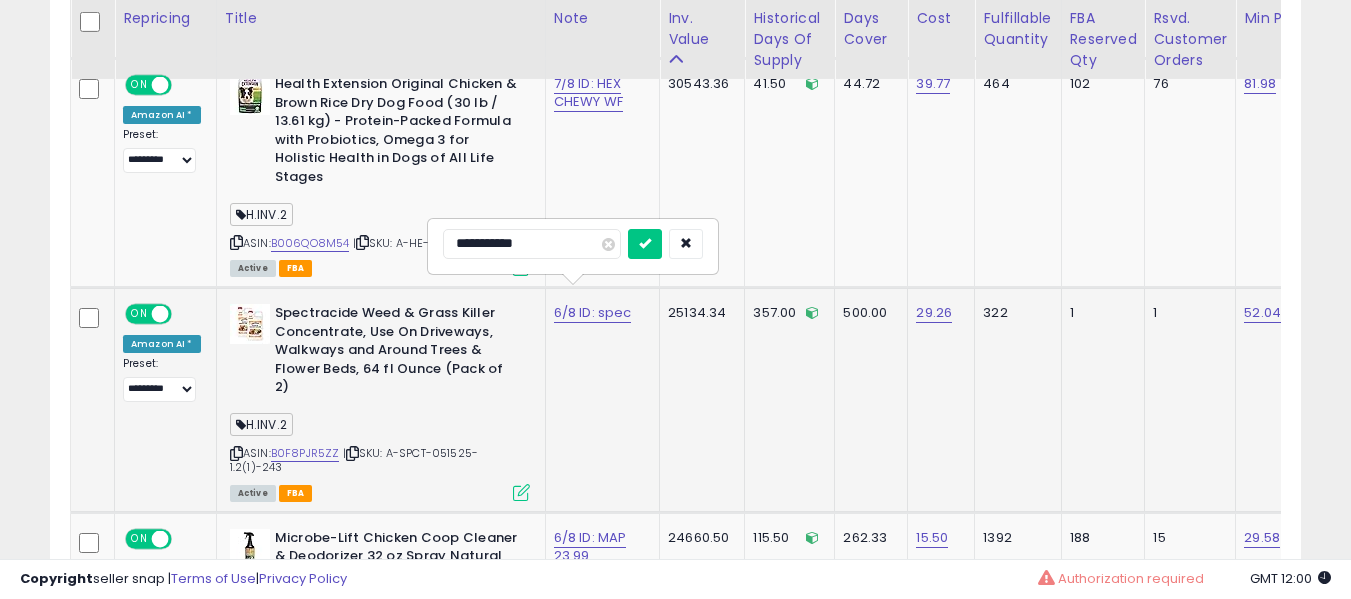 click at bounding box center (645, 244) 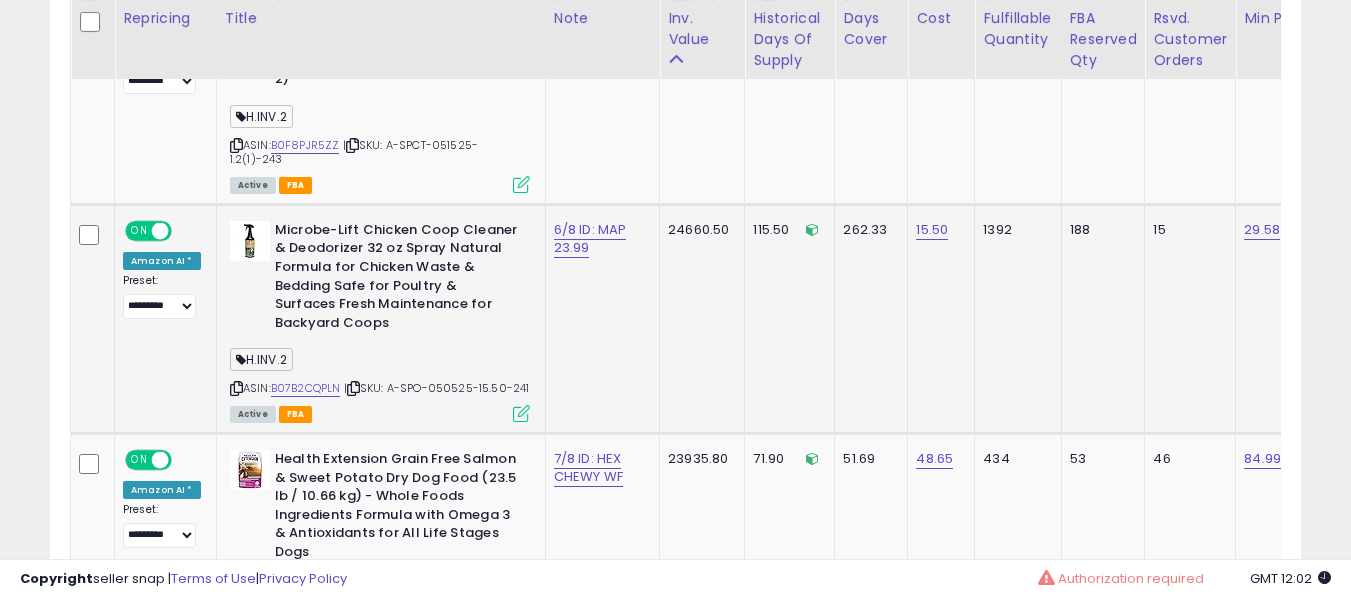 scroll, scrollTop: 2192, scrollLeft: 0, axis: vertical 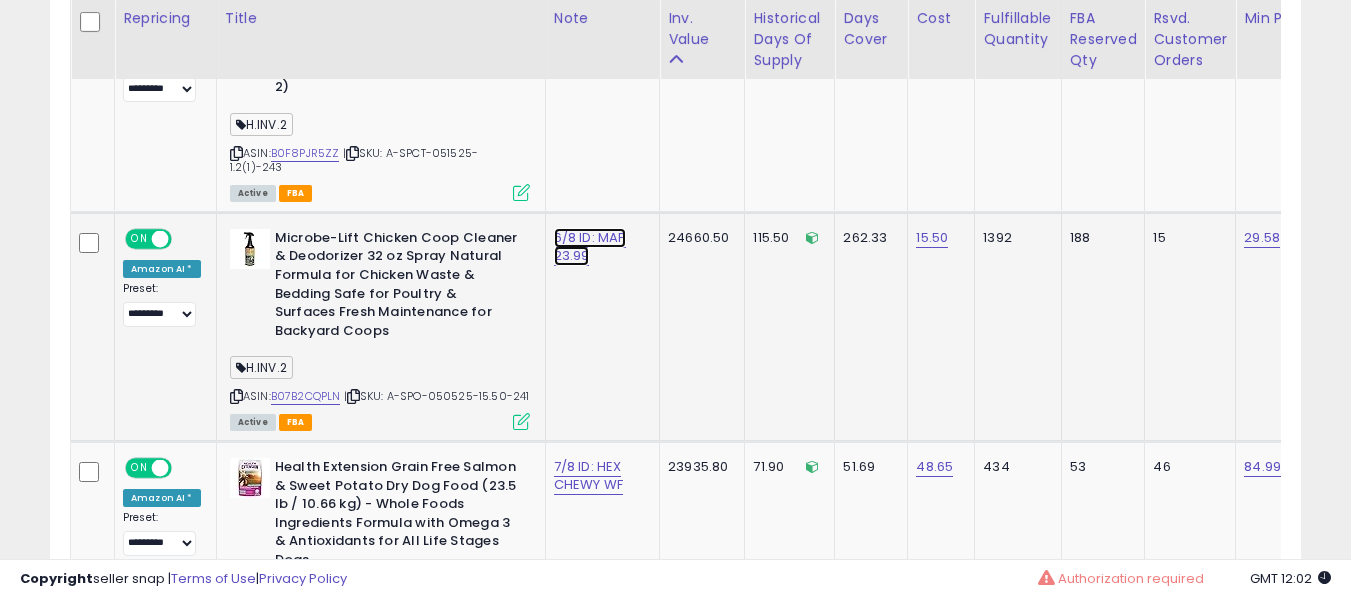 click on "6/8 ID: MAP 23.99" at bounding box center [588, -1059] 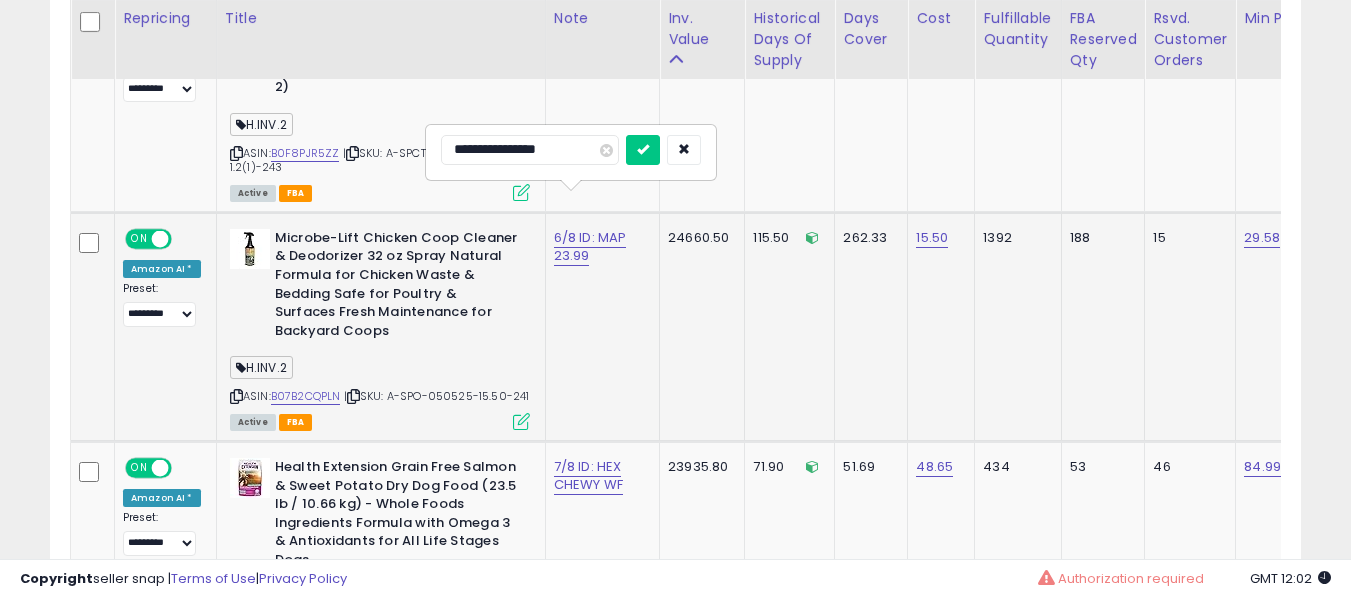 type on "**********" 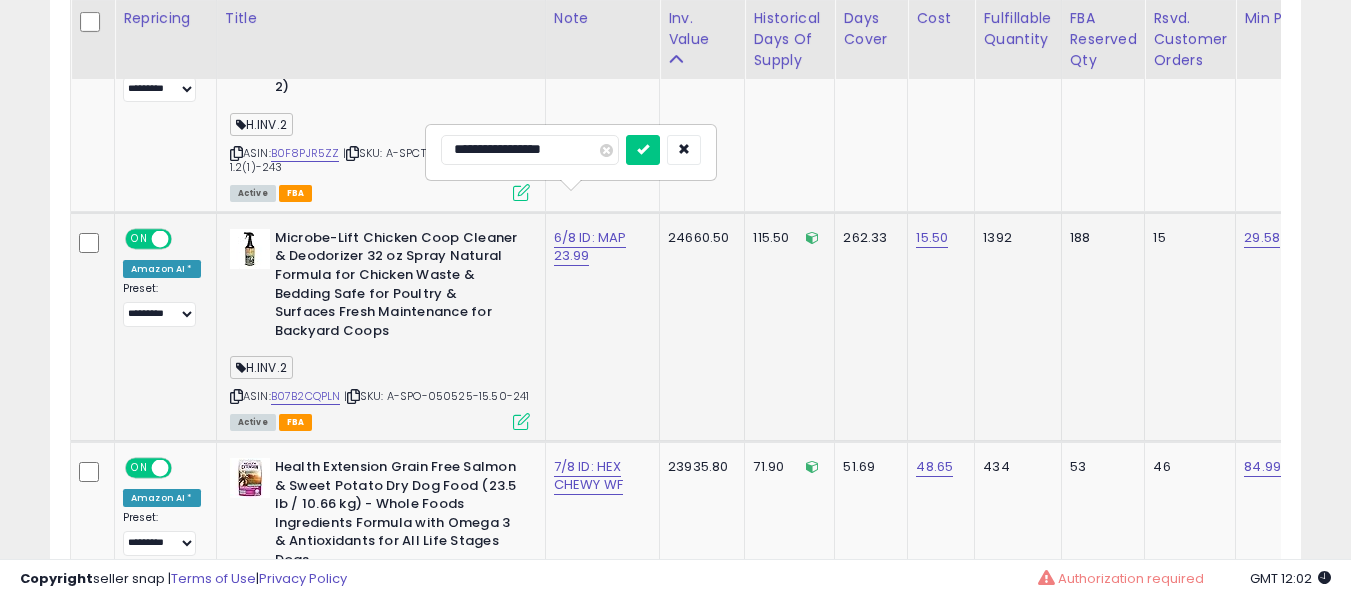 click at bounding box center [643, 150] 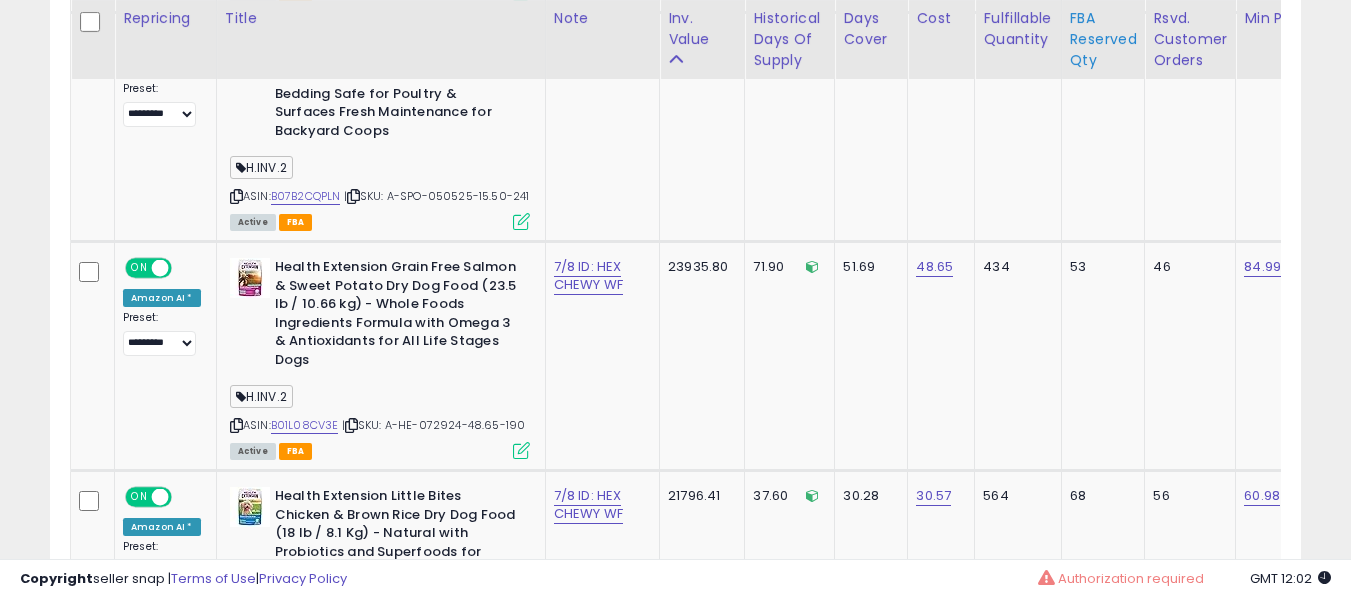 scroll, scrollTop: 1400, scrollLeft: 0, axis: vertical 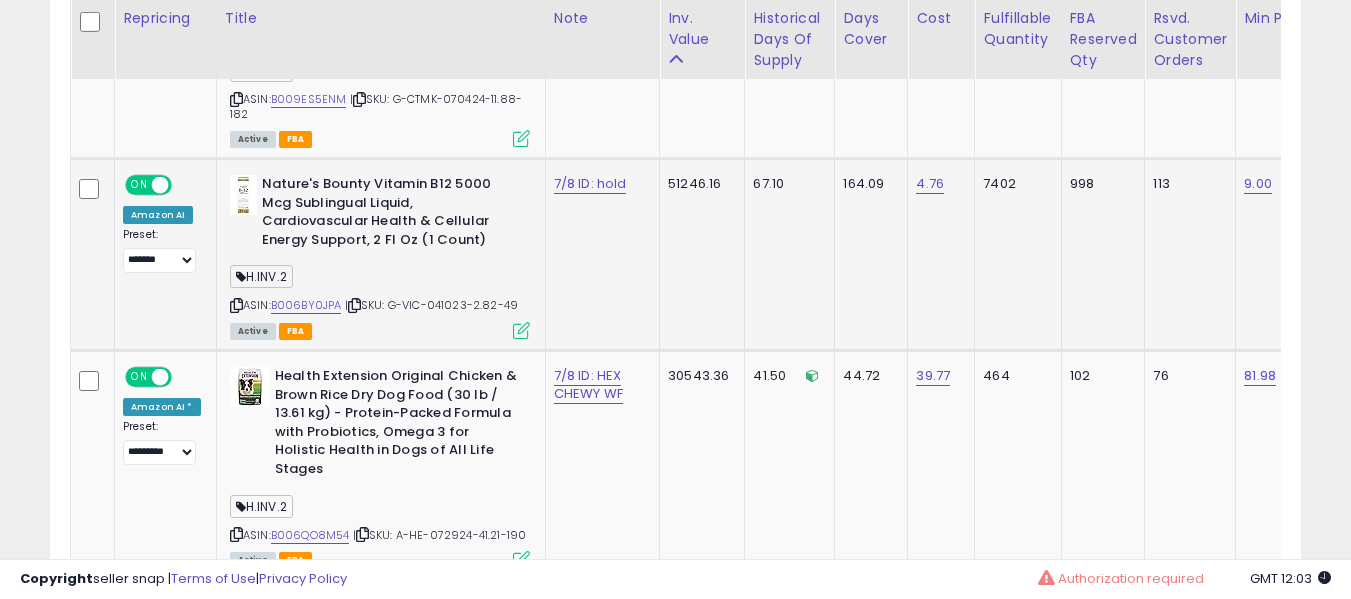 click on "7/8 ID: hold" 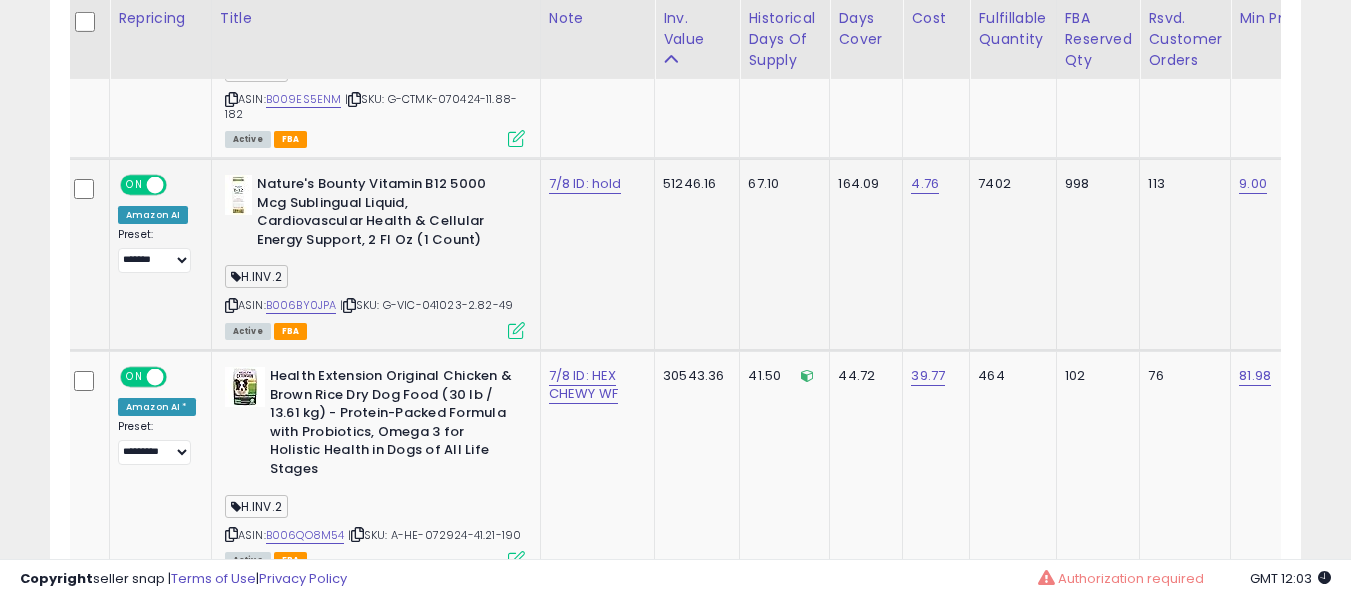 scroll, scrollTop: 0, scrollLeft: 175, axis: horizontal 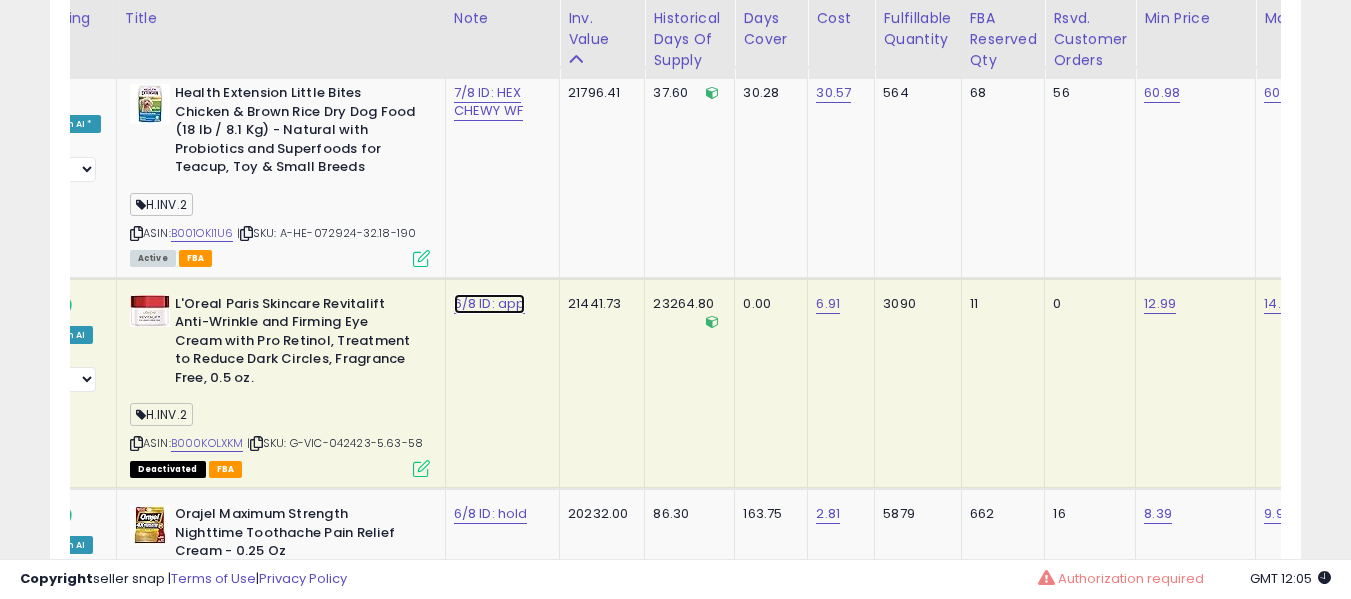 click on "6/8 ID: app" at bounding box center (490, 304) 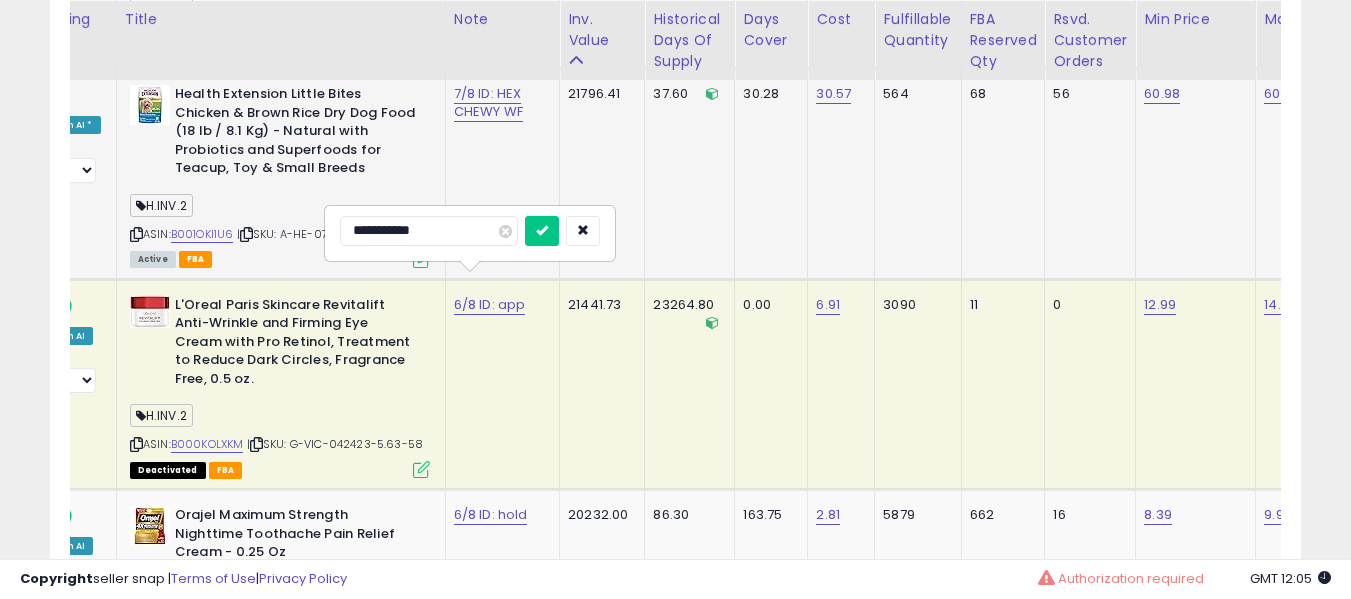 scroll, scrollTop: 2795, scrollLeft: 0, axis: vertical 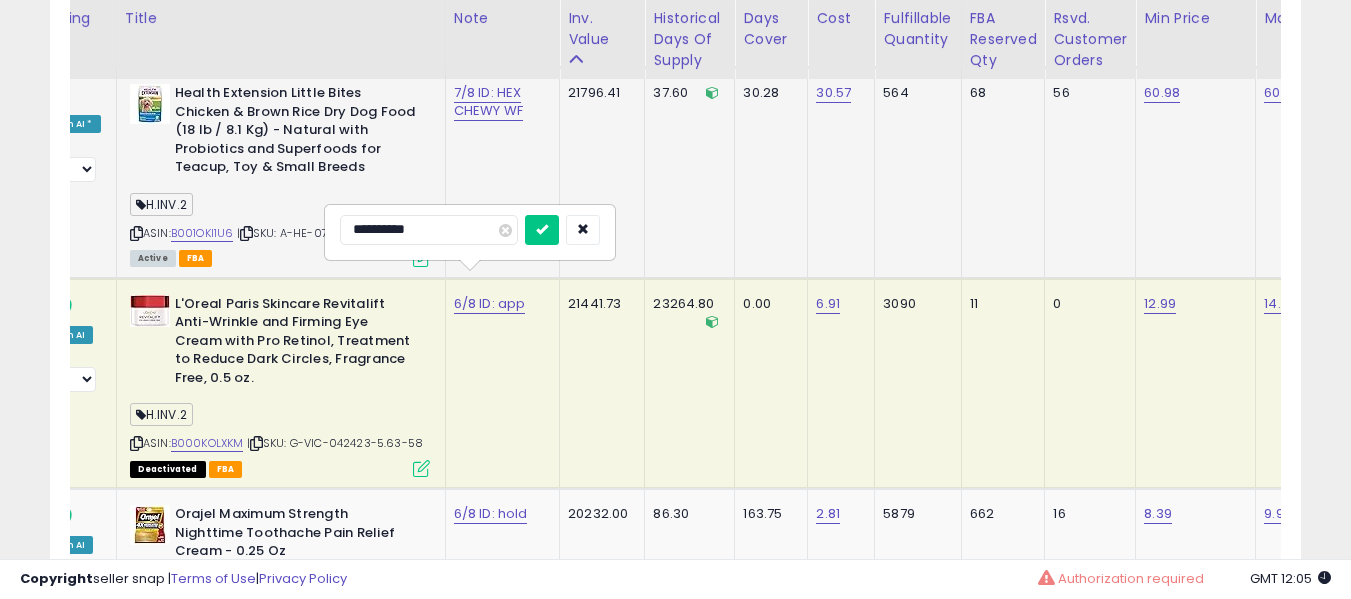 type on "**********" 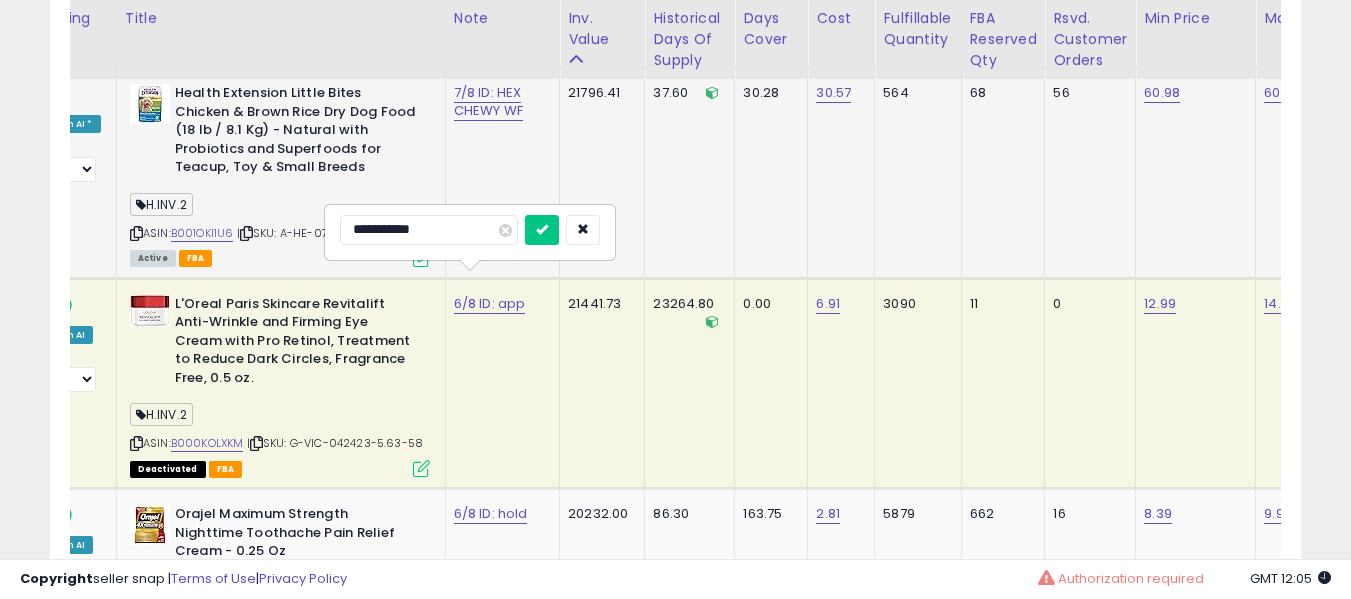 click at bounding box center (542, 230) 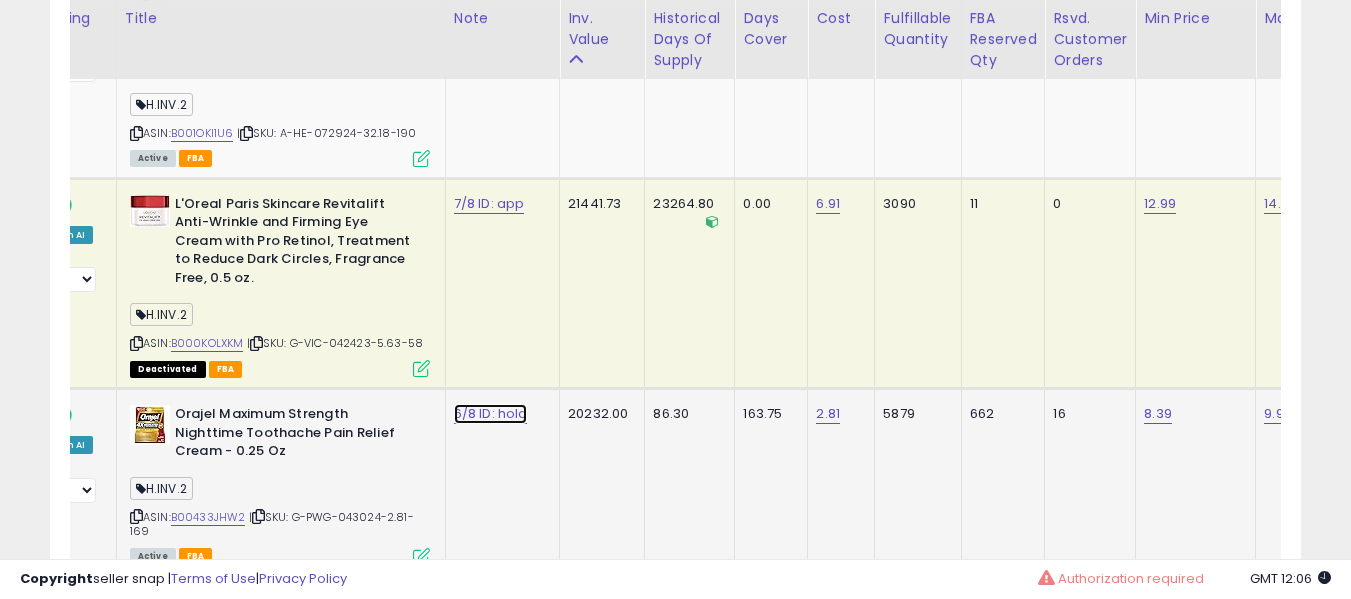 click on "6/8 ID: hold" at bounding box center [488, -1762] 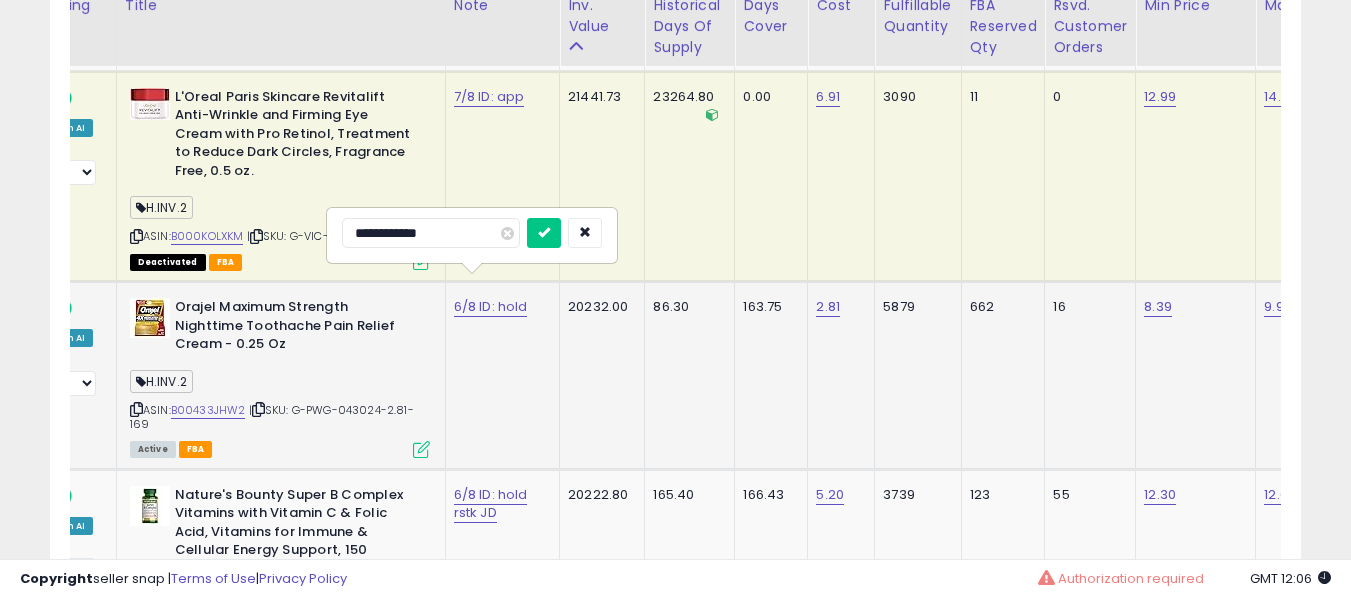 scroll, scrollTop: 3095, scrollLeft: 0, axis: vertical 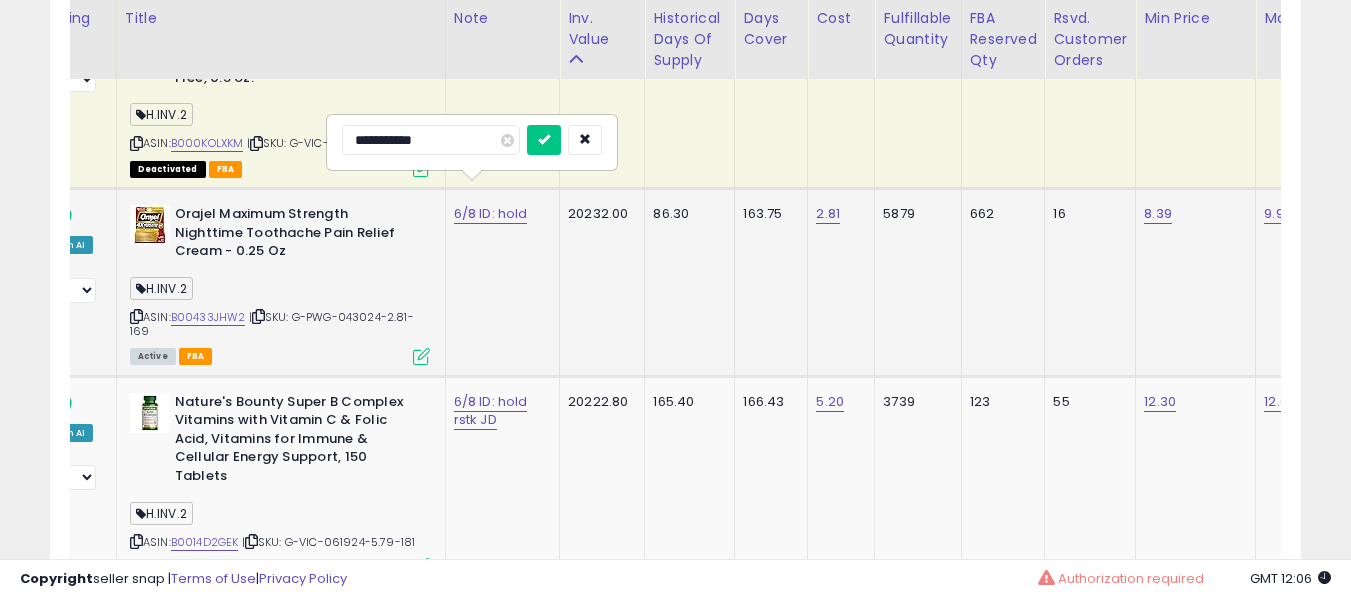 type on "**********" 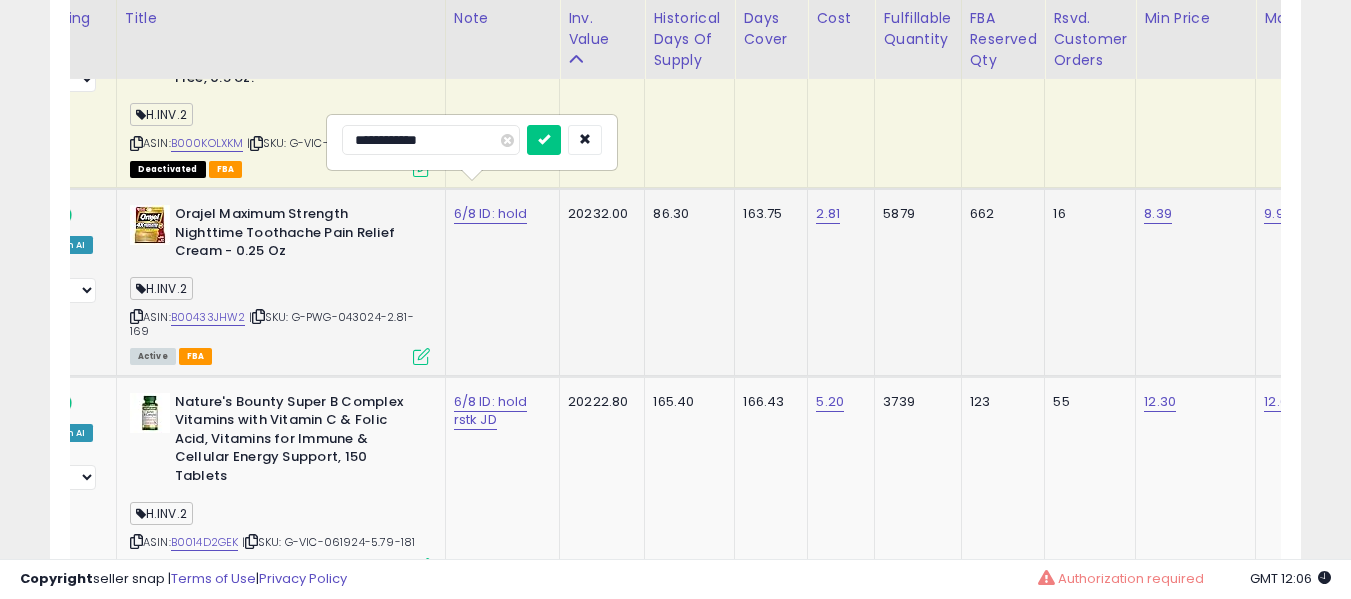 click at bounding box center [544, 140] 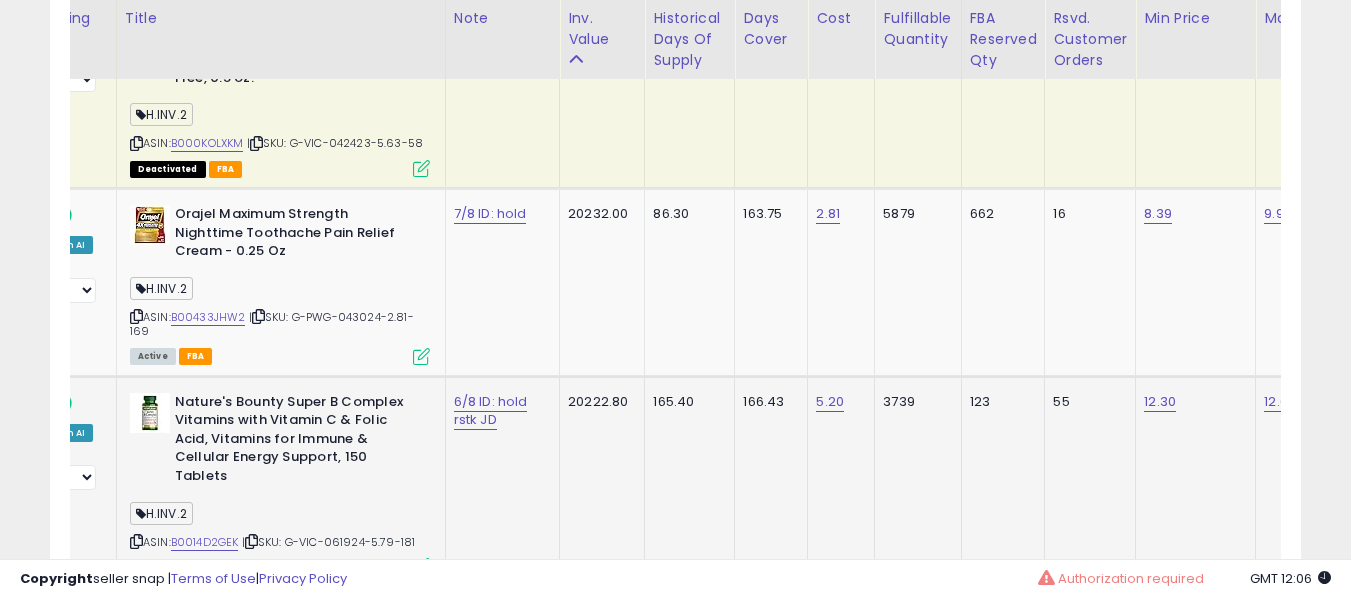 scroll, scrollTop: 0, scrollLeft: 28, axis: horizontal 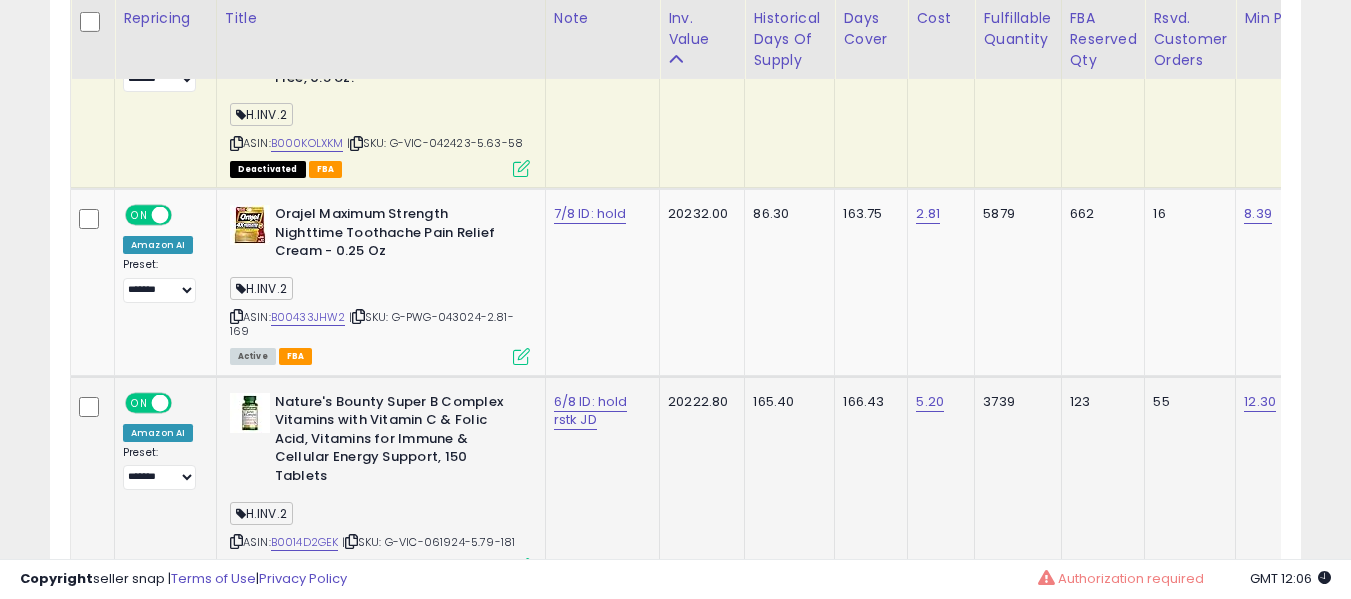click on "6/8 ID: hold rstk JD" at bounding box center (599, 411) 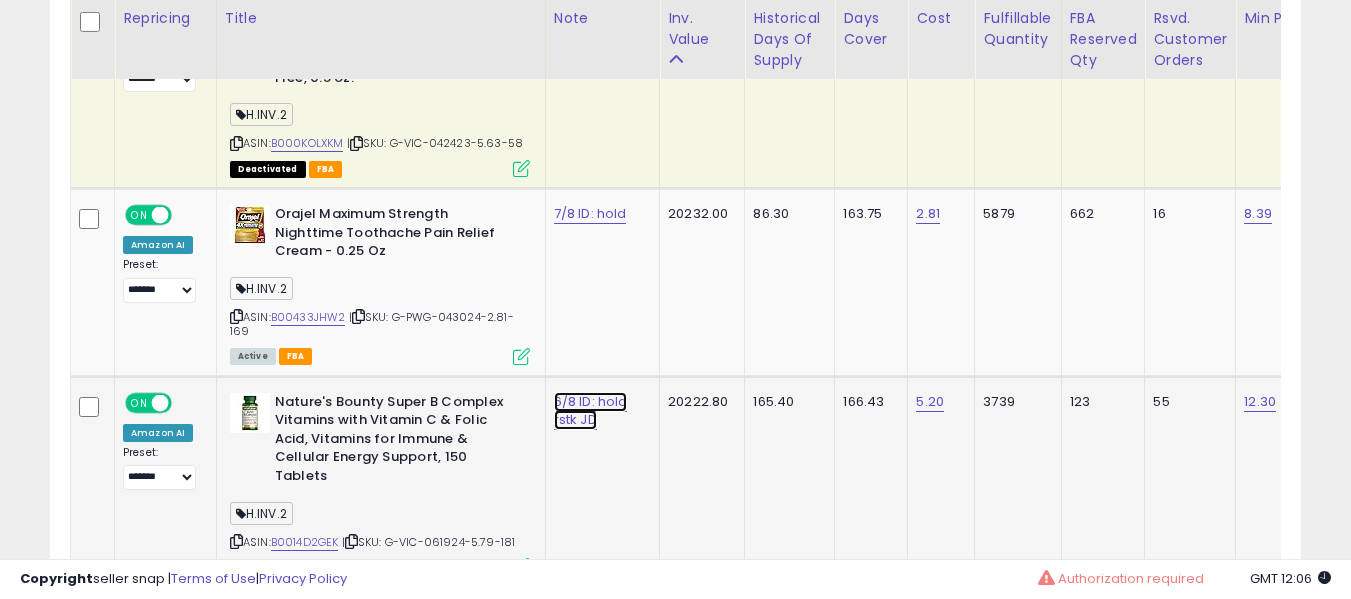 click on "6/8 ID: hold rstk JD" at bounding box center (588, -1962) 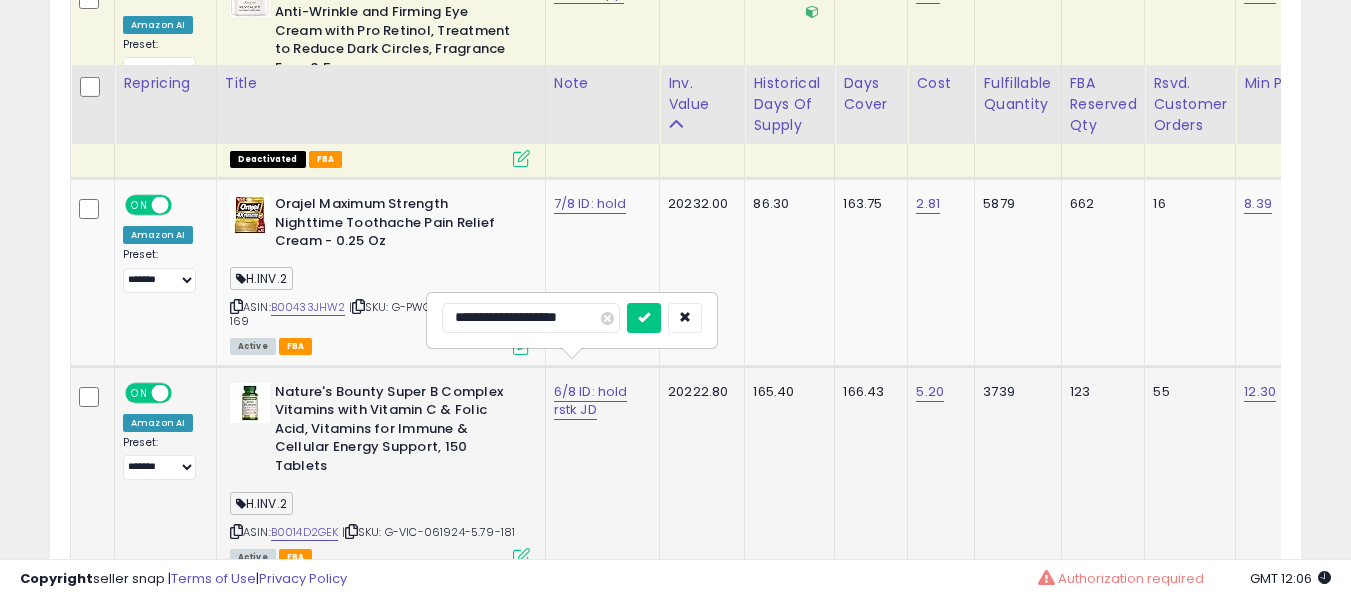 scroll, scrollTop: 3195, scrollLeft: 0, axis: vertical 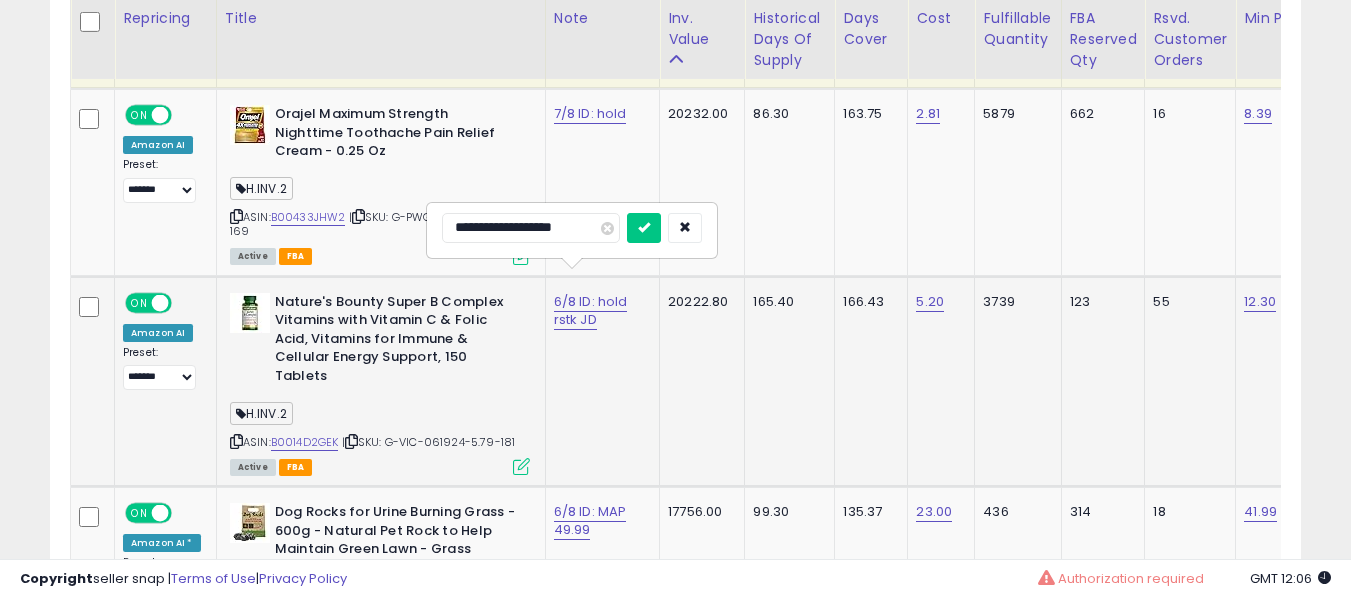 type on "**********" 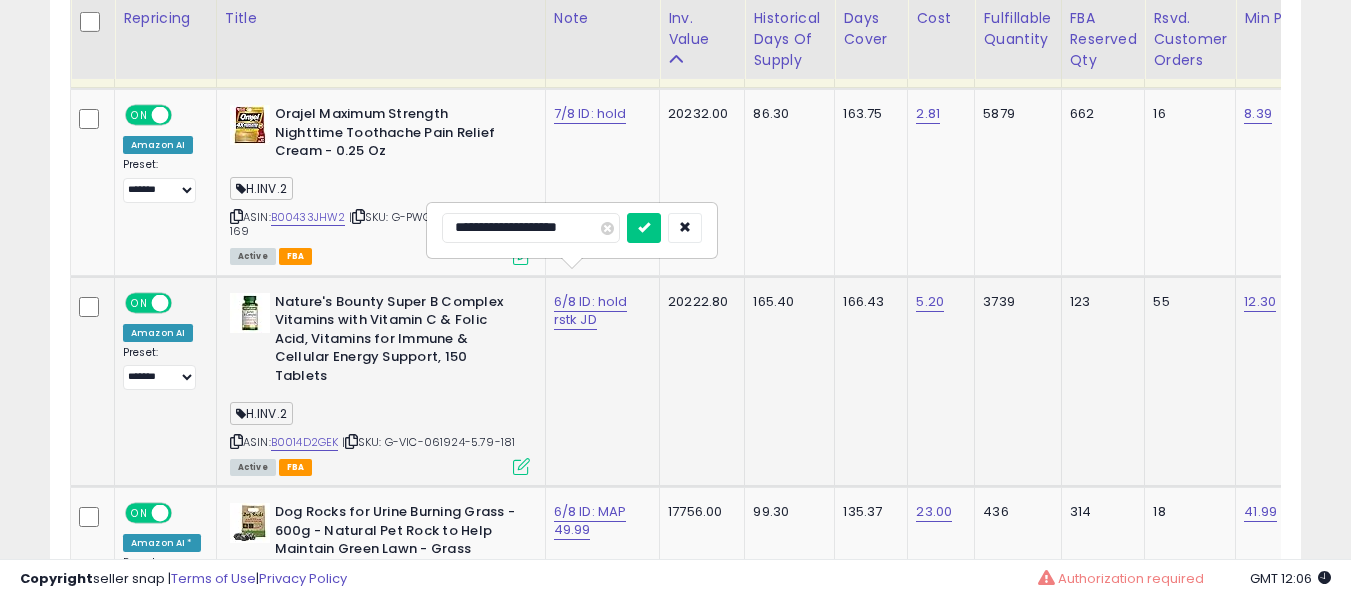 click at bounding box center [644, 228] 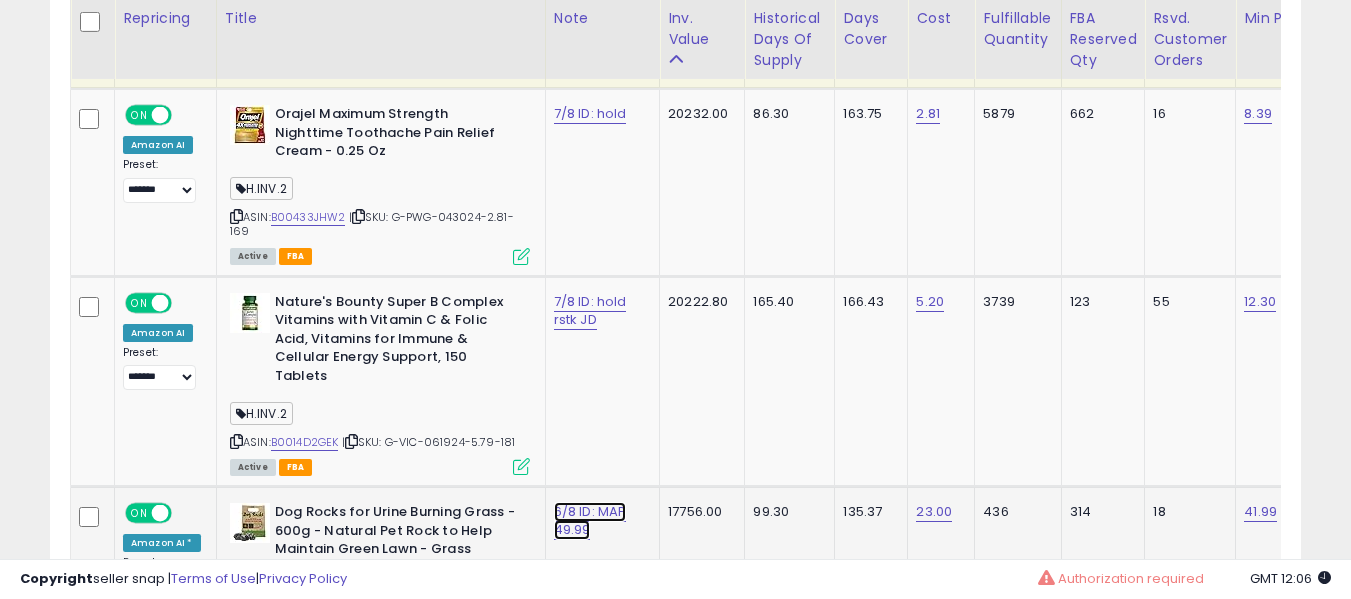 click on "6/8 ID: MAP 49.99" at bounding box center [588, -2062] 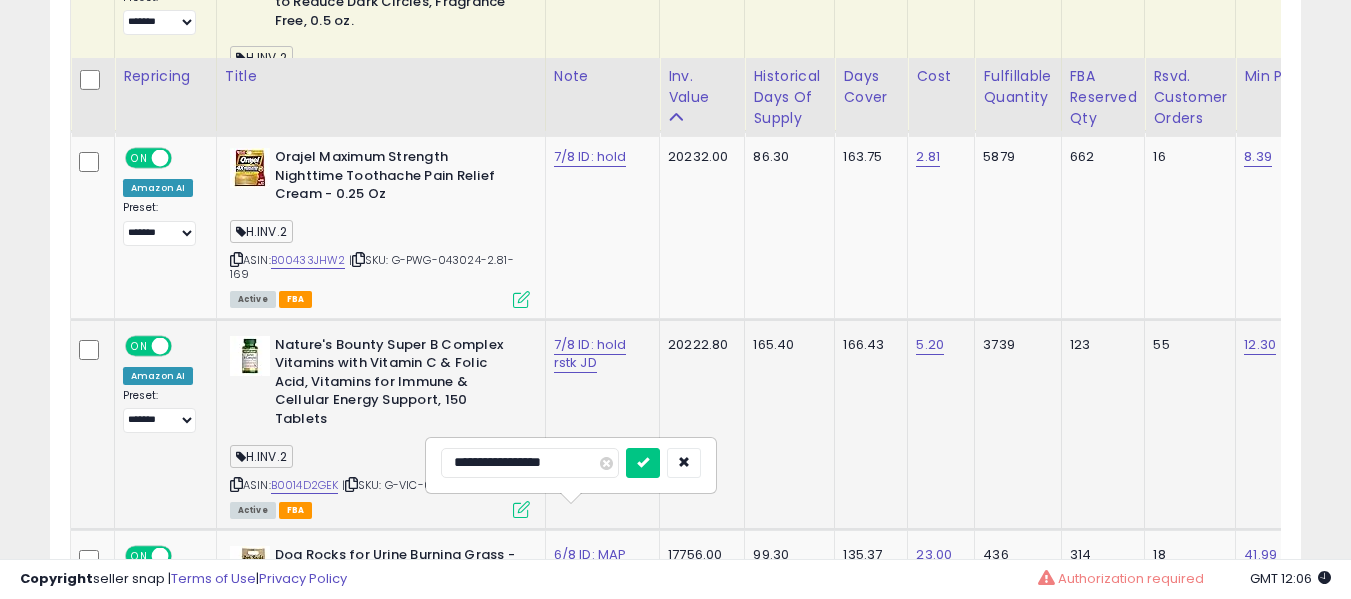 scroll, scrollTop: 3295, scrollLeft: 0, axis: vertical 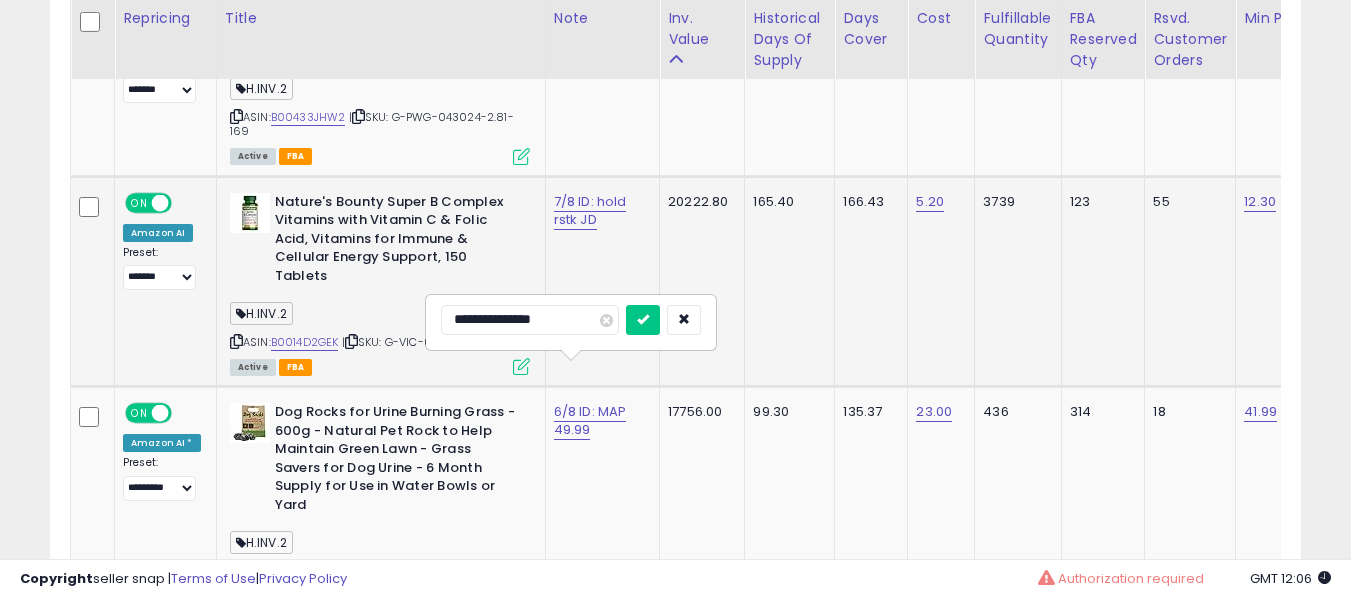 type on "**********" 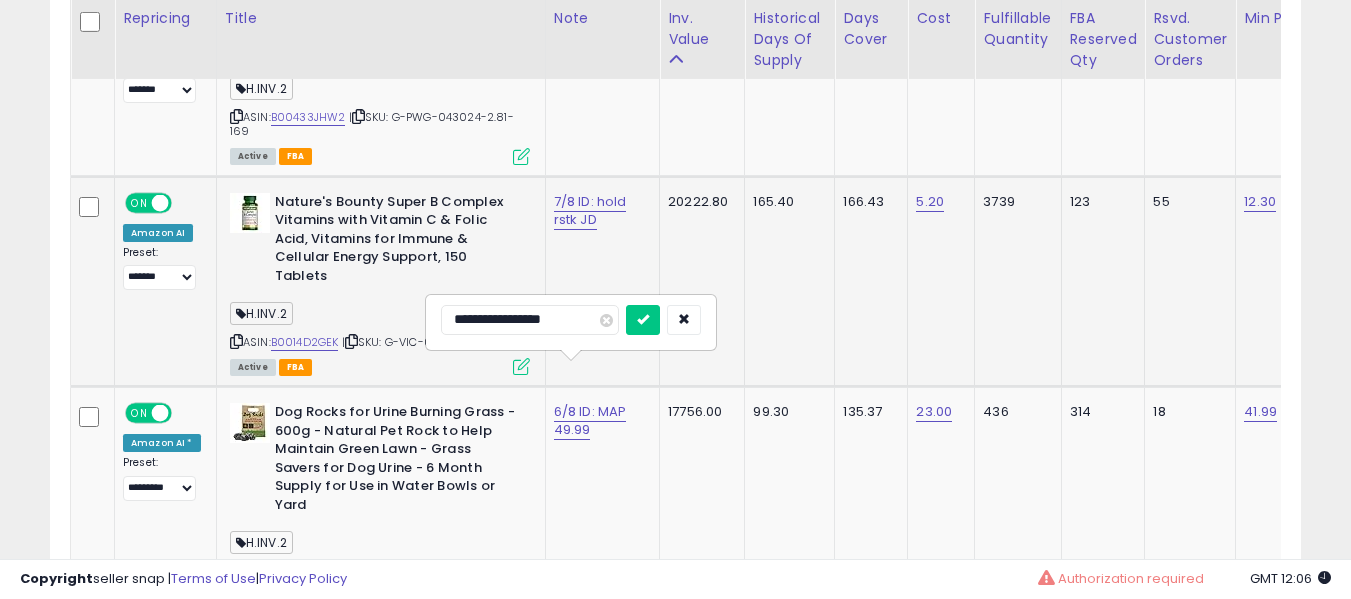 click at bounding box center (643, 320) 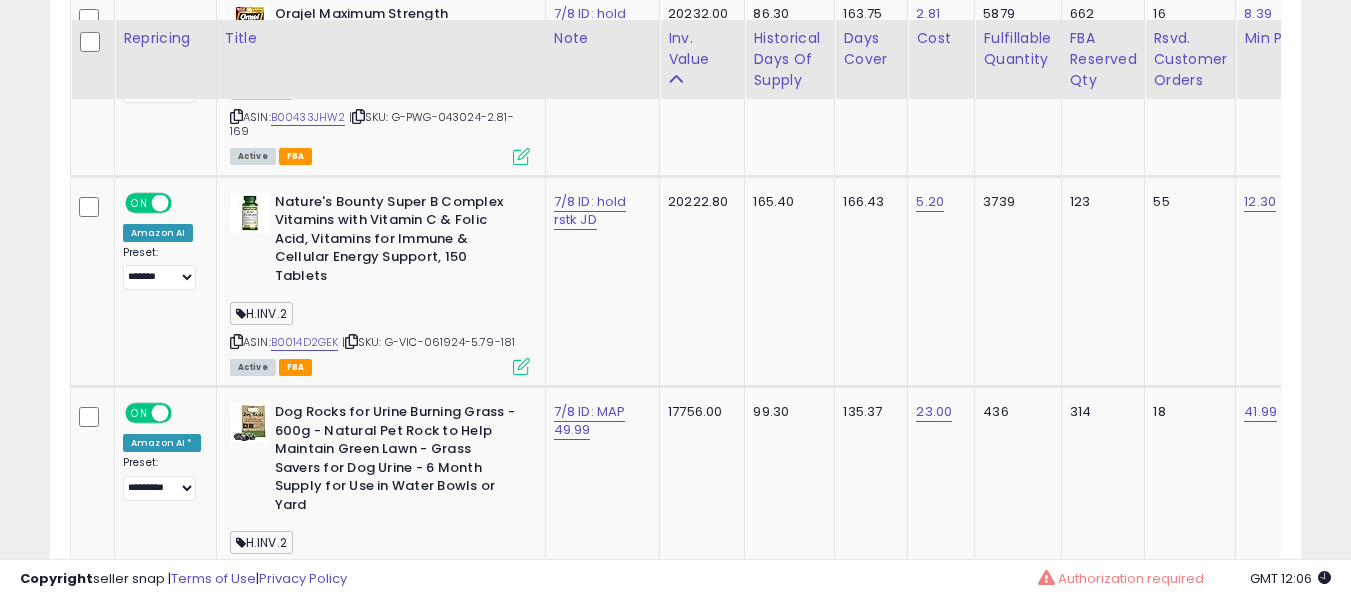 scroll, scrollTop: 3595, scrollLeft: 0, axis: vertical 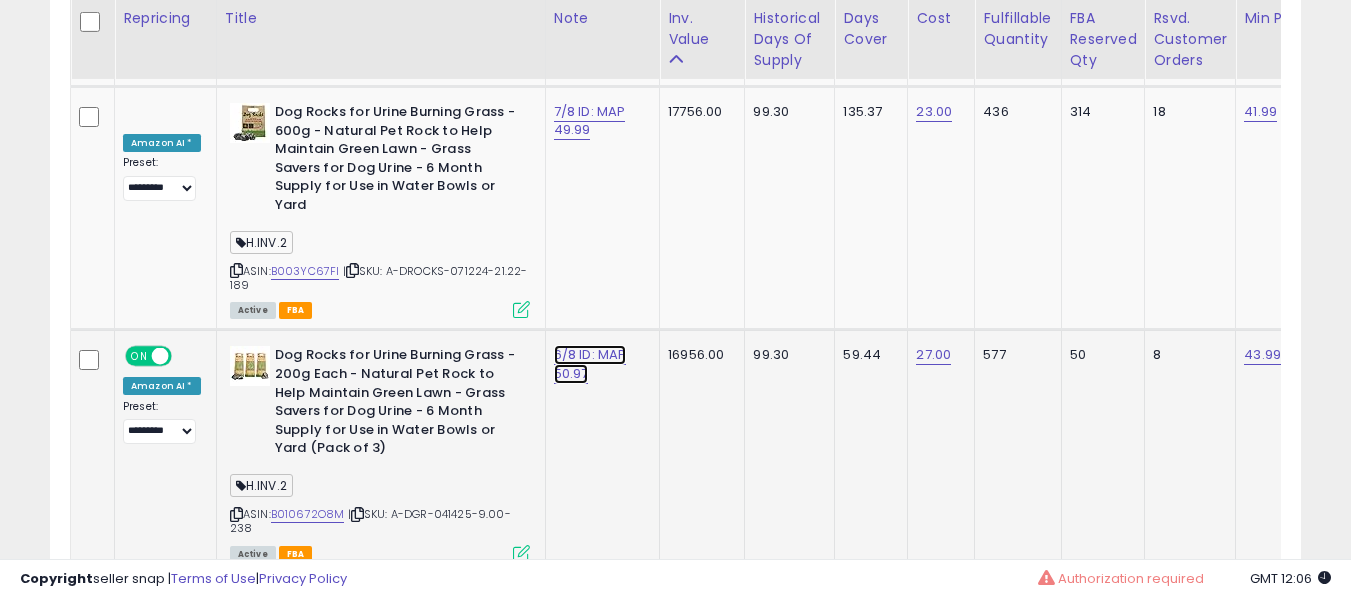 click on "6/8 ID: MAP 50.97" at bounding box center [588, -2462] 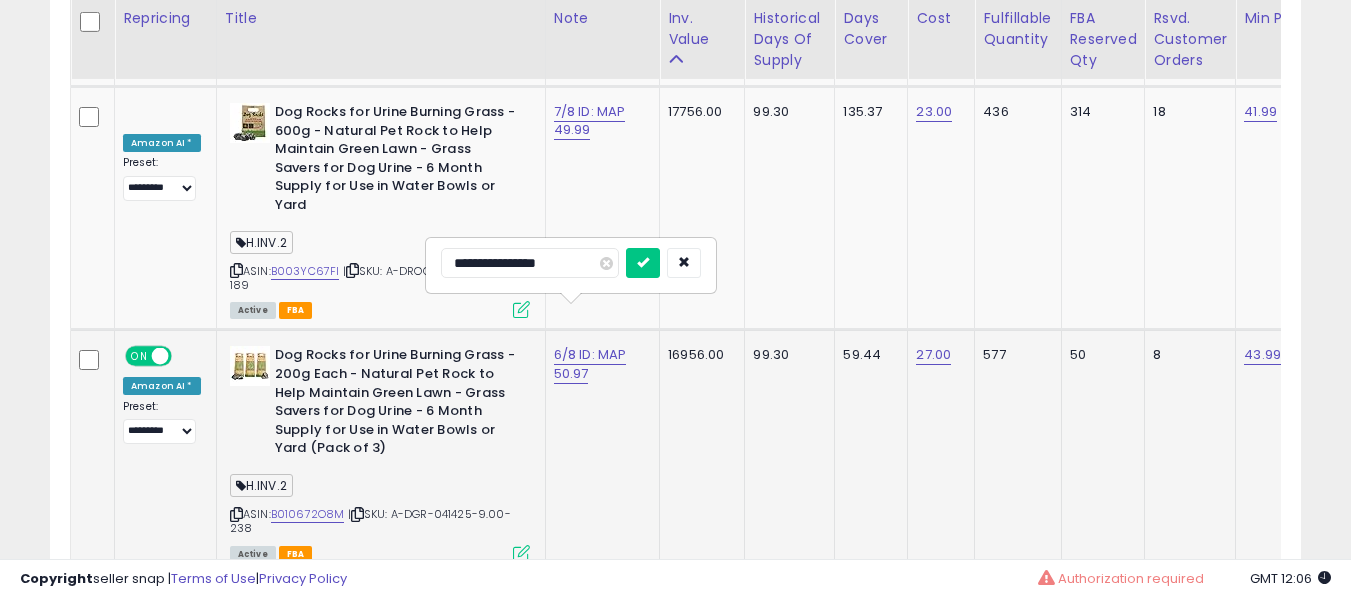 type on "**********" 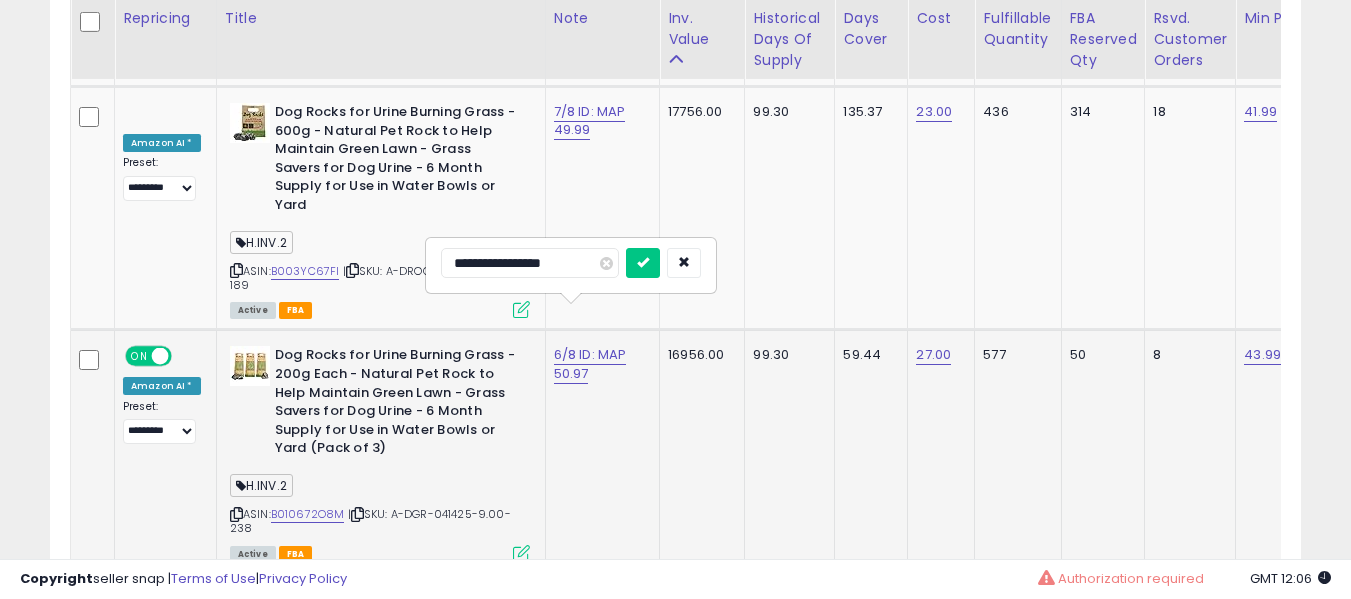 click at bounding box center [643, 263] 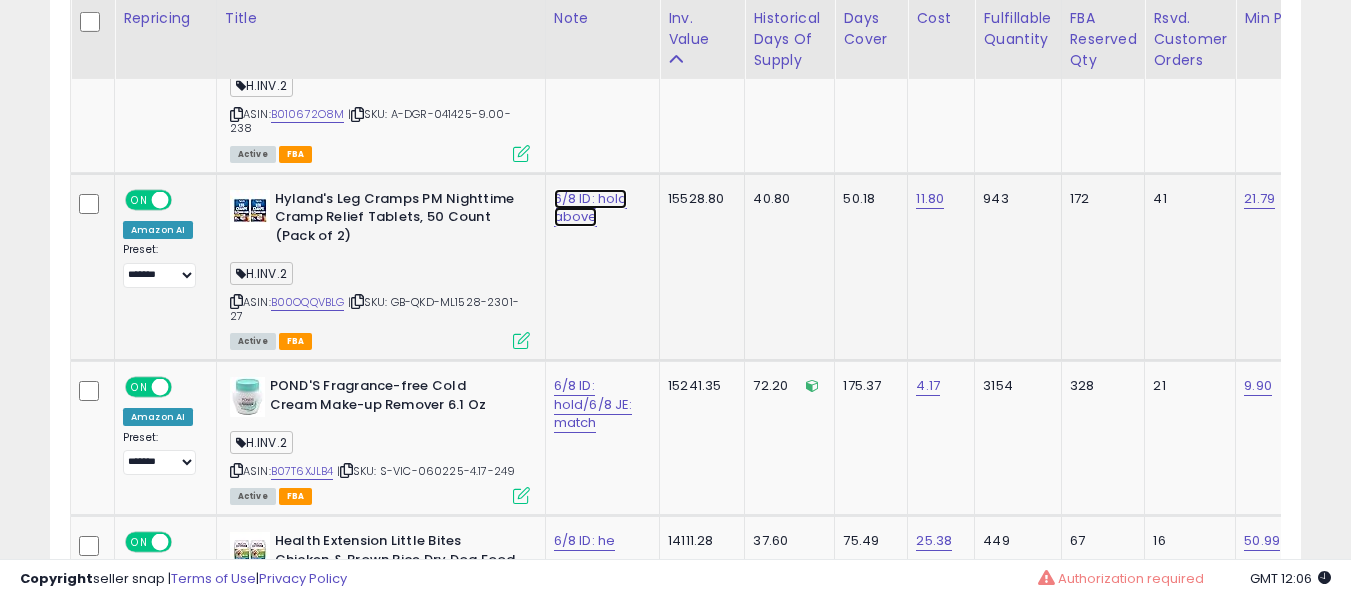 click on "6/8 ID: hold above" at bounding box center (588, -2862) 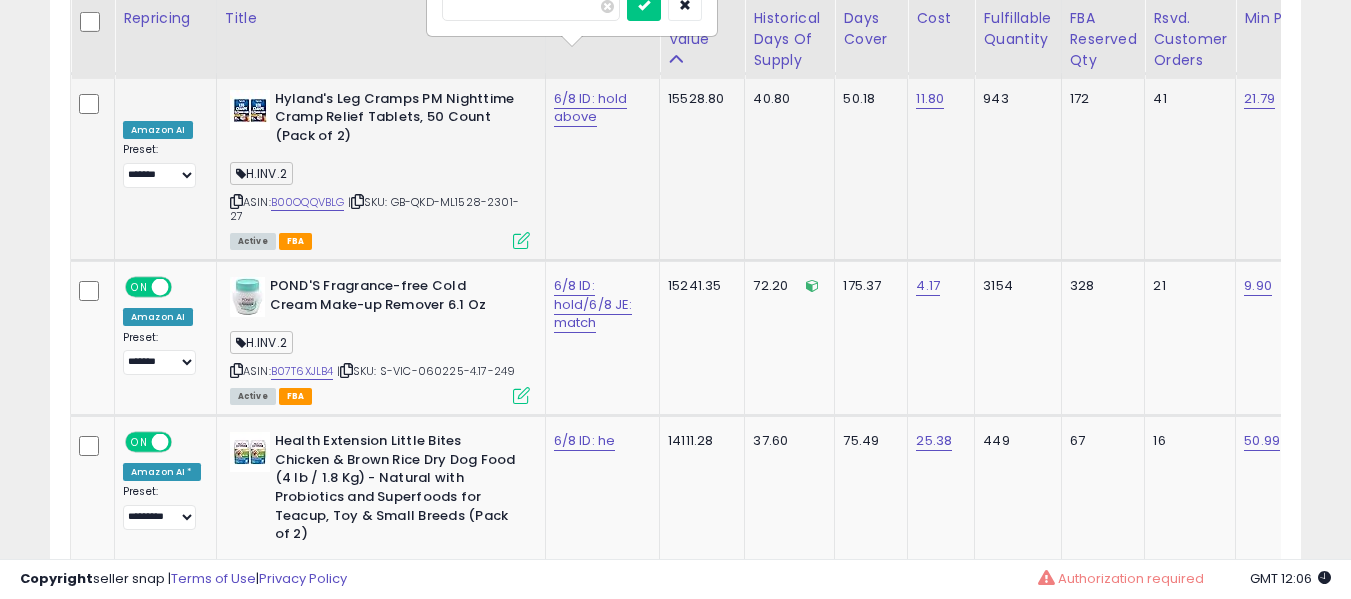 scroll, scrollTop: 4093, scrollLeft: 0, axis: vertical 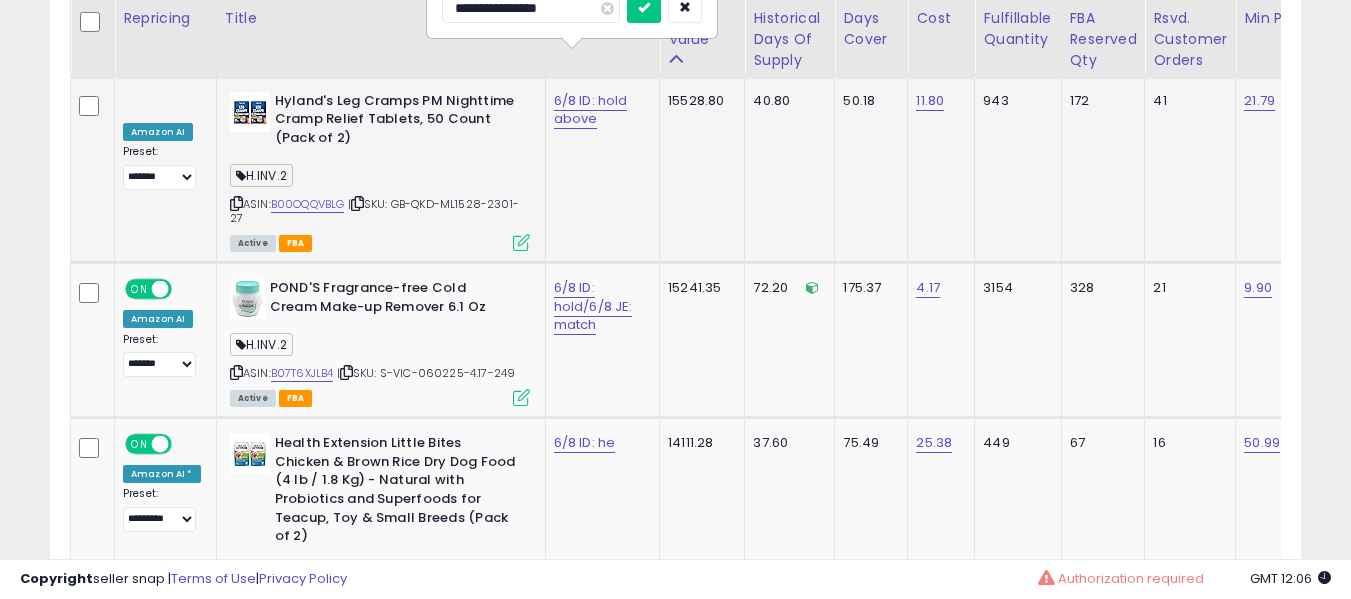 type on "**********" 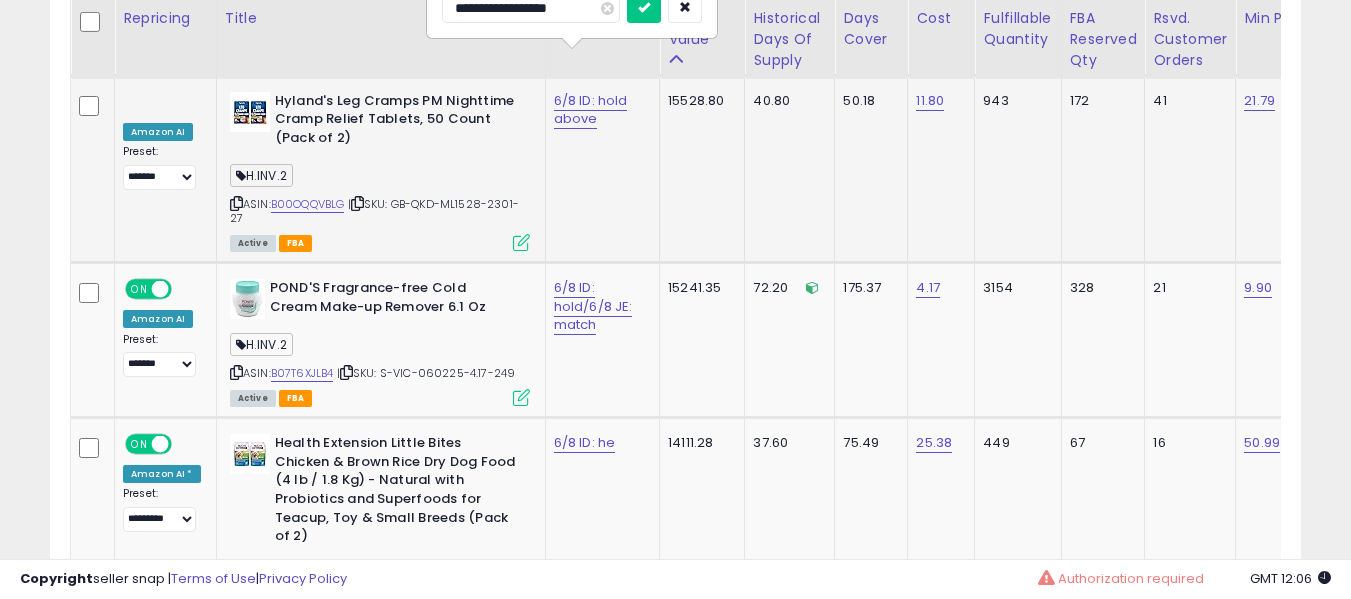 click at bounding box center (644, 8) 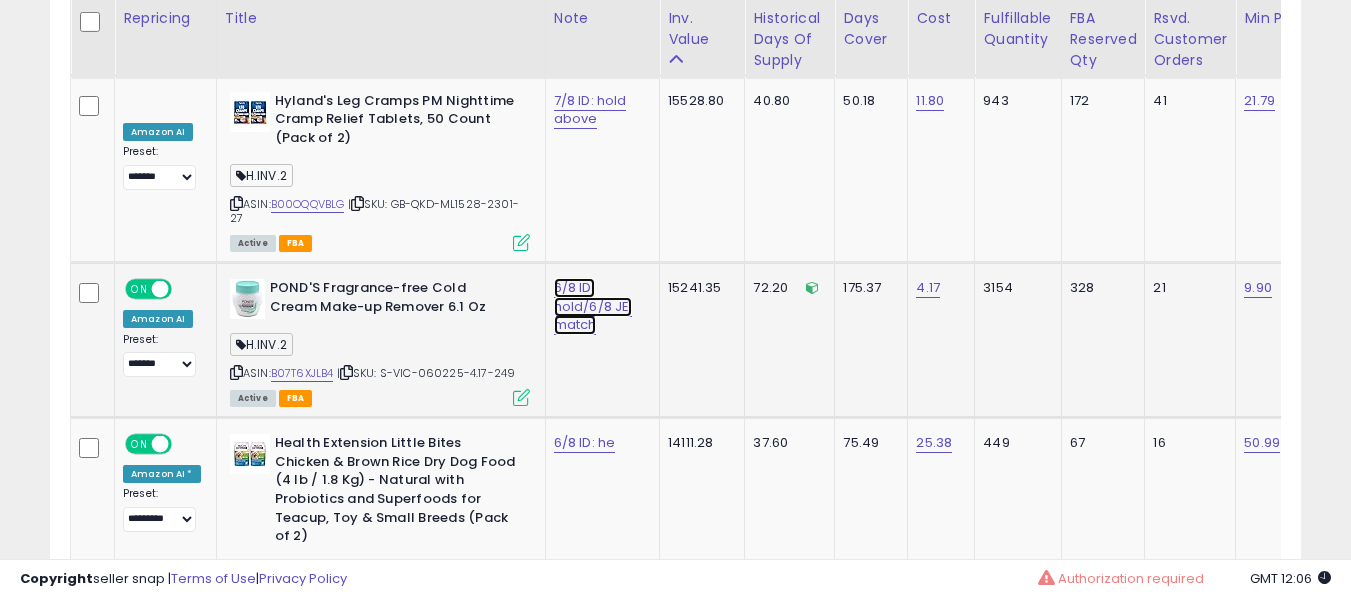 click on "6/8 ID: hold/6/8 JE: match" at bounding box center (588, -2960) 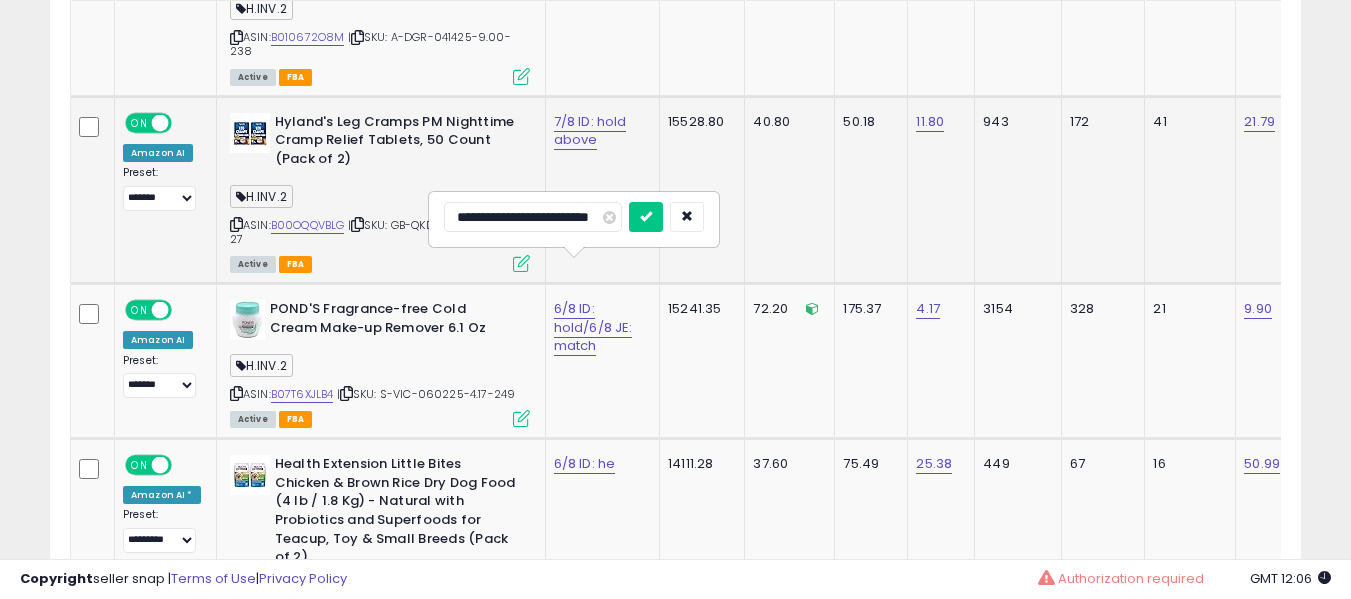 scroll, scrollTop: 3993, scrollLeft: 0, axis: vertical 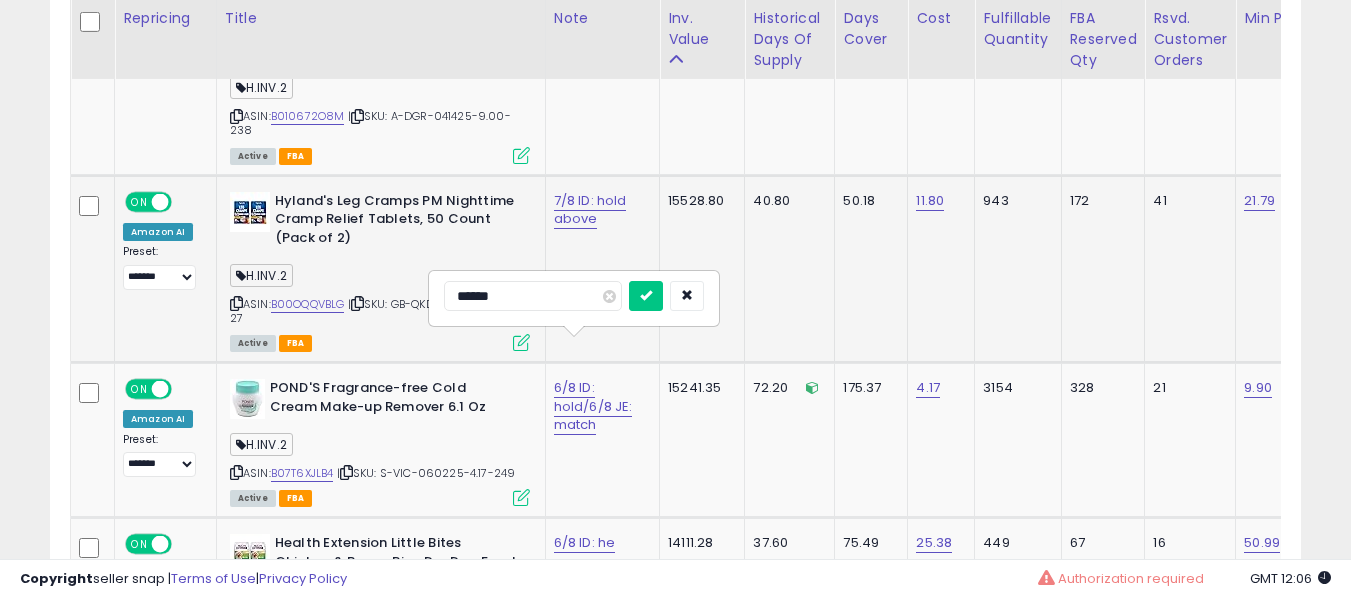type on "*******" 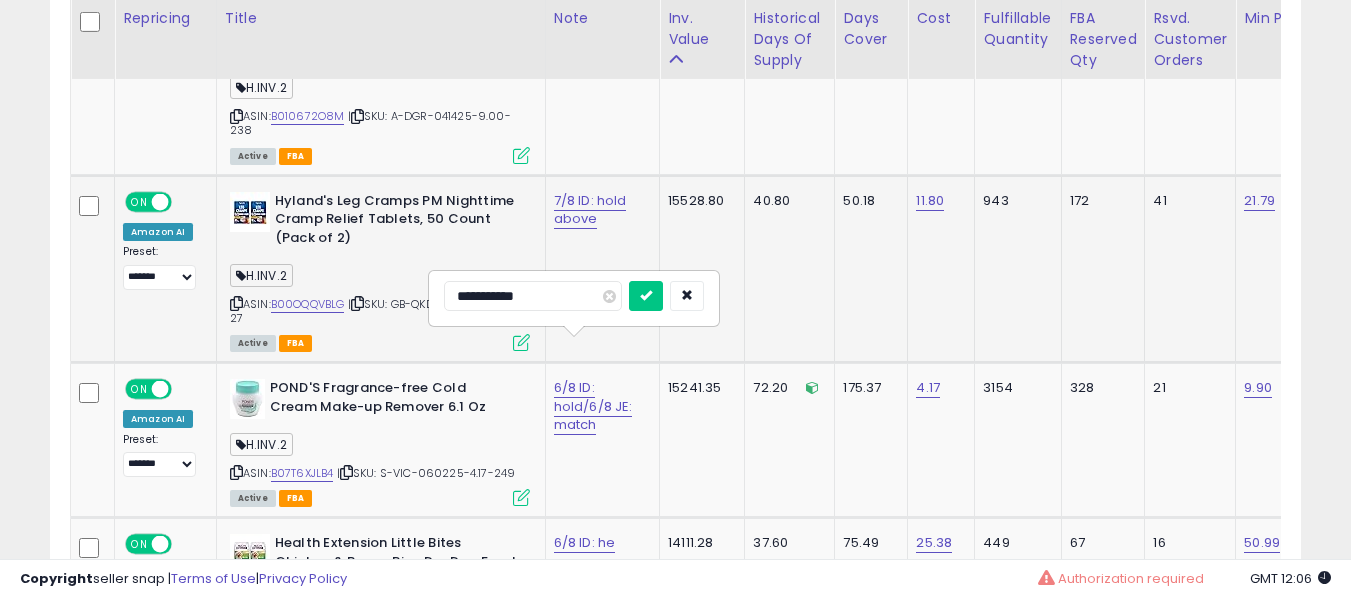 type on "**********" 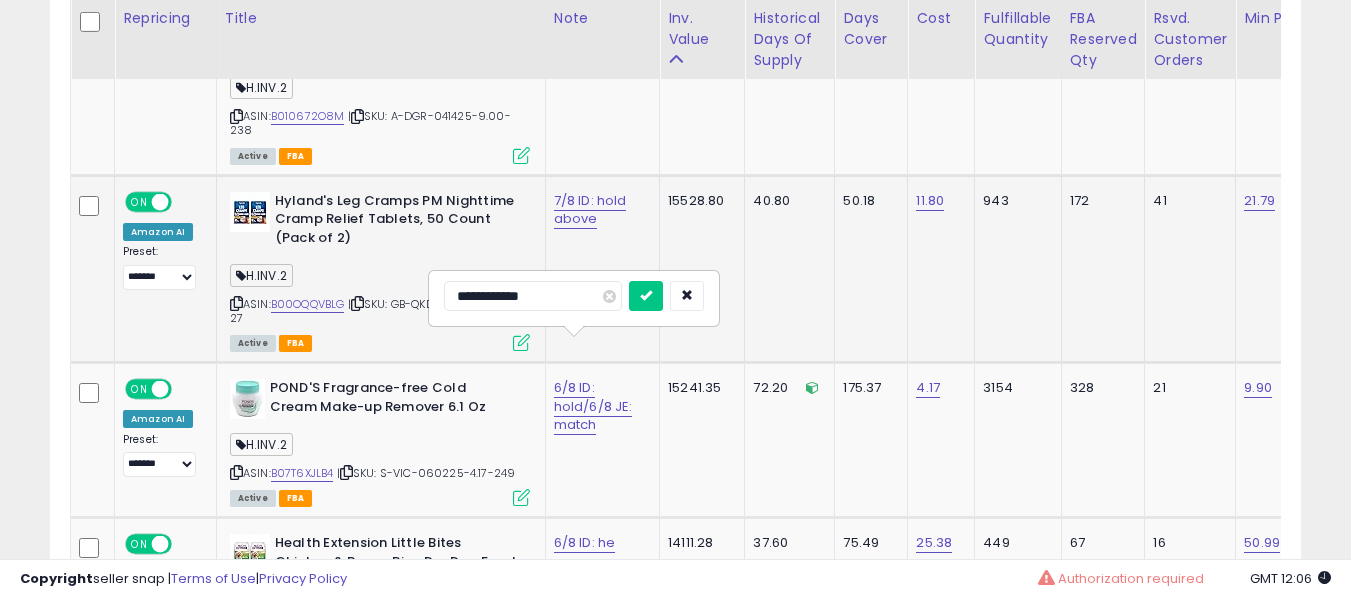 click at bounding box center [646, 296] 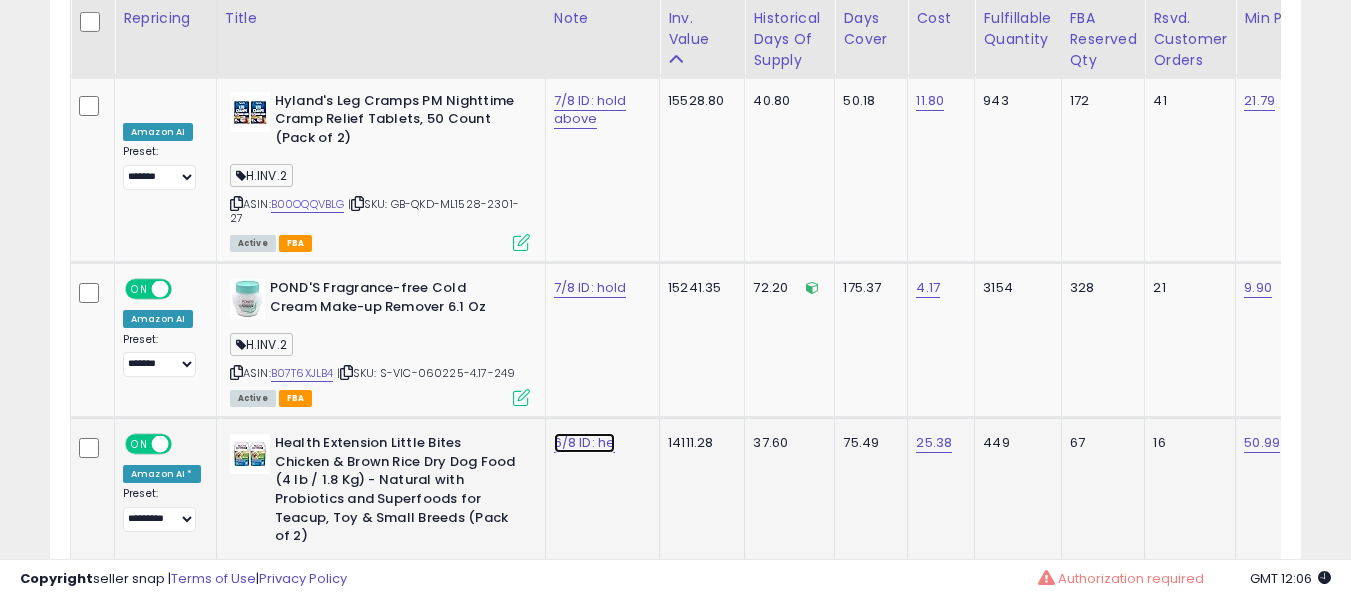 click on "6/8 ID: he" at bounding box center [588, -2960] 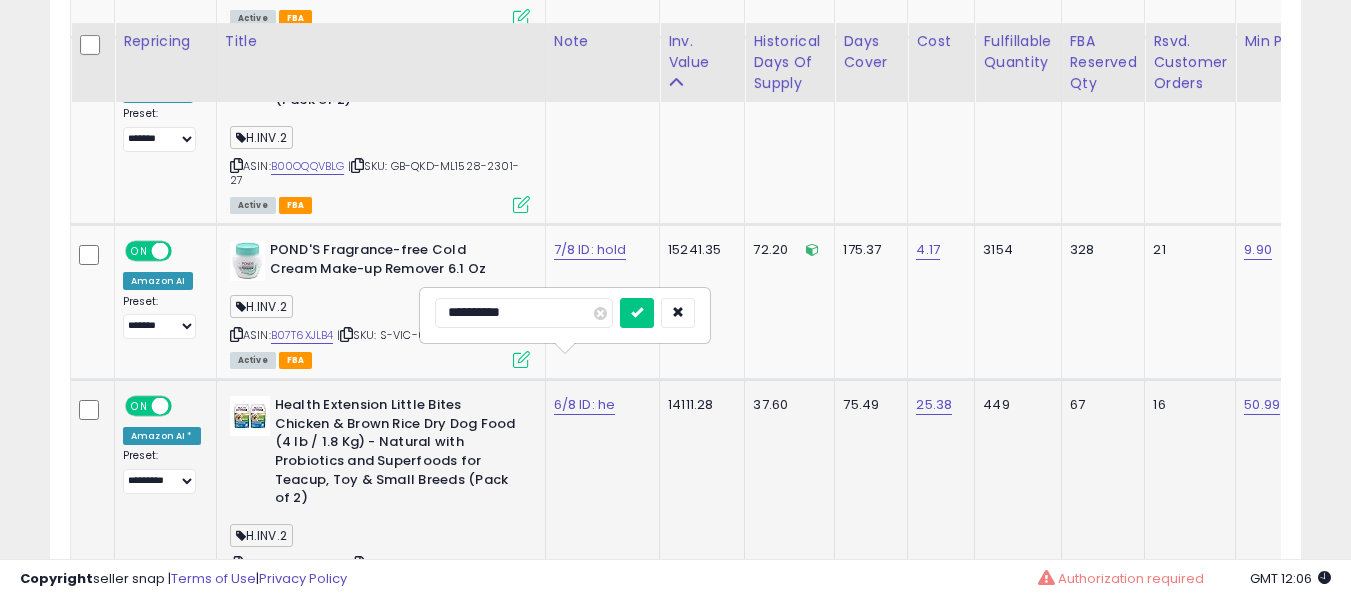 scroll, scrollTop: 4093, scrollLeft: 0, axis: vertical 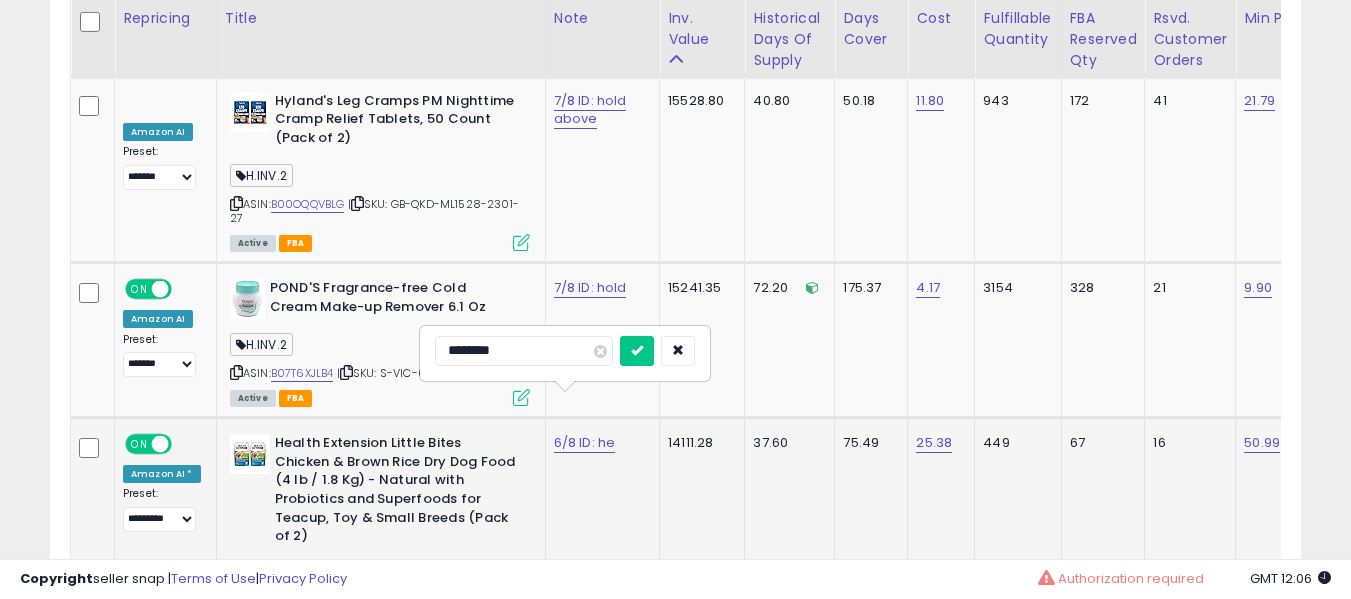 type on "*********" 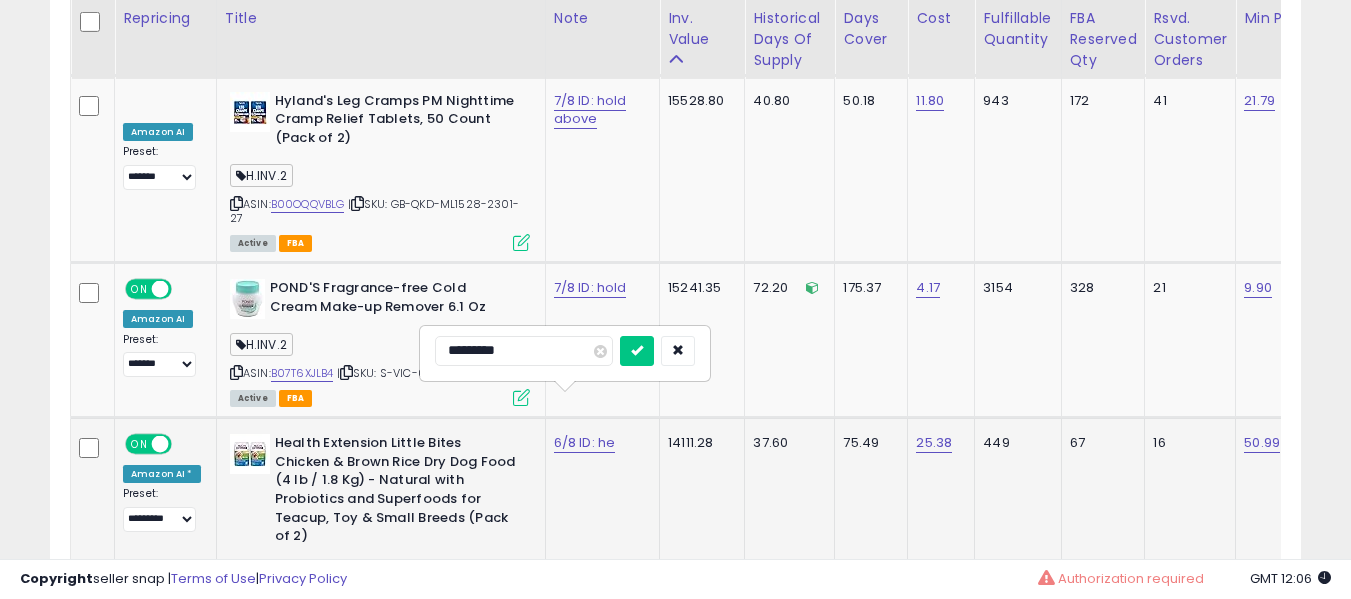 click at bounding box center [637, 351] 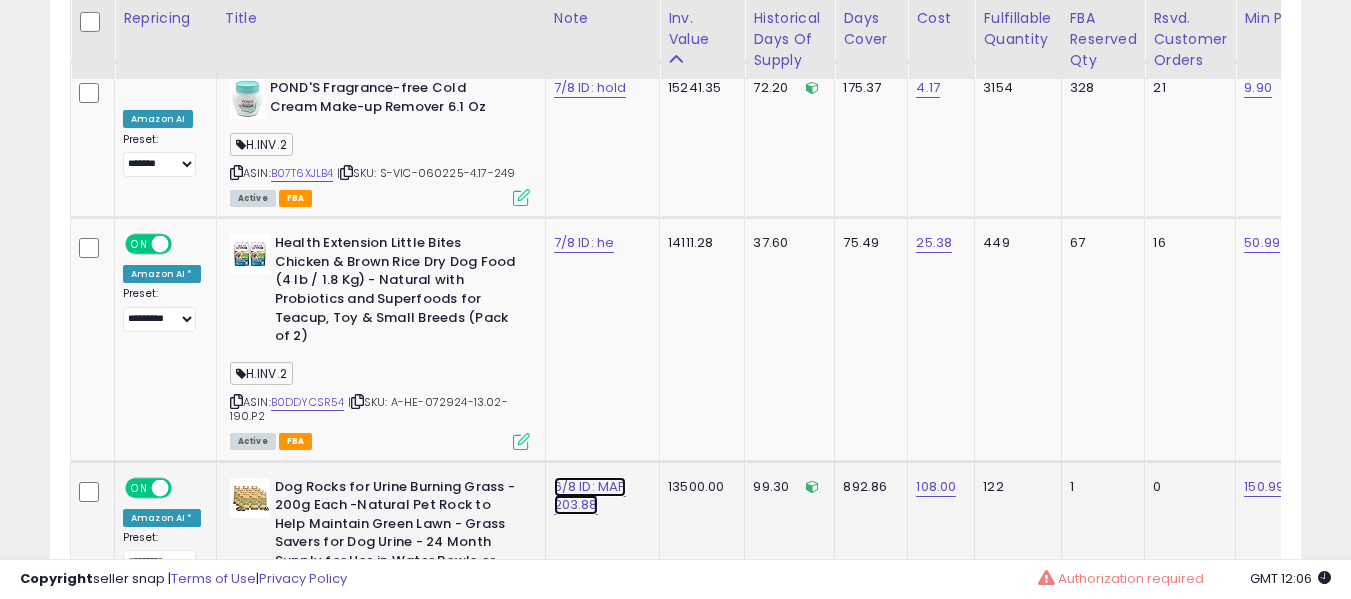 click on "6/8 ID: MAP 203.88" at bounding box center (588, -3160) 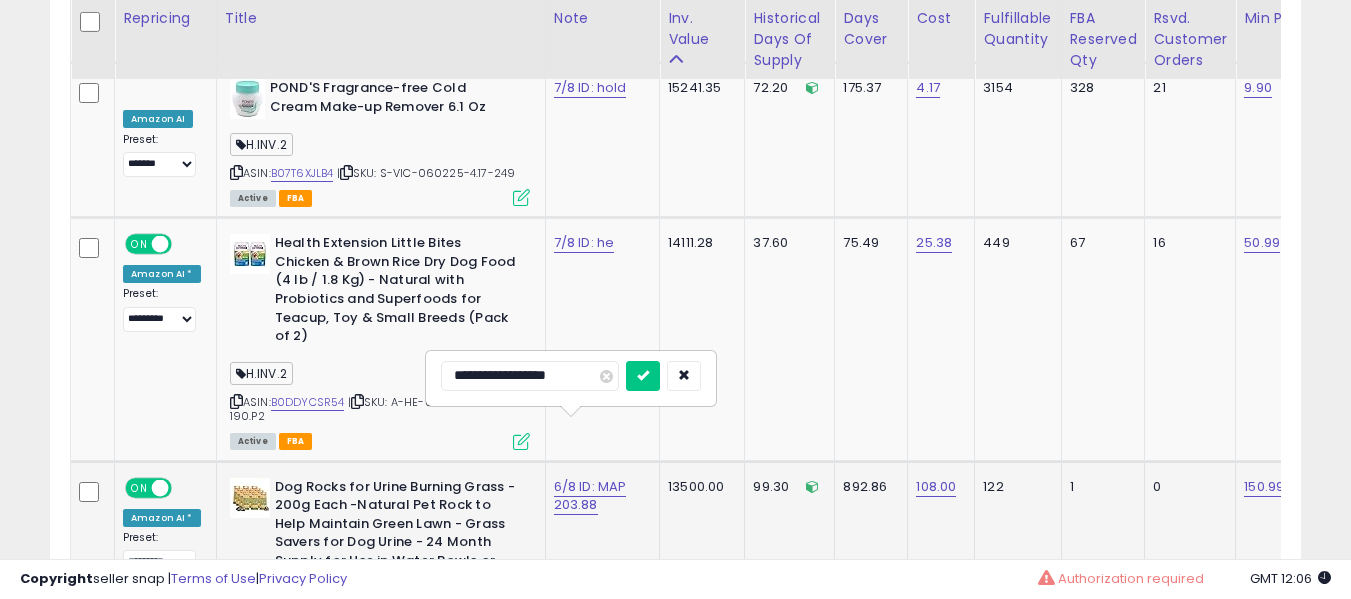 scroll, scrollTop: 4393, scrollLeft: 0, axis: vertical 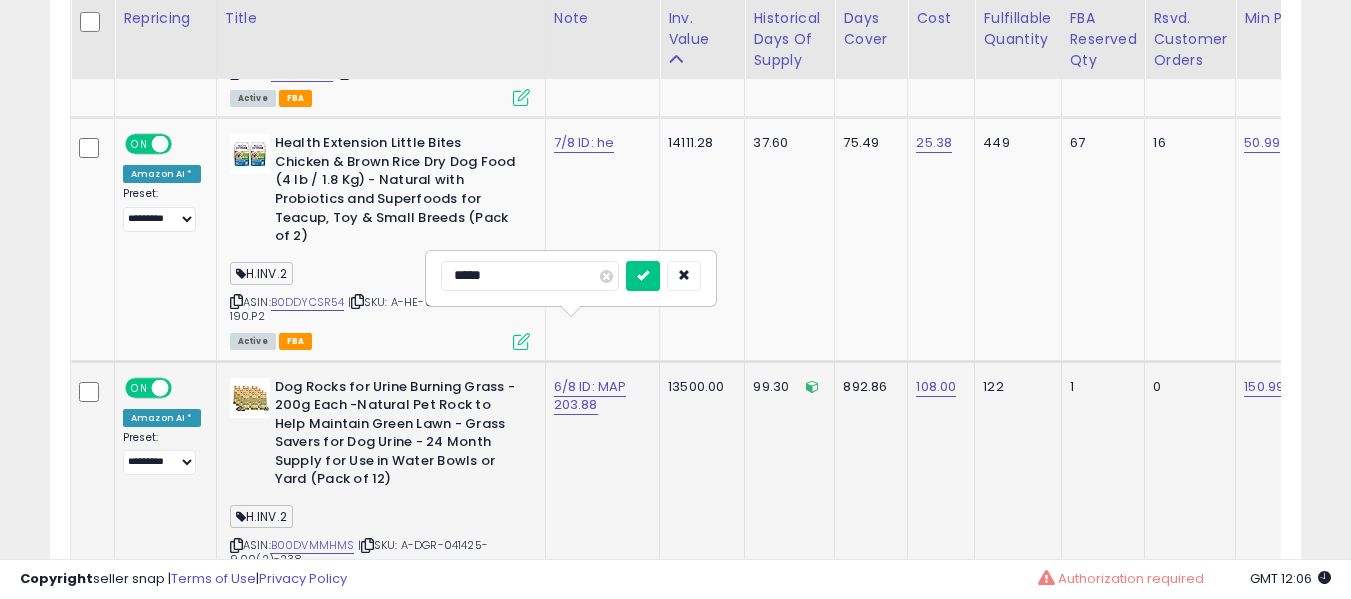 type on "******" 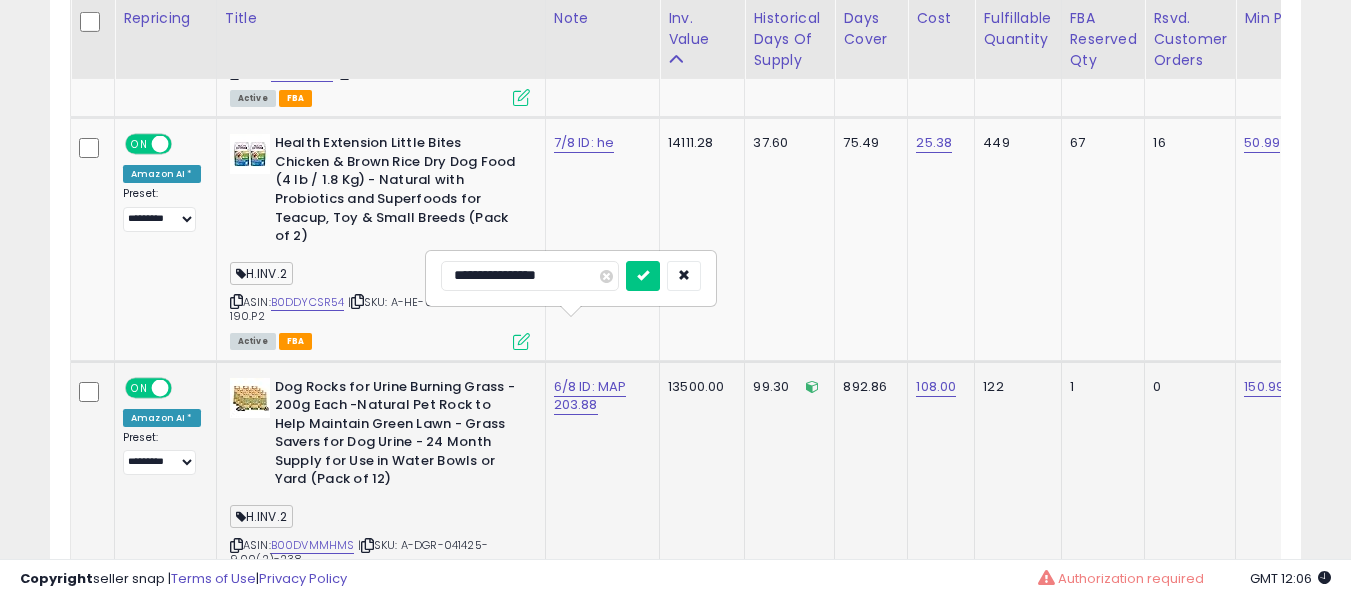 type on "**********" 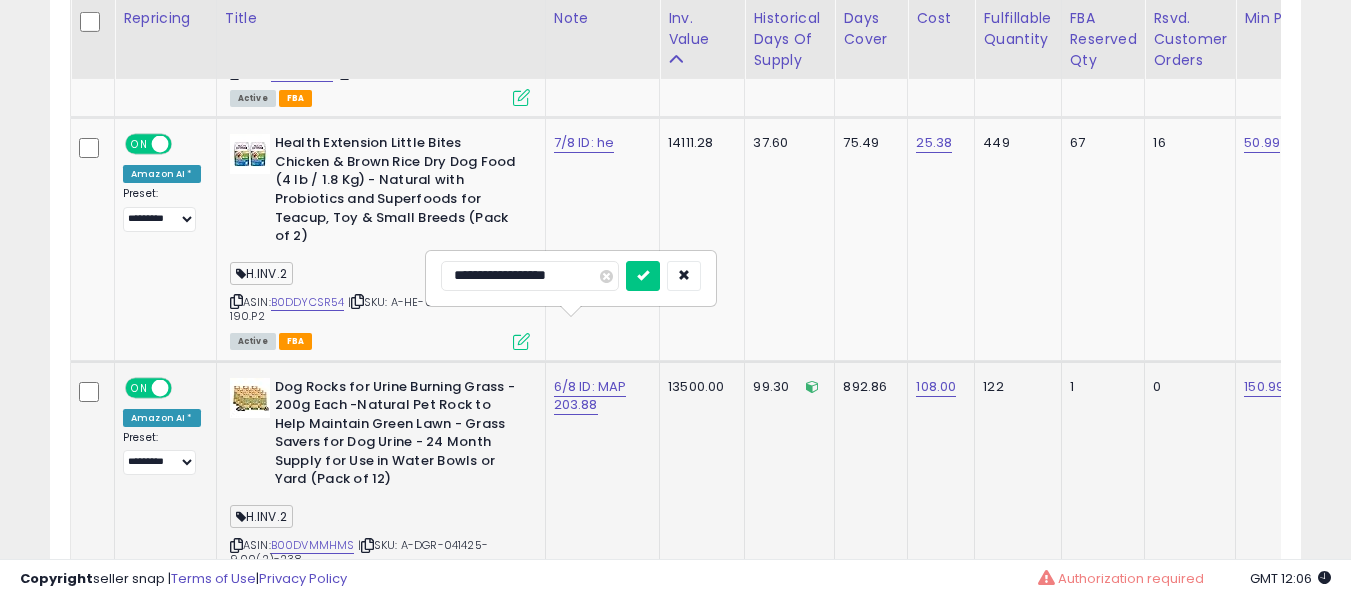 click at bounding box center (643, 276) 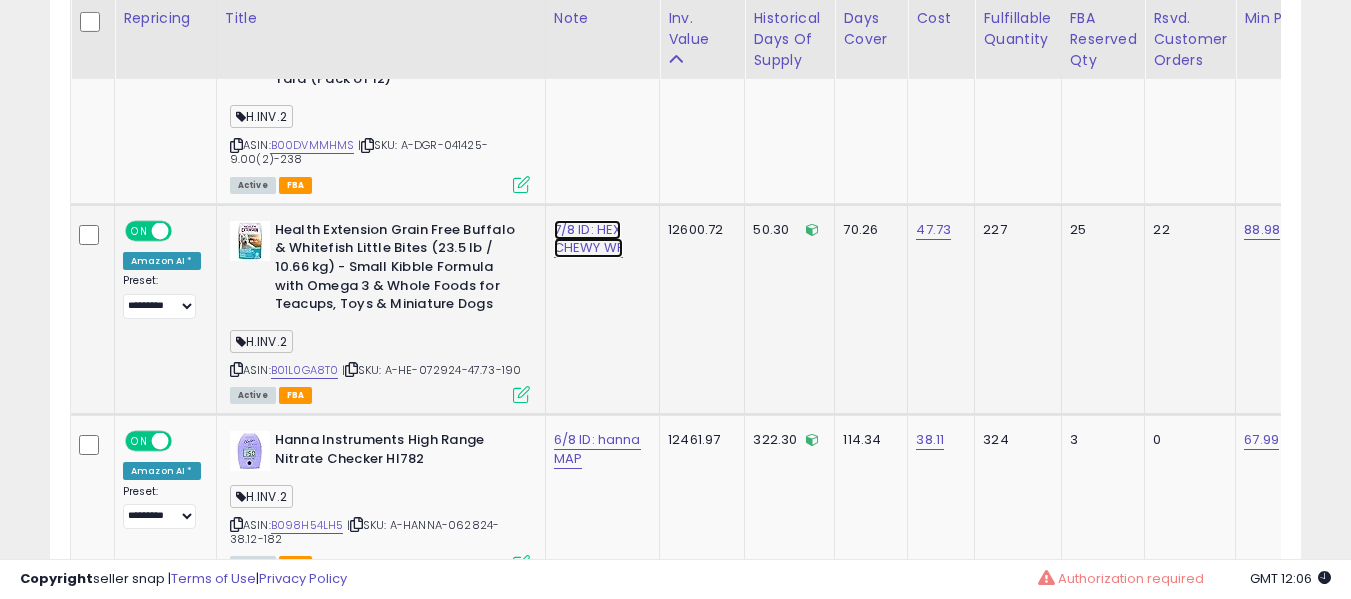 click on "7/8 ID: HEX CHEWY WF" at bounding box center [588, -3660] 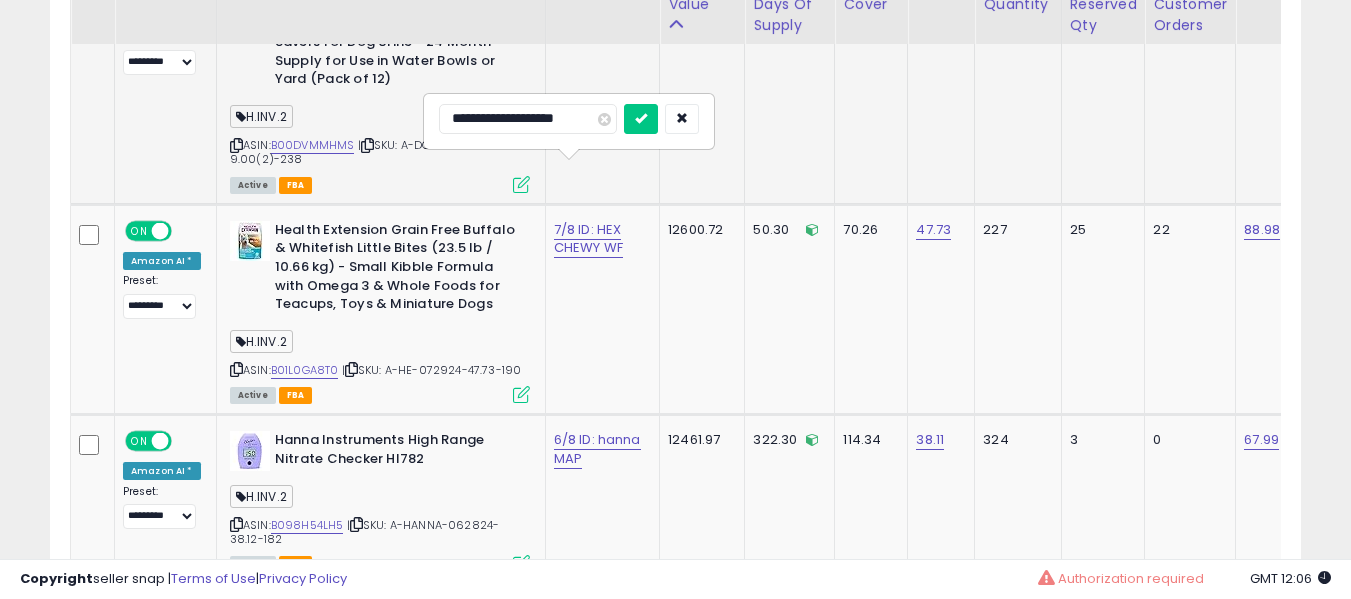 scroll, scrollTop: 4593, scrollLeft: 0, axis: vertical 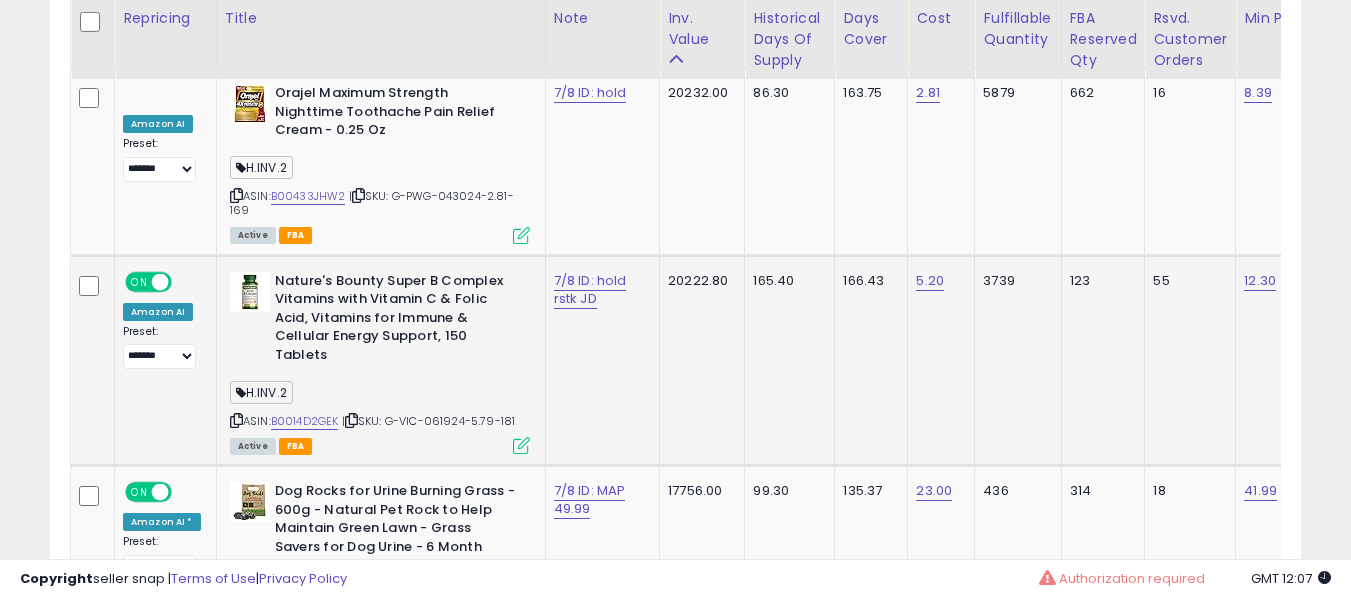 click on "Nature's Bounty Super B Complex Vitamins with Vitamin C & Folic Acid, Vitamins for Immune & Cellular Energy Support, 150 Tablets" at bounding box center [396, 321] 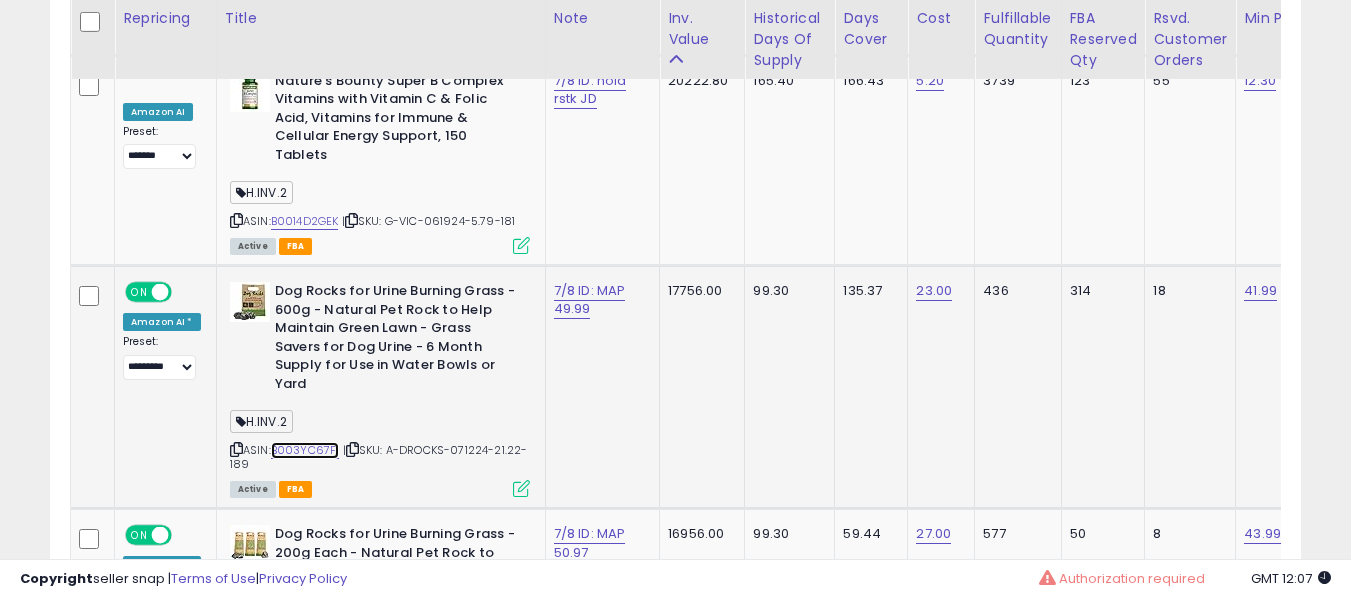 scroll, scrollTop: 0, scrollLeft: 463, axis: horizontal 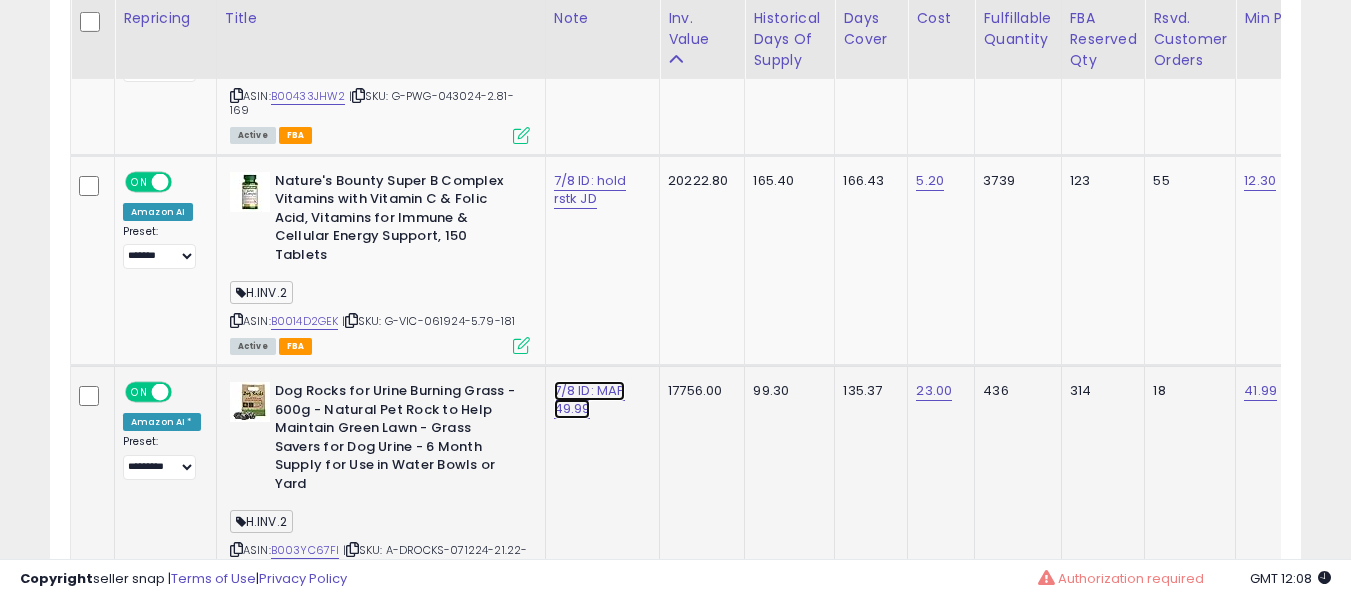 click on "7/8 ID: MAP 49.99" at bounding box center (588, -2183) 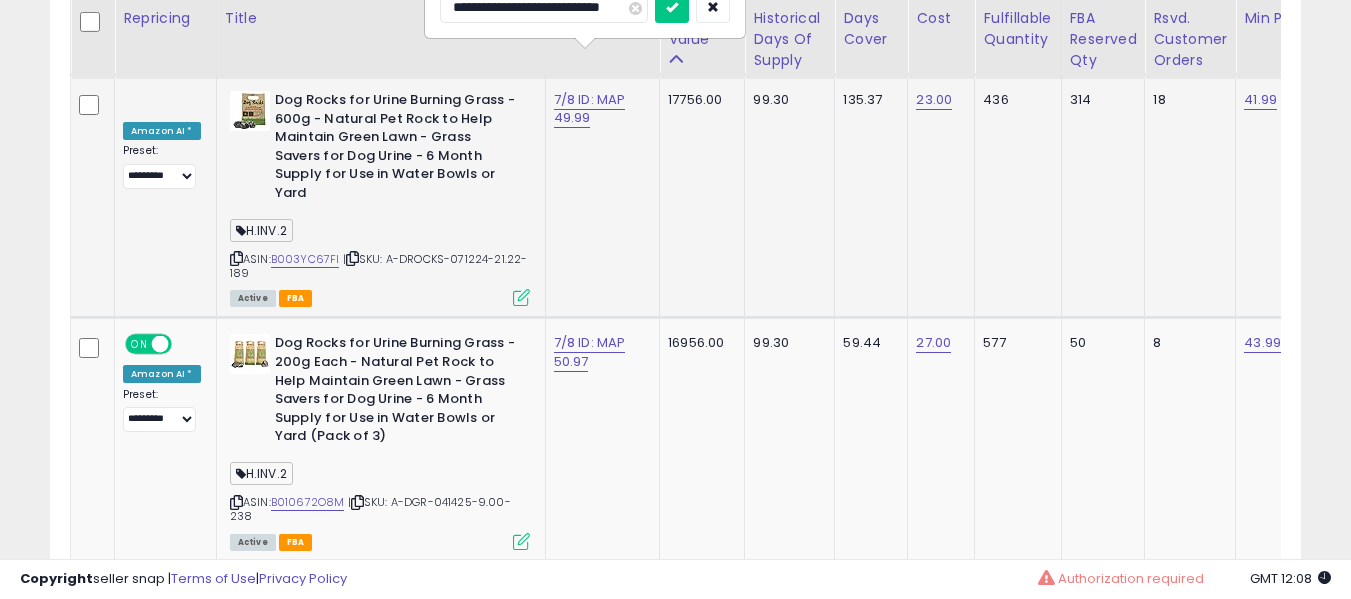 type on "**********" 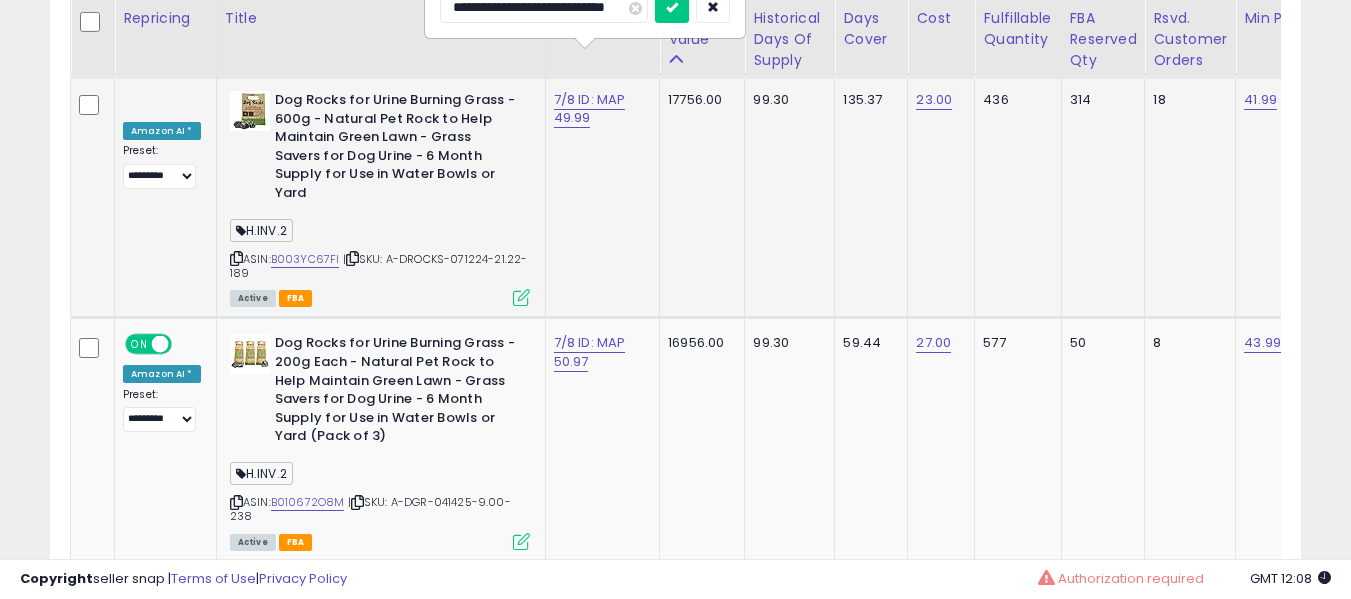 click at bounding box center (672, 8) 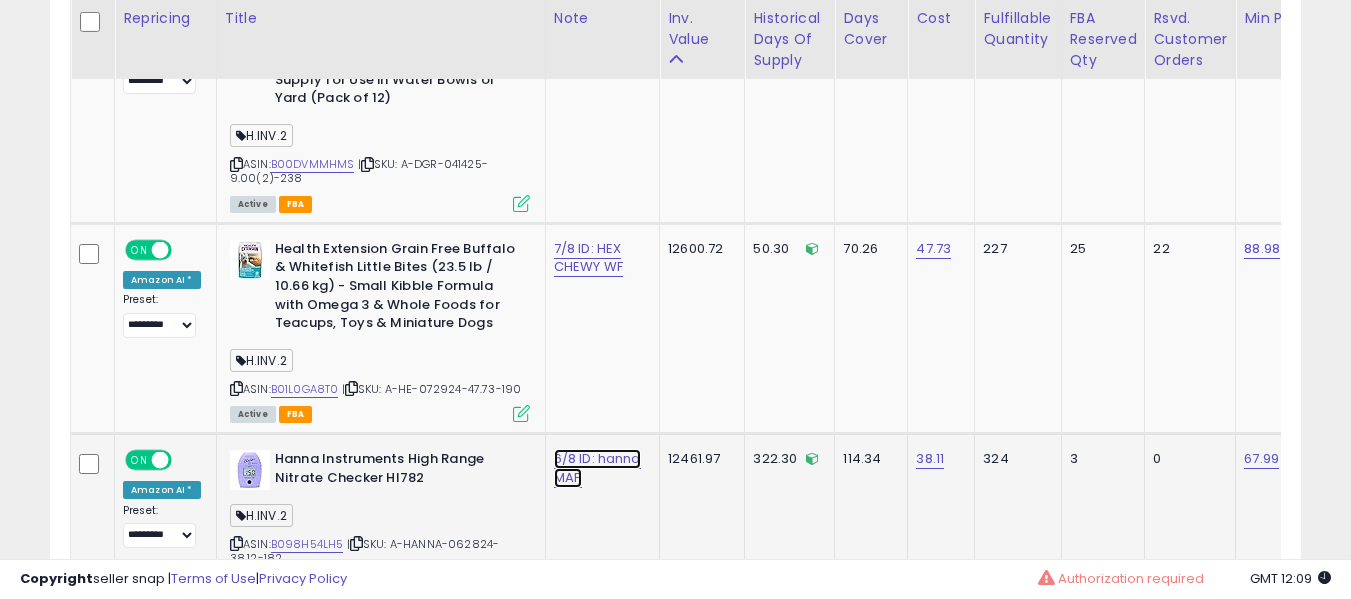 click on "6/8 ID: hanna MAP" at bounding box center (588, -3641) 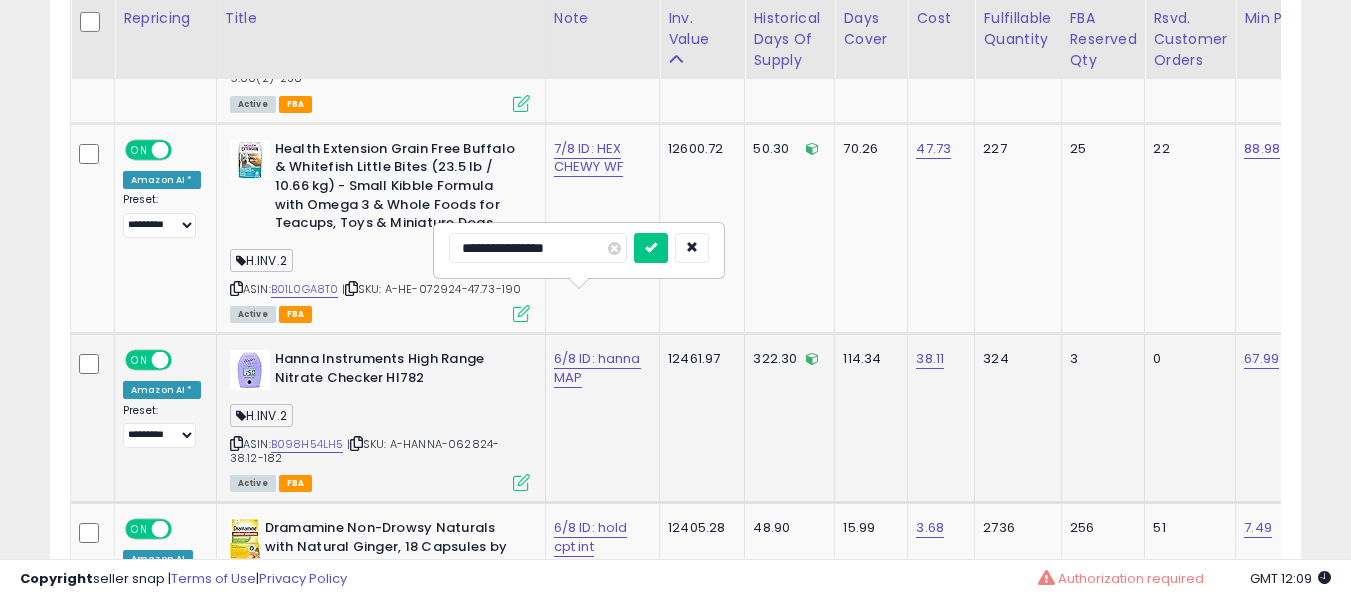 type on "**********" 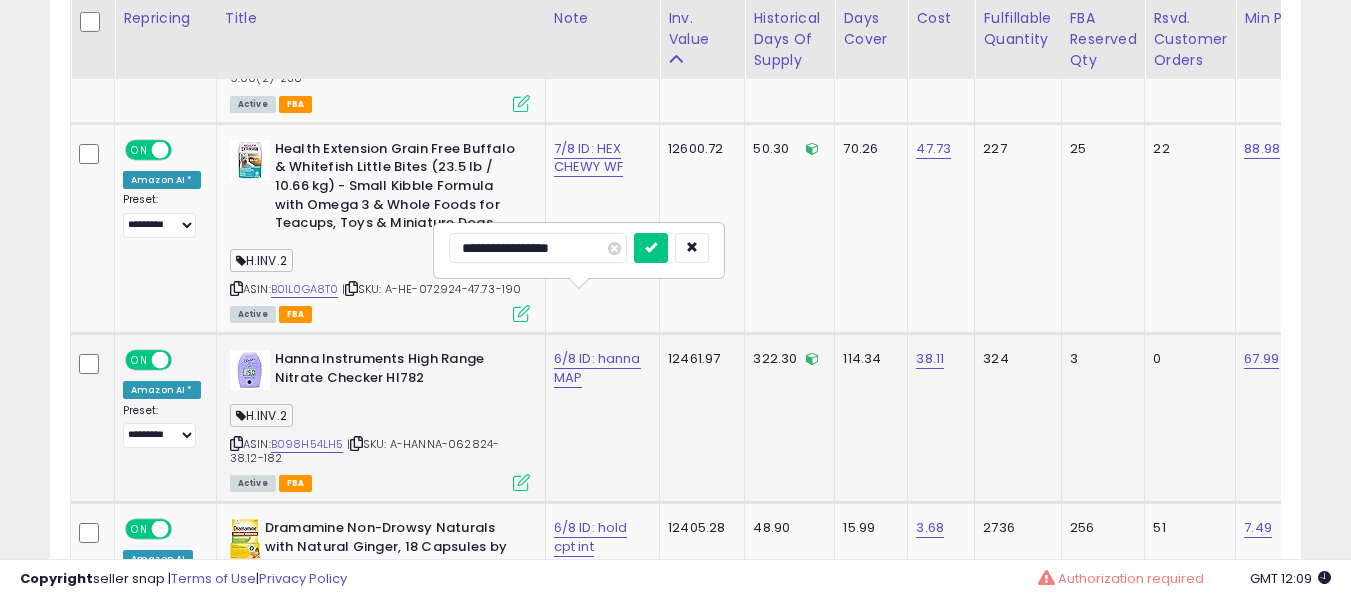 click at bounding box center [651, 248] 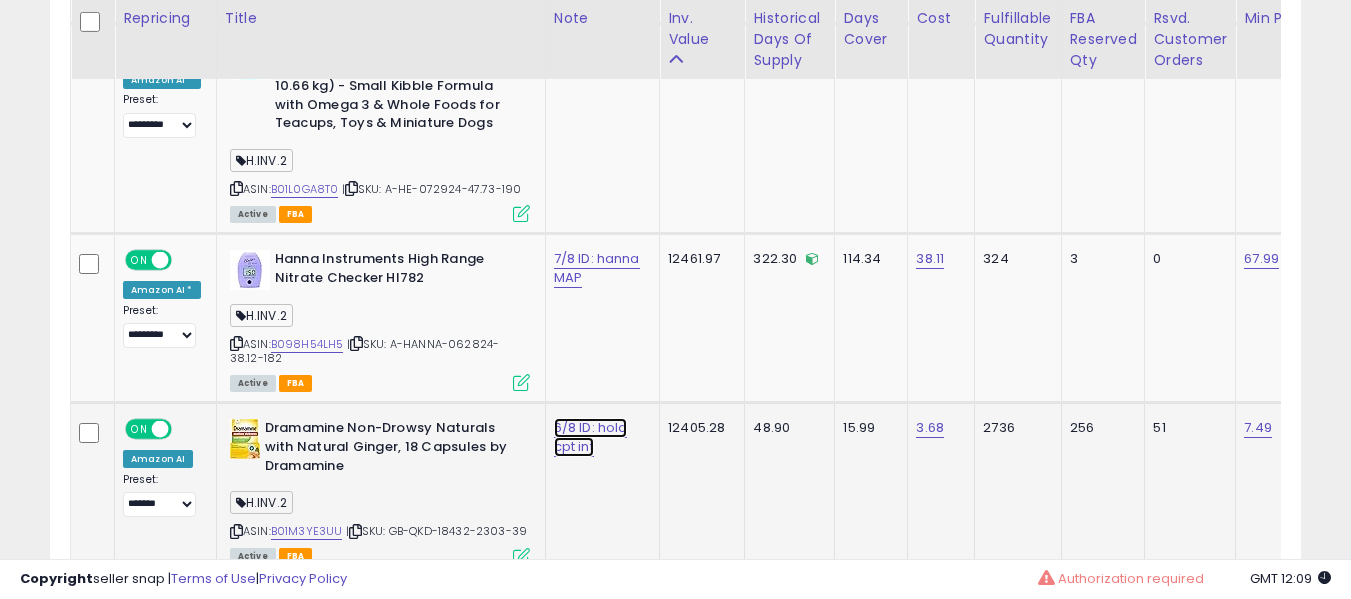 click on "6/8 ID: hold cpt int" at bounding box center [588, -3841] 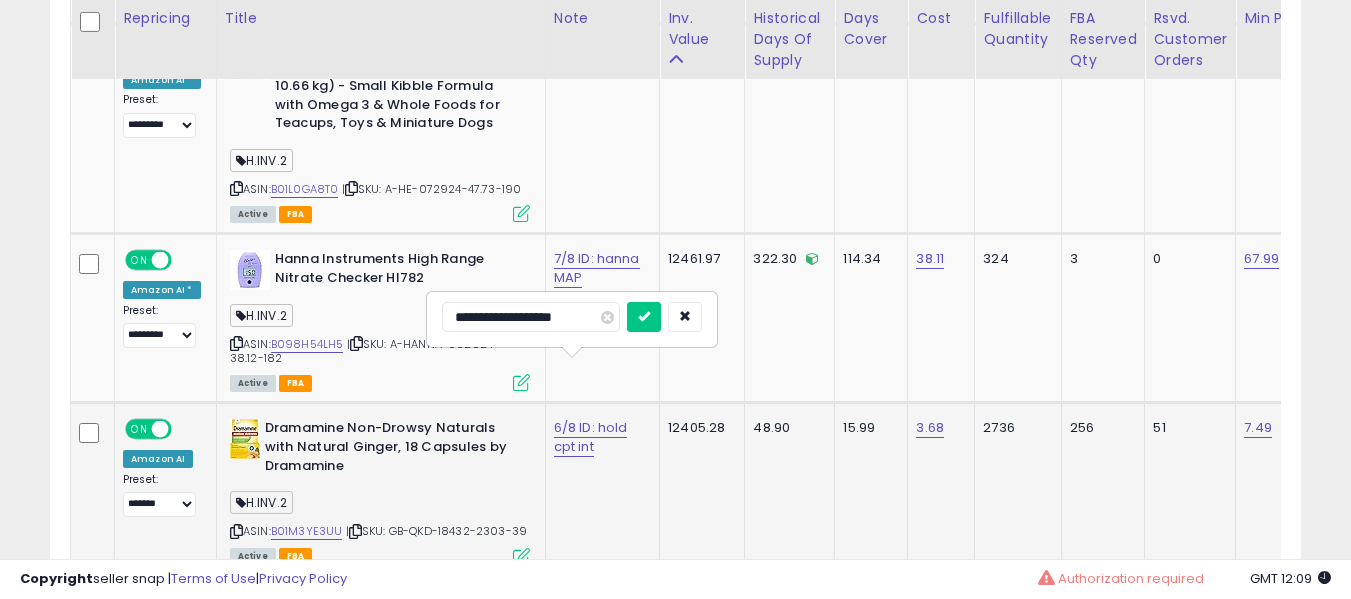 type on "**********" 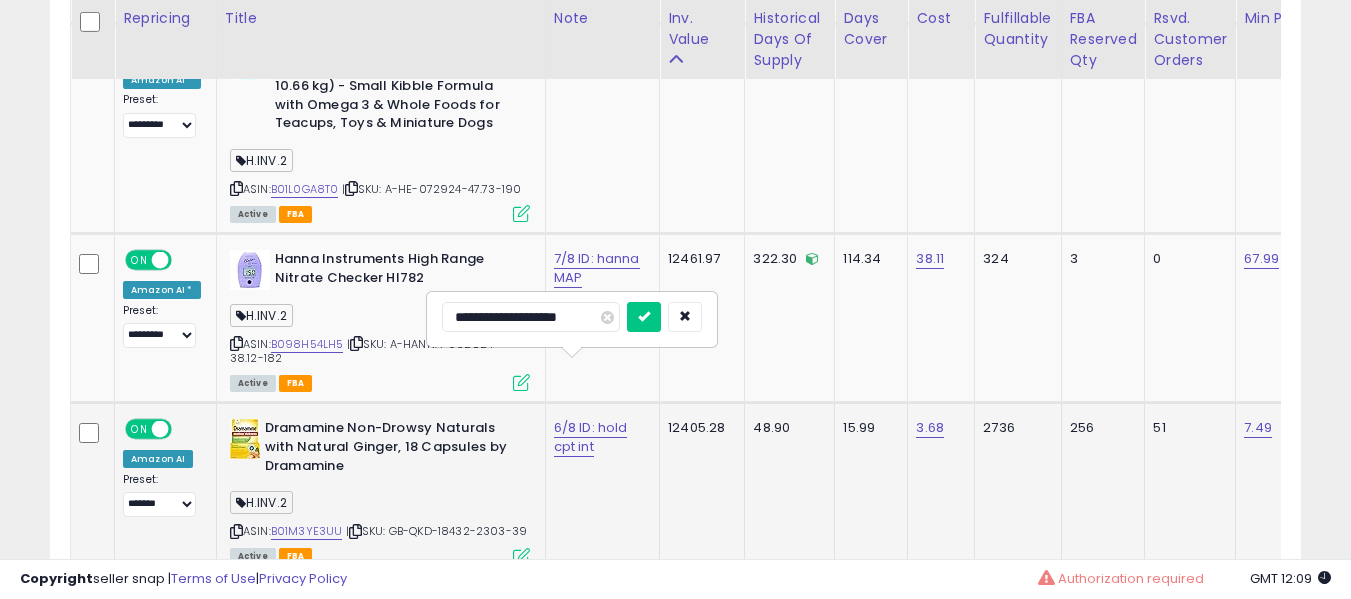 click at bounding box center [644, 317] 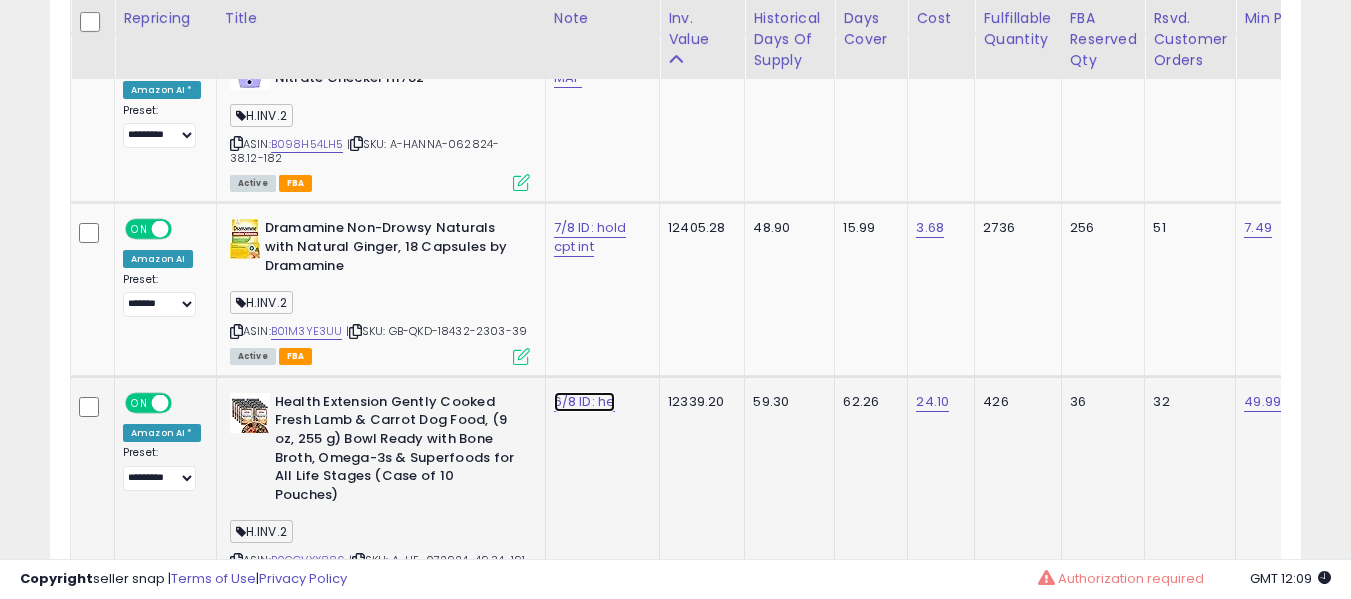 click on "6/8 ID: he" at bounding box center [588, -4041] 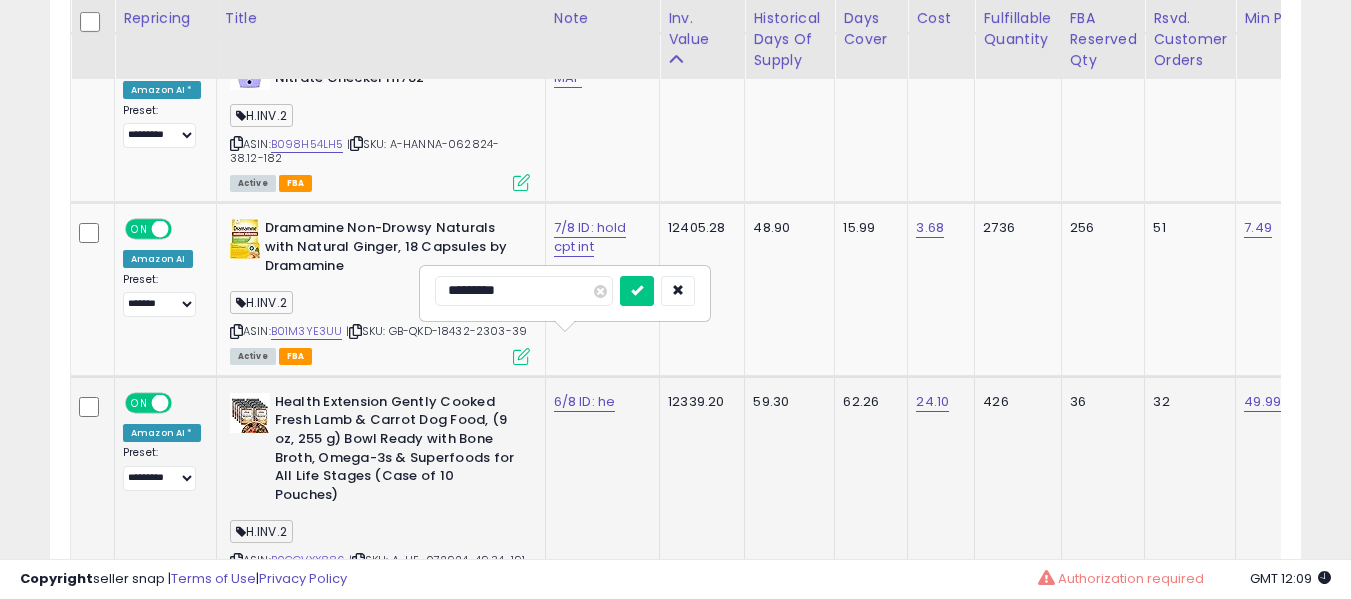 type on "**********" 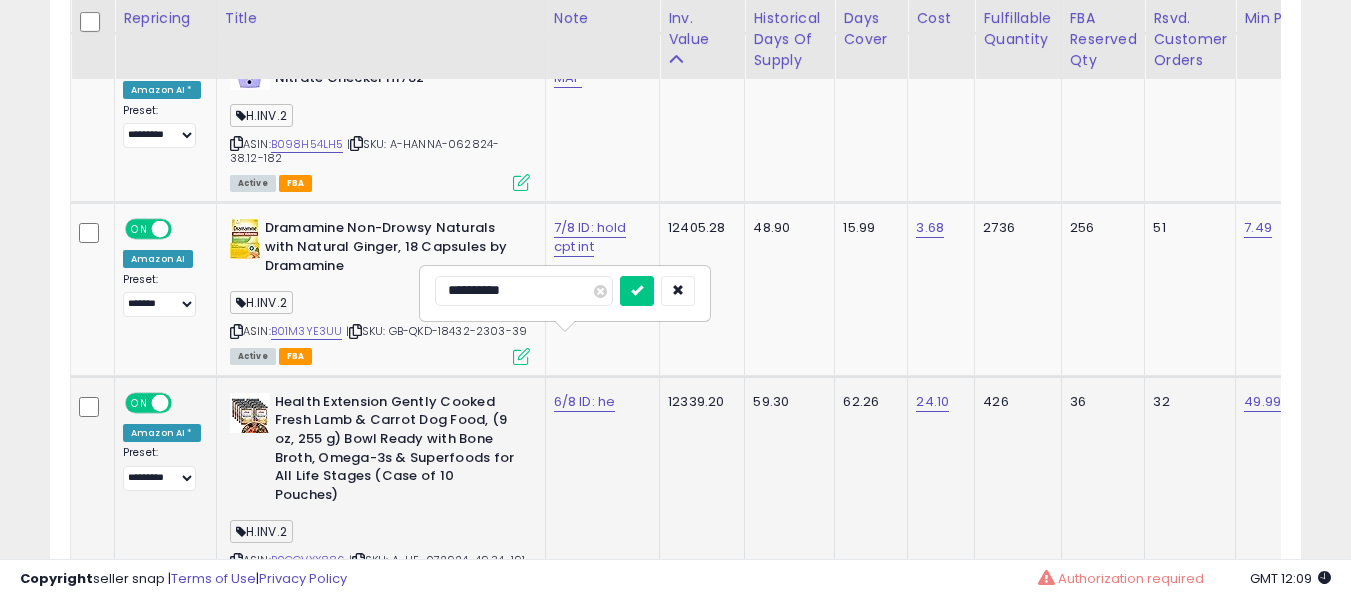click at bounding box center [637, 291] 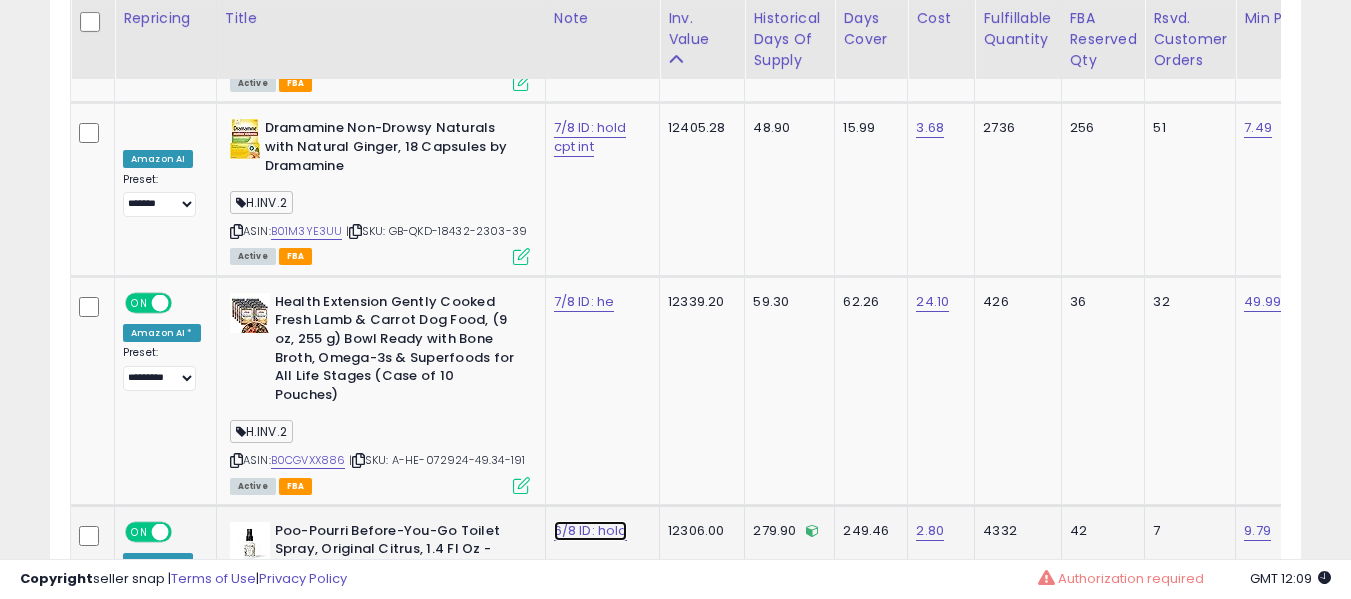 click on "6/8 ID: hold" at bounding box center [588, -4141] 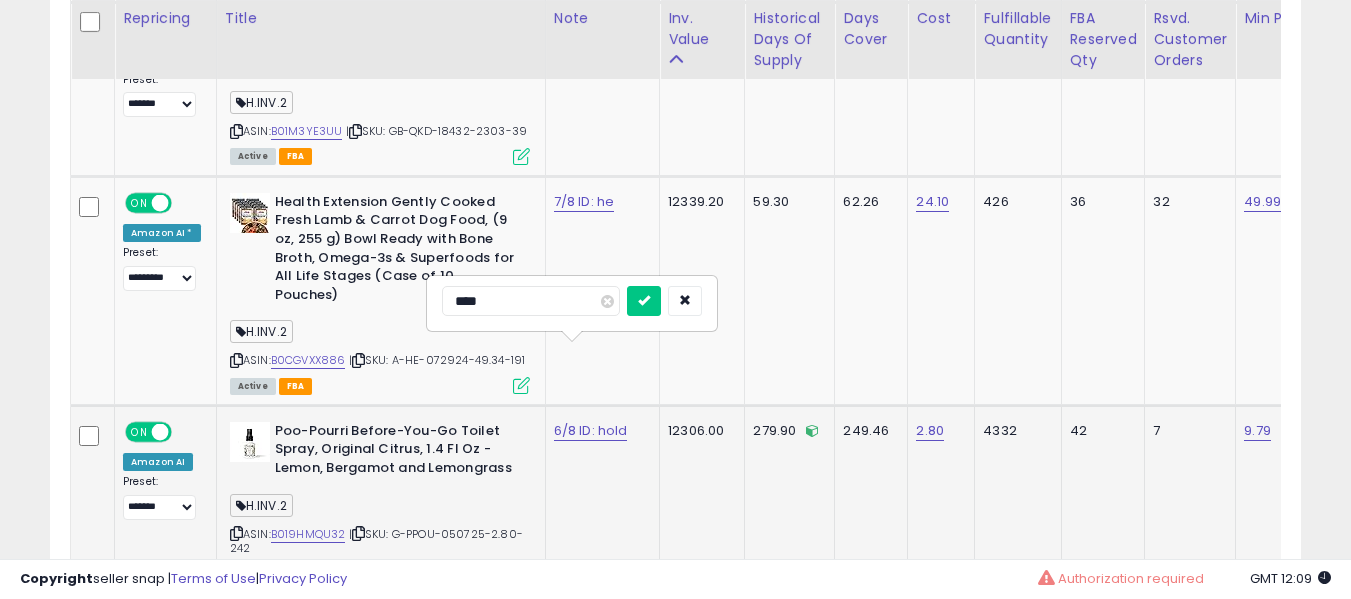 type on "*****" 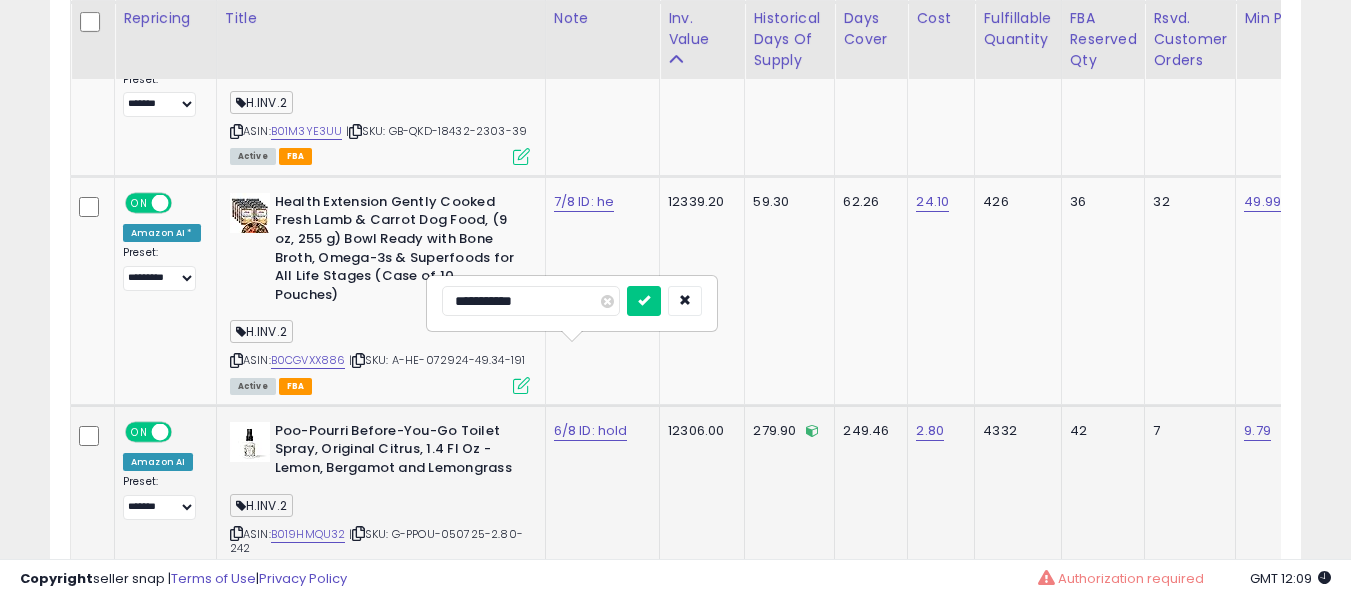 type on "**********" 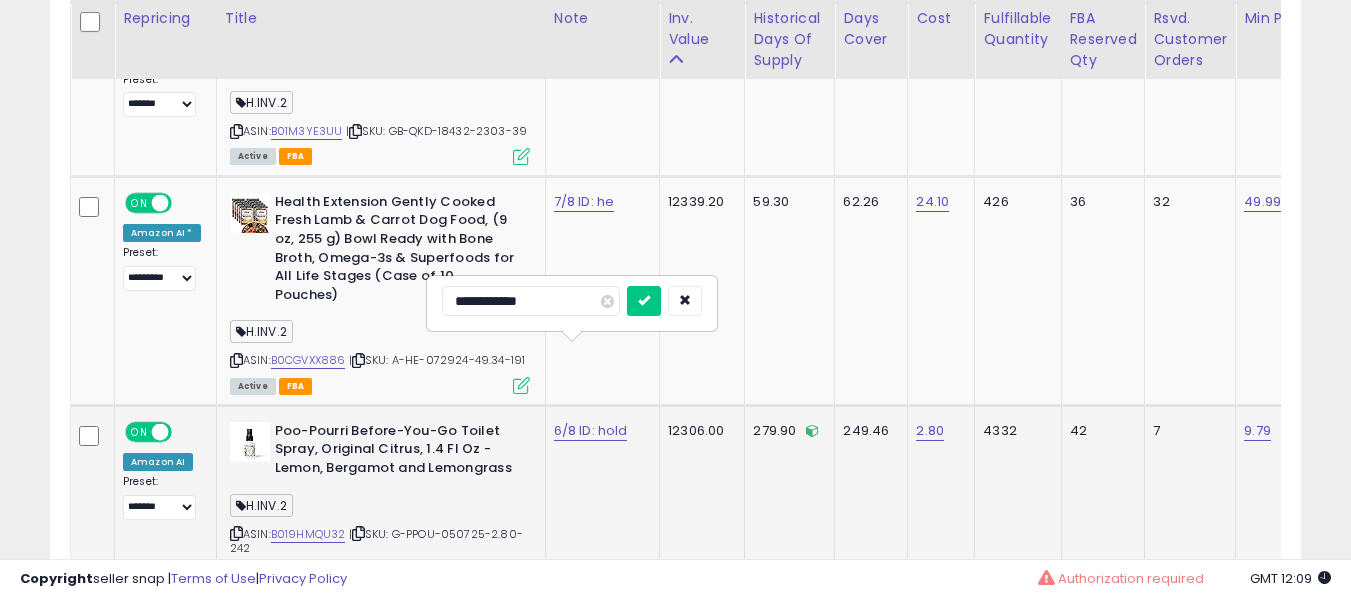 click at bounding box center (644, 301) 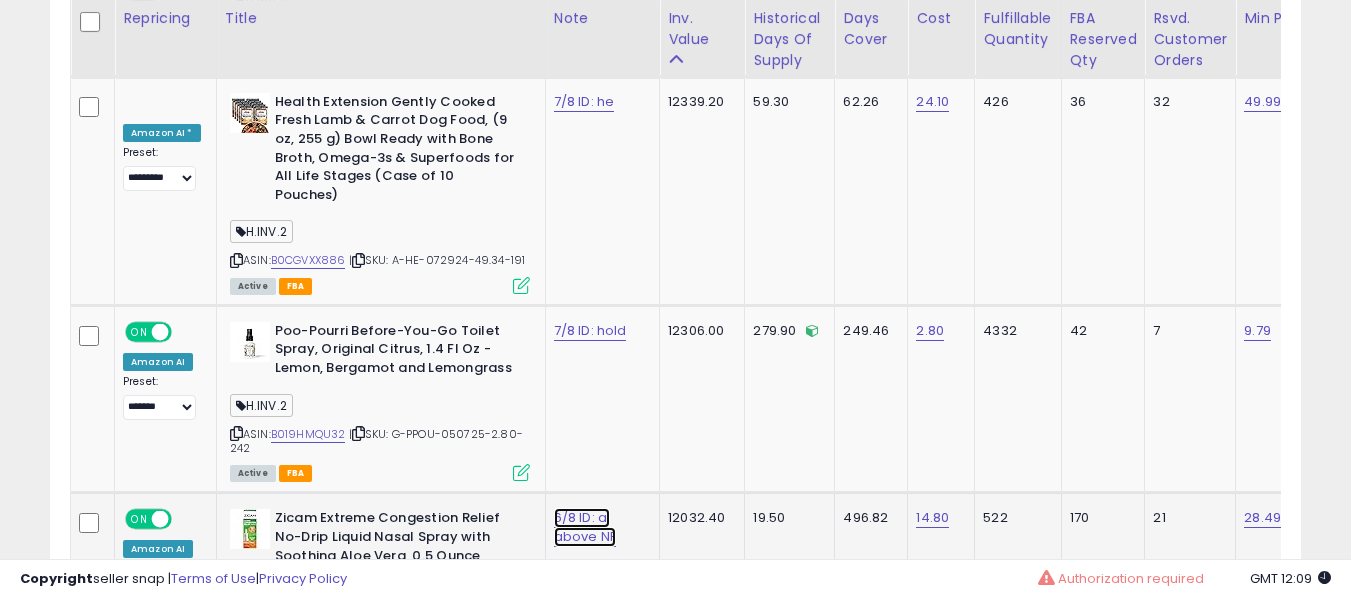 click on "6/8 ID: aj above NF" at bounding box center [588, -4341] 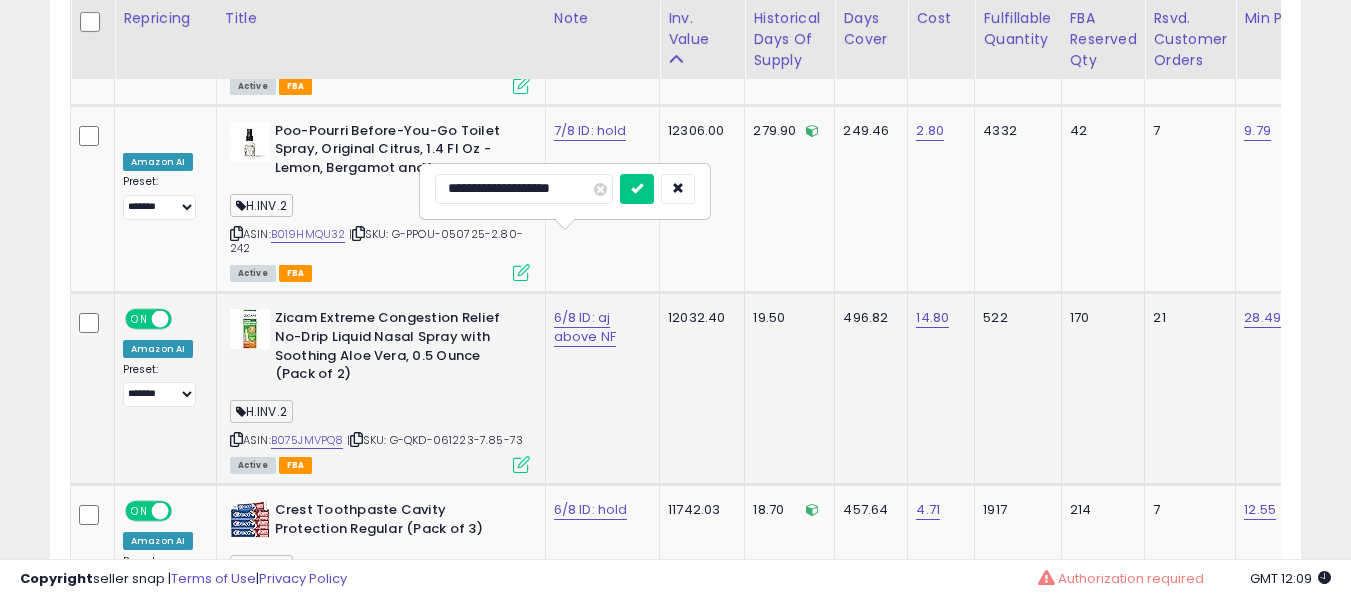 type on "**********" 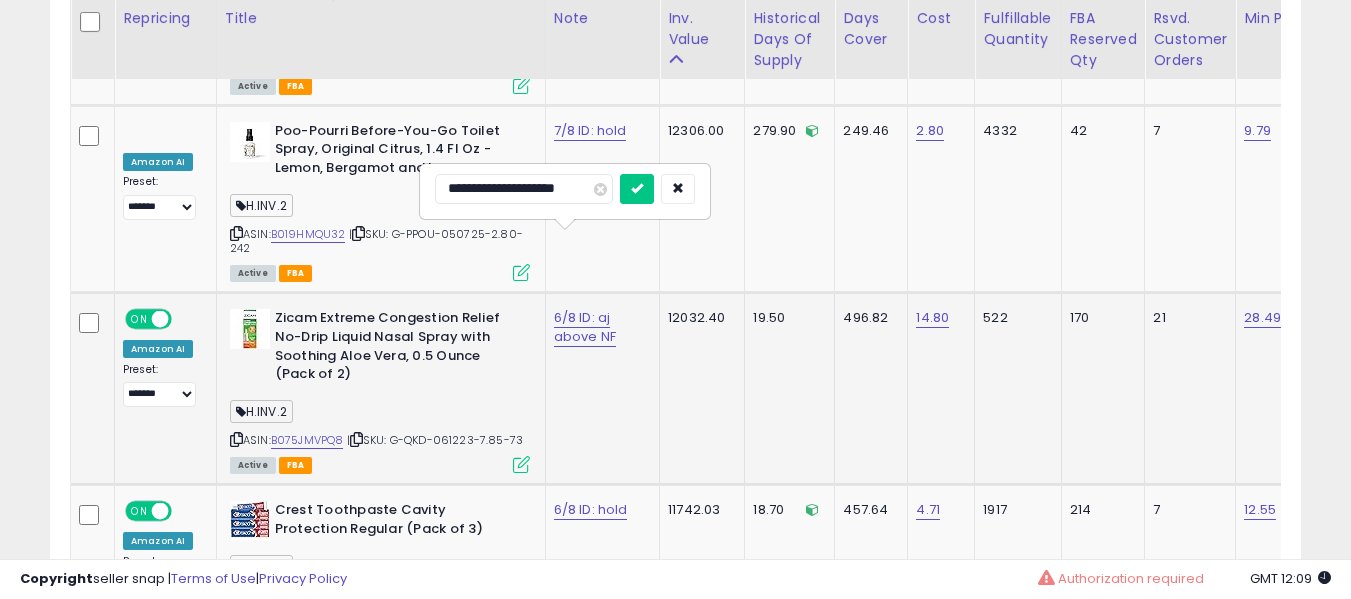 click at bounding box center [637, 189] 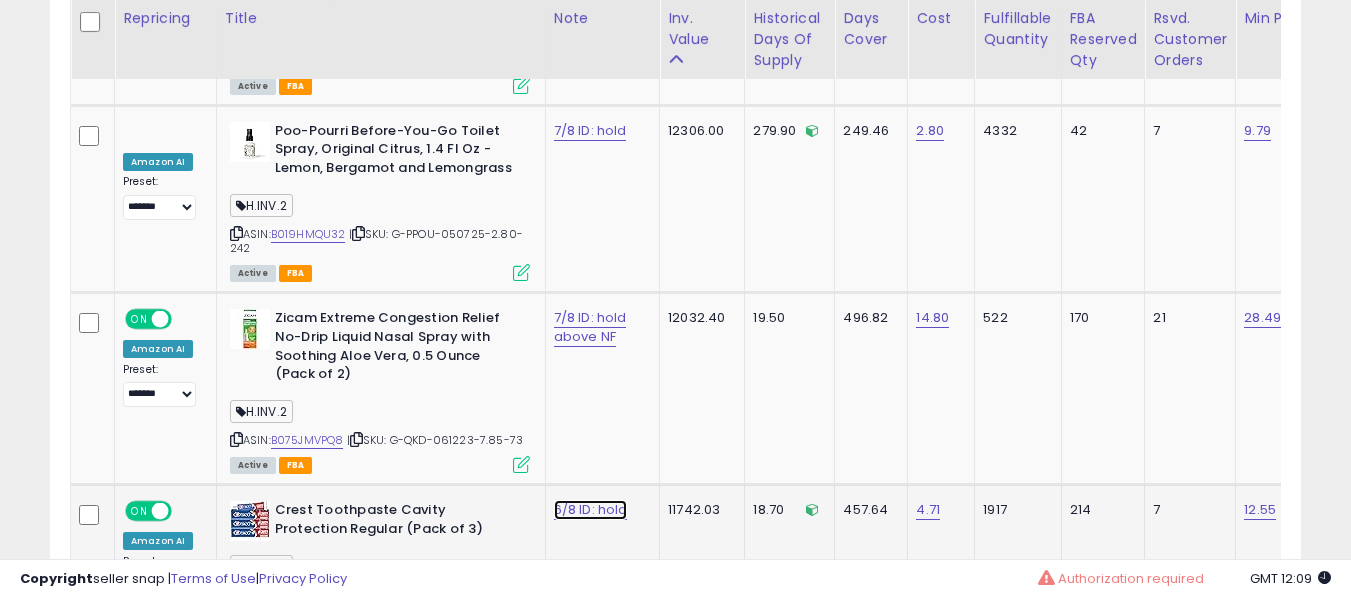 click on "6/8 ID: hold" at bounding box center (588, -4541) 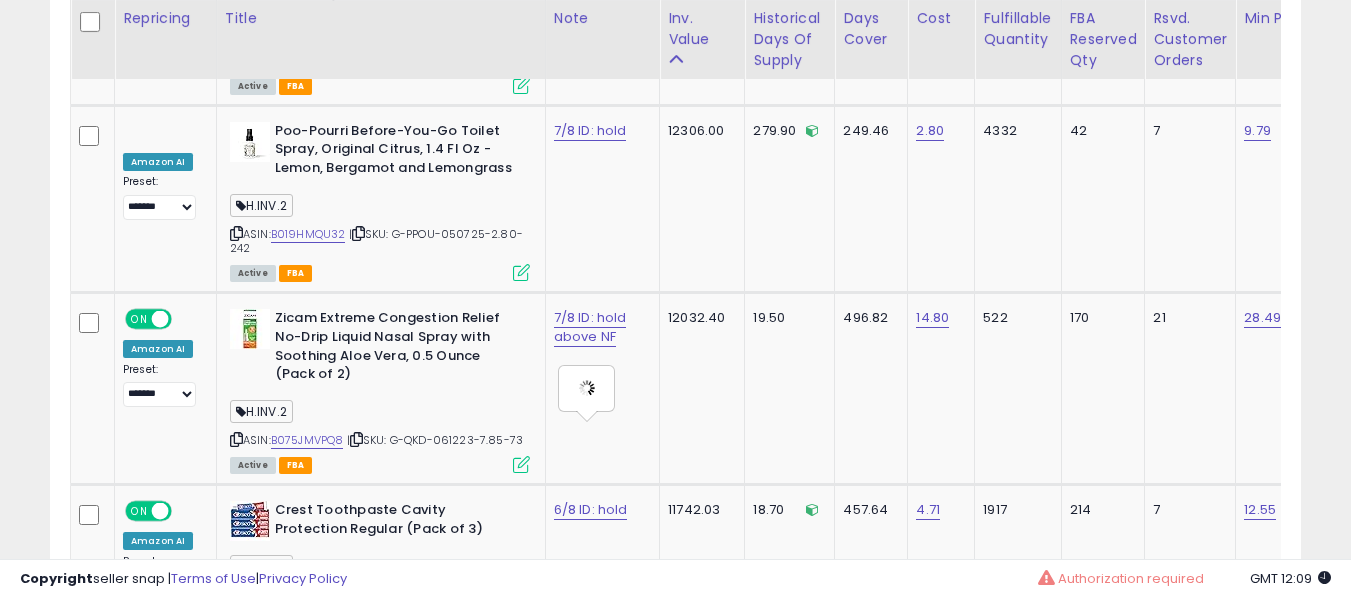 type on "**********" 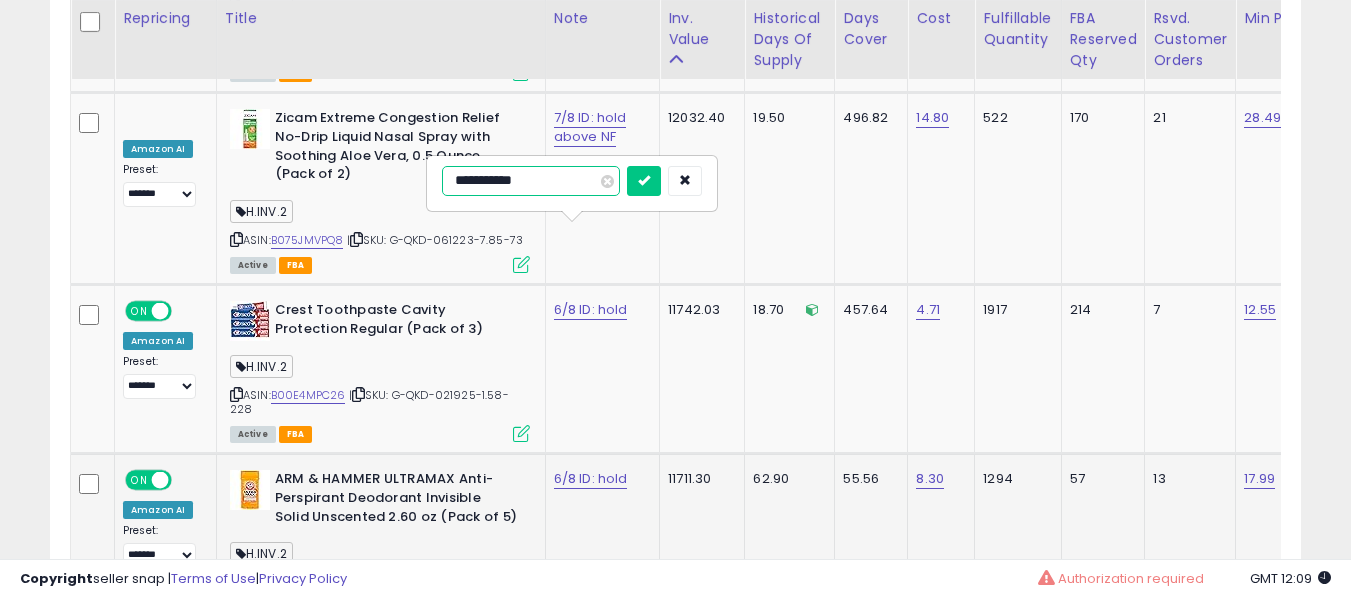 type on "**********" 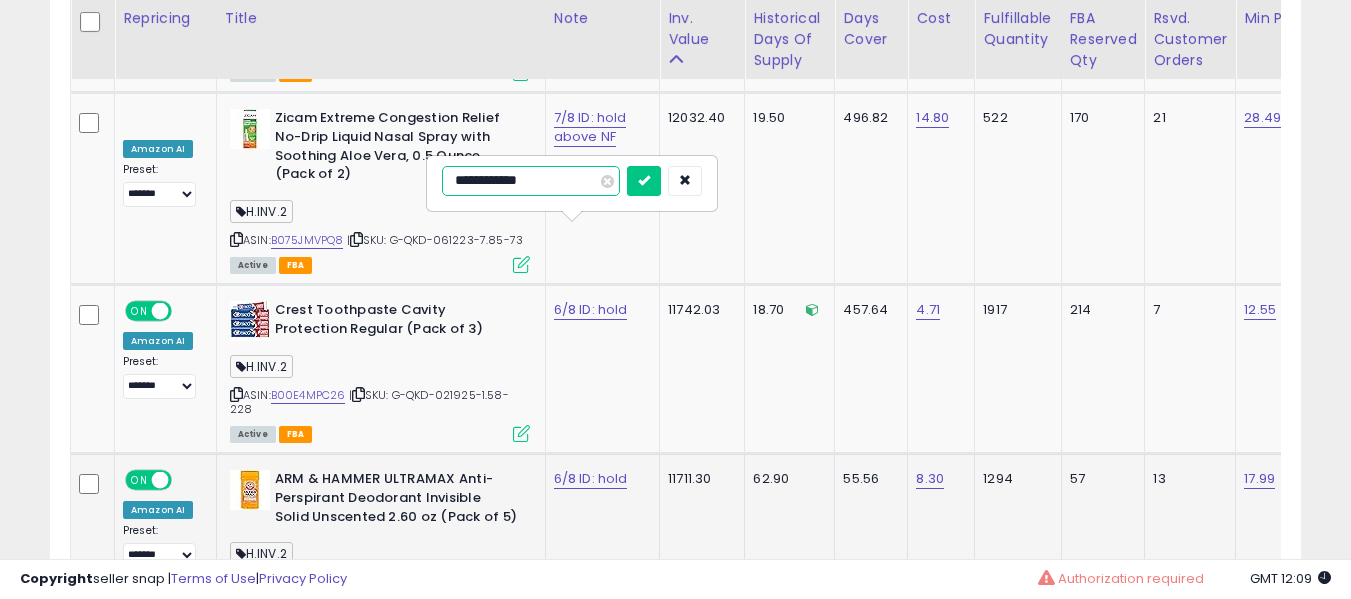 click at bounding box center (644, 181) 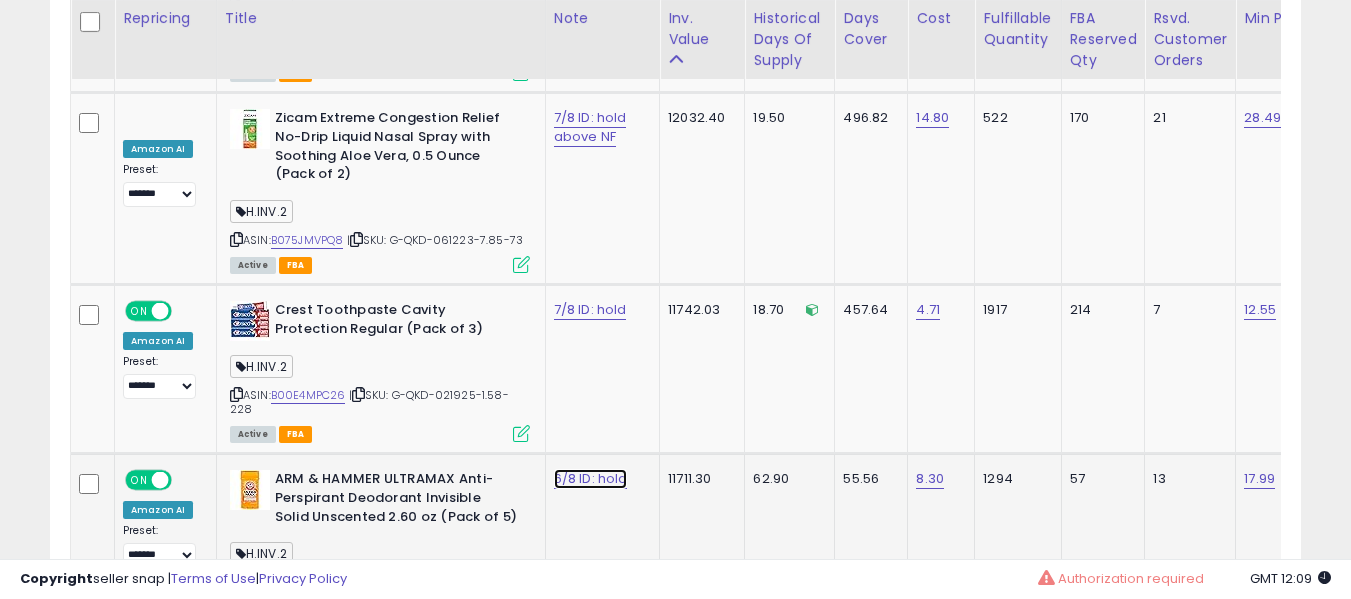 click on "6/8 ID: hold" at bounding box center [588, -4741] 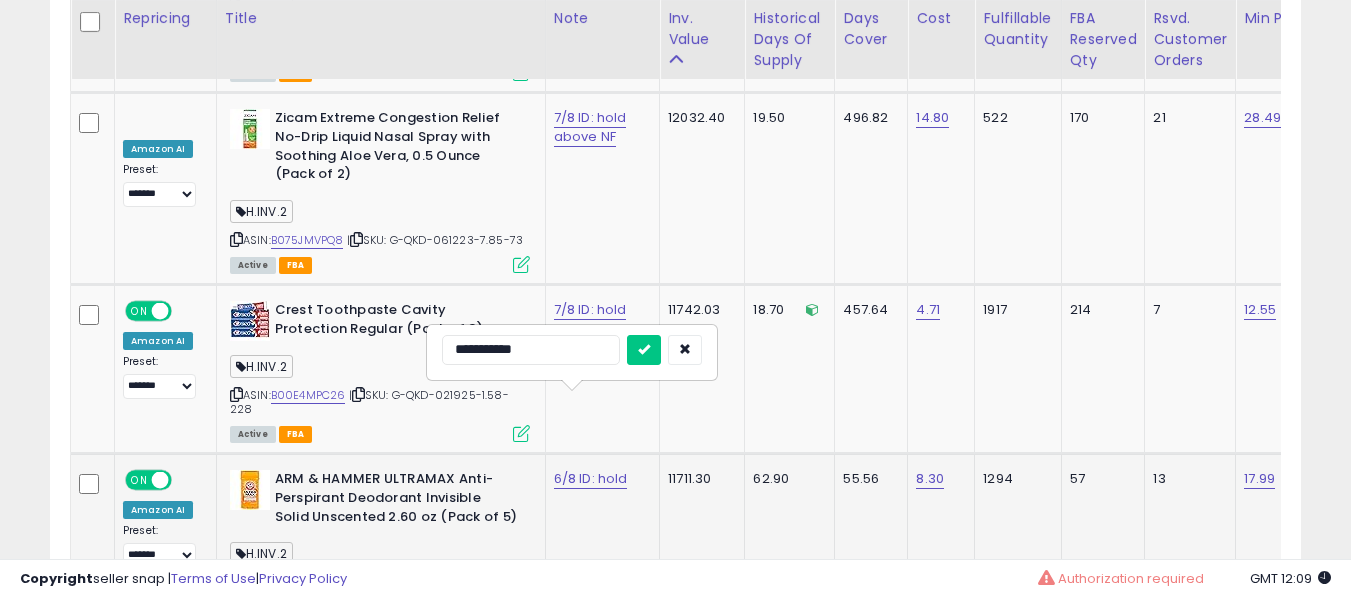 type on "**********" 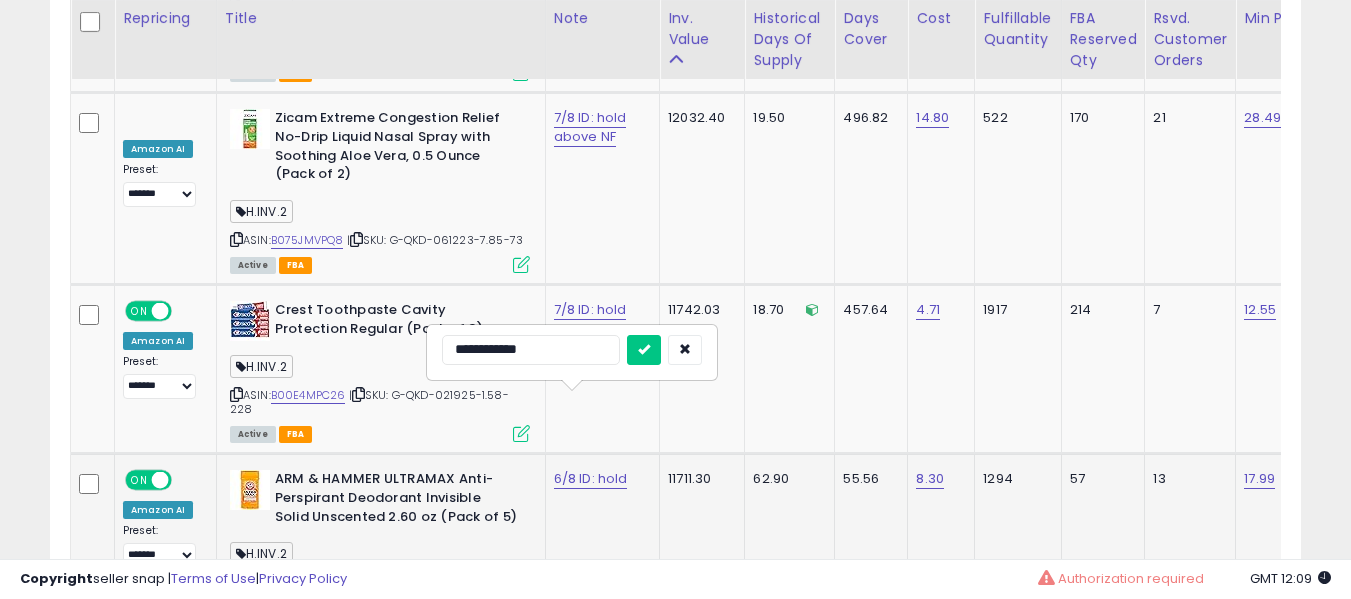 click at bounding box center (644, 350) 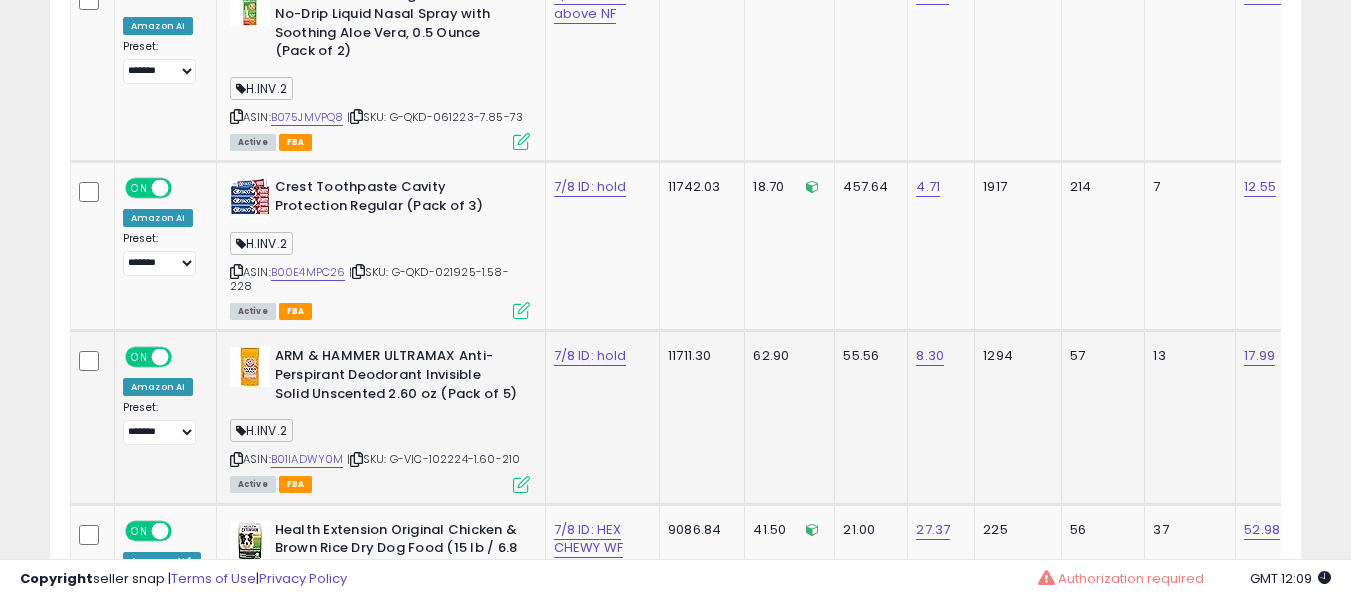 scroll, scrollTop: 6174, scrollLeft: 0, axis: vertical 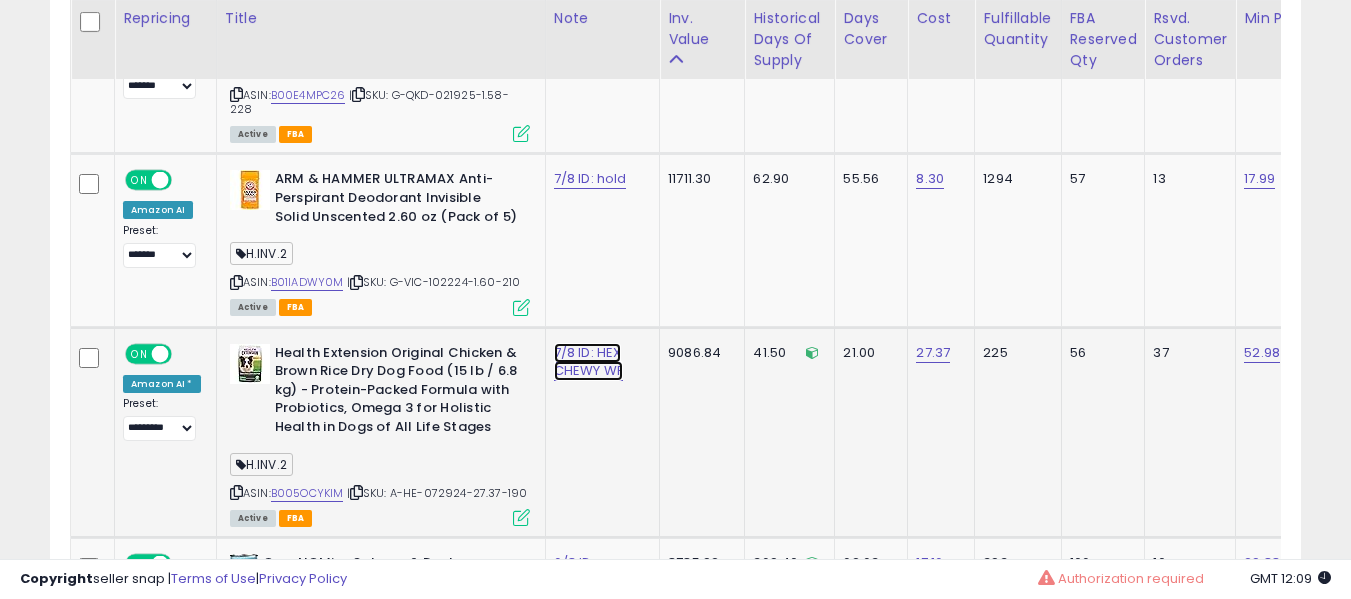 click on "7/8 ID: HEX CHEWY WF" at bounding box center [588, -5041] 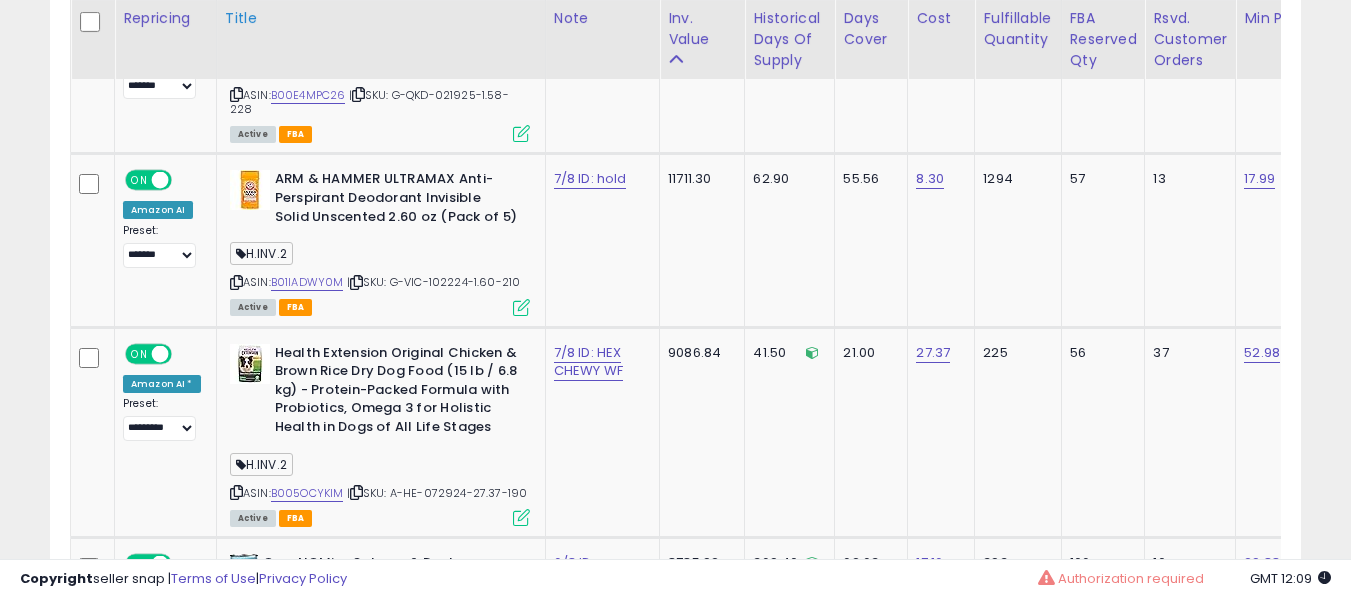 scroll, scrollTop: 4803, scrollLeft: 0, axis: vertical 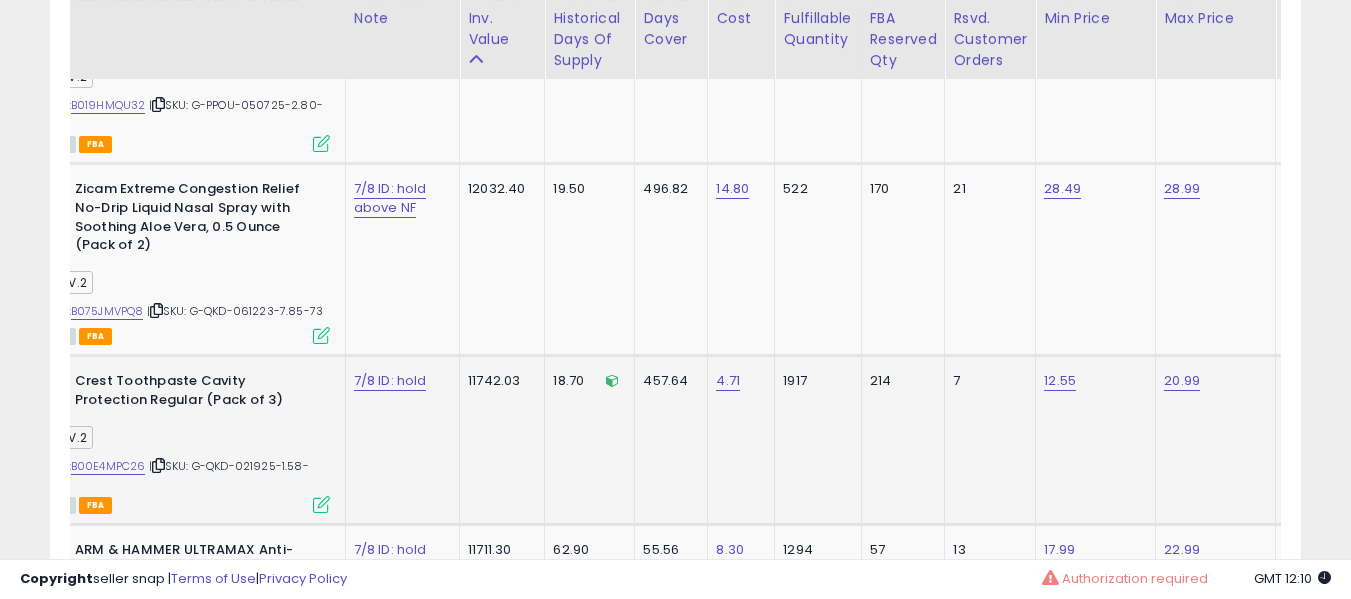 drag, startPoint x: 1082, startPoint y: 294, endPoint x: 1055, endPoint y: 314, distance: 33.600594 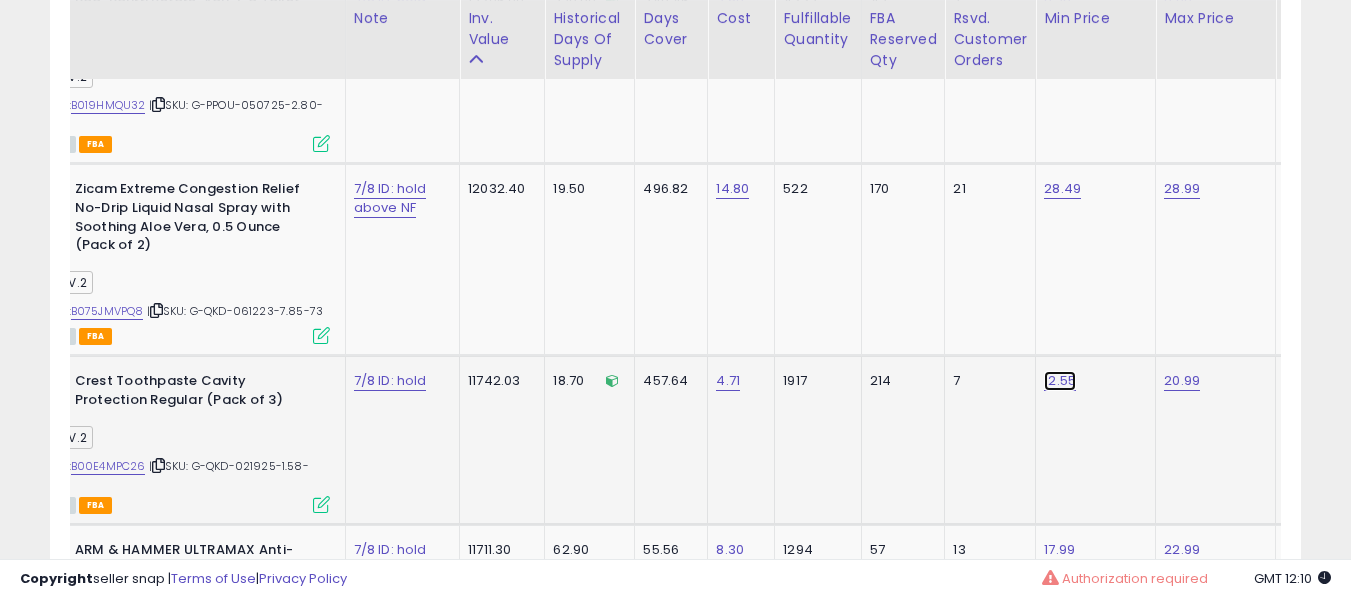 click on "12.55" at bounding box center (1062, -4679) 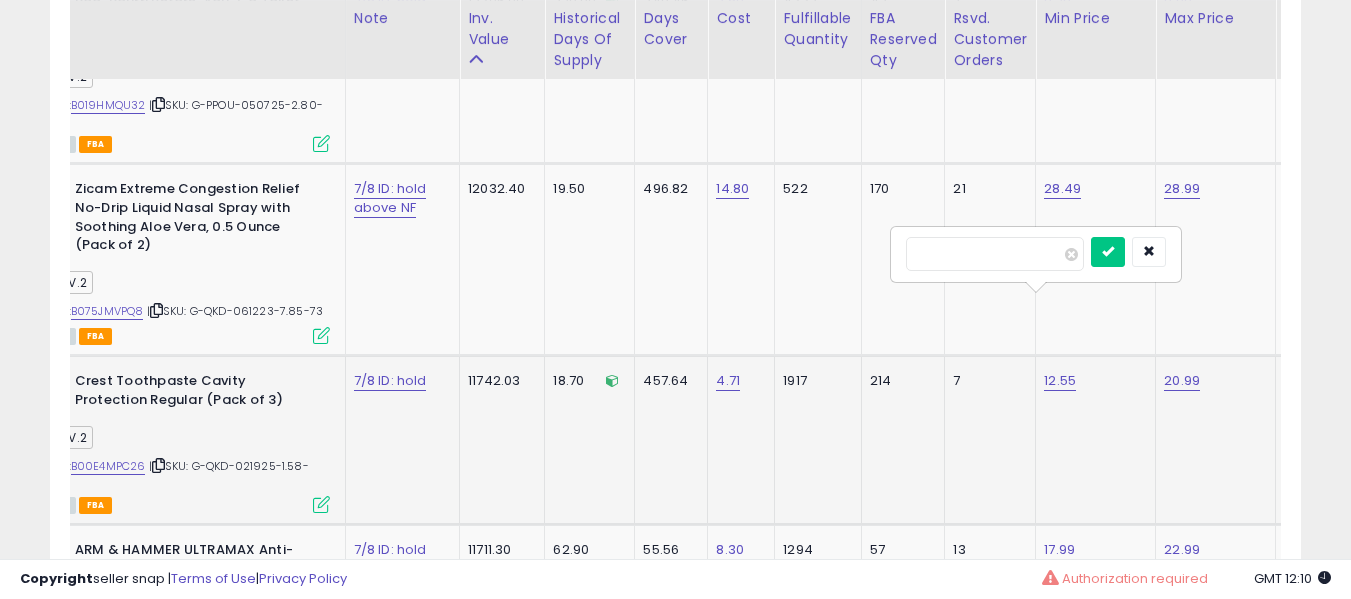 type on "*****" 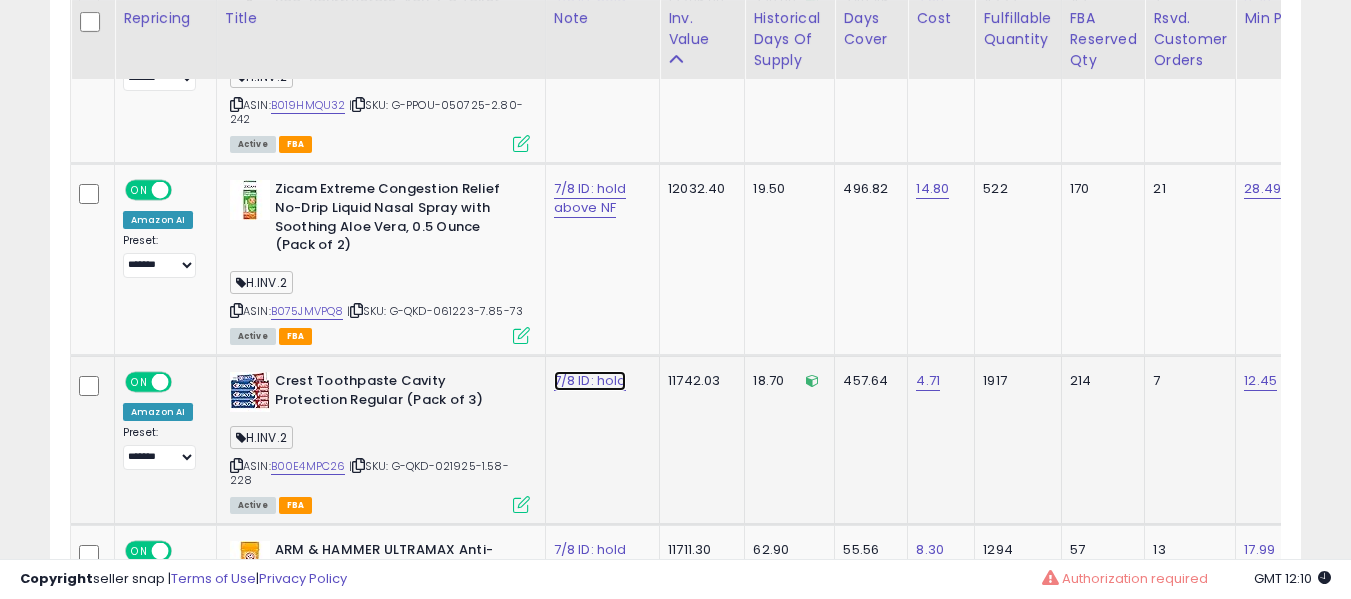 click on "7/8 ID: hold" at bounding box center [588, -4670] 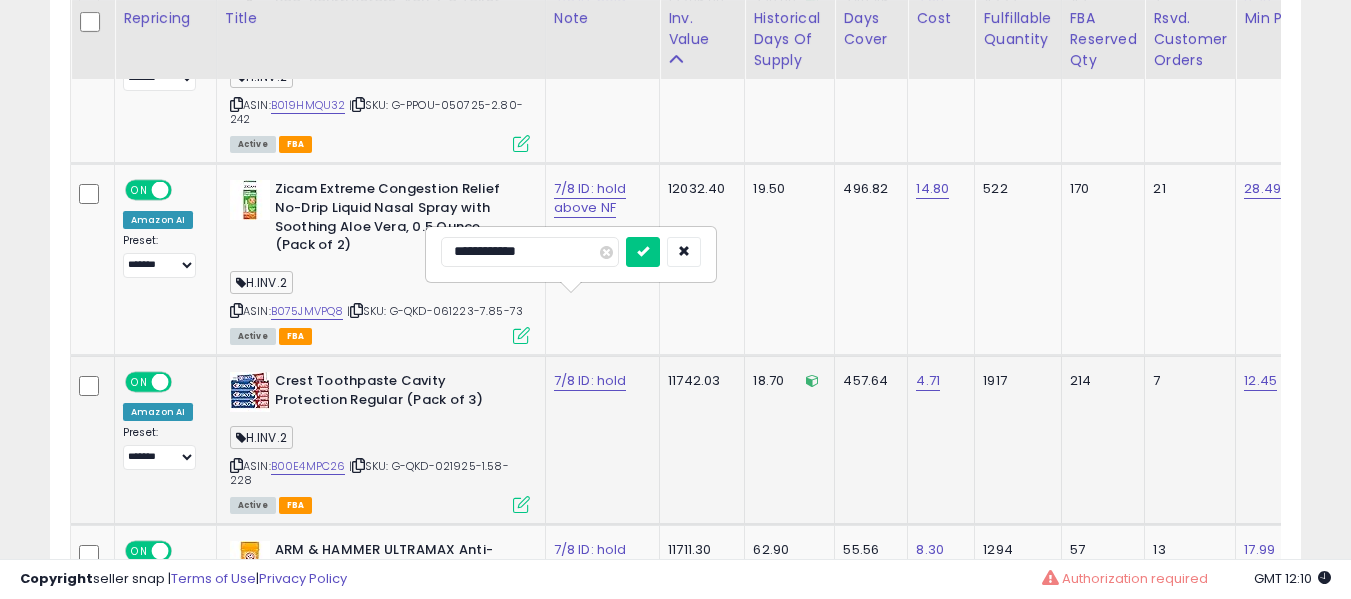 type on "**********" 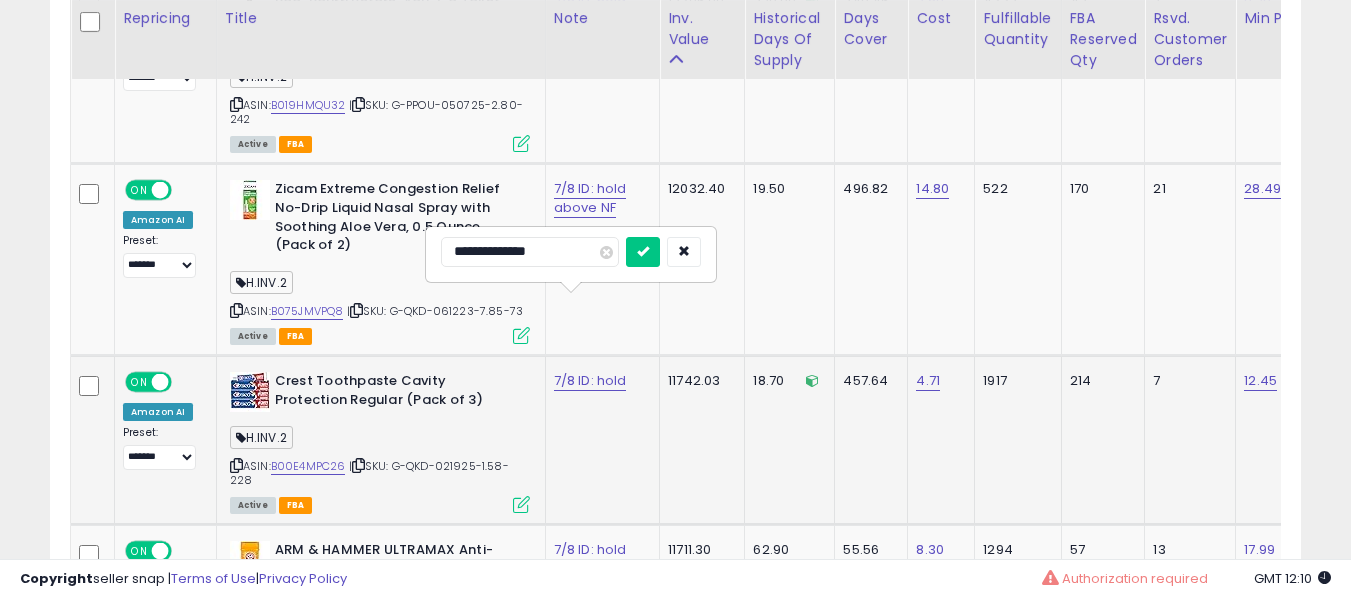 click at bounding box center [643, 252] 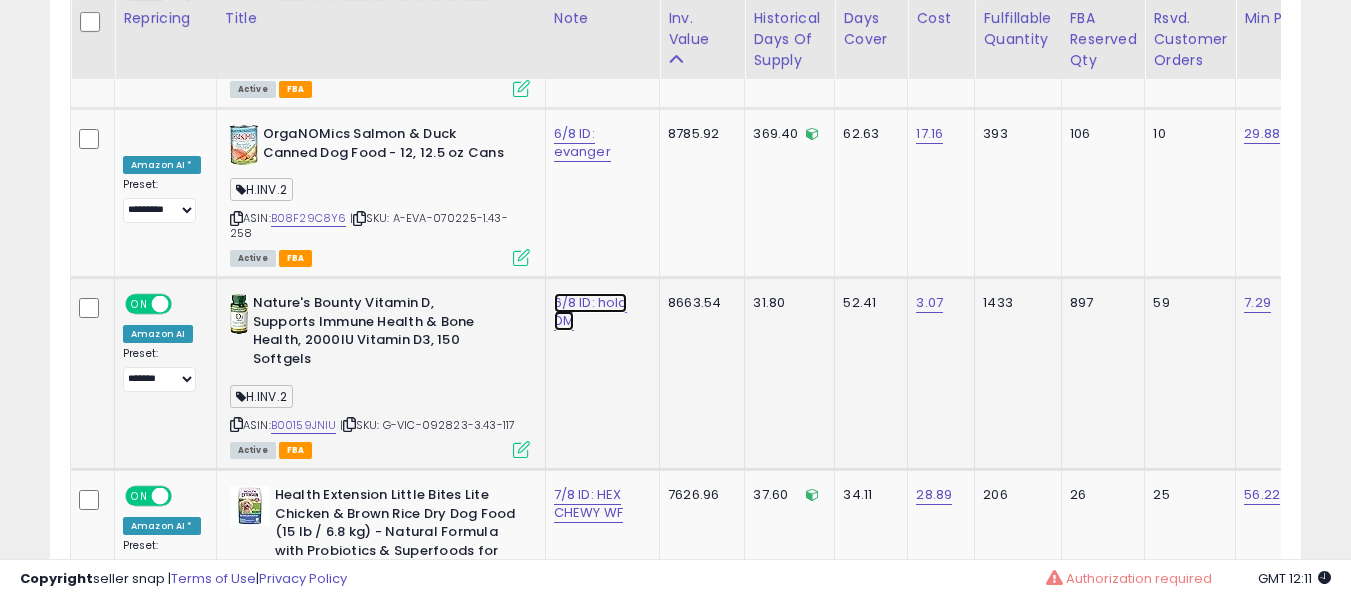 click on "6/8 ID: hold DM" at bounding box center [588, -5470] 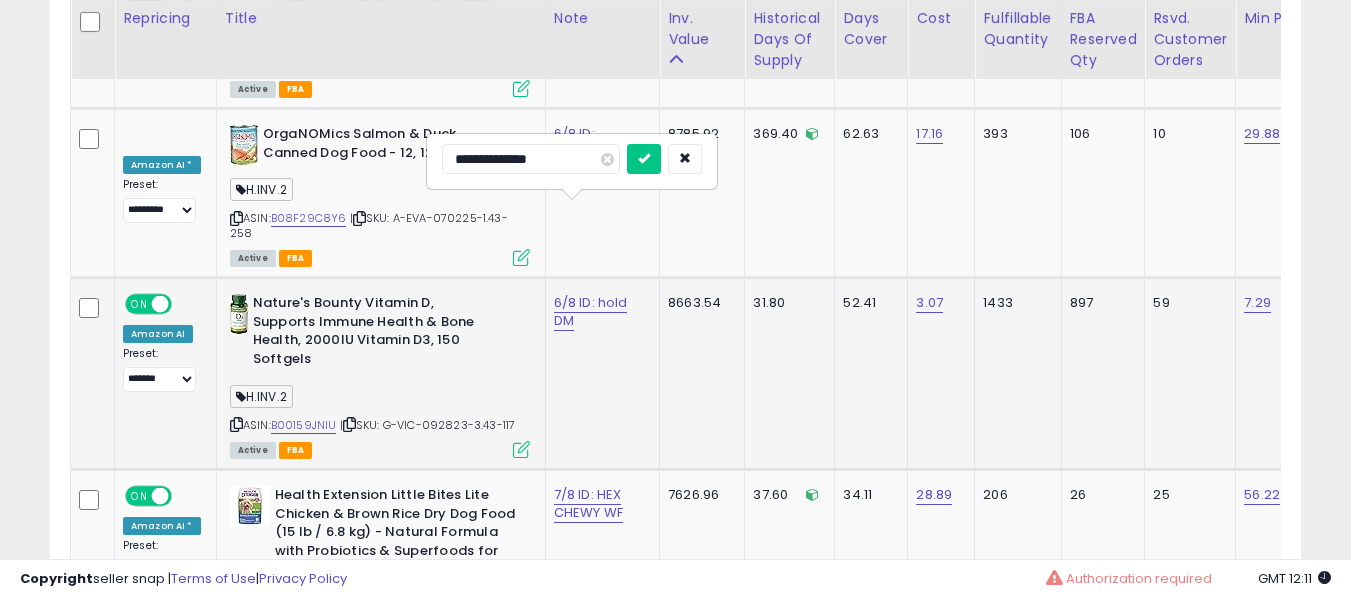 type on "**********" 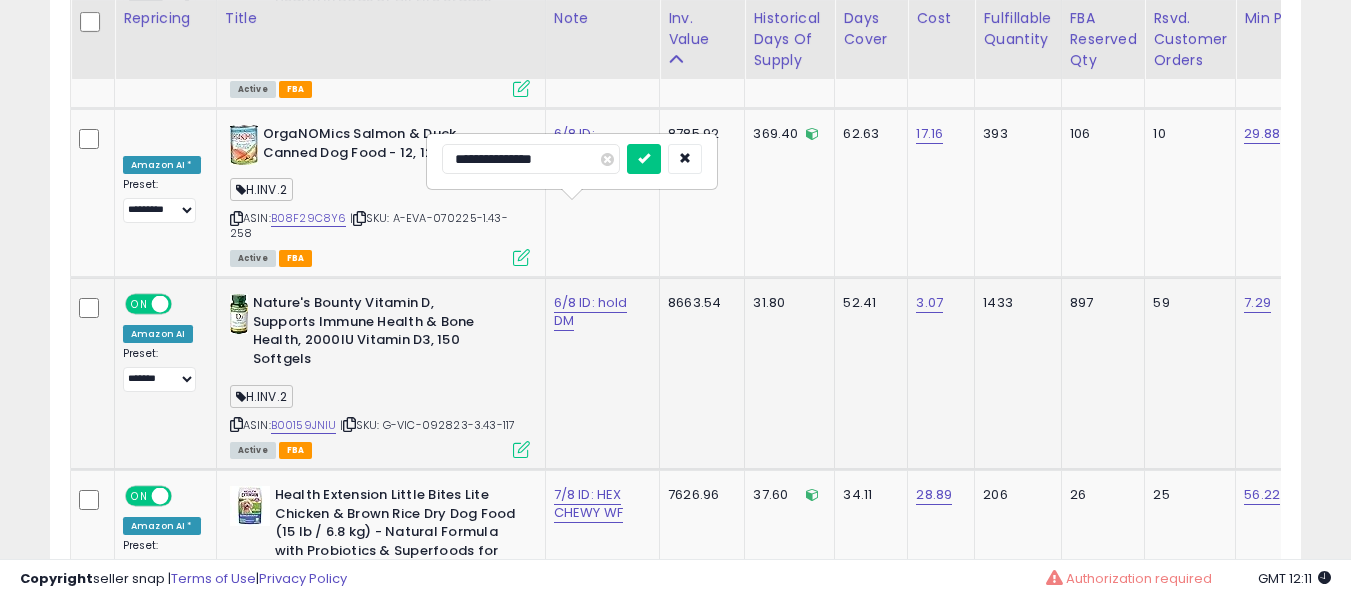 click at bounding box center (644, 159) 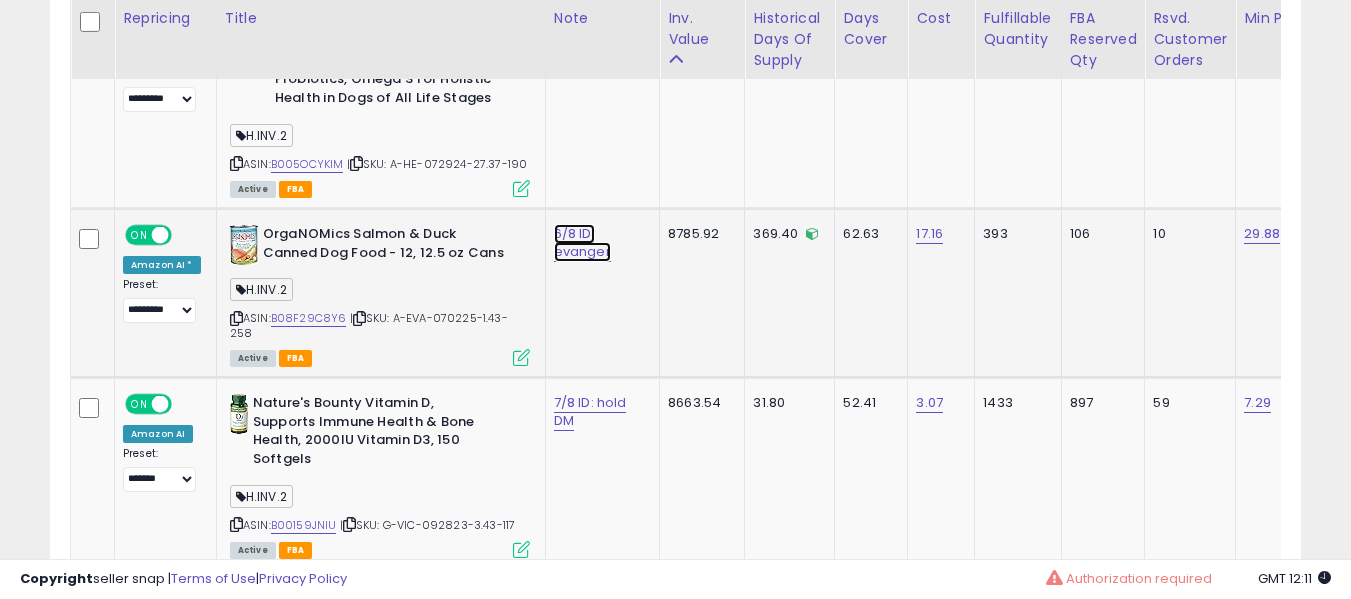 click on "6/8 ID: evanger" at bounding box center (588, -5370) 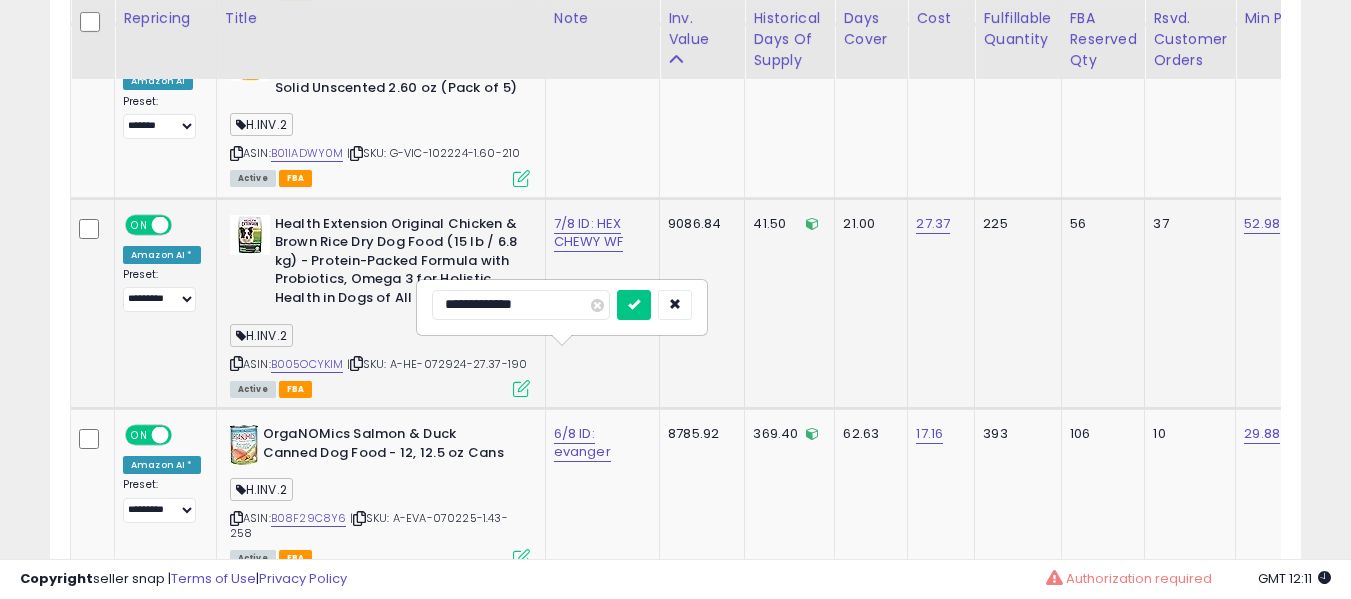 type on "**********" 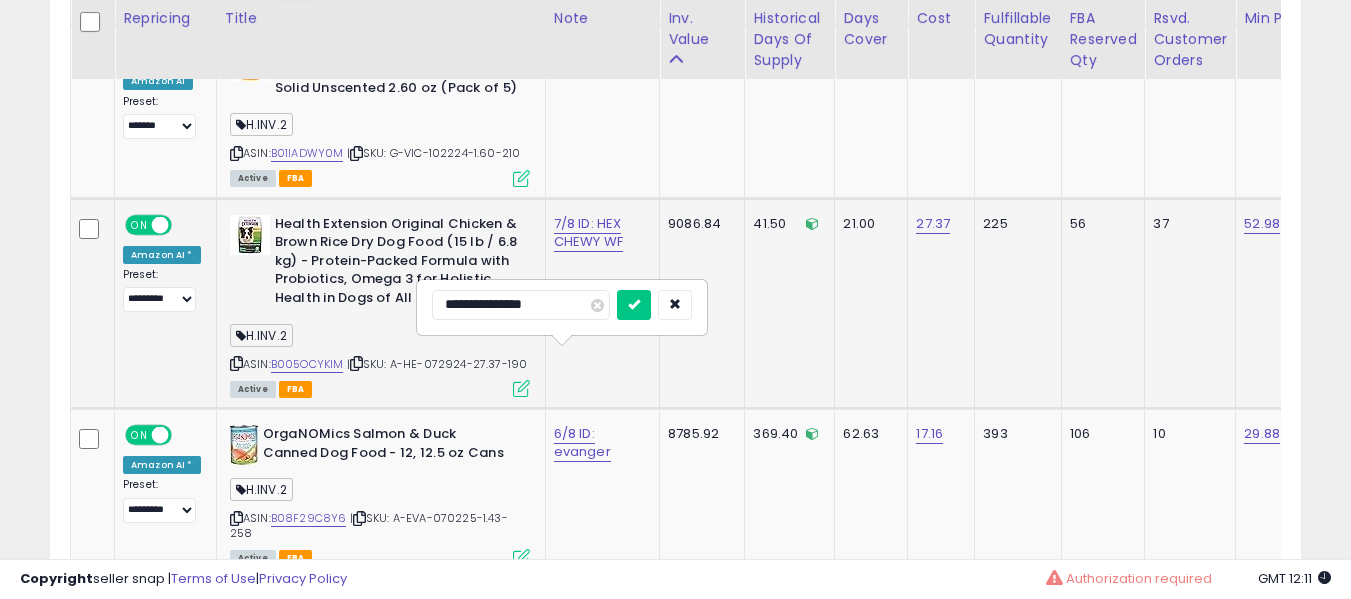 click at bounding box center (634, 305) 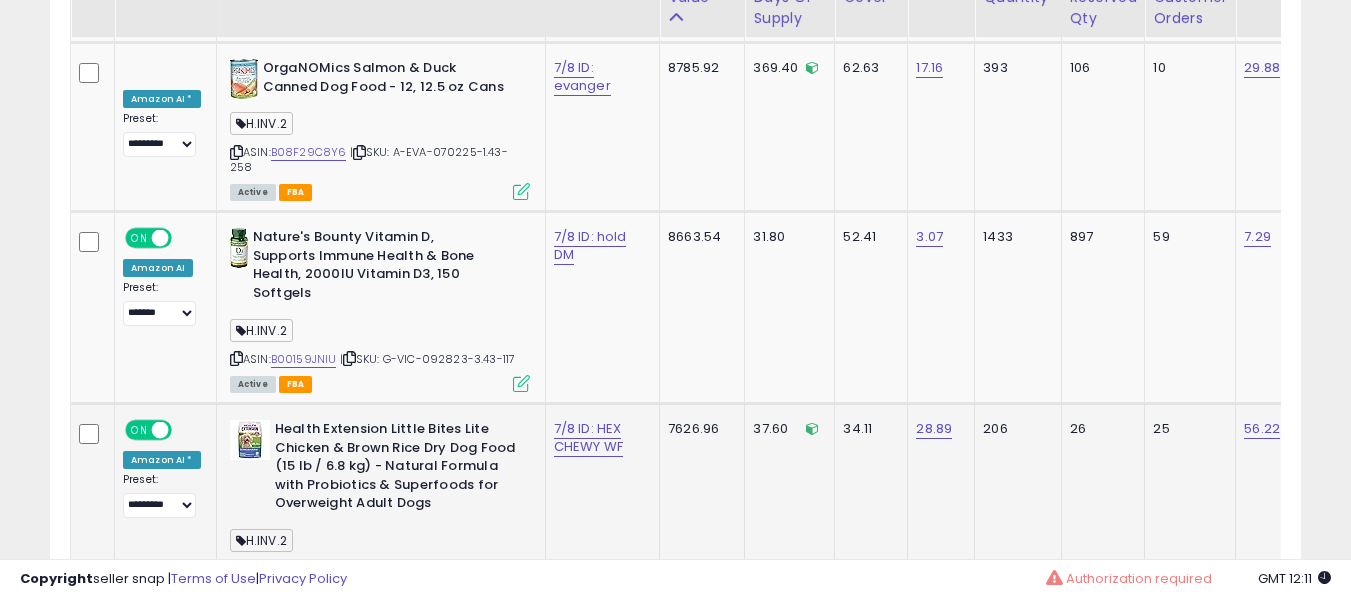 scroll, scrollTop: 6703, scrollLeft: 0, axis: vertical 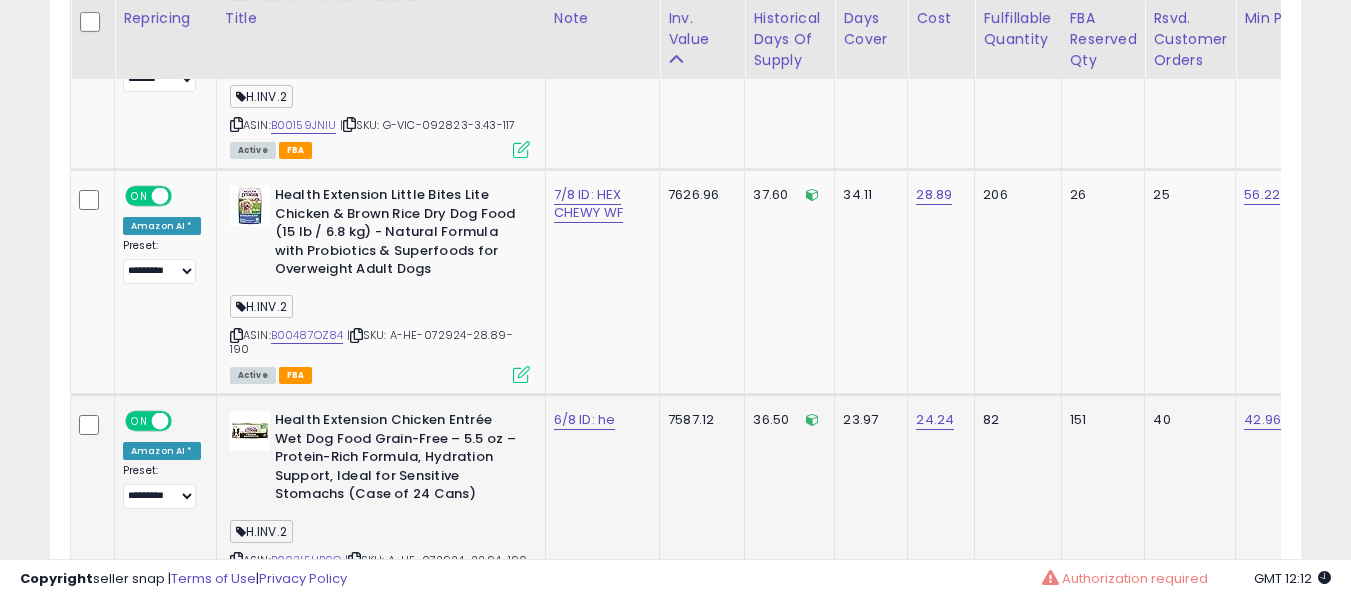 click on "6/8 ID: he" 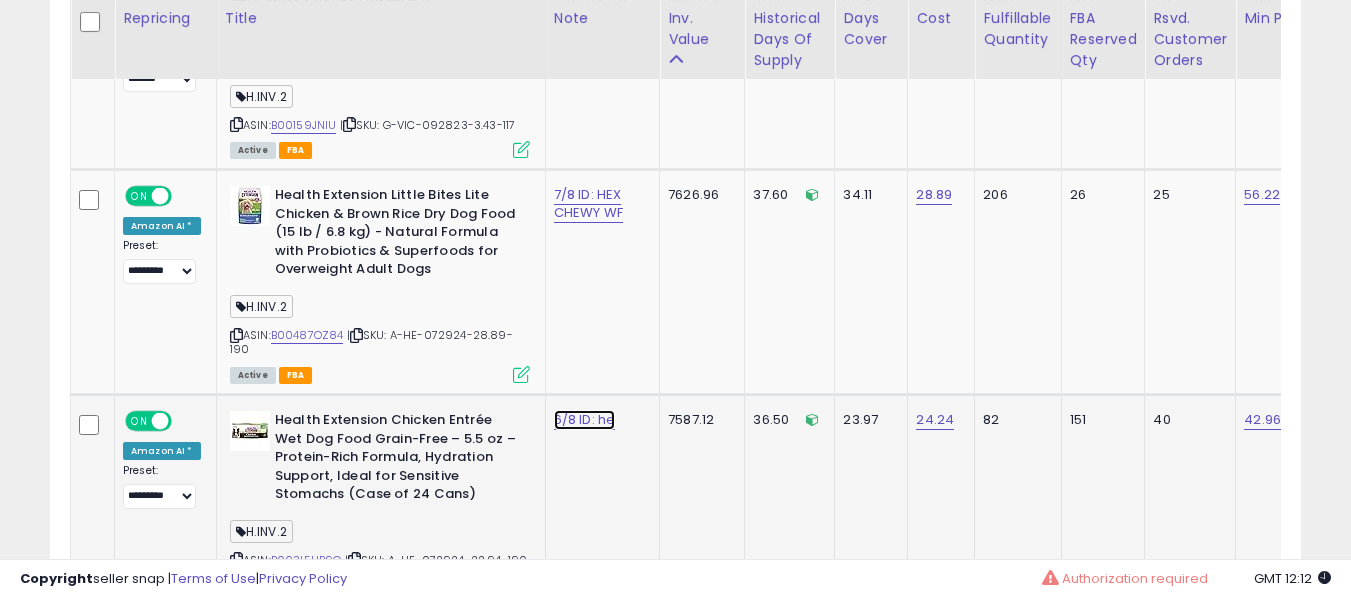 click on "6/8 ID: he" at bounding box center [588, -5770] 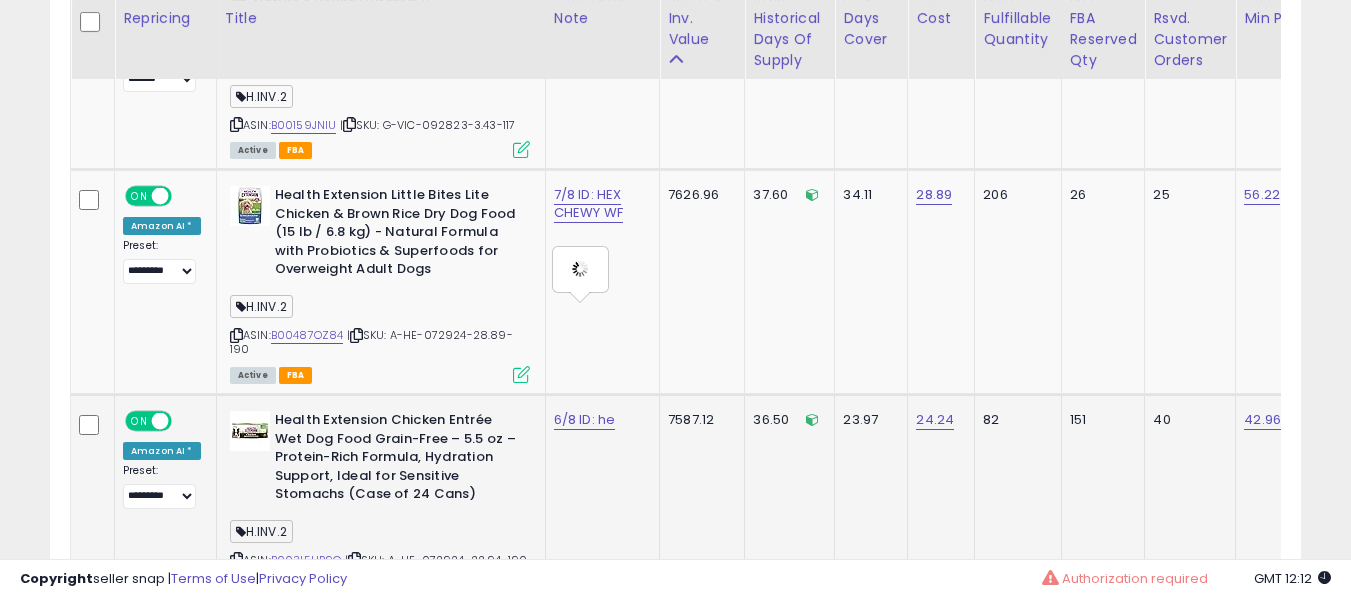 type on "**********" 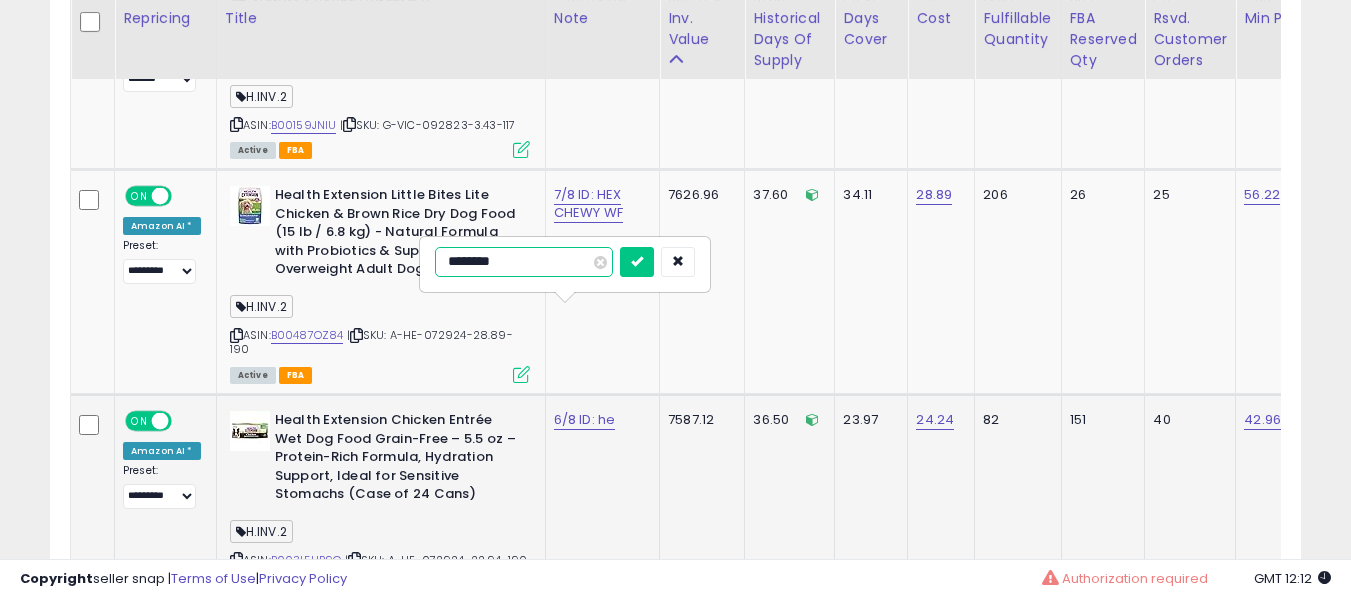 type on "*********" 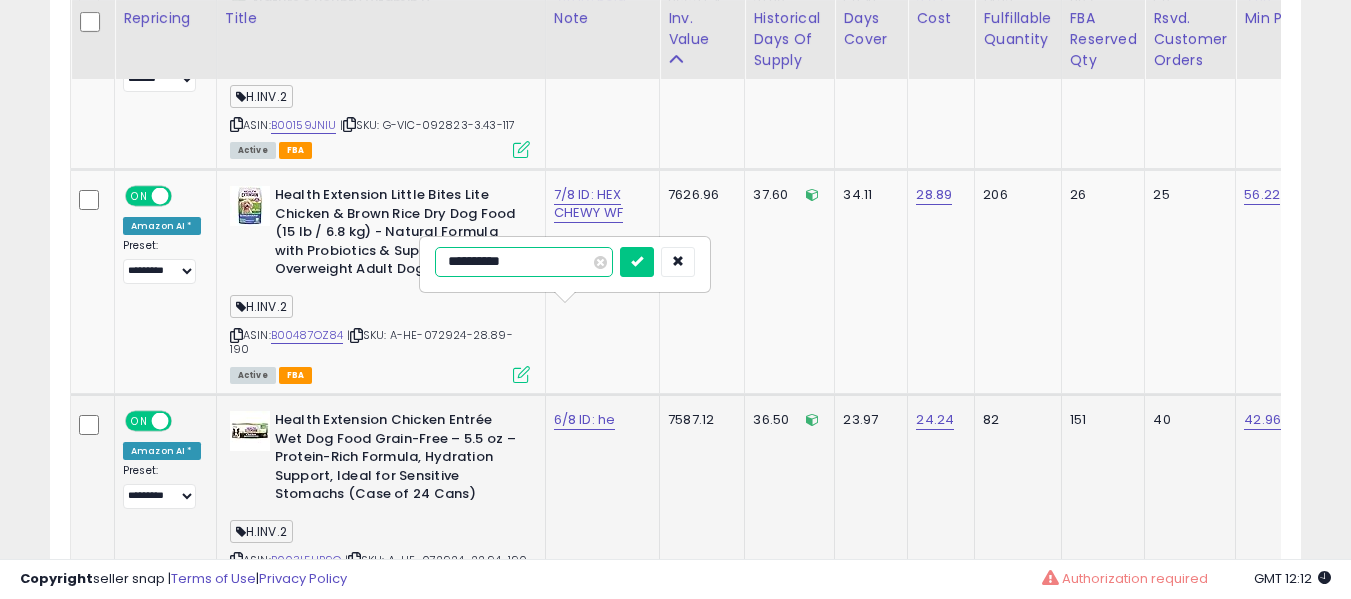 click at bounding box center (637, 262) 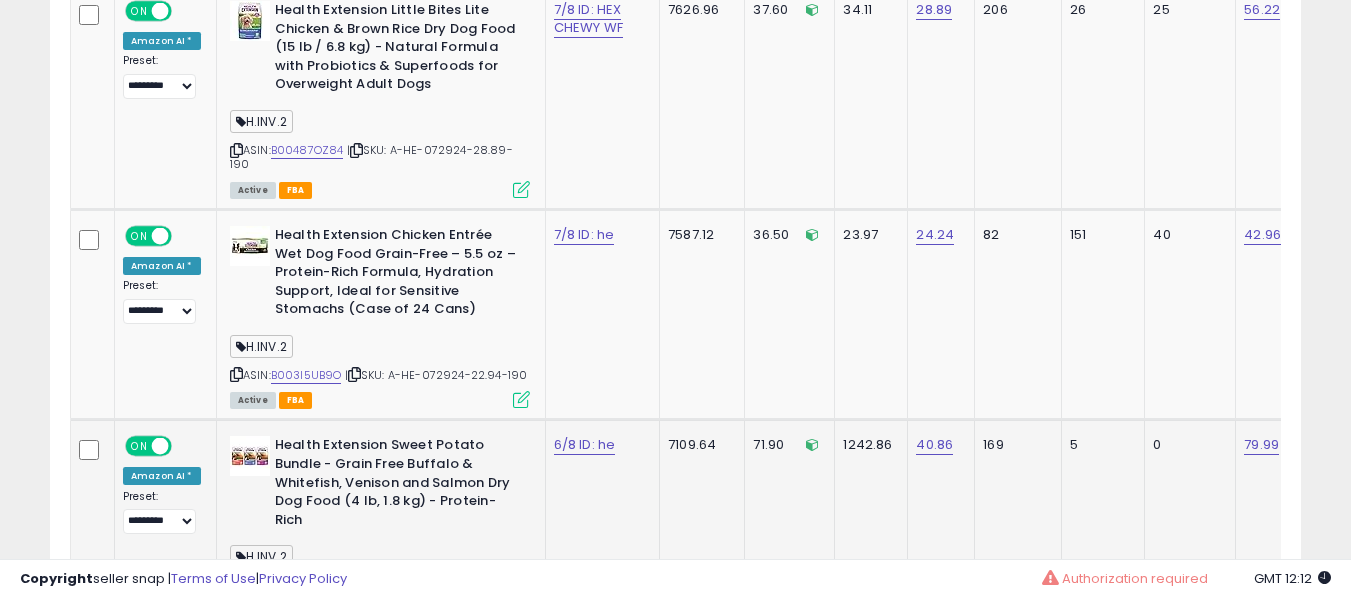scroll, scrollTop: 7103, scrollLeft: 0, axis: vertical 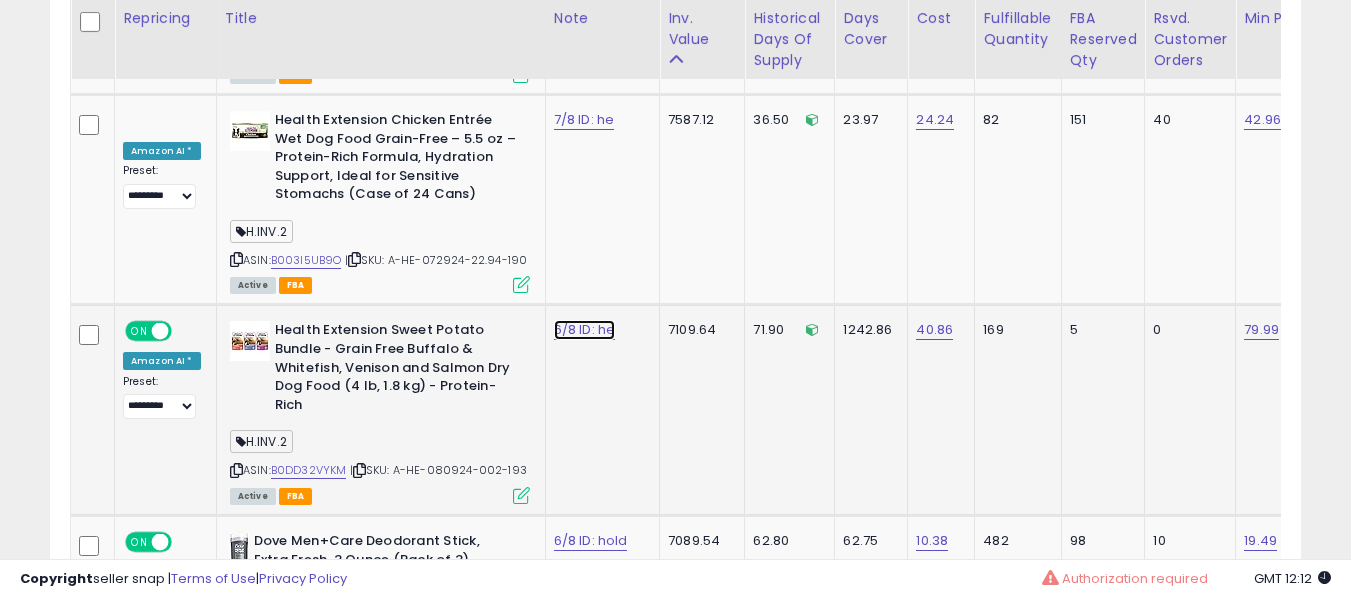 click on "6/8 ID: he" at bounding box center [588, -6070] 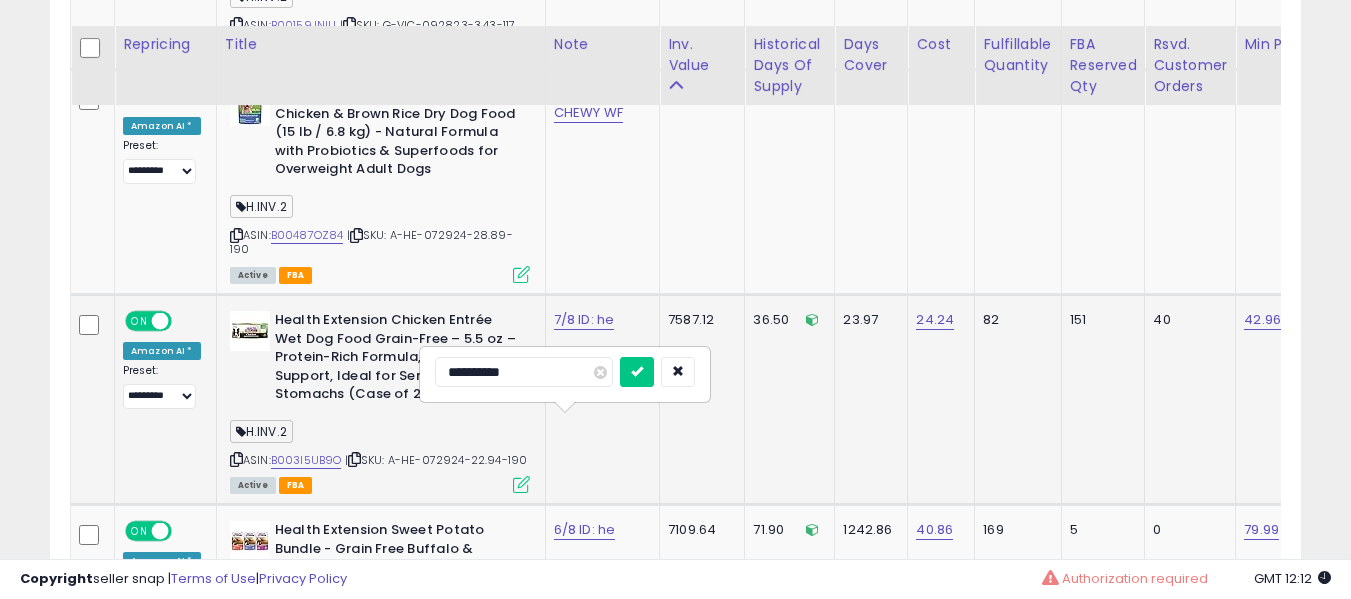 scroll, scrollTop: 7103, scrollLeft: 0, axis: vertical 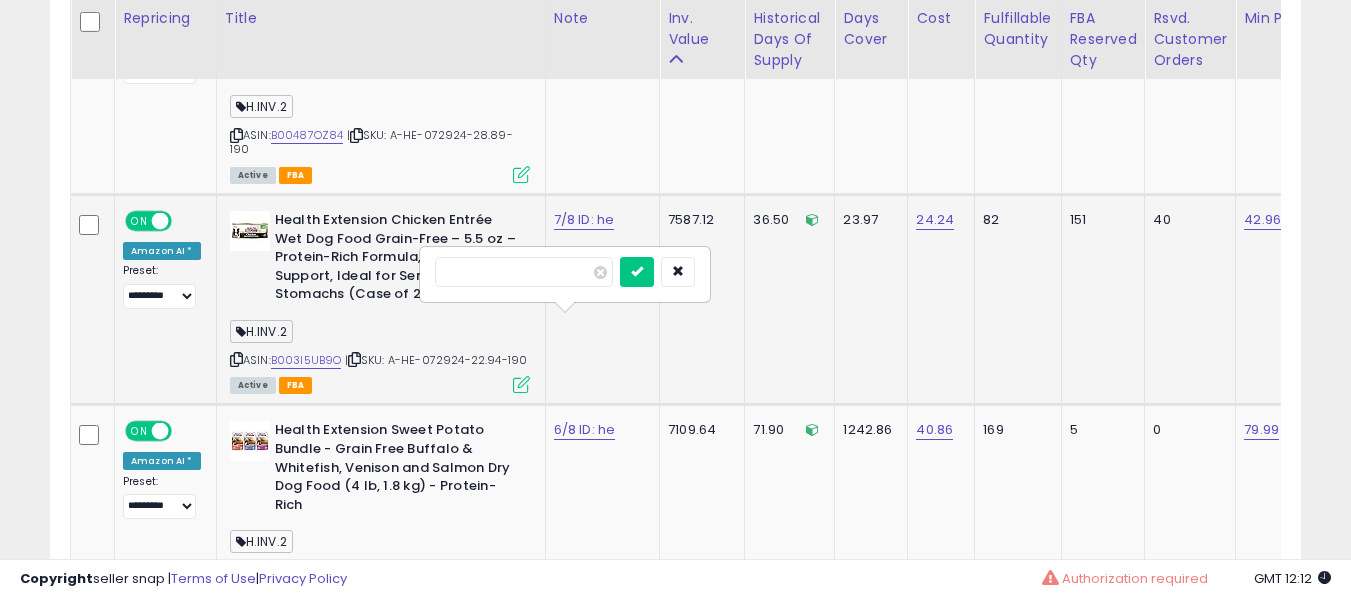type on "*" 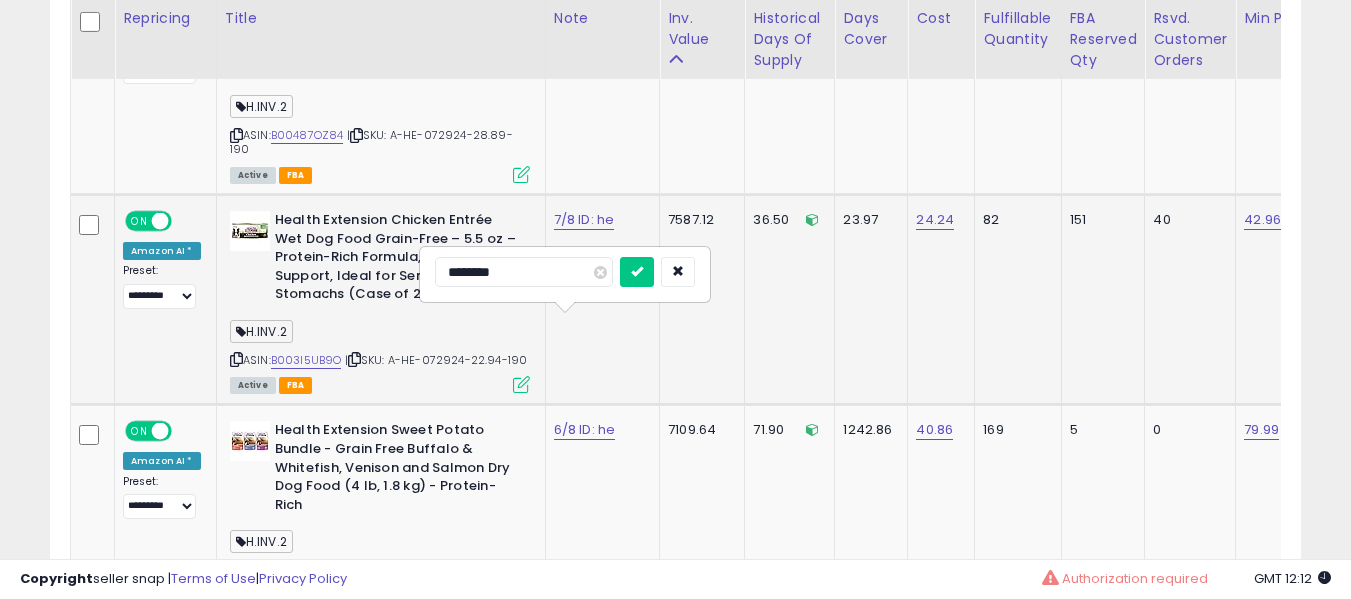 type on "*********" 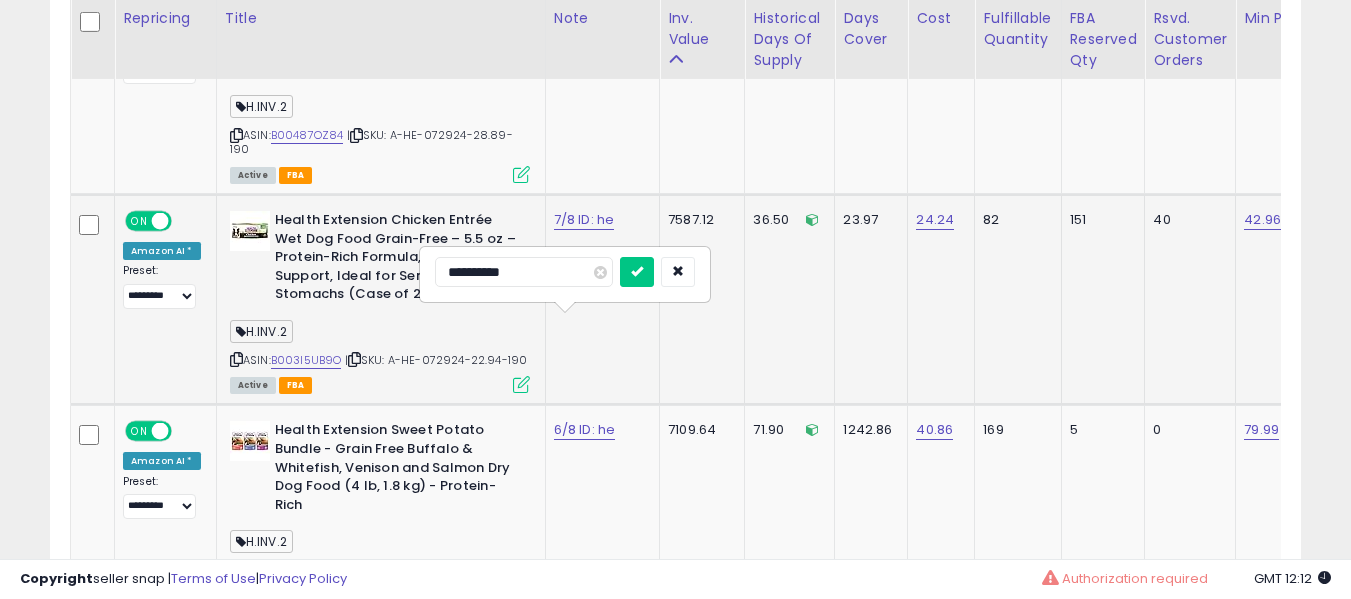 click at bounding box center (637, 272) 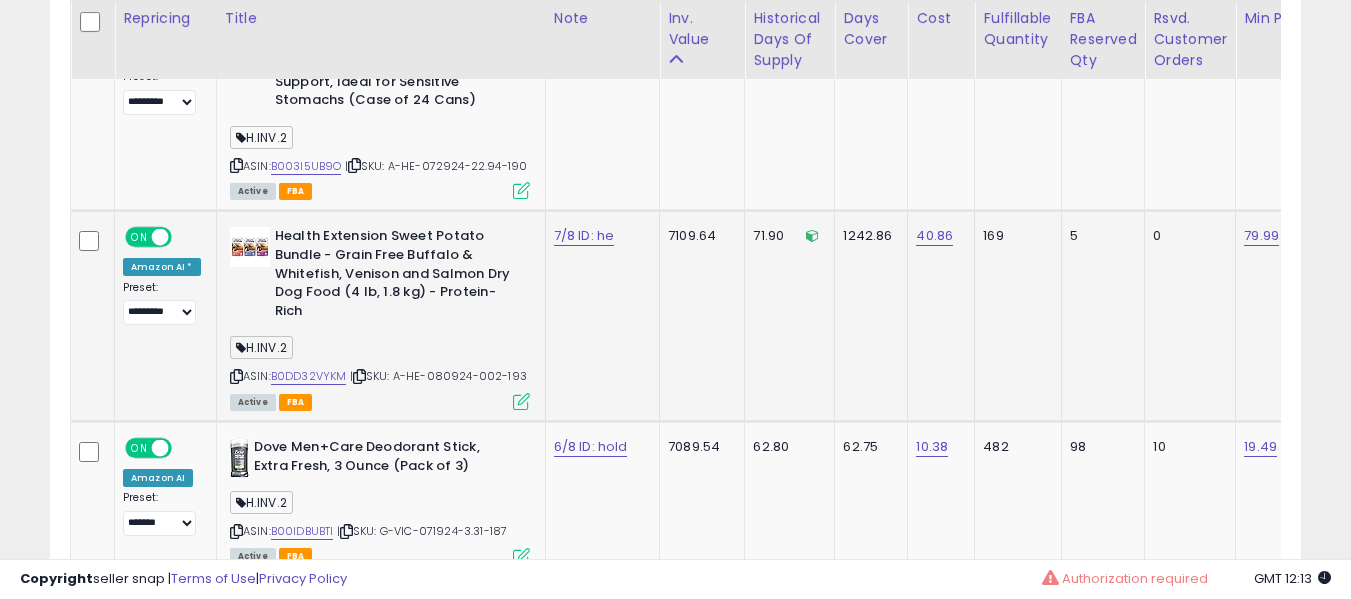scroll, scrollTop: 7303, scrollLeft: 0, axis: vertical 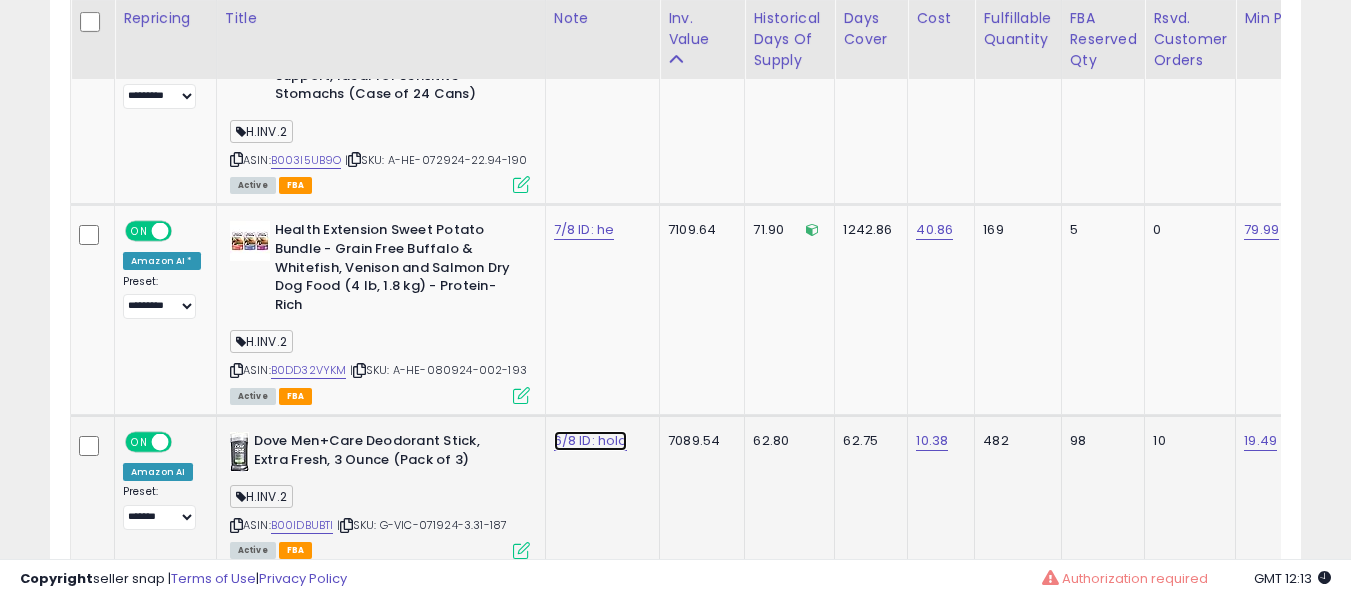 click on "6/8 ID: hold" at bounding box center [588, -6170] 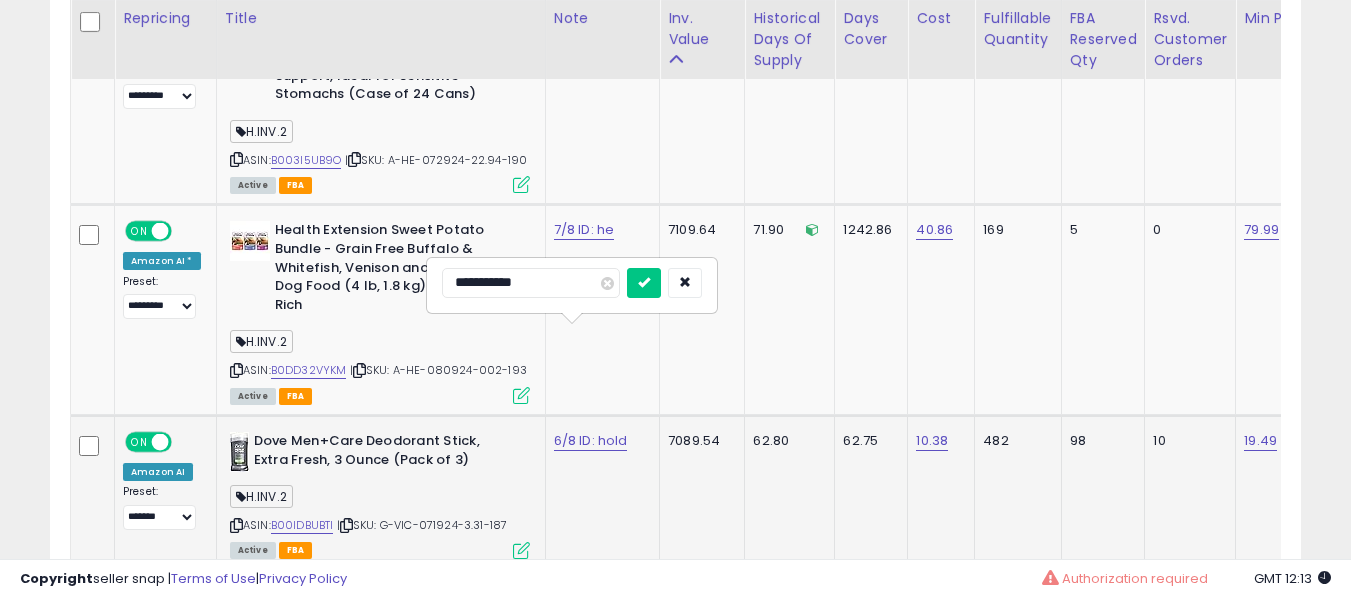 type on "**********" 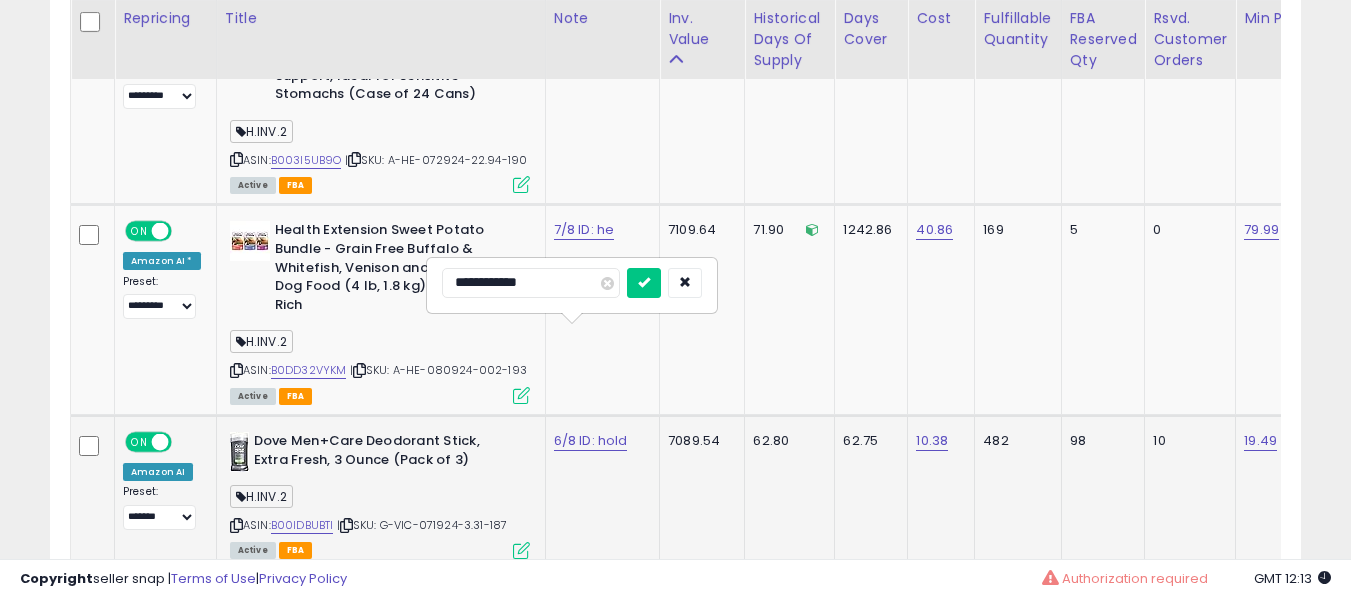 click at bounding box center [644, 283] 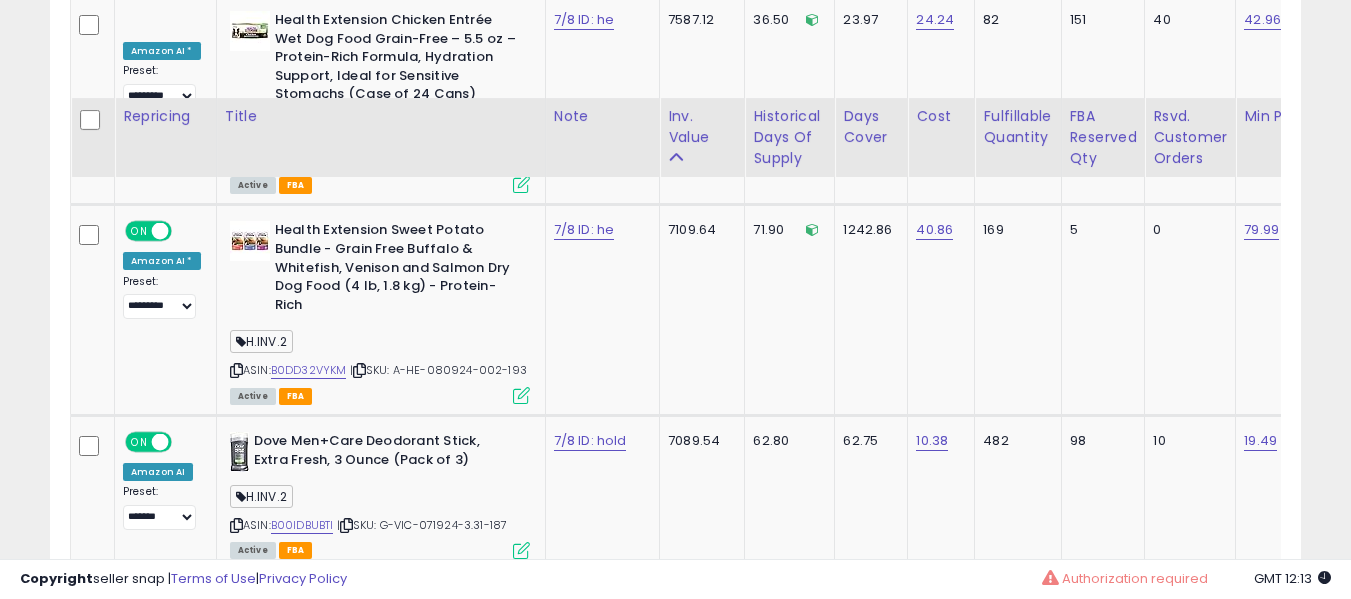 scroll, scrollTop: 7503, scrollLeft: 0, axis: vertical 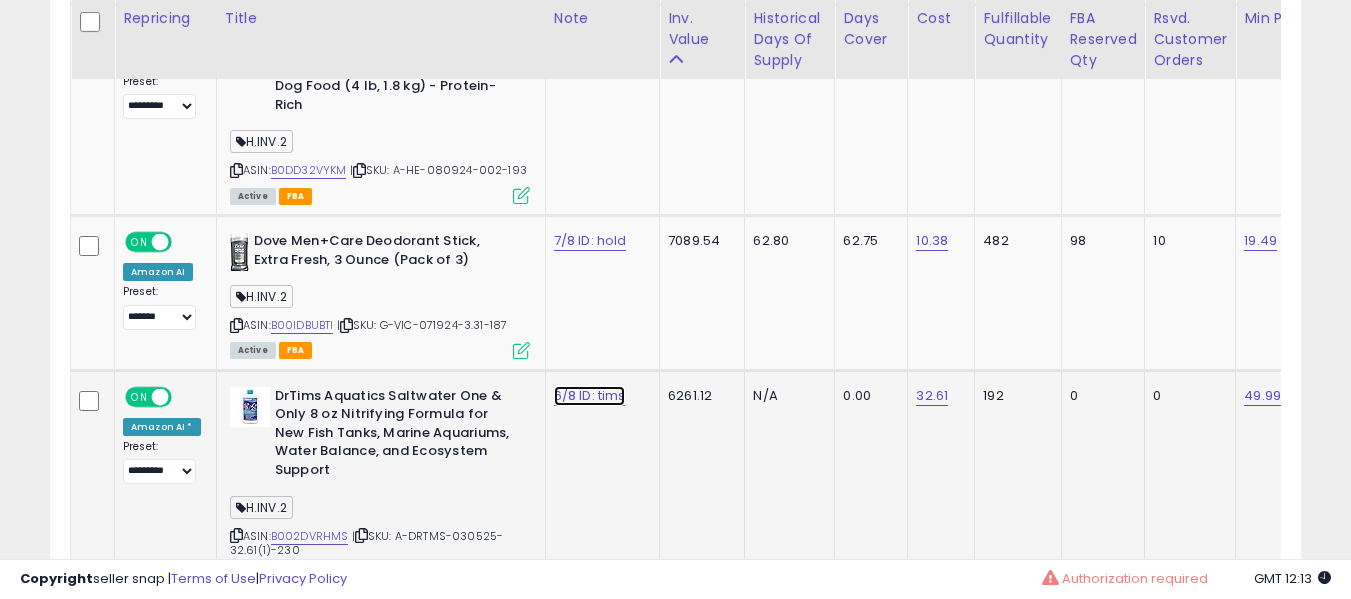 click on "6/8 ID: tims" at bounding box center (588, -6370) 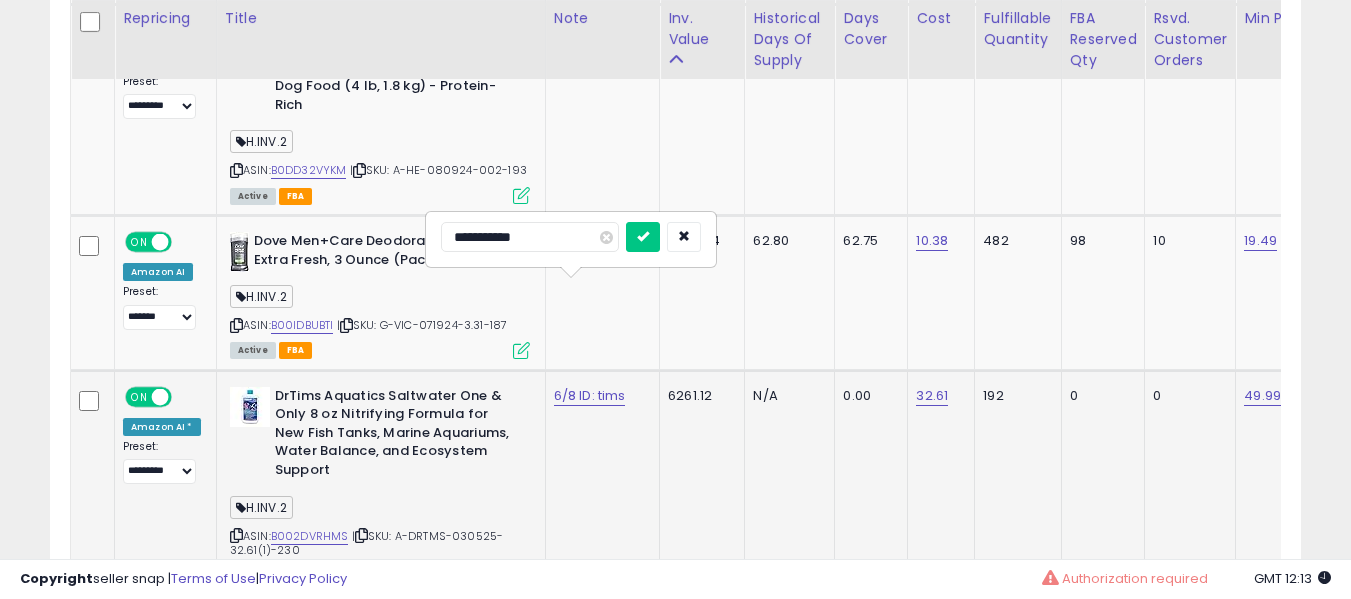 type on "**********" 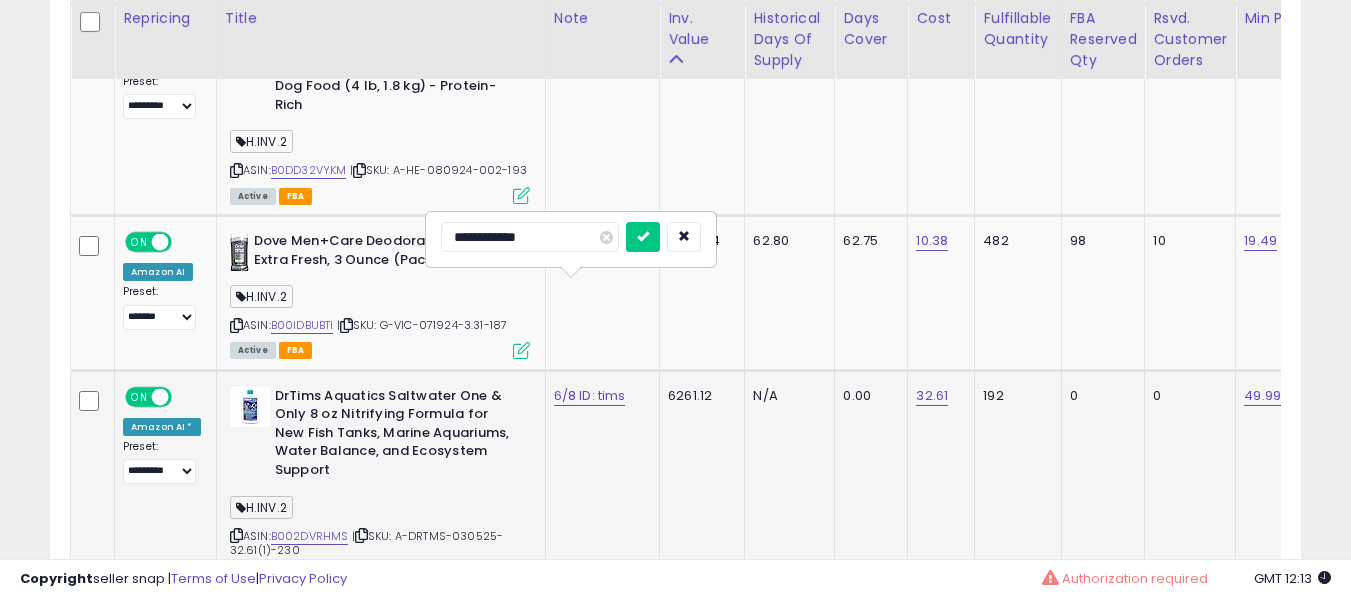 click at bounding box center (643, 237) 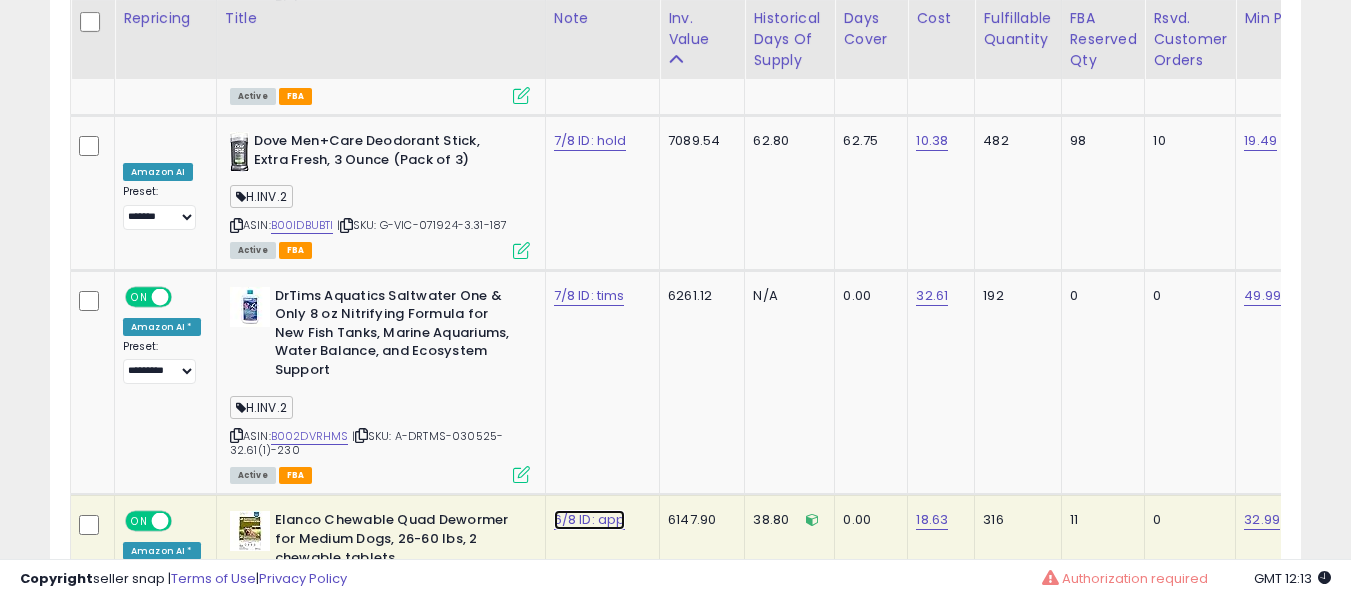 click on "6/8 ID: app" at bounding box center (589, -4504) 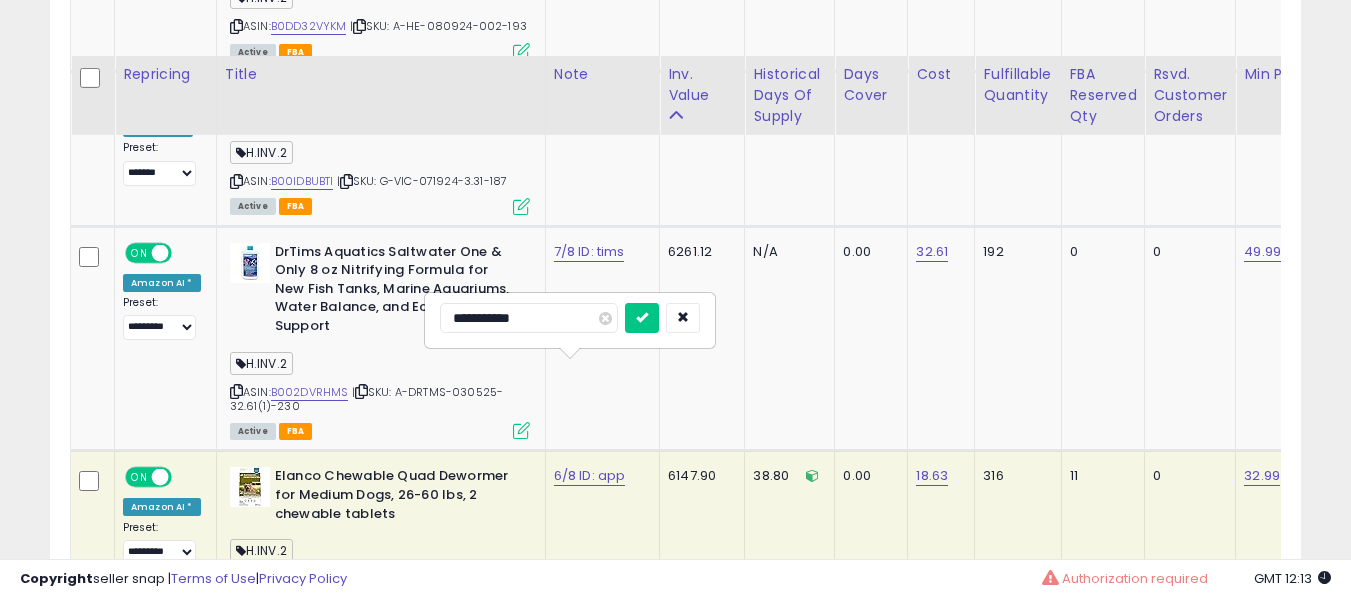 scroll, scrollTop: 7703, scrollLeft: 0, axis: vertical 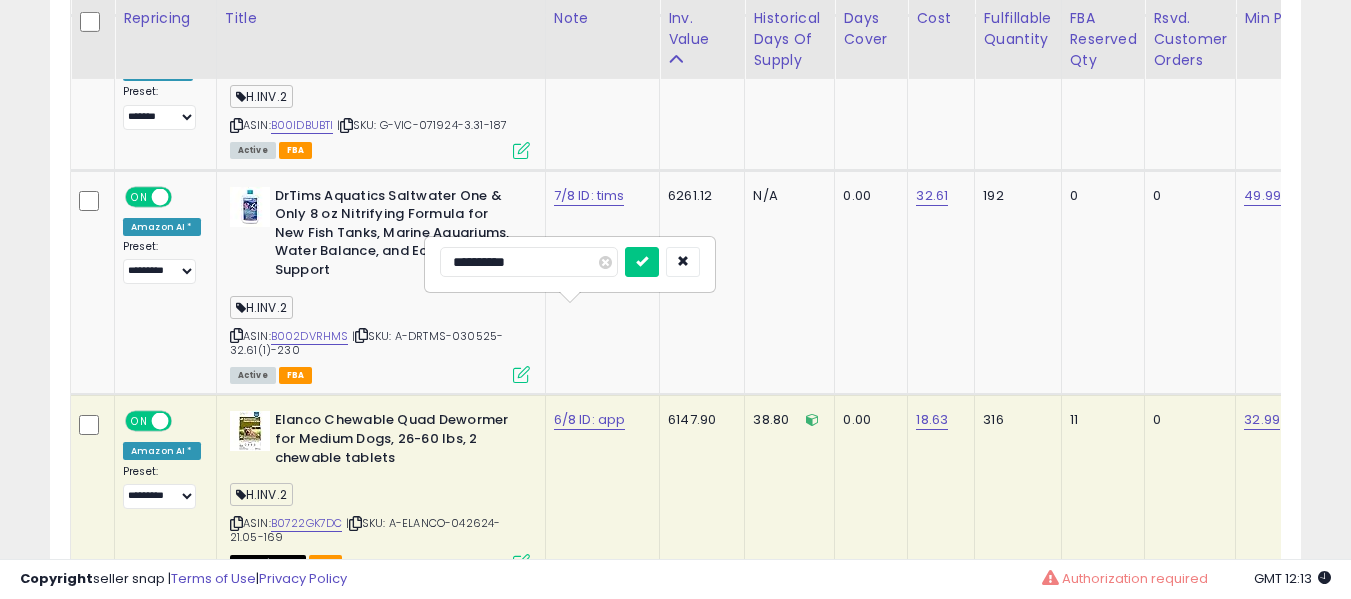 type on "**********" 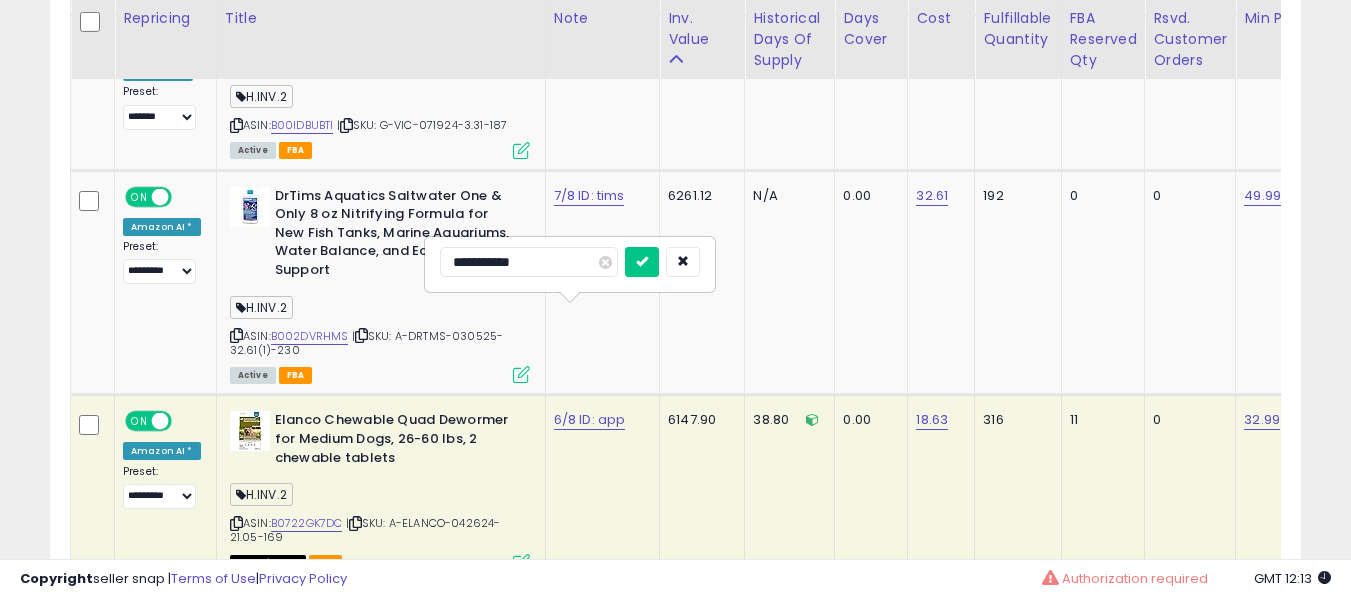 click at bounding box center (642, 262) 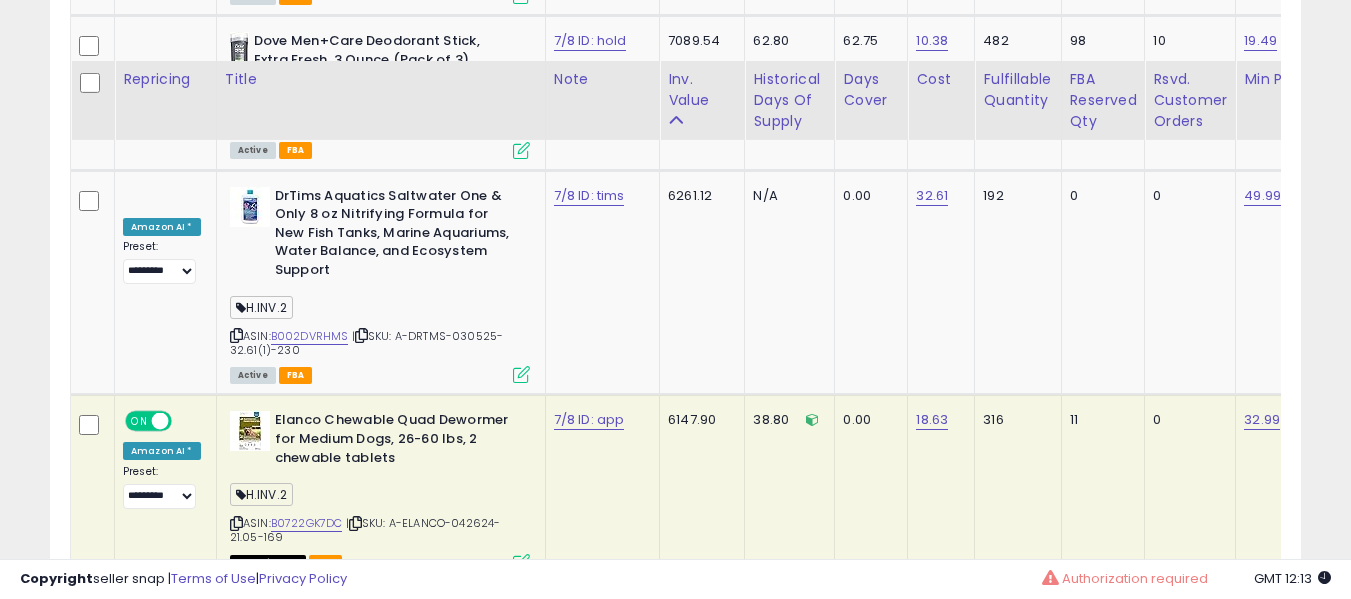 scroll, scrollTop: 7803, scrollLeft: 0, axis: vertical 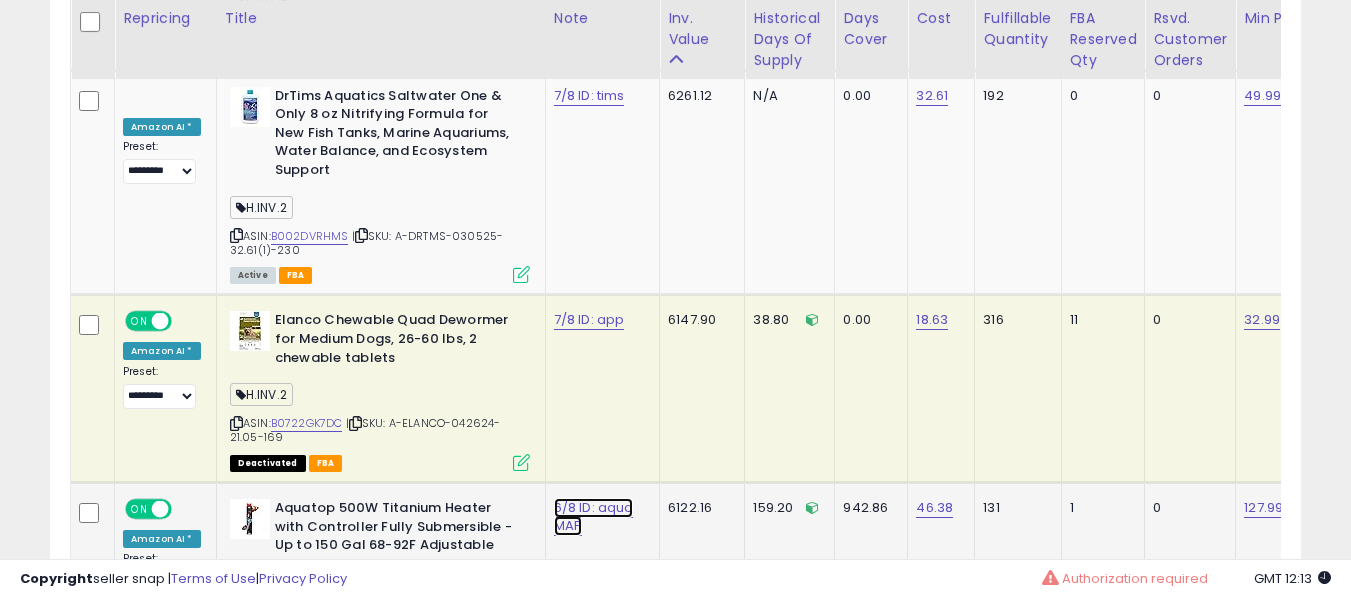 click on "6/8 ID: aqua MAP" at bounding box center (588, -6670) 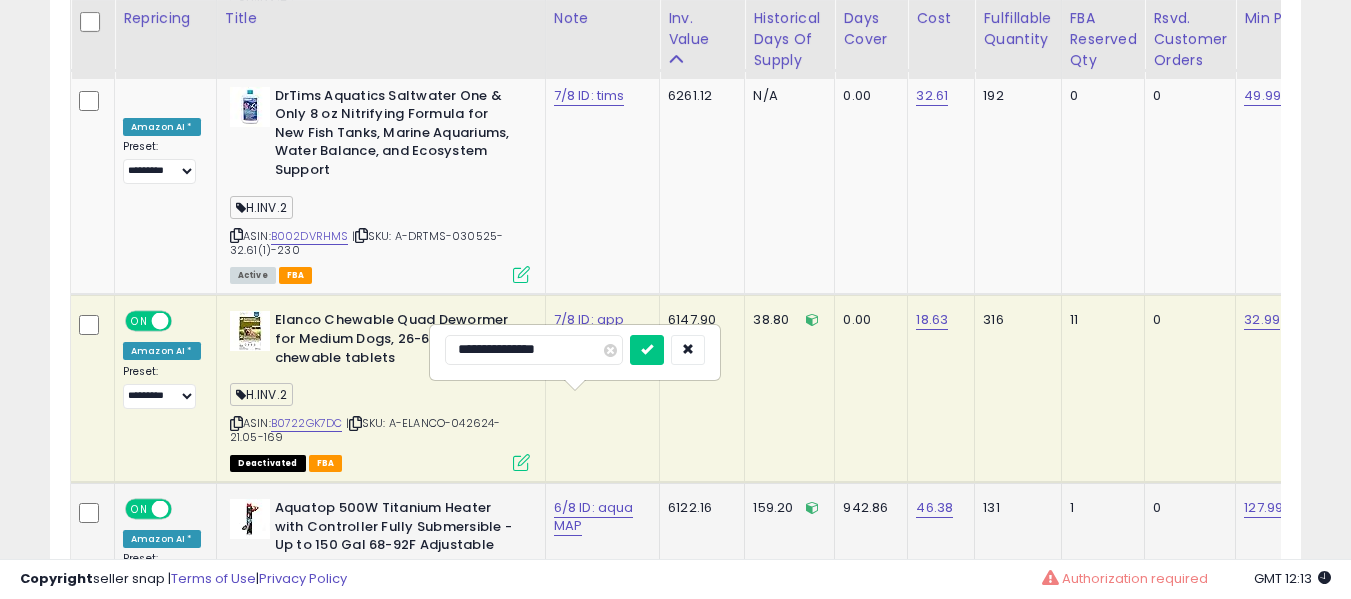 type on "**********" 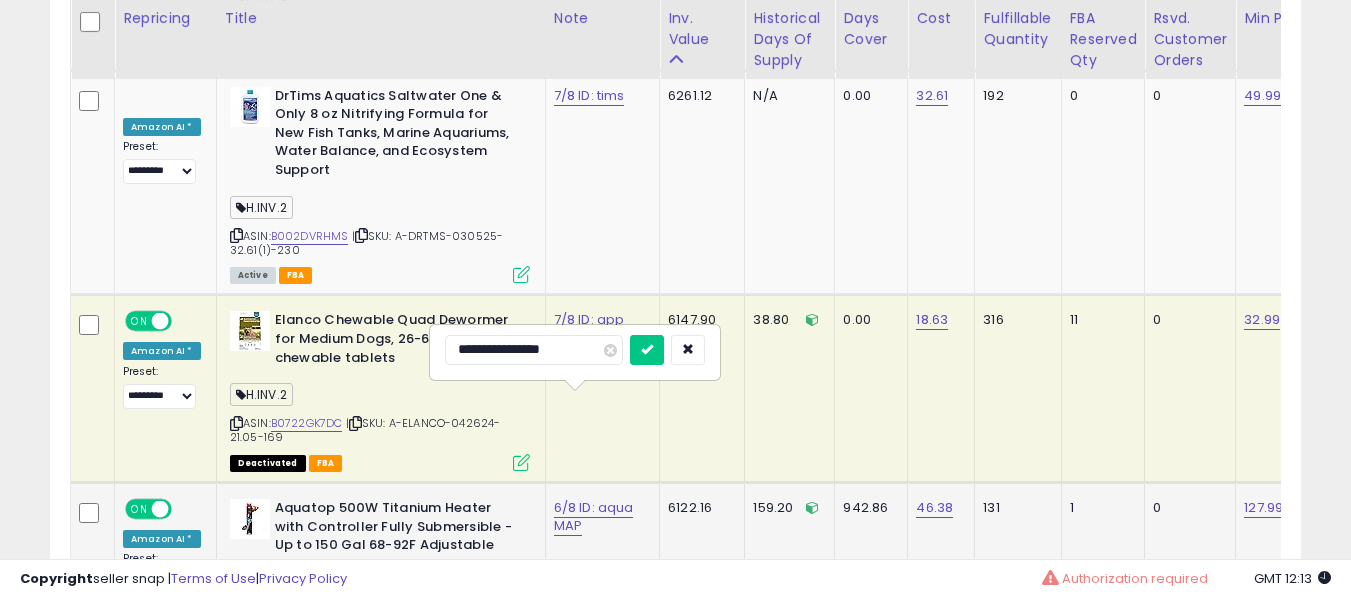 click at bounding box center [647, 350] 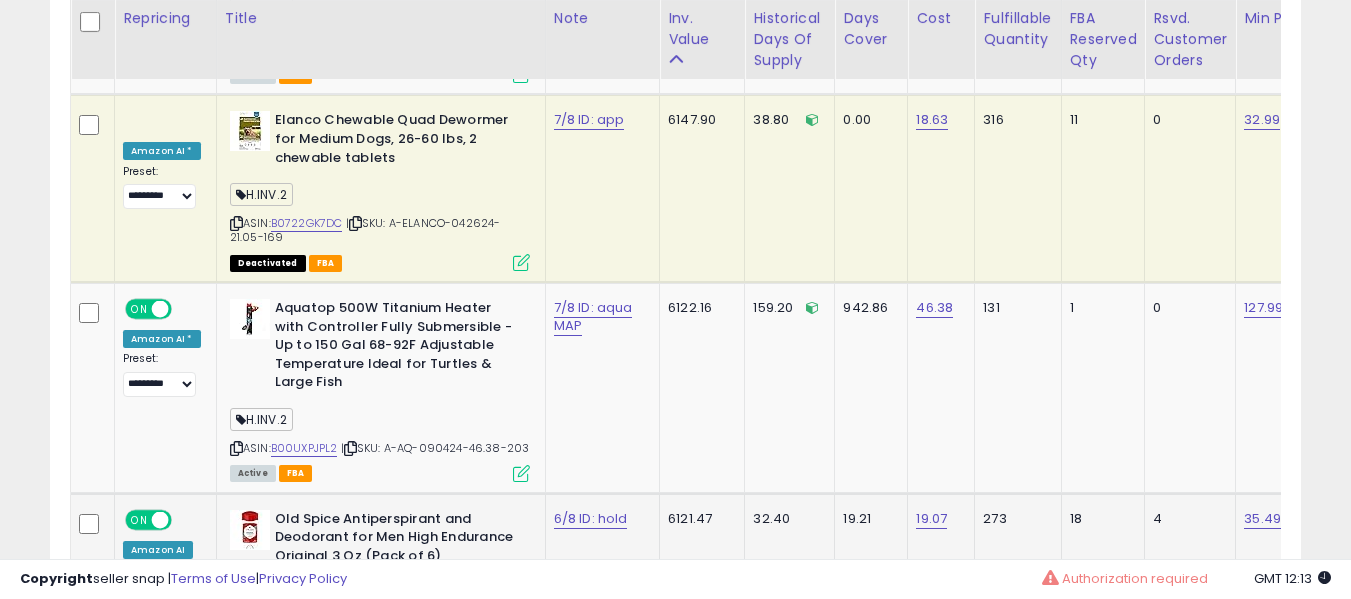 click on "6/8 ID: hold" 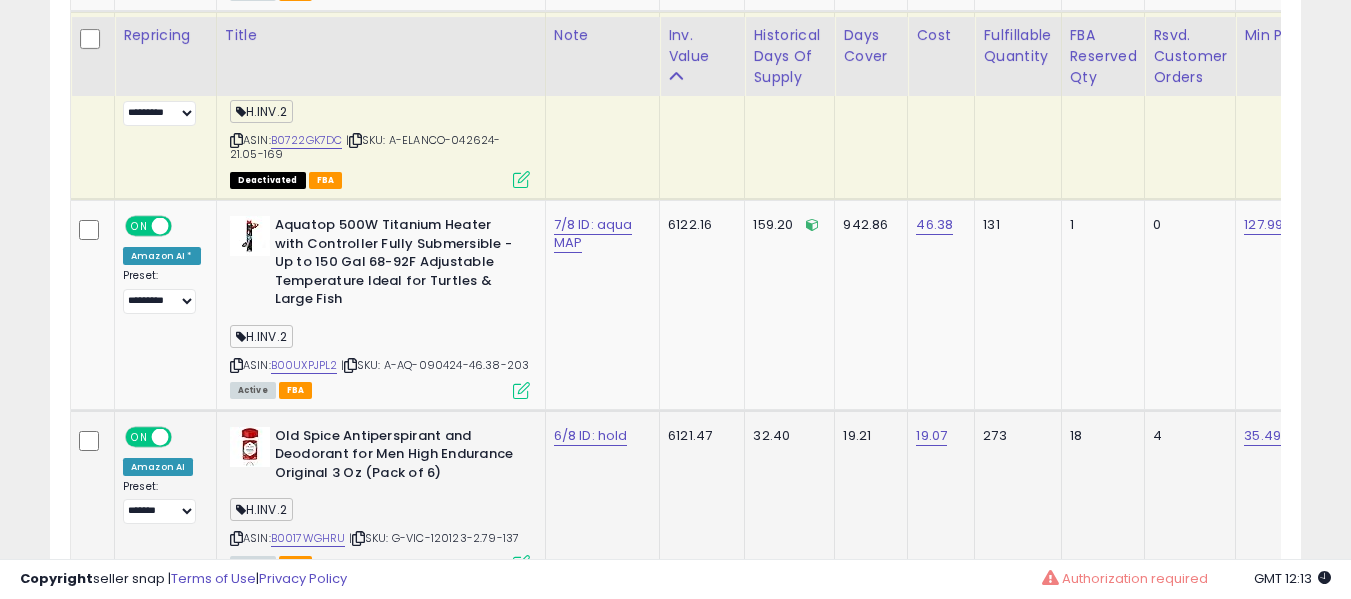scroll, scrollTop: 8103, scrollLeft: 0, axis: vertical 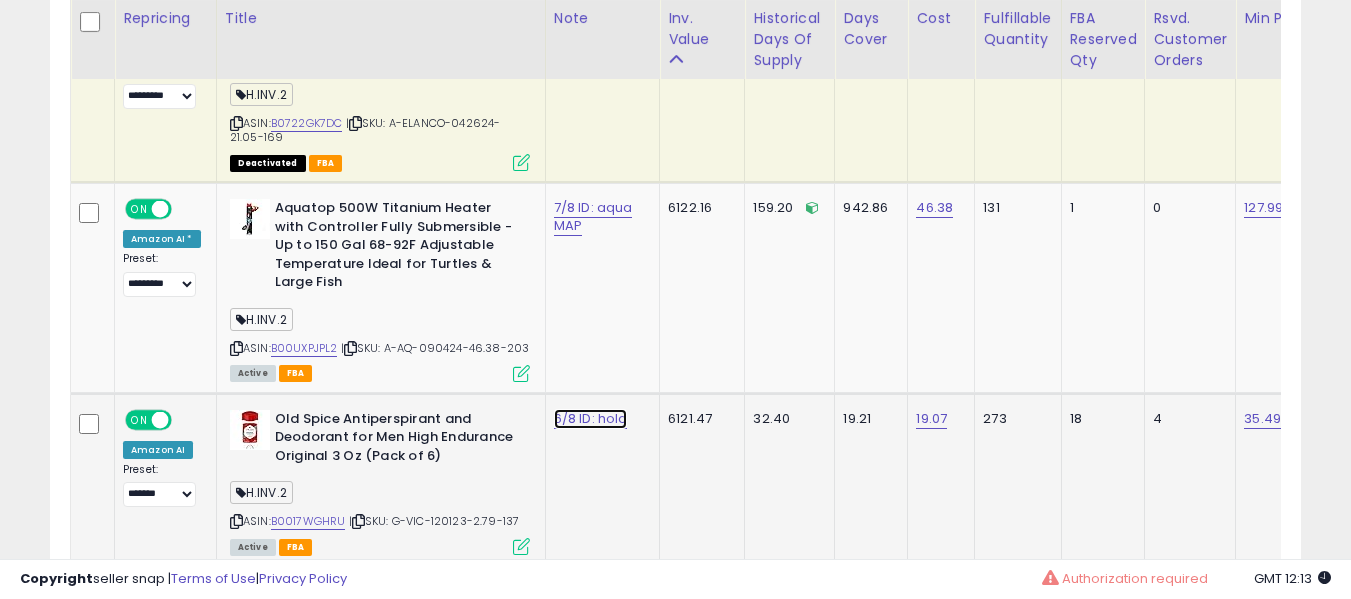click on "6/8 ID: hold" at bounding box center (588, -6970) 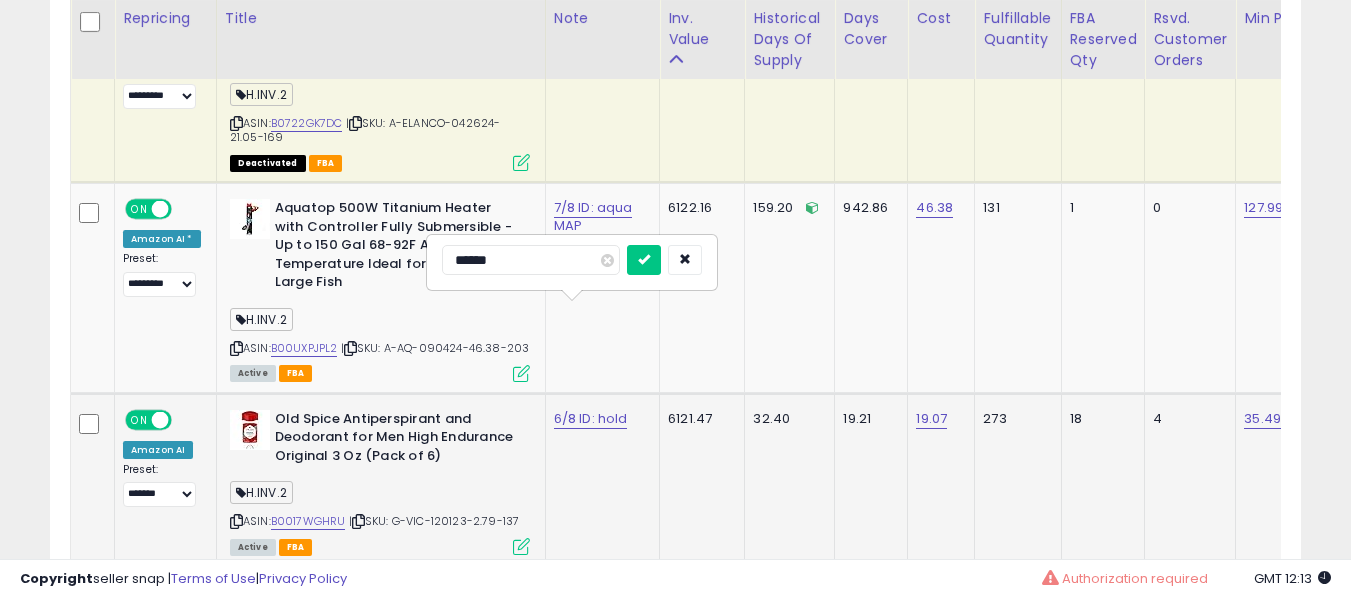 type on "*******" 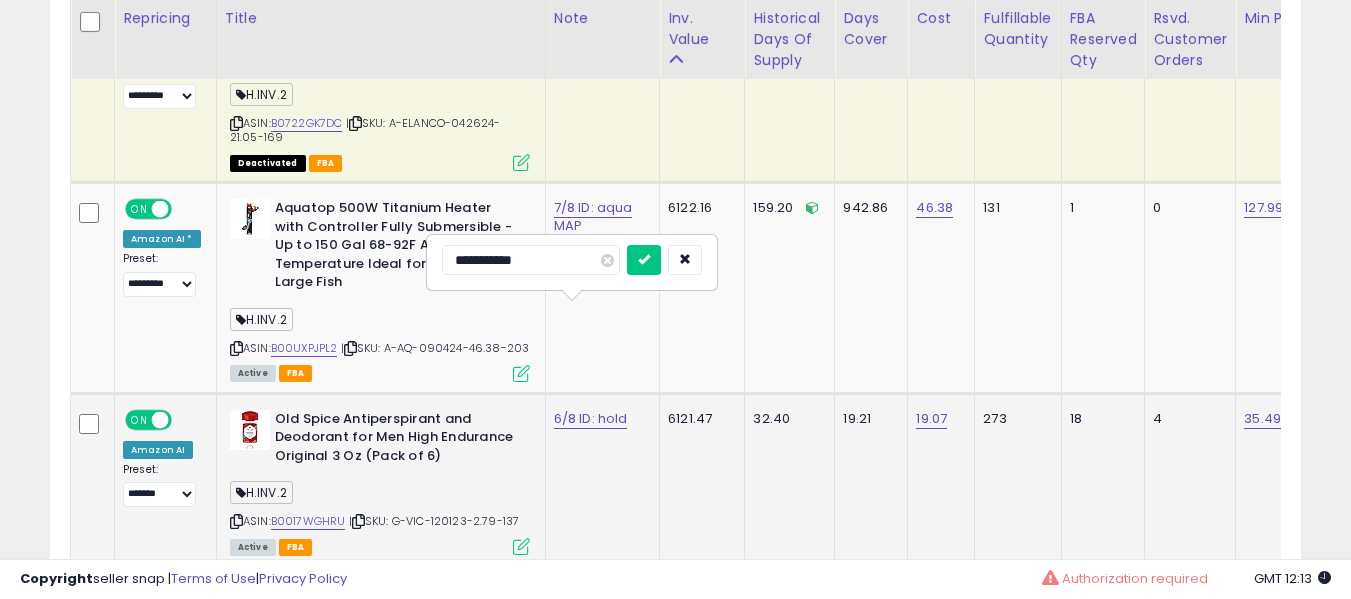 type on "**********" 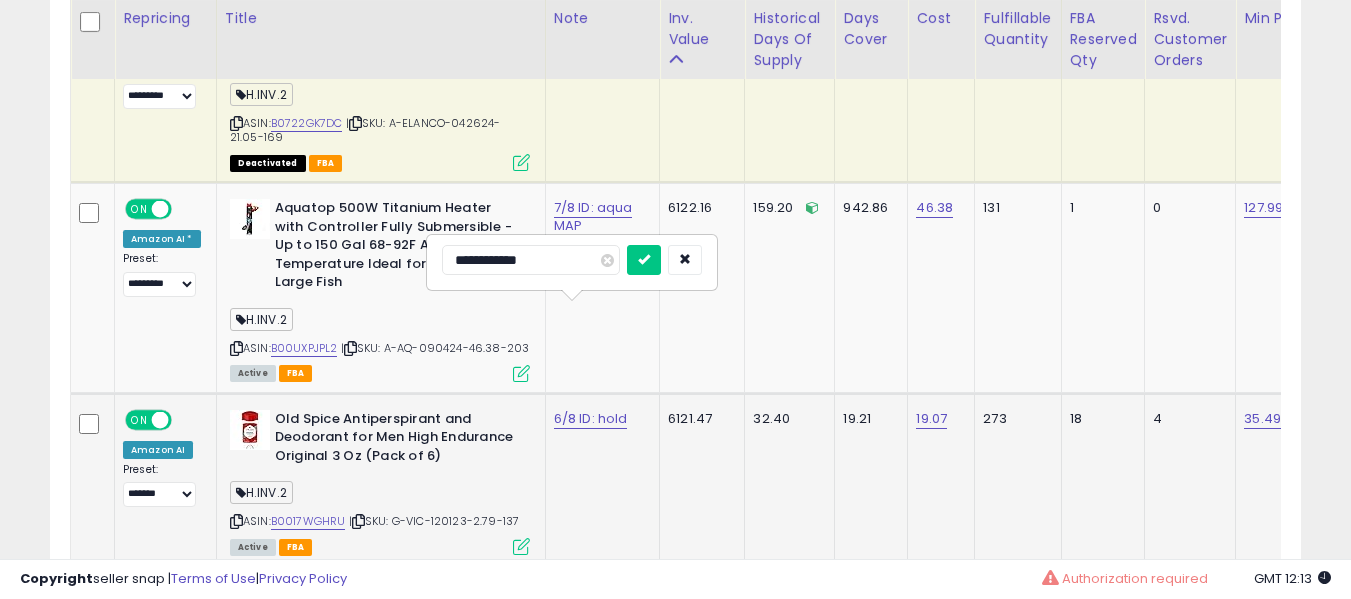 click at bounding box center (644, 260) 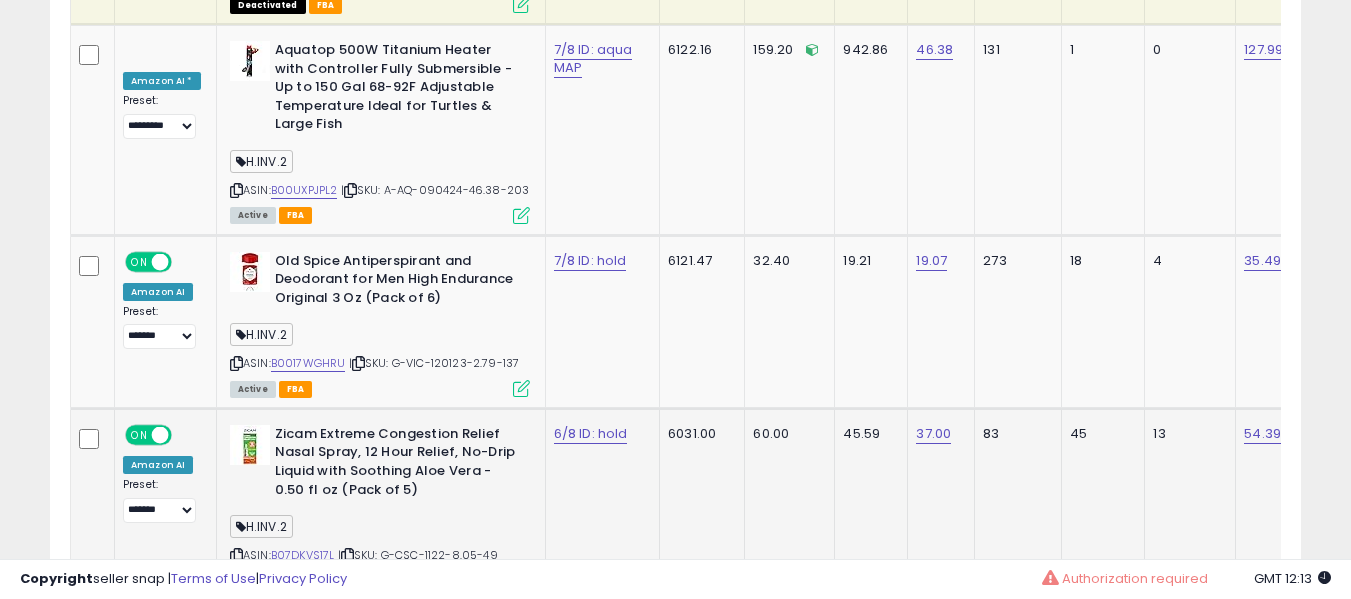scroll, scrollTop: 8303, scrollLeft: 0, axis: vertical 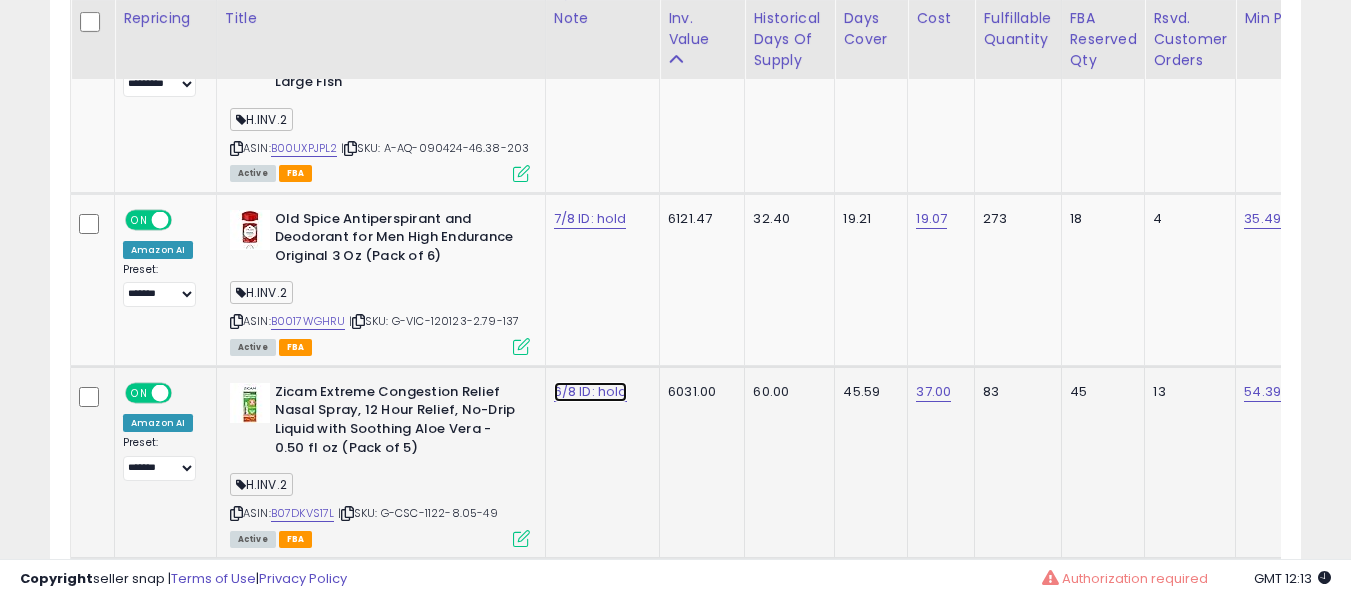 click on "6/8 ID: hold" at bounding box center [588, -7170] 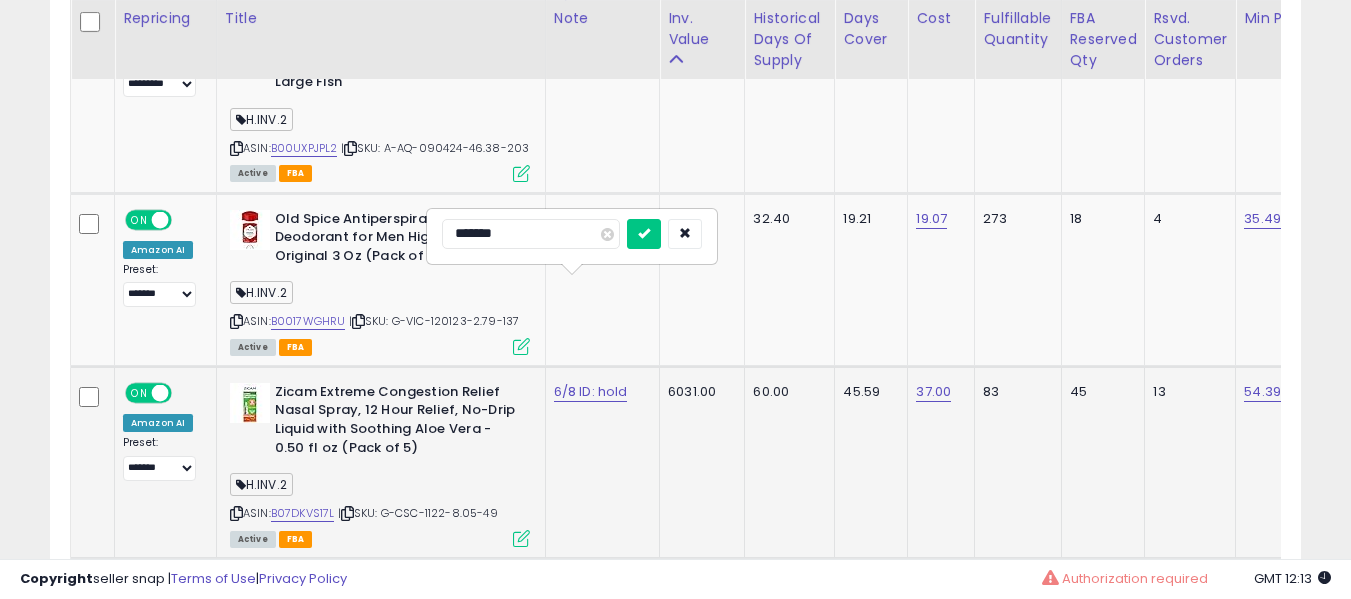 type on "*******" 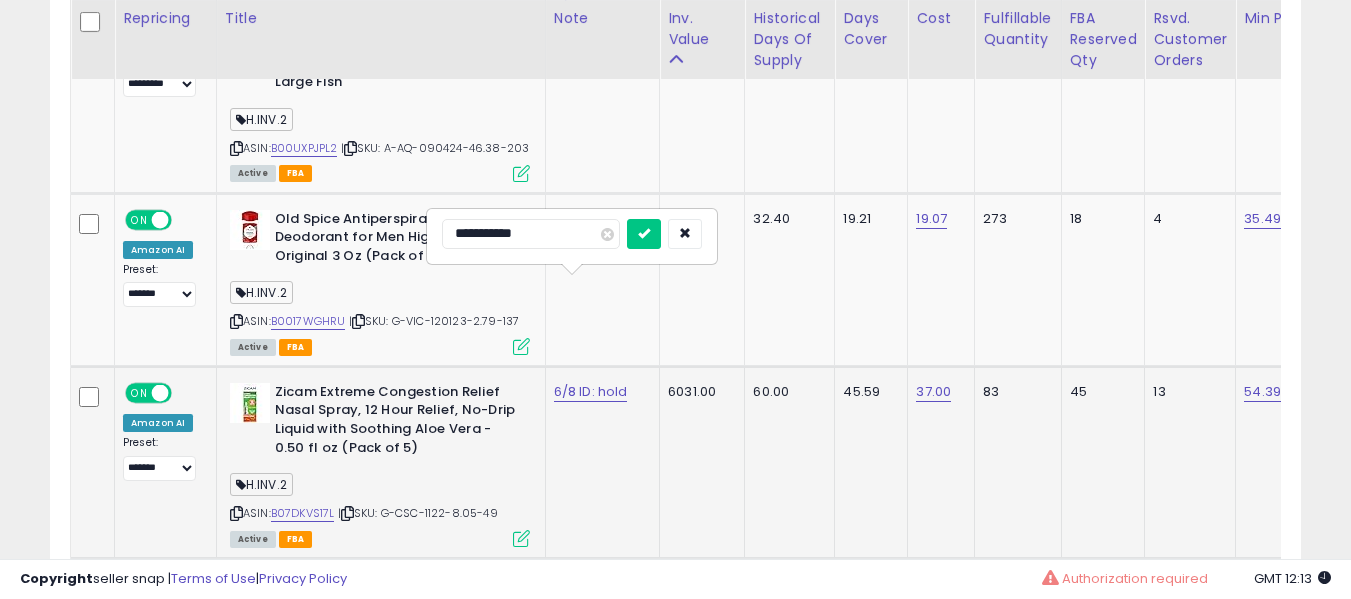 type on "**********" 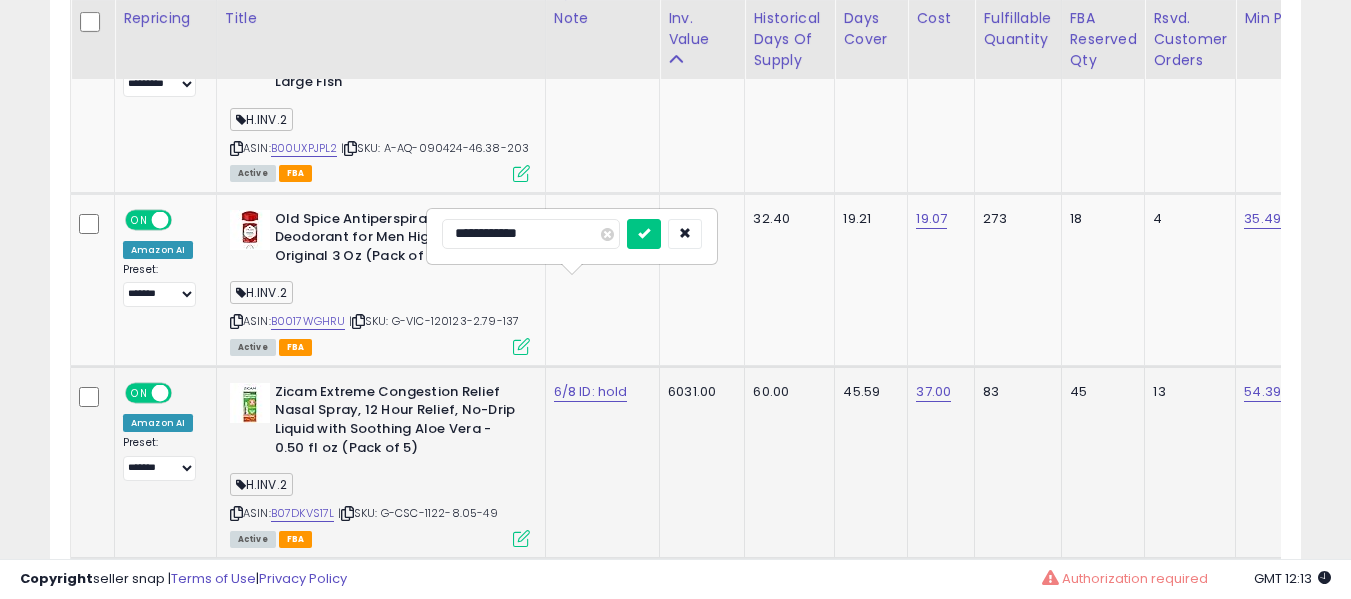 click at bounding box center (644, 234) 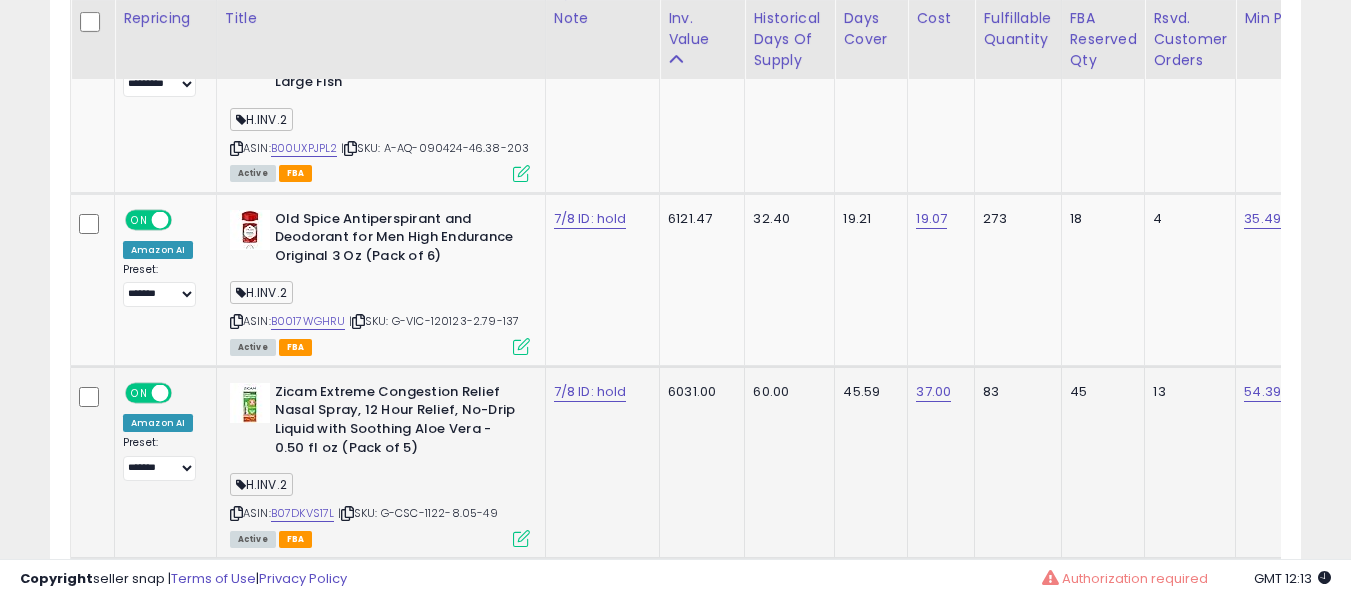 scroll, scrollTop: 8403, scrollLeft: 0, axis: vertical 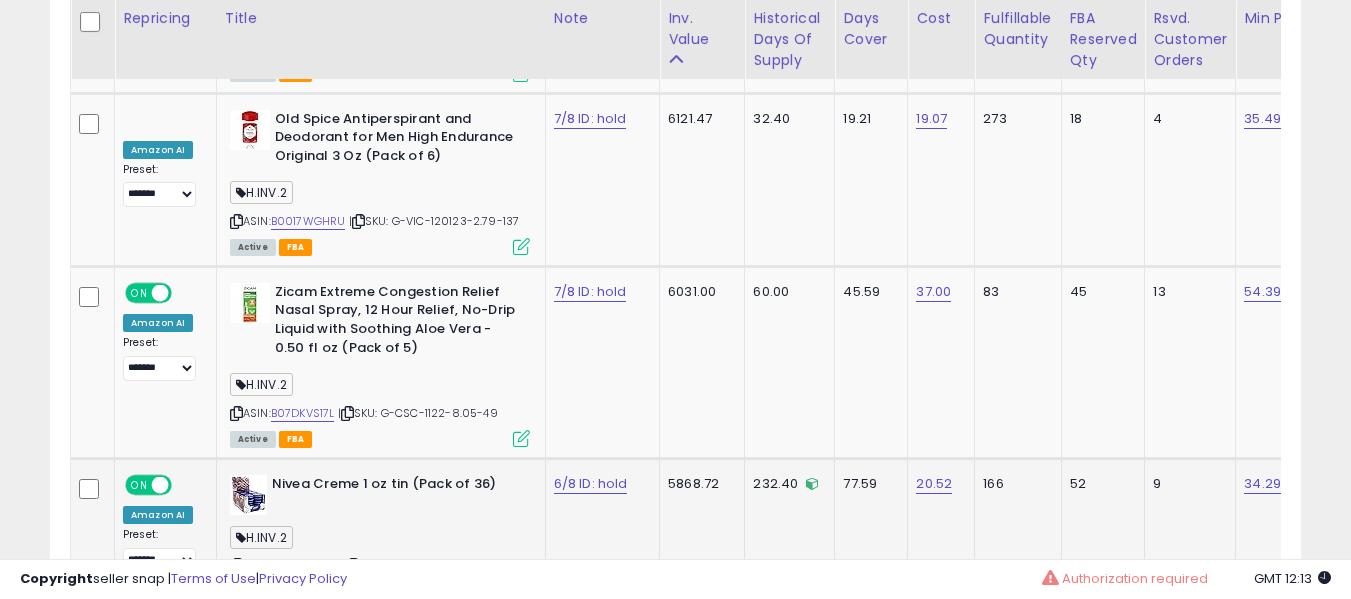 drag, startPoint x: 598, startPoint y: 363, endPoint x: 605, endPoint y: 375, distance: 13.892444 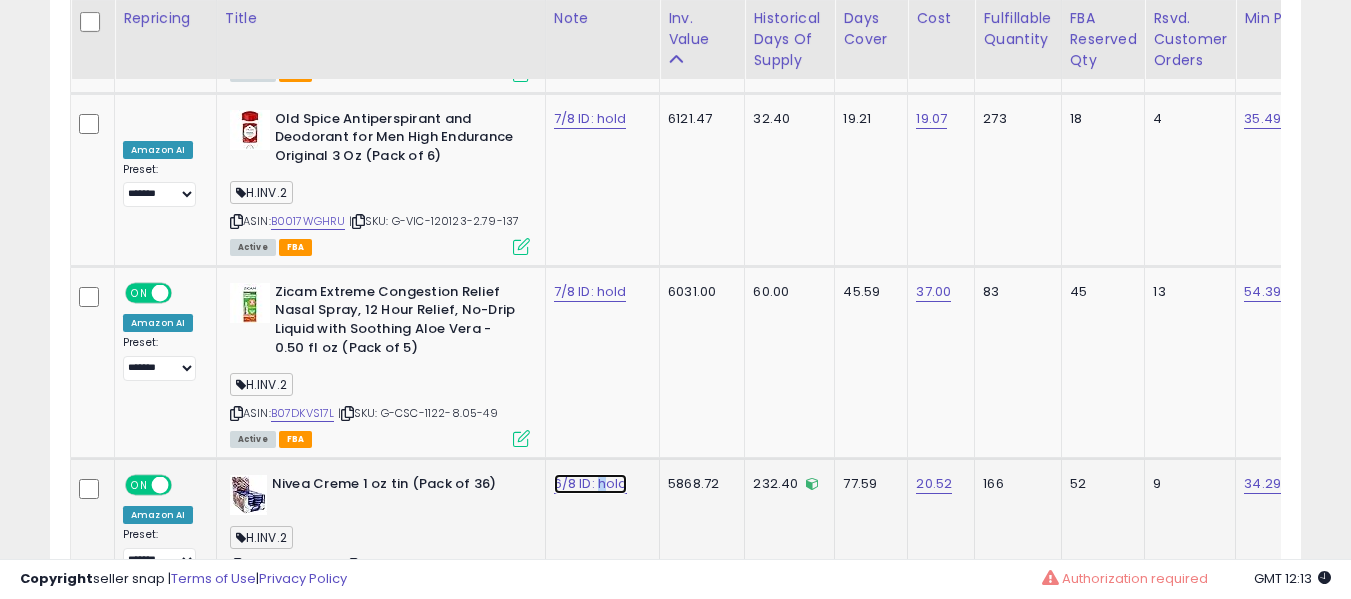 click on "6/8 ID: hold" at bounding box center [588, -7270] 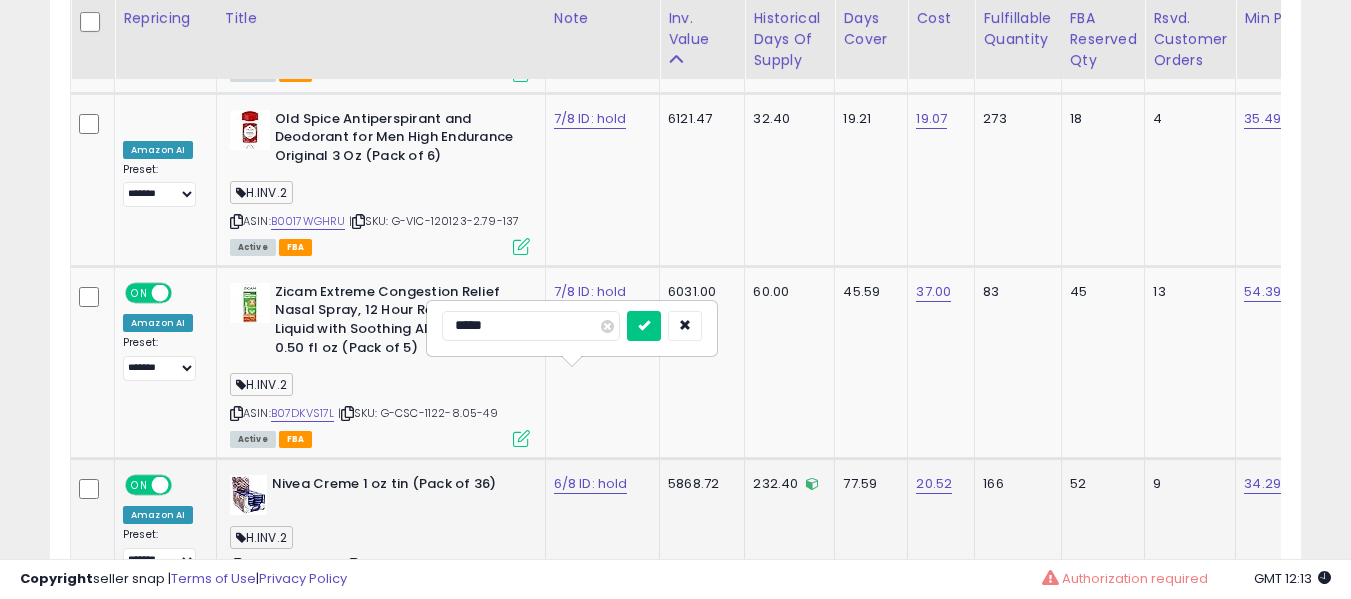 type on "******" 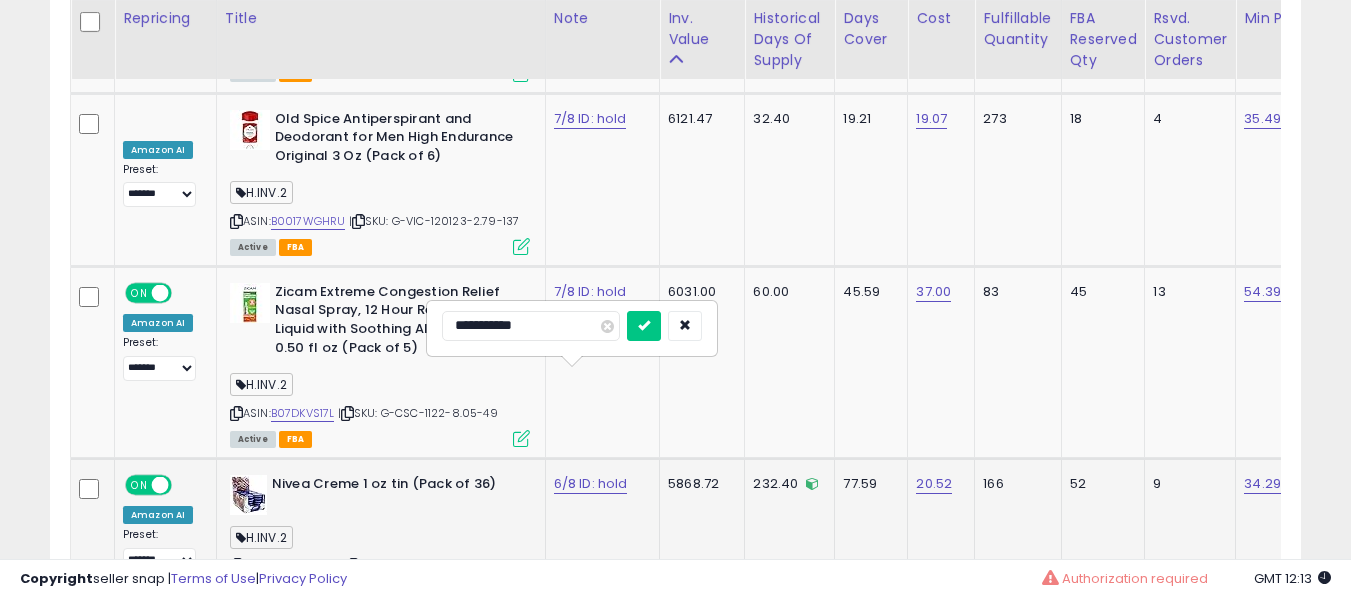 type on "**********" 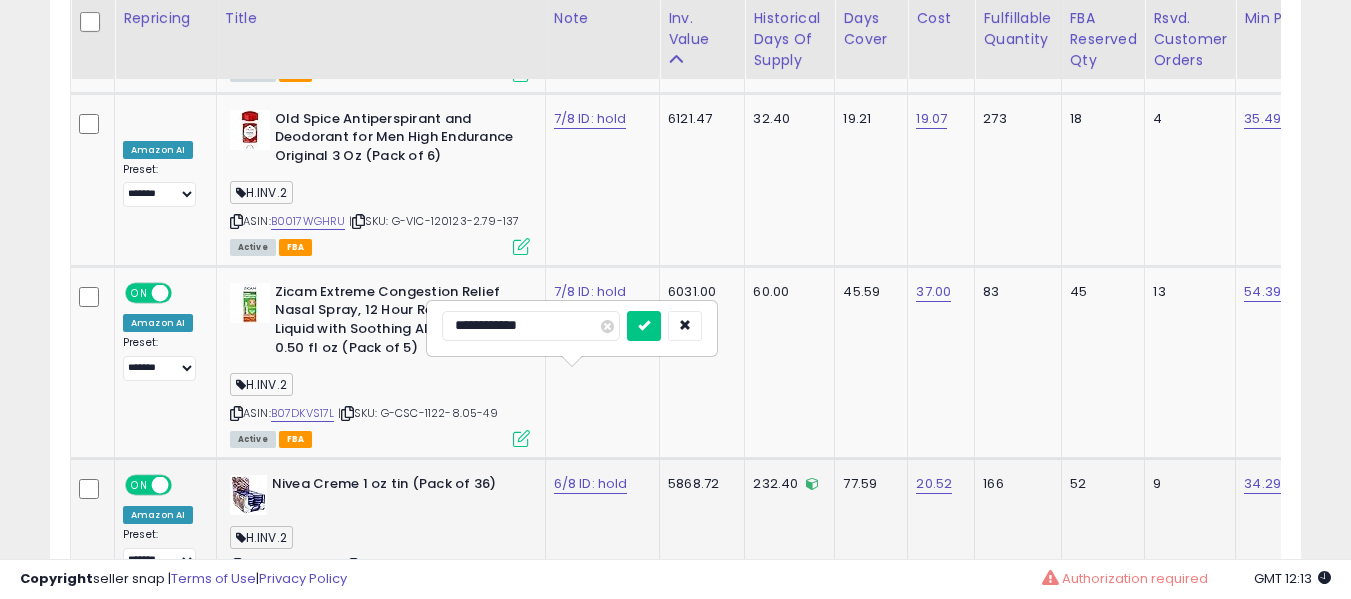 click at bounding box center (644, 326) 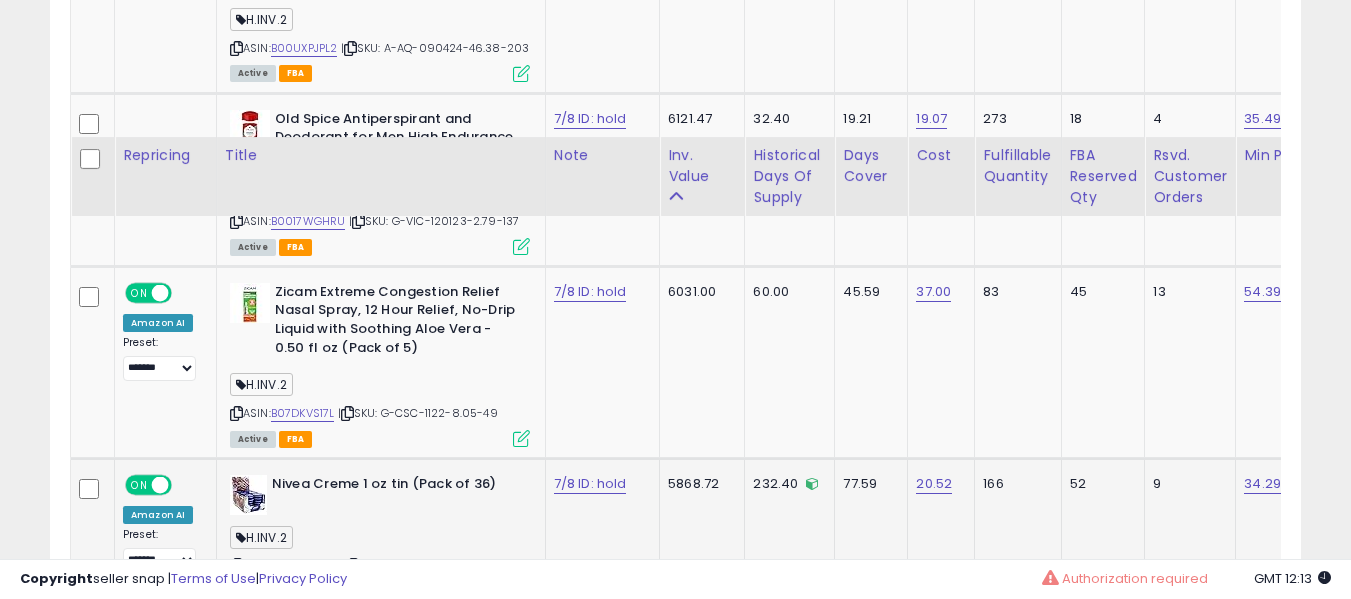 scroll, scrollTop: 8603, scrollLeft: 0, axis: vertical 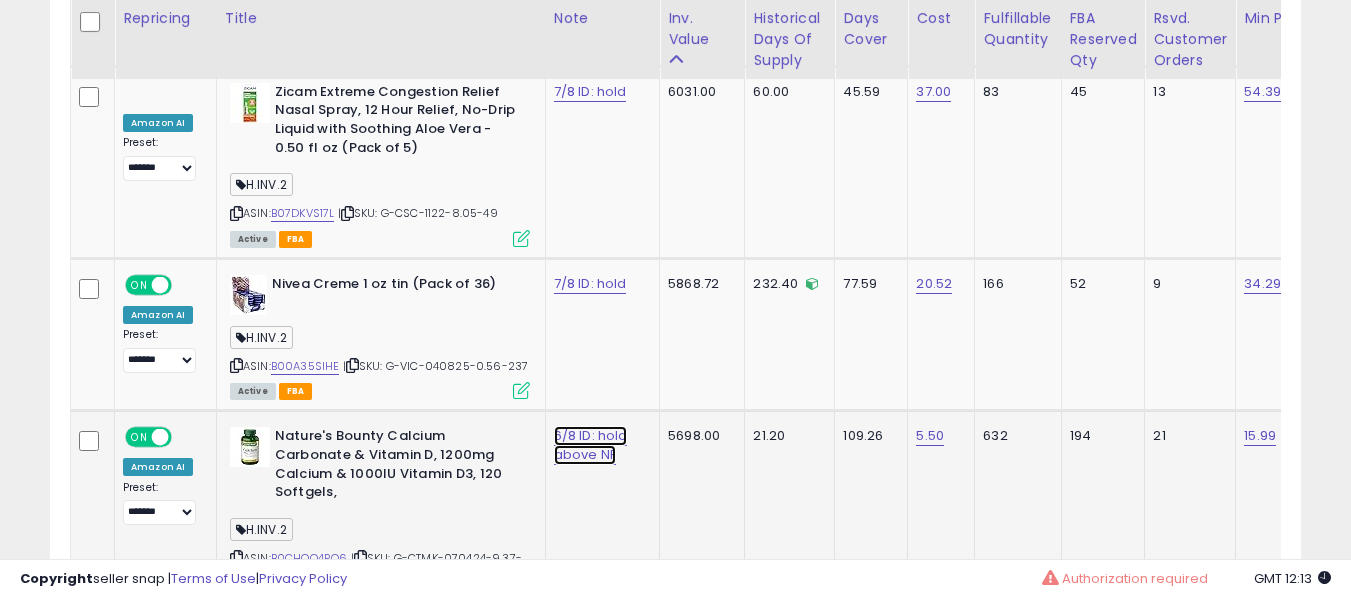 click on "6/8 ID: hold above NF" at bounding box center [588, -7470] 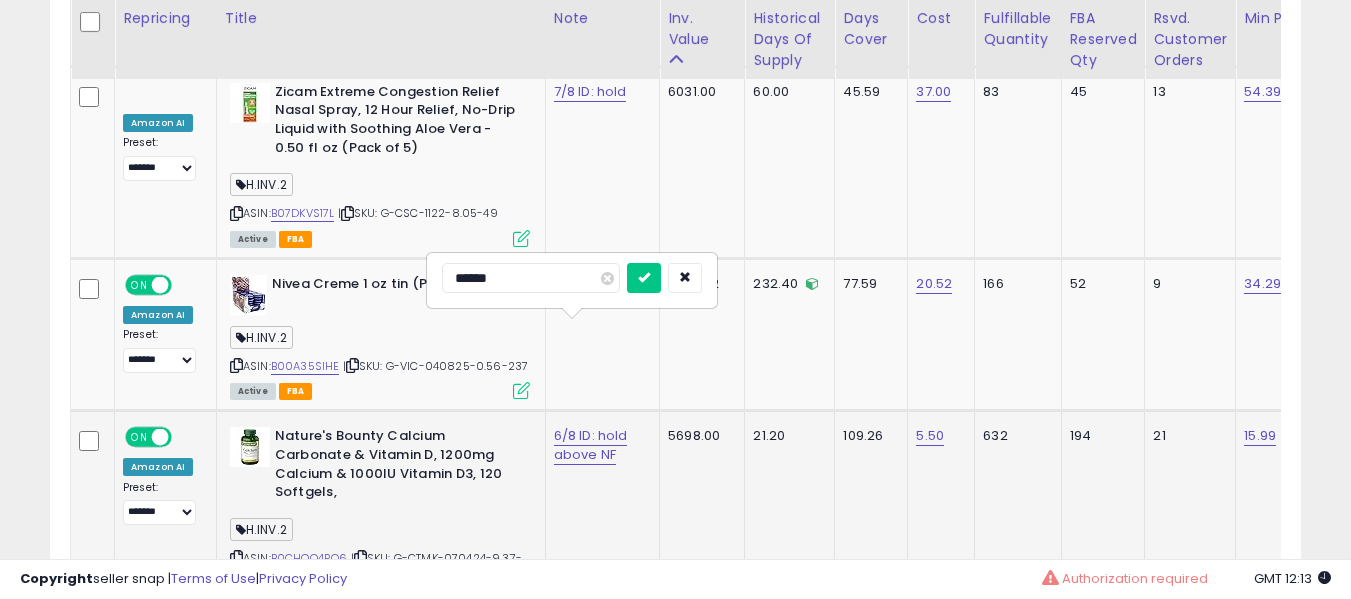 type on "*******" 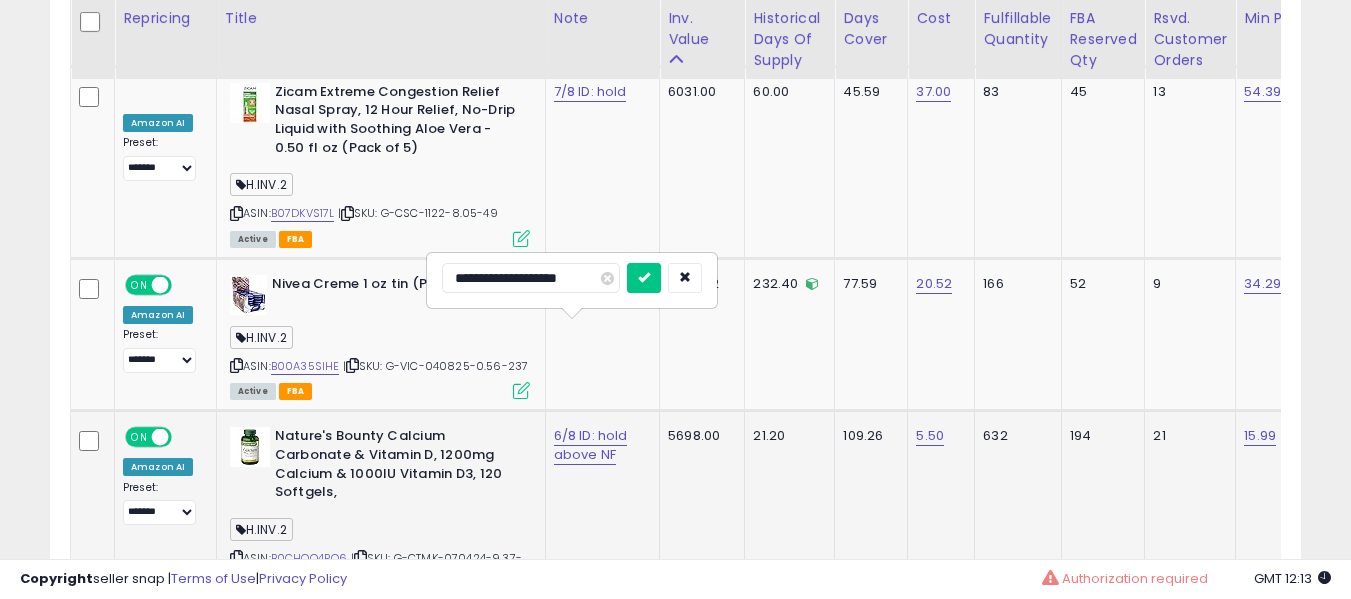 type on "**********" 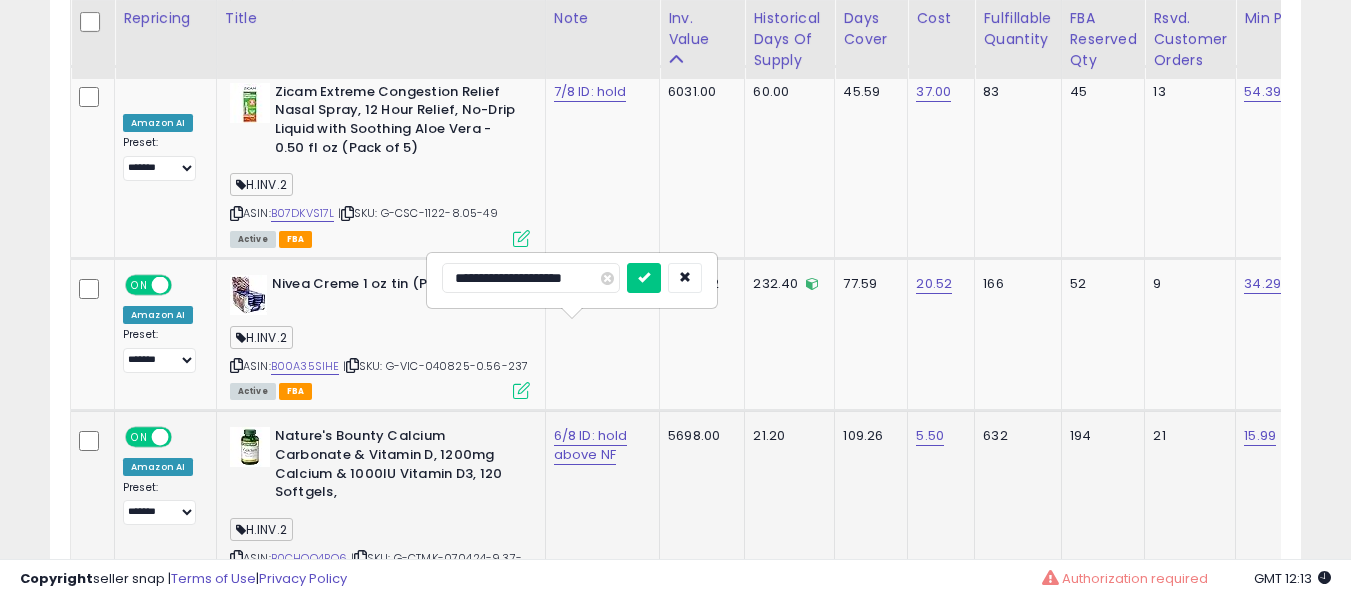 click at bounding box center [644, 278] 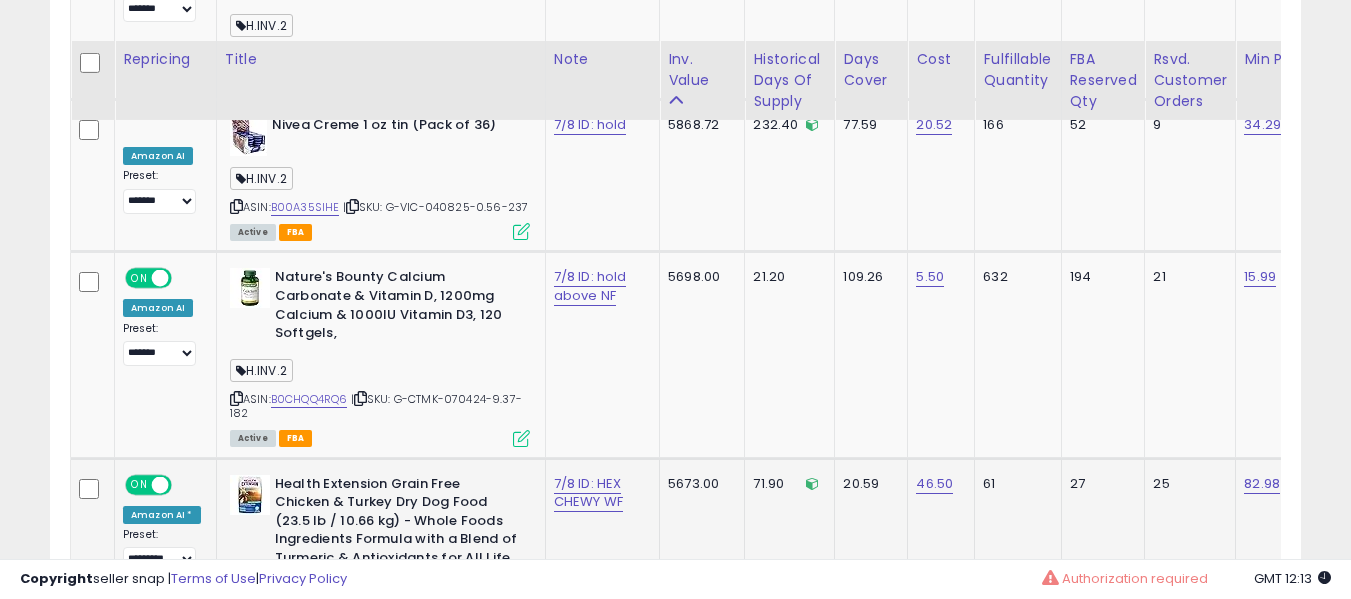 scroll, scrollTop: 8803, scrollLeft: 0, axis: vertical 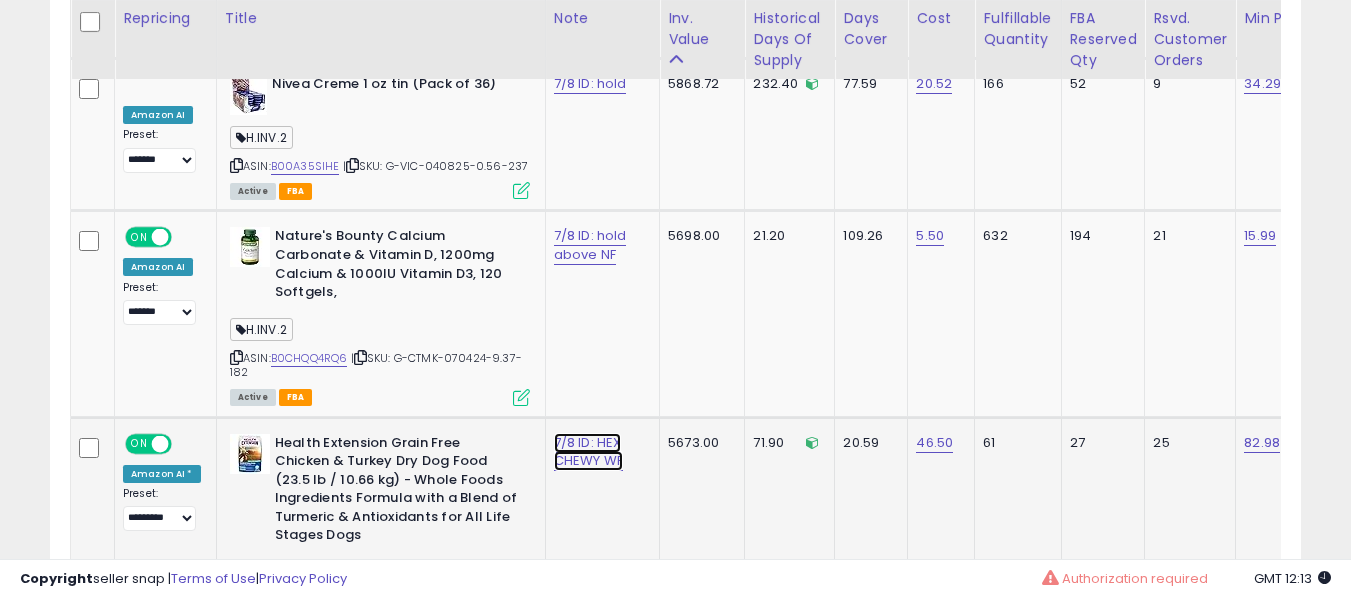 click on "7/8 ID: HEX CHEWY WF" at bounding box center [588, -7670] 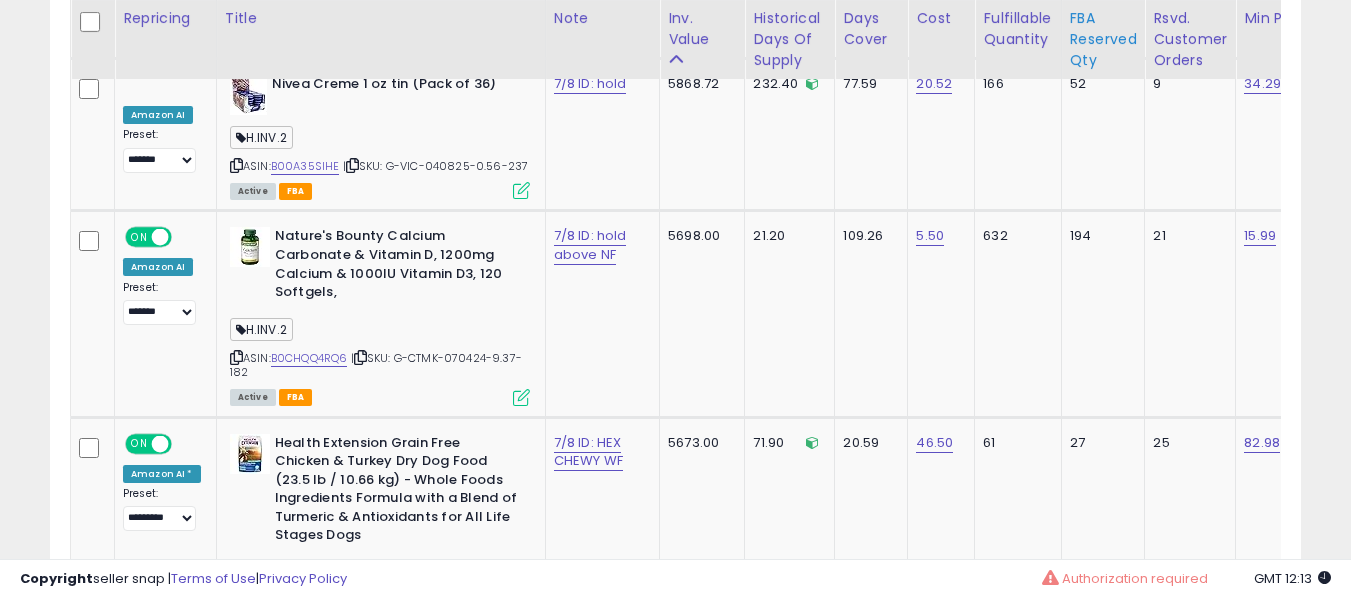 scroll, scrollTop: 7267, scrollLeft: 0, axis: vertical 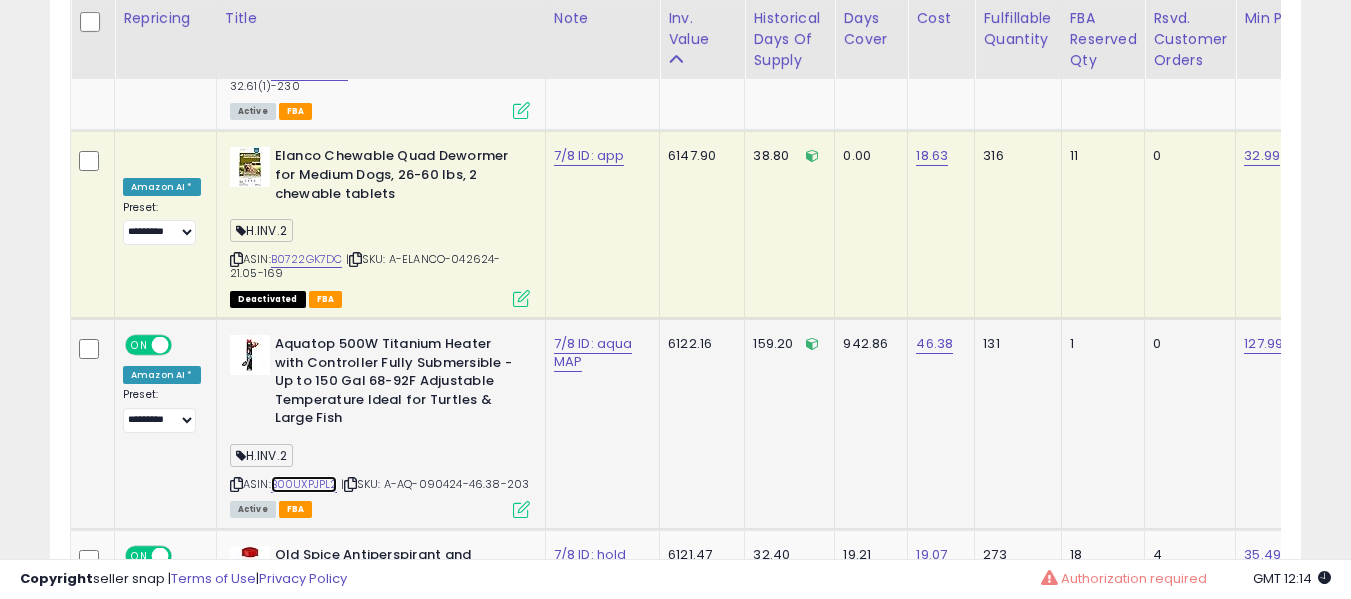 drag, startPoint x: 311, startPoint y: 375, endPoint x: 301, endPoint y: 373, distance: 10.198039 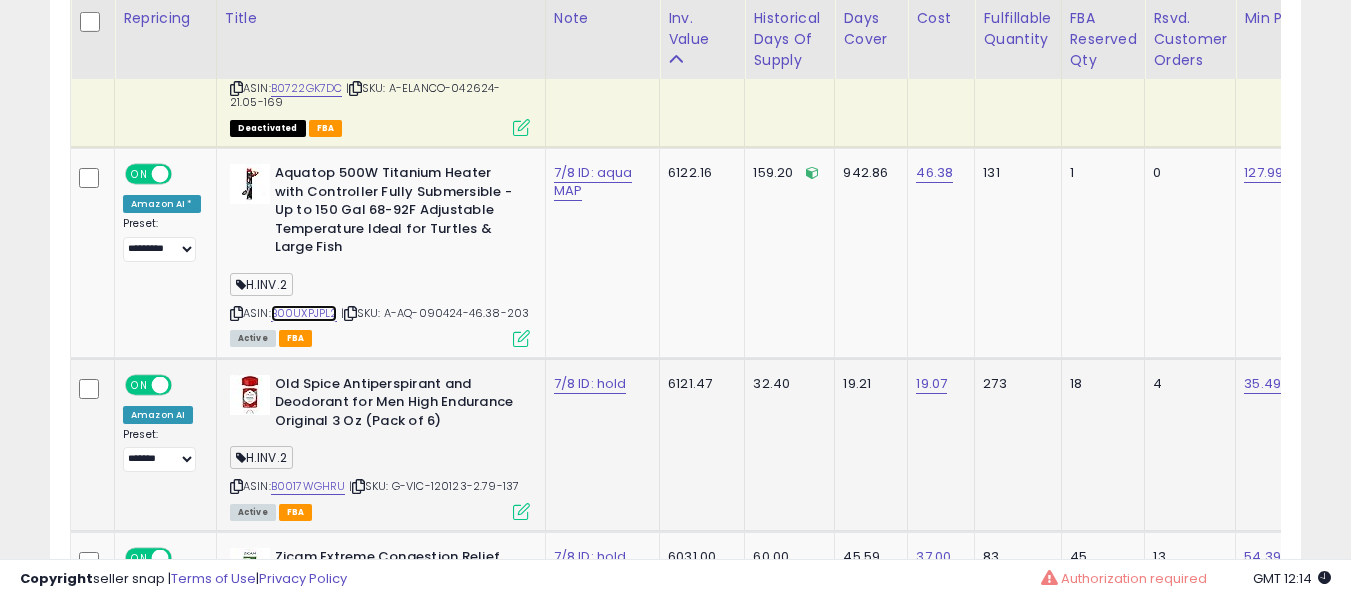 scroll, scrollTop: 8167, scrollLeft: 0, axis: vertical 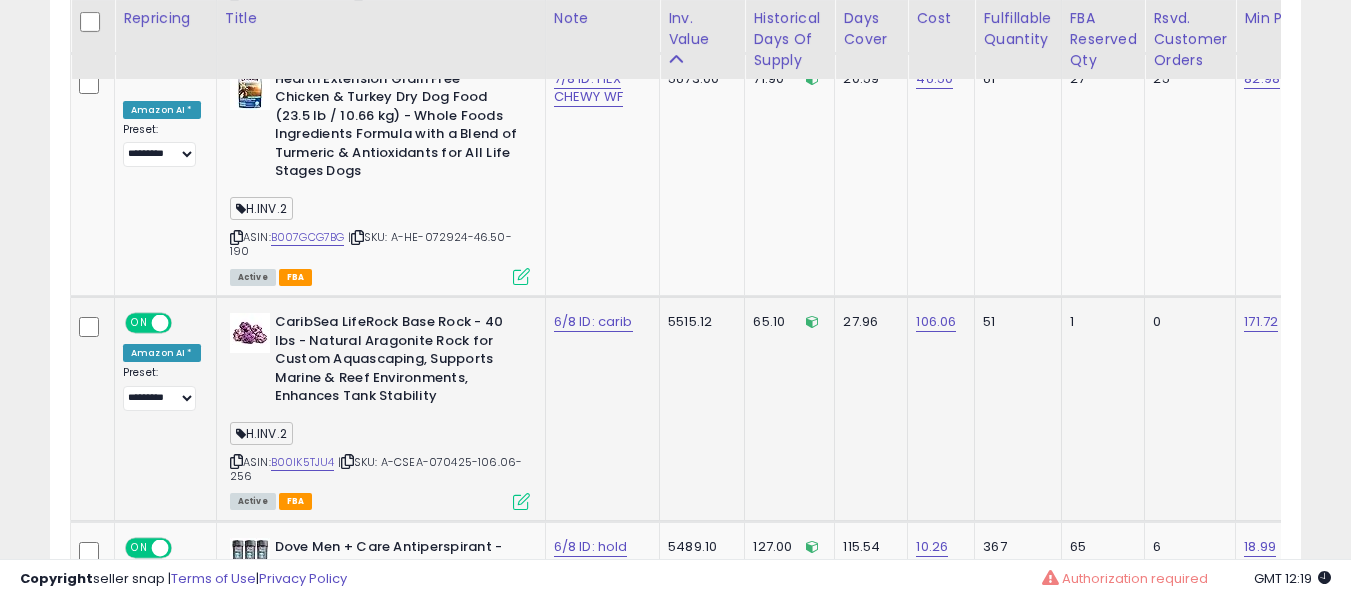 click on "6/8 ID: carib" 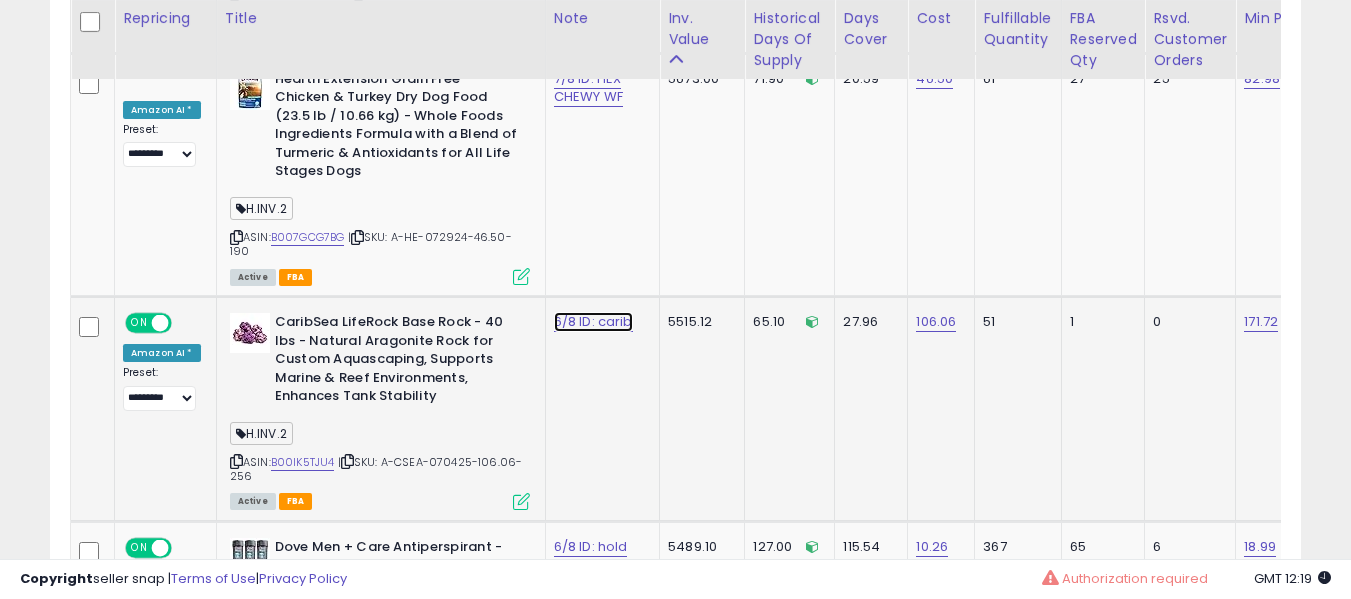 click on "6/8 ID: carib" at bounding box center (588, -8034) 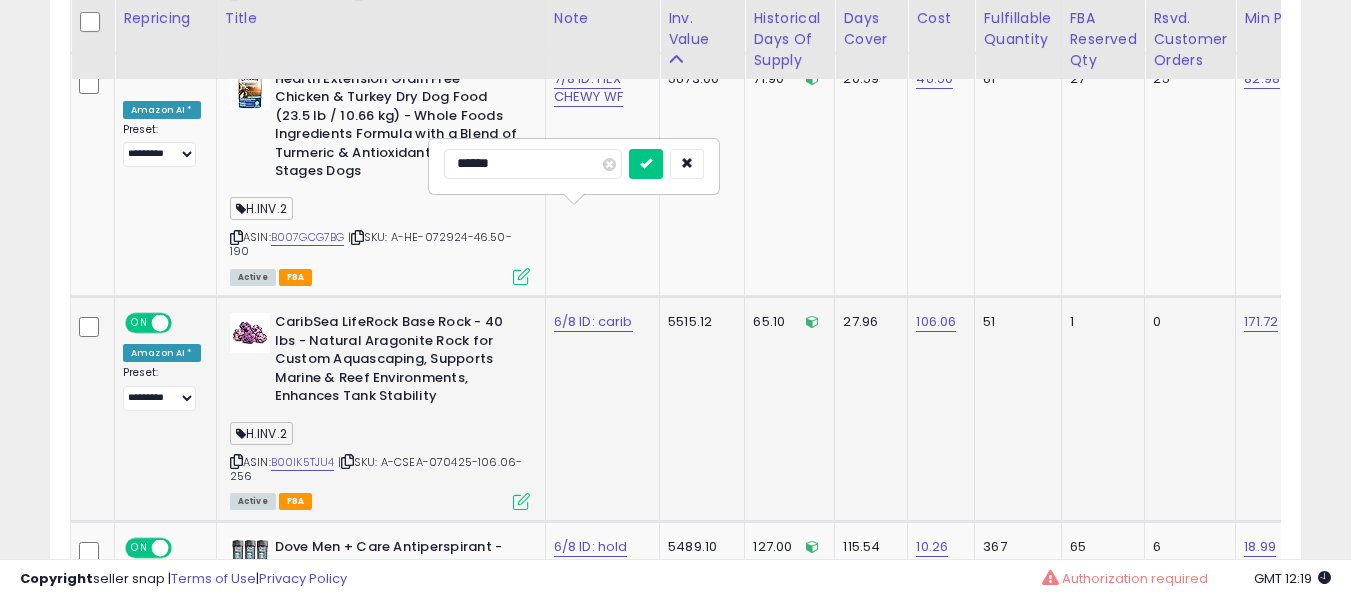 type on "*******" 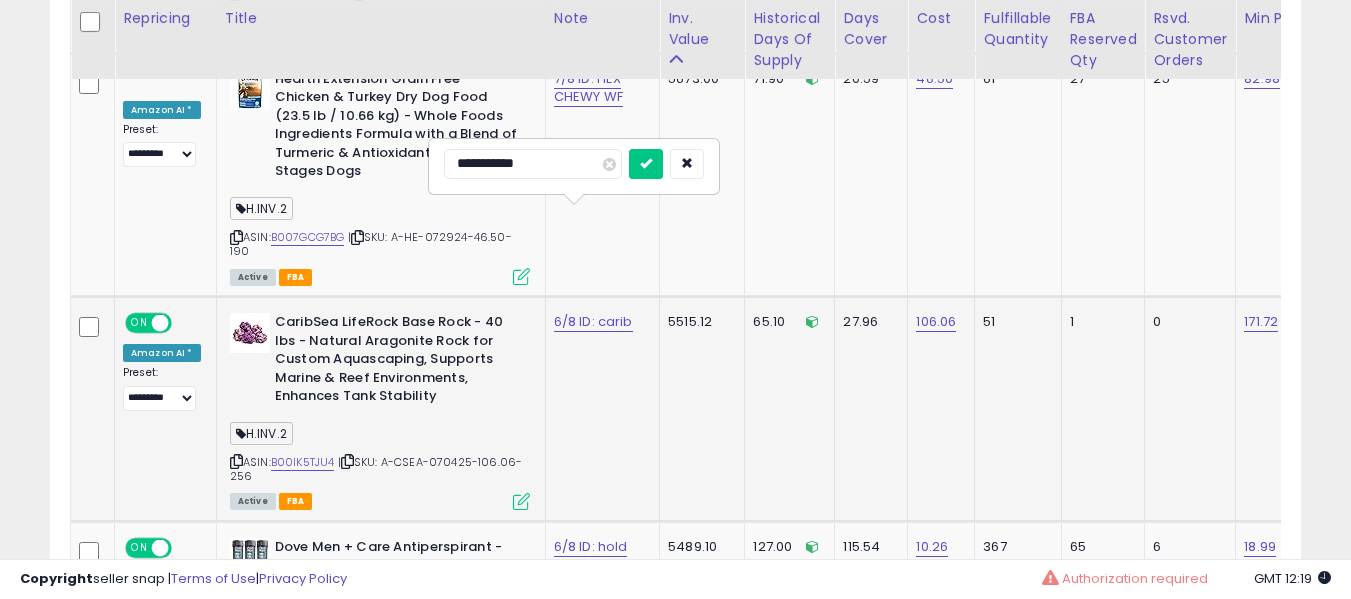 type on "**********" 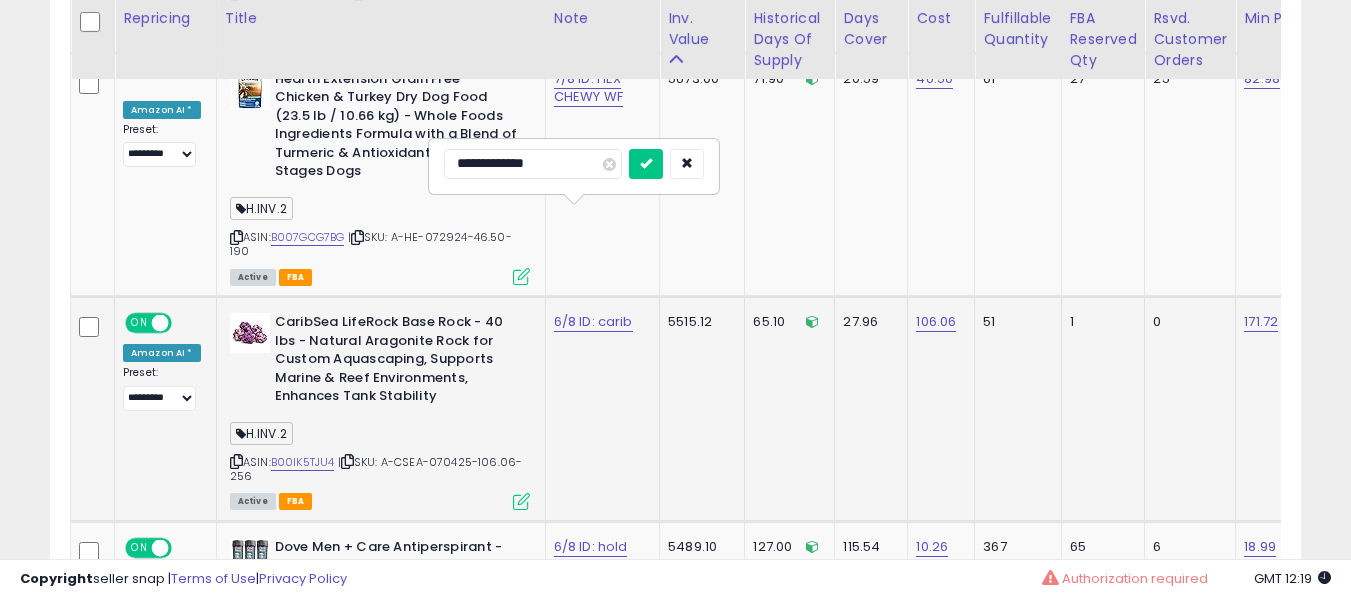 click at bounding box center (646, 164) 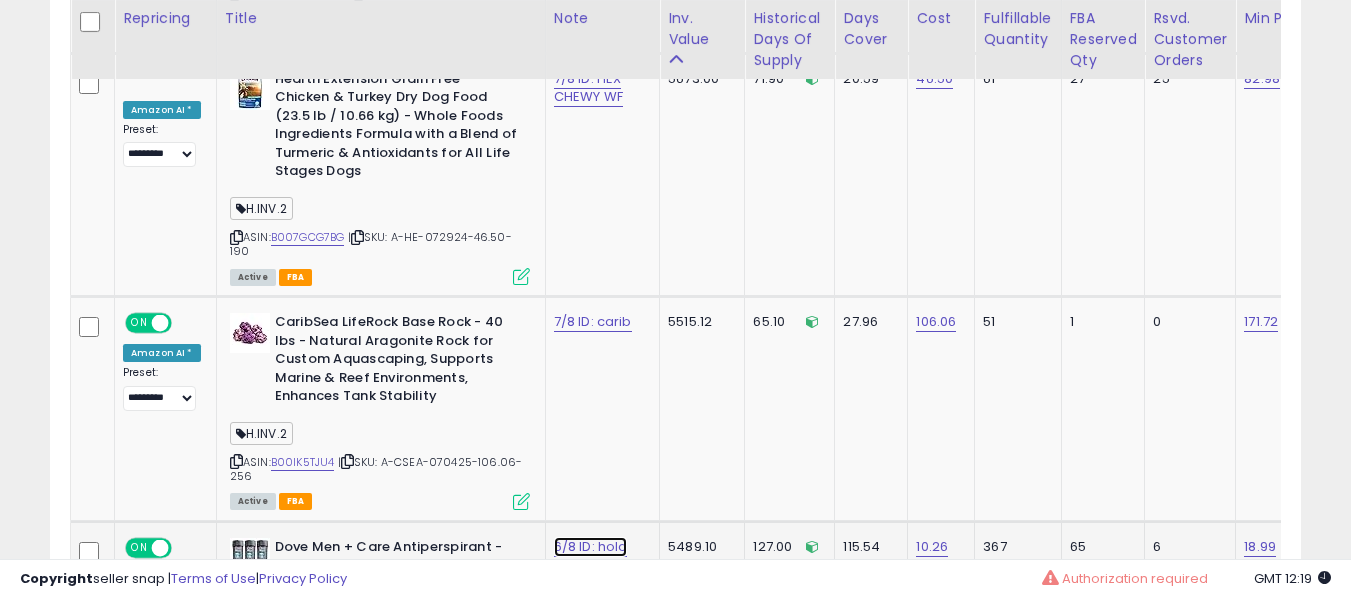click on "6/8 ID: hold" at bounding box center (588, -8034) 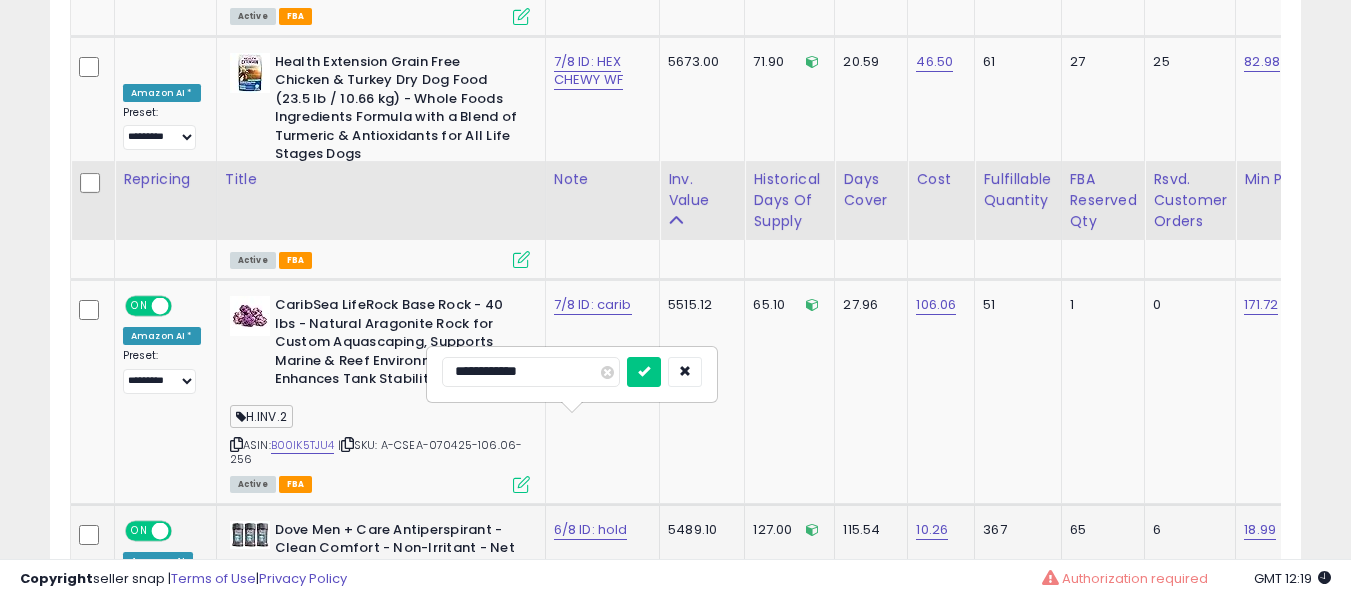 scroll, scrollTop: 9367, scrollLeft: 0, axis: vertical 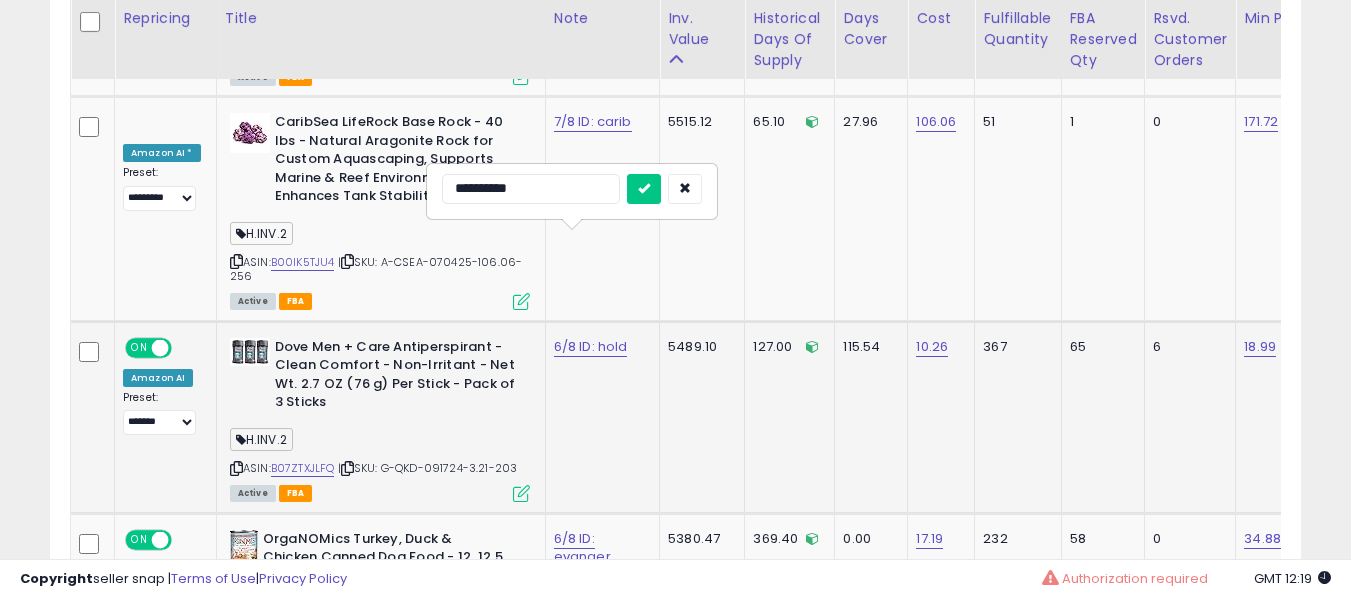 type on "**********" 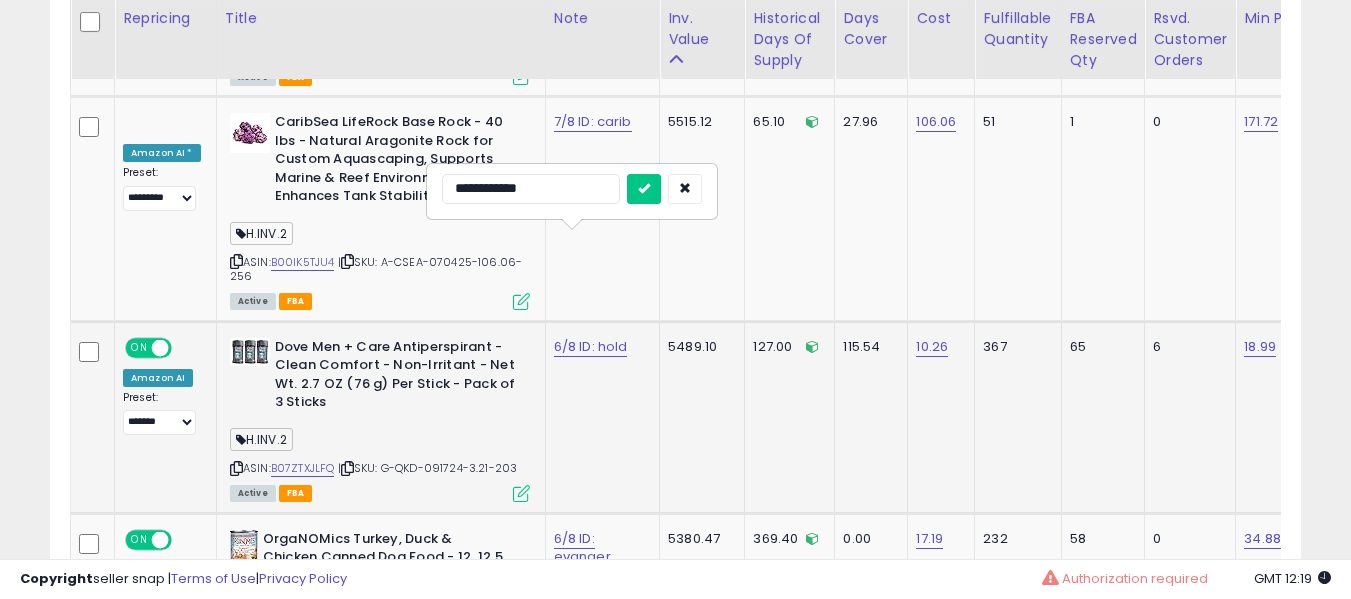 click at bounding box center (644, 189) 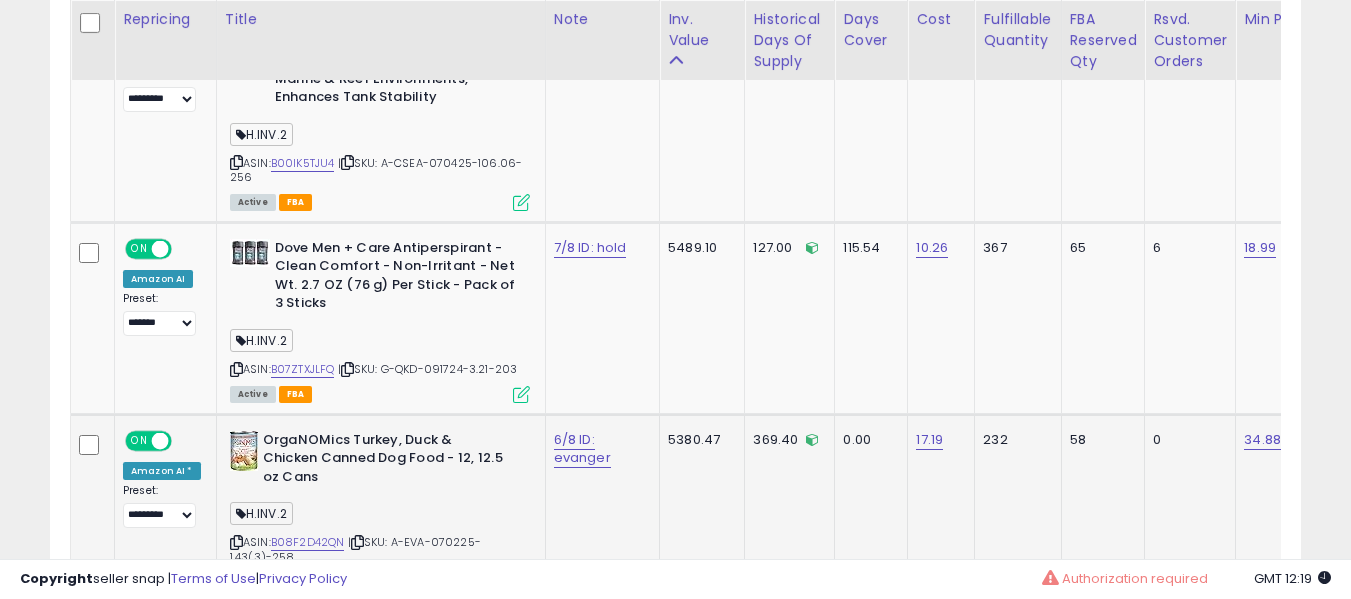scroll, scrollTop: 9467, scrollLeft: 0, axis: vertical 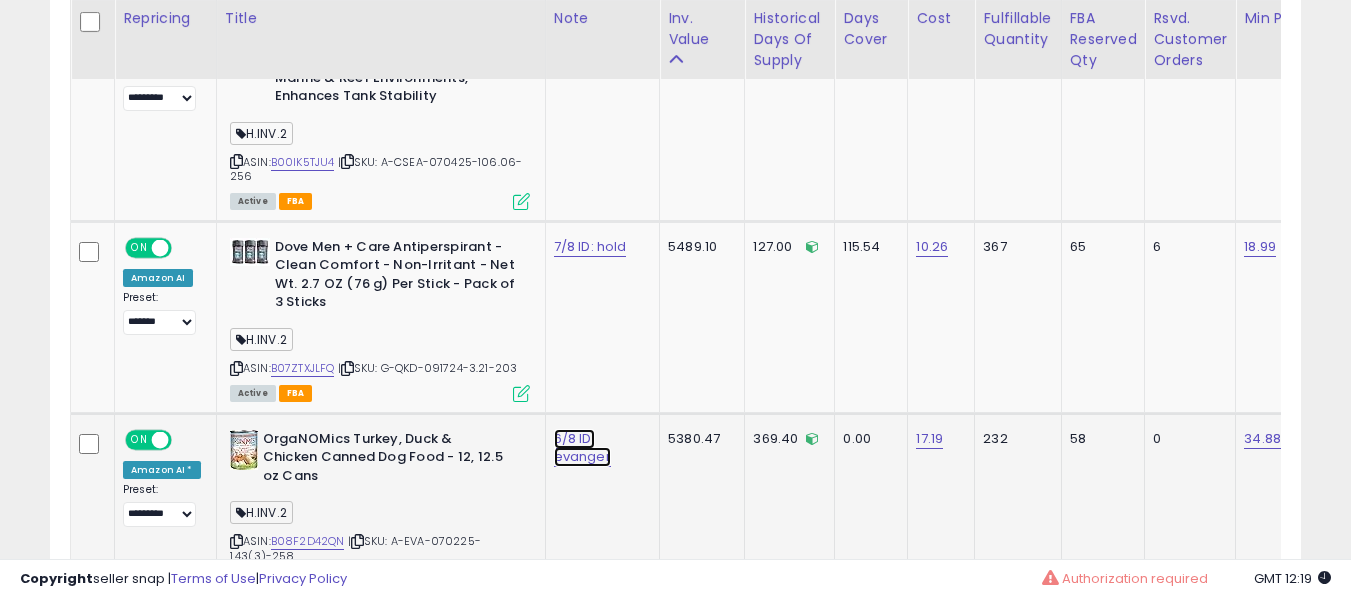 click on "6/8 ID: evanger" at bounding box center (588, -8334) 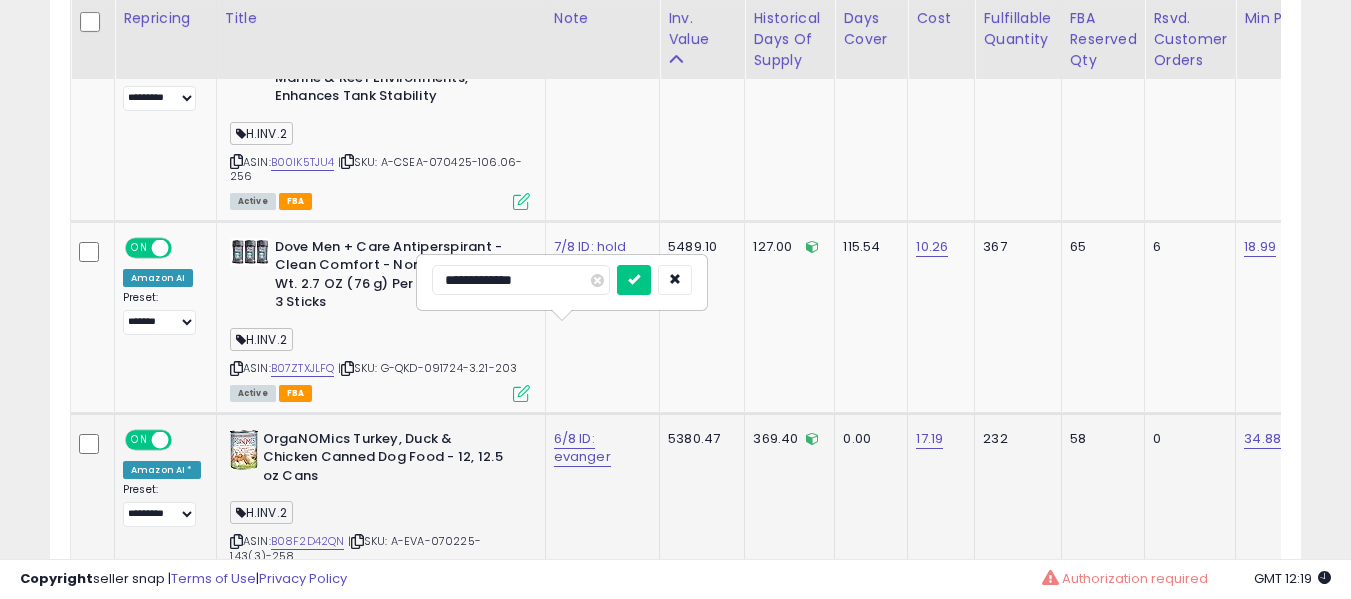type on "**********" 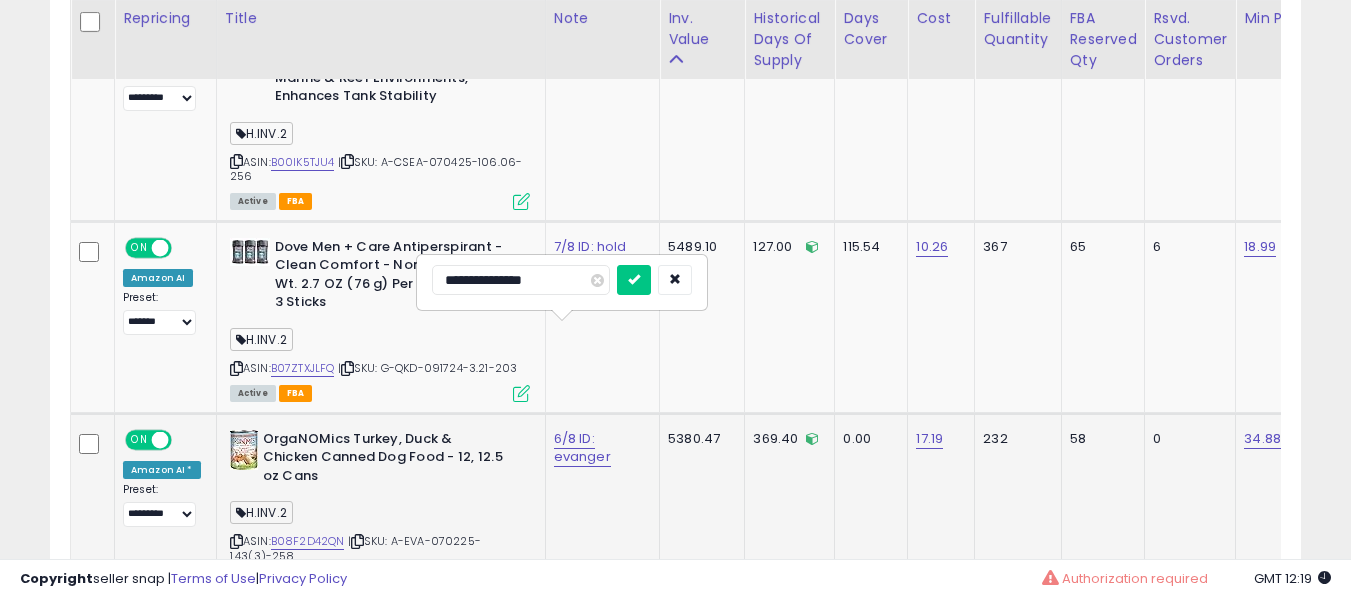 click at bounding box center [634, 280] 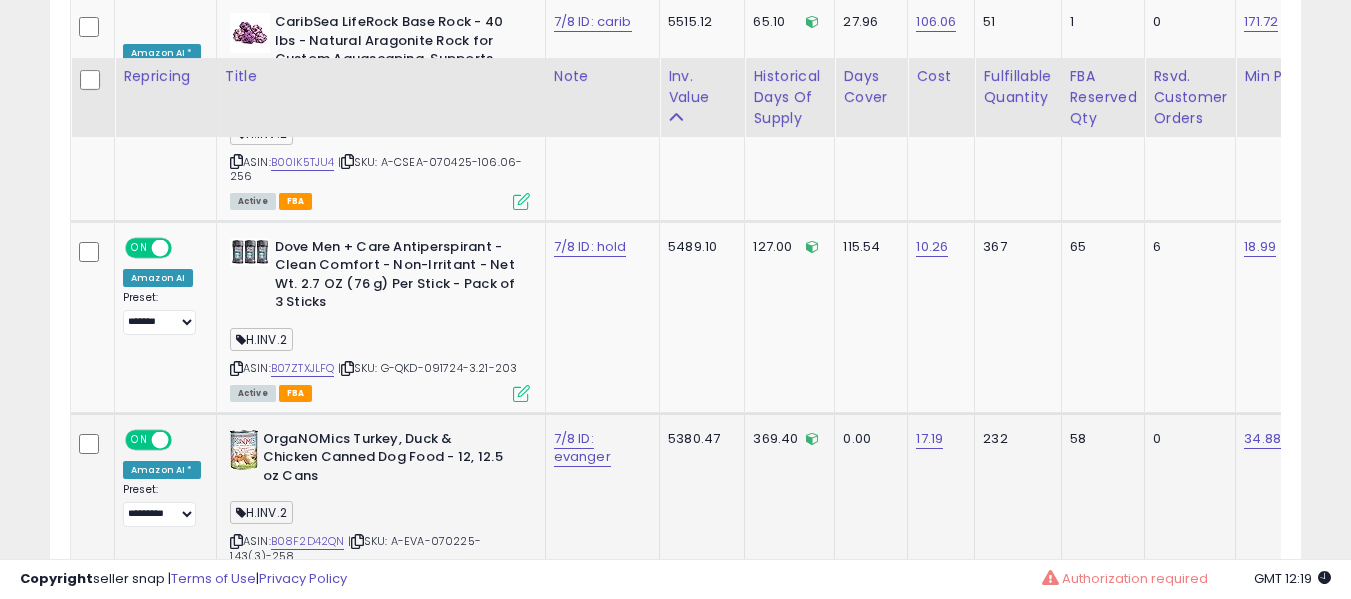 scroll, scrollTop: 9767, scrollLeft: 0, axis: vertical 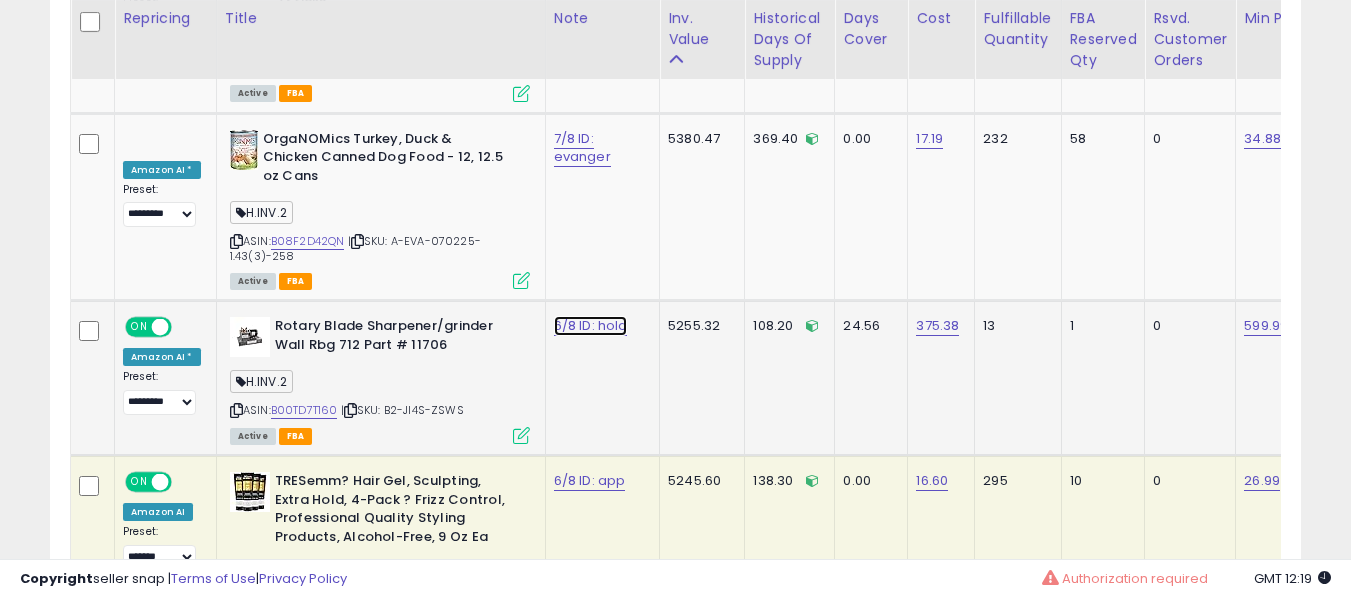 click on "6/8 ID: hold" at bounding box center (588, -8634) 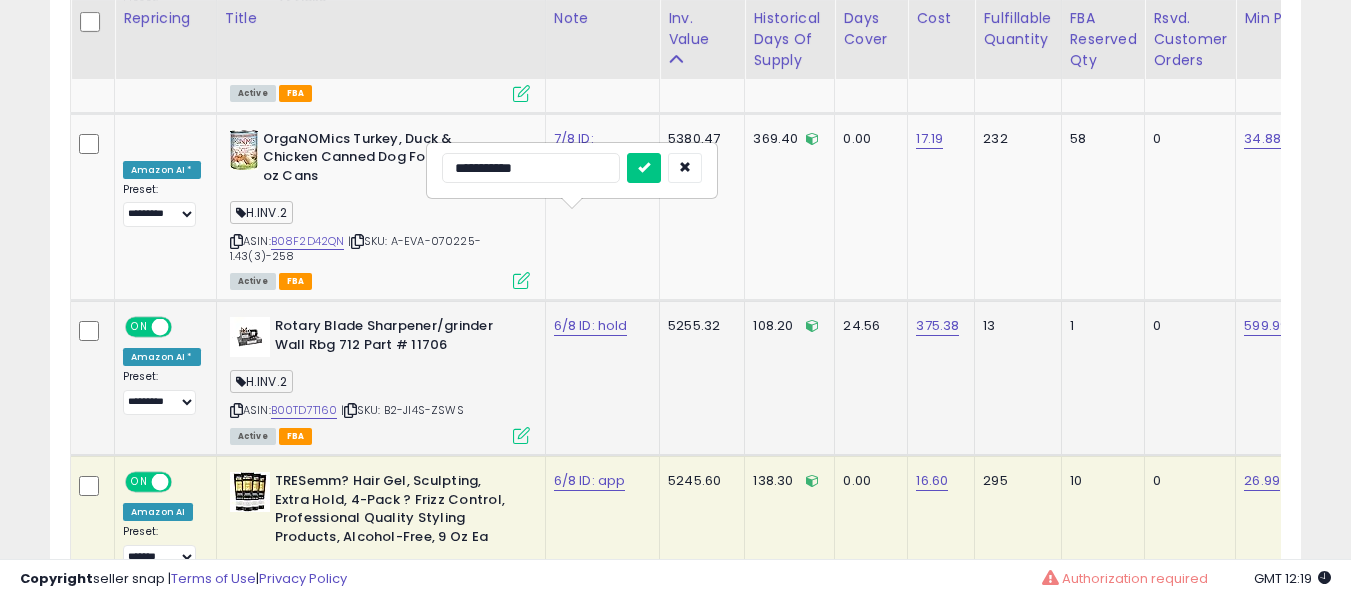 type on "**********" 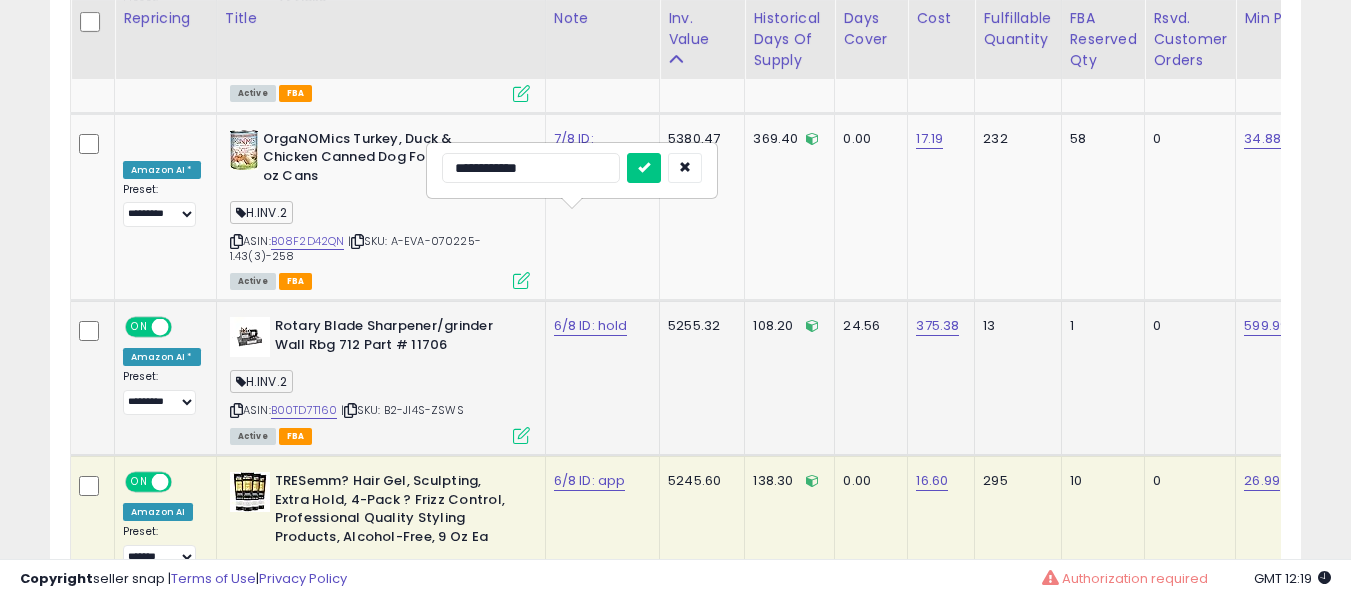 click at bounding box center [644, 168] 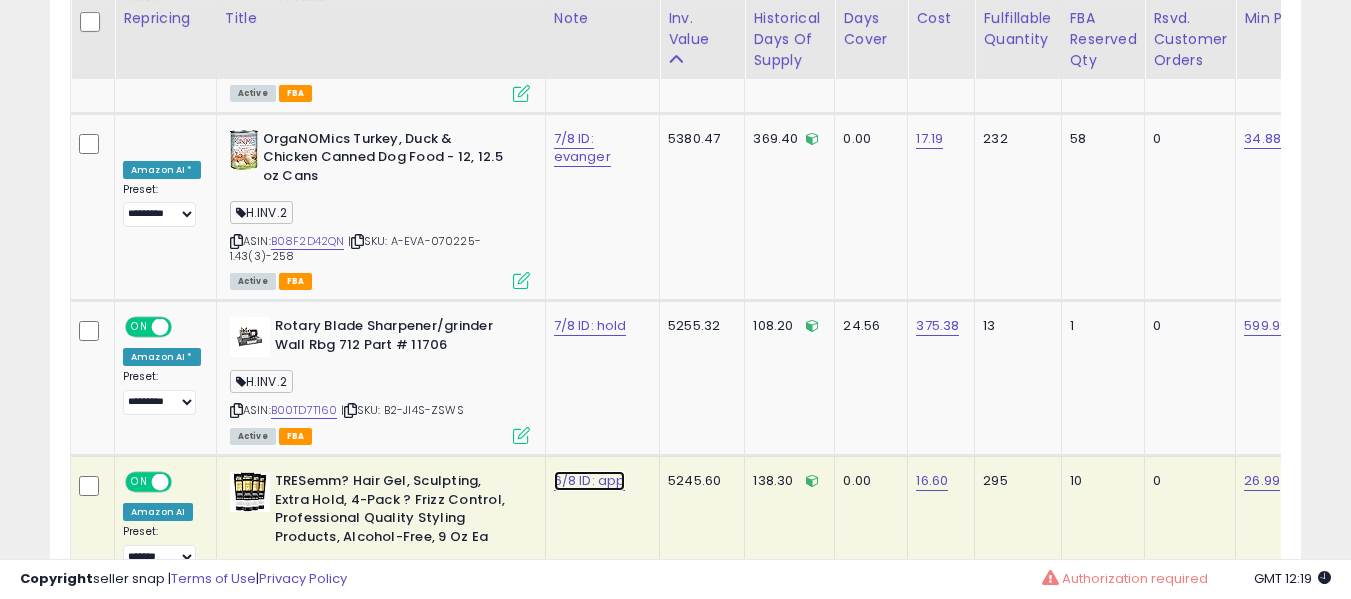 click on "6/8 ID: app" at bounding box center (589, -6668) 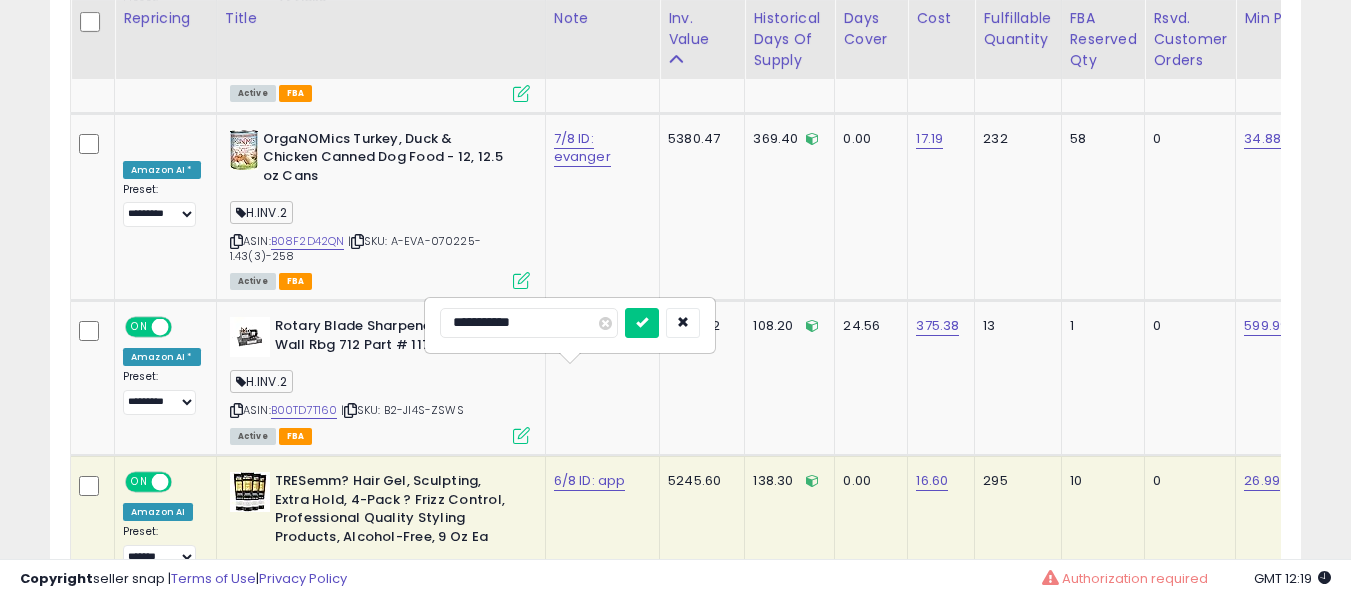 scroll, scrollTop: 9867, scrollLeft: 0, axis: vertical 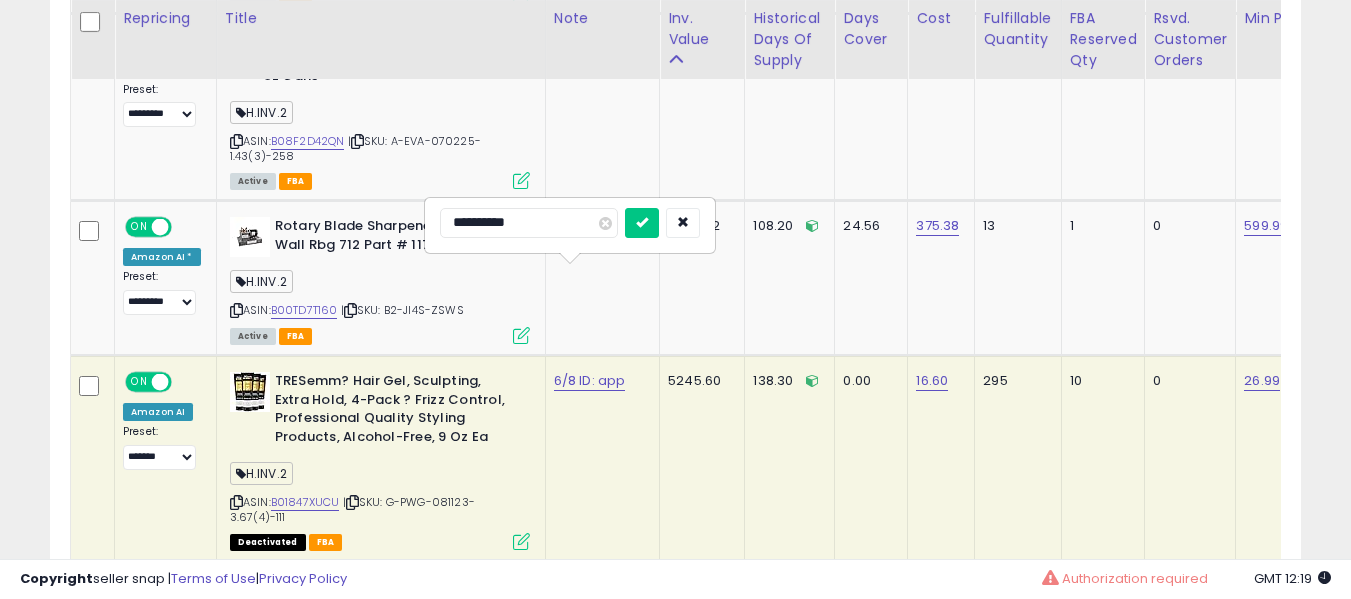 type on "**********" 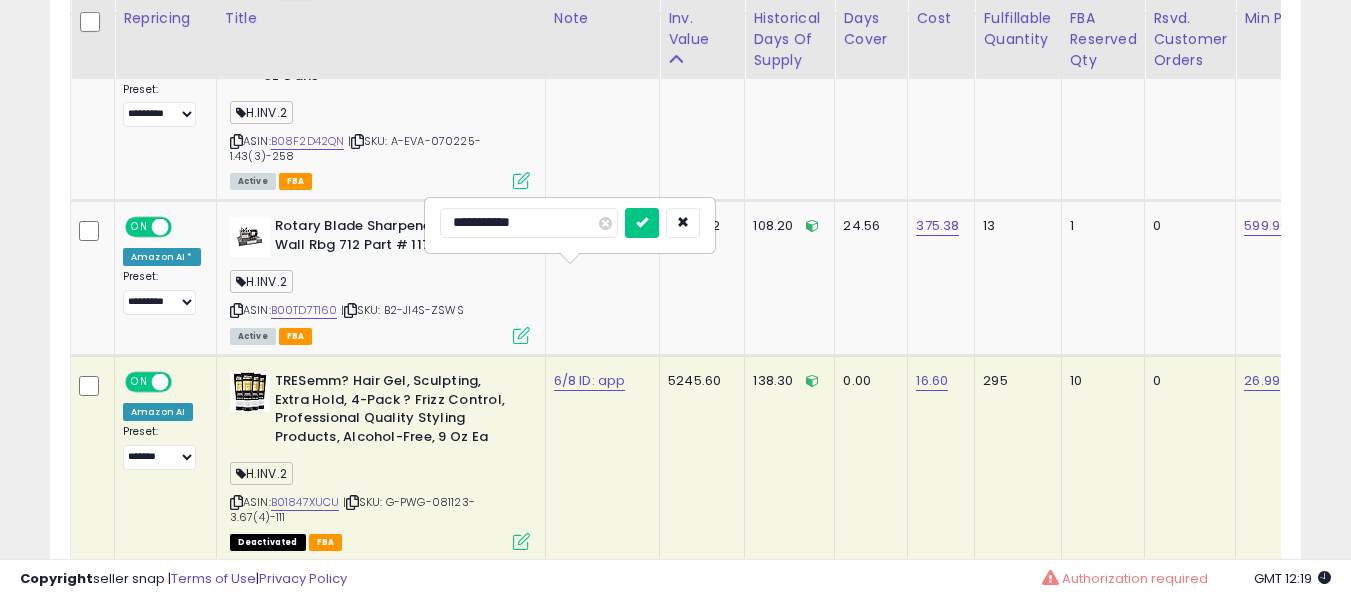 click at bounding box center [642, 223] 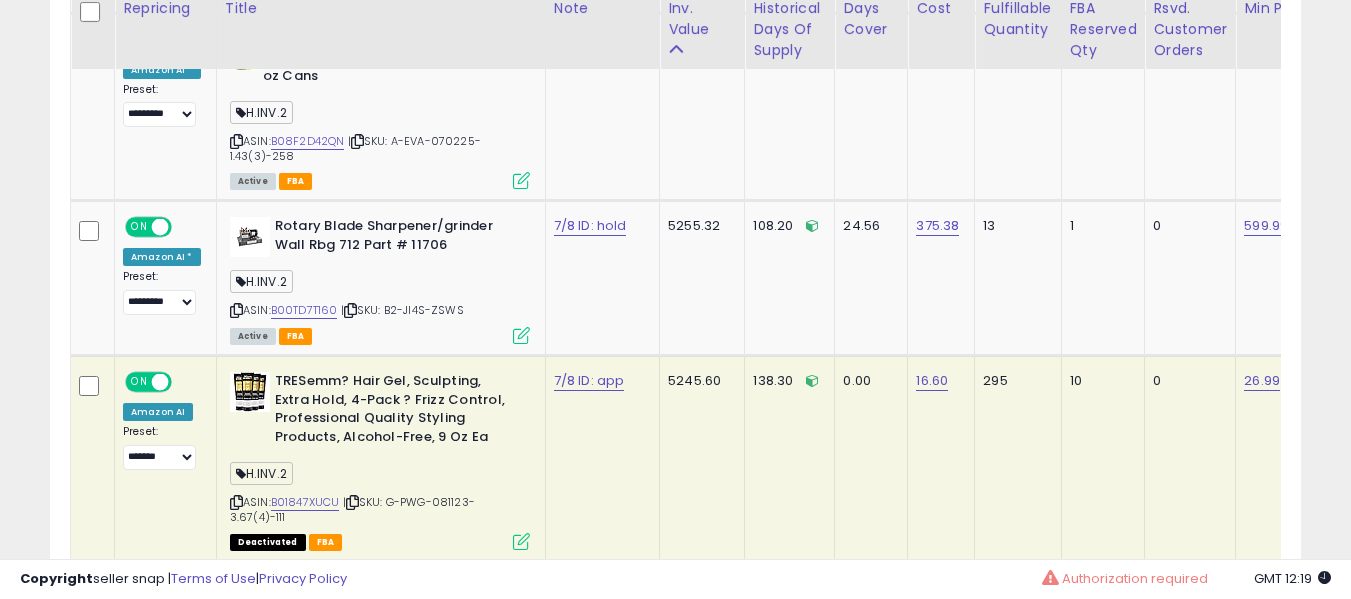 scroll, scrollTop: 9867, scrollLeft: 0, axis: vertical 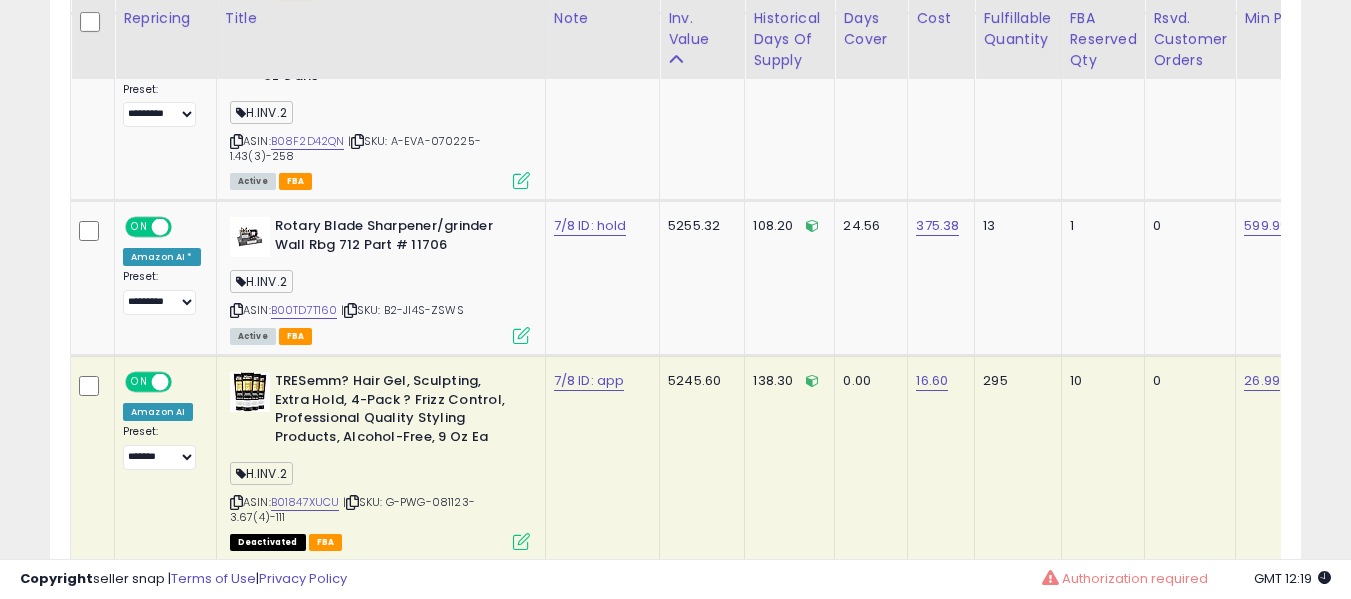 click on "6/8 ID: [NAME] deleted" at bounding box center [589, -6768] 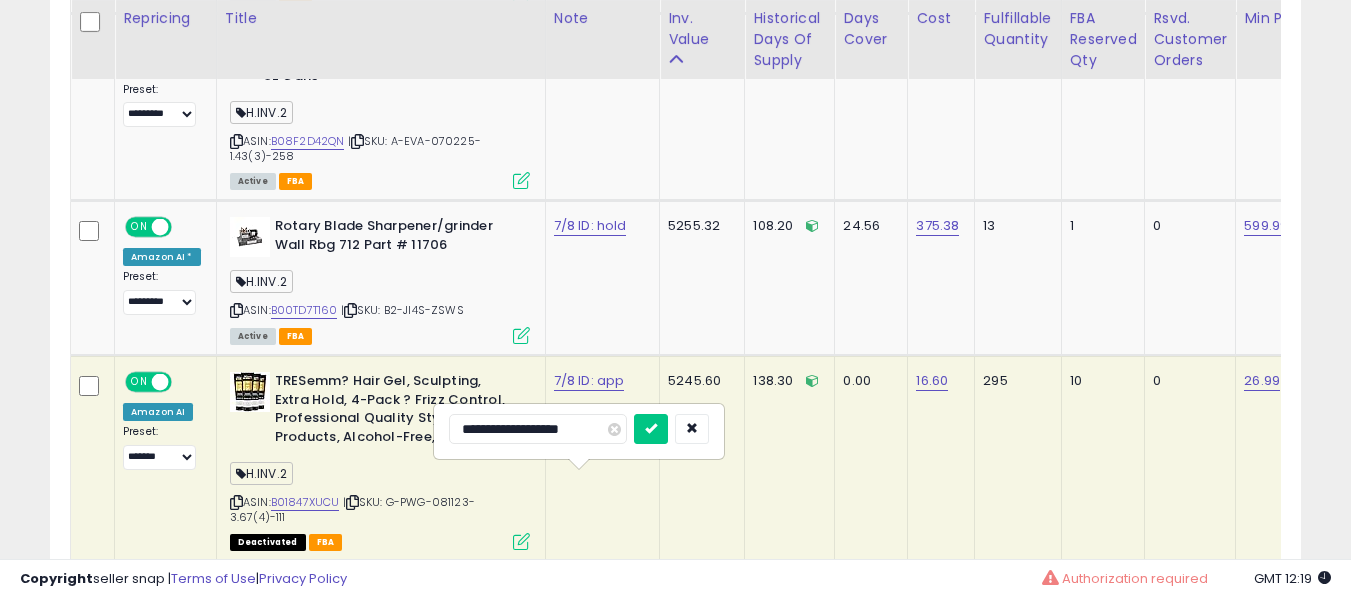 type on "**********" 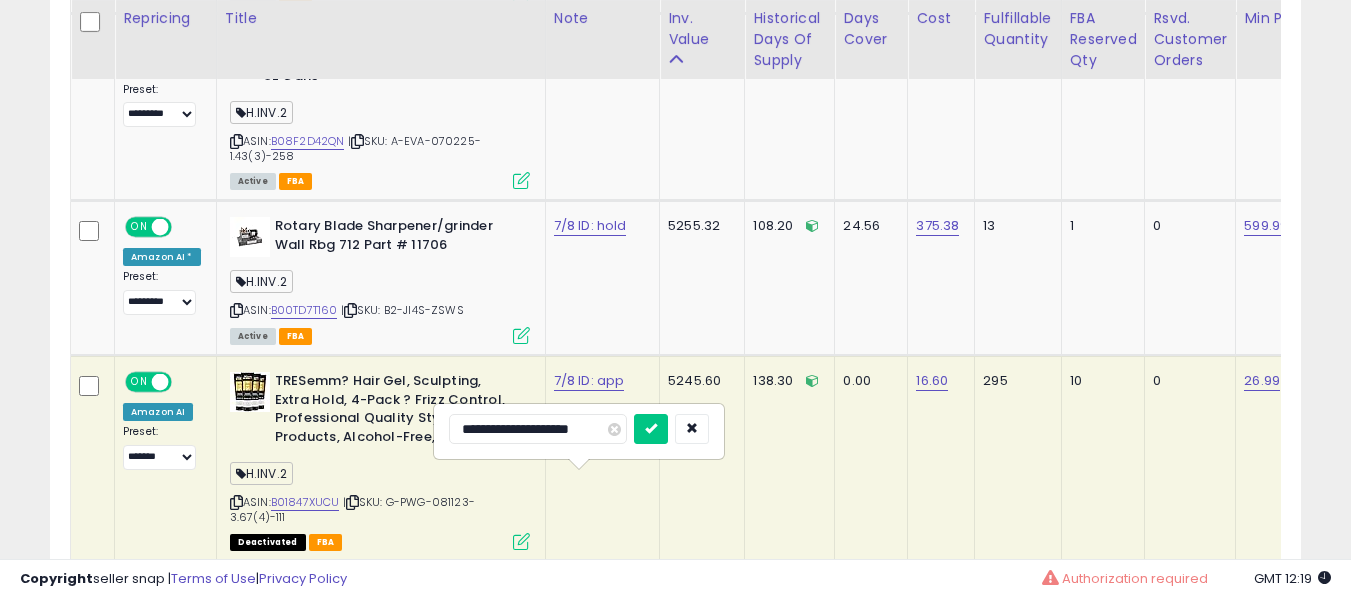 click at bounding box center [651, 429] 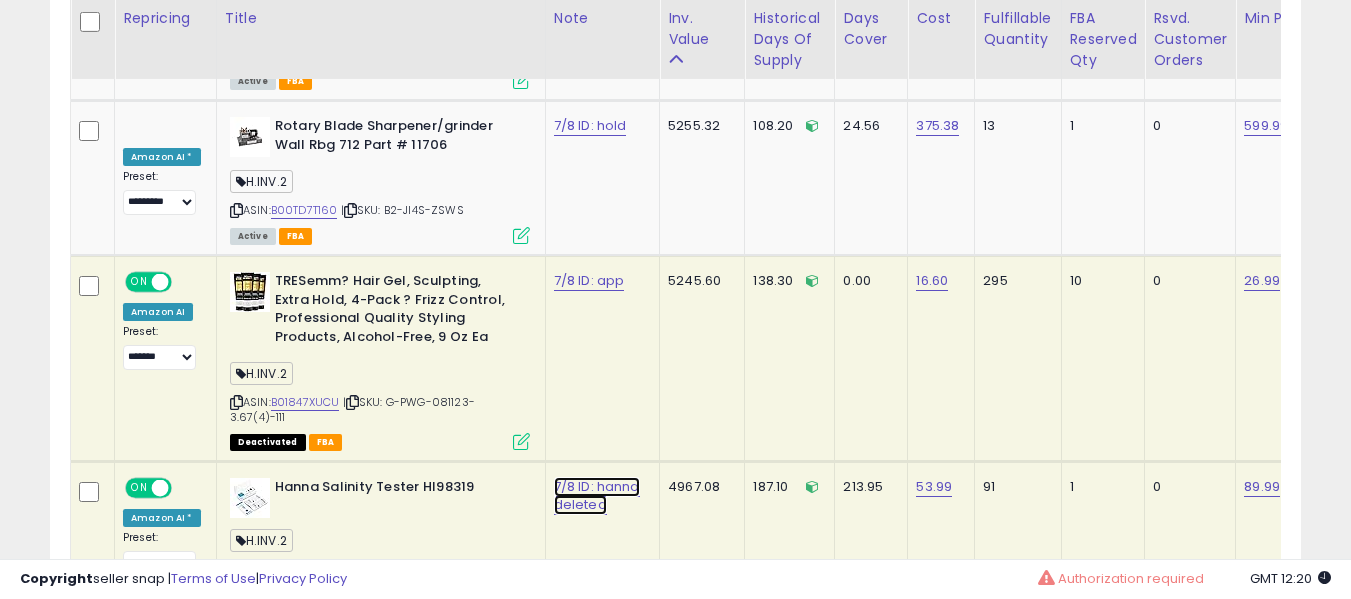 click on "7/8 ID: hanna deleted" at bounding box center [589, -6868] 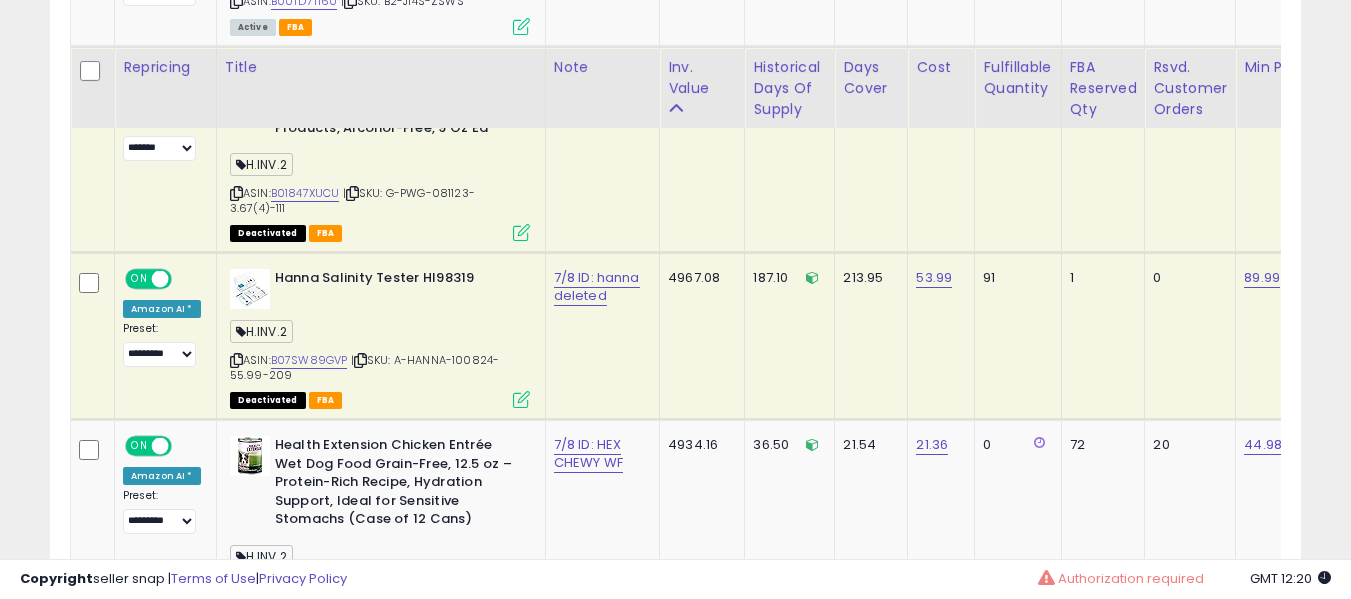 scroll, scrollTop: 10467, scrollLeft: 0, axis: vertical 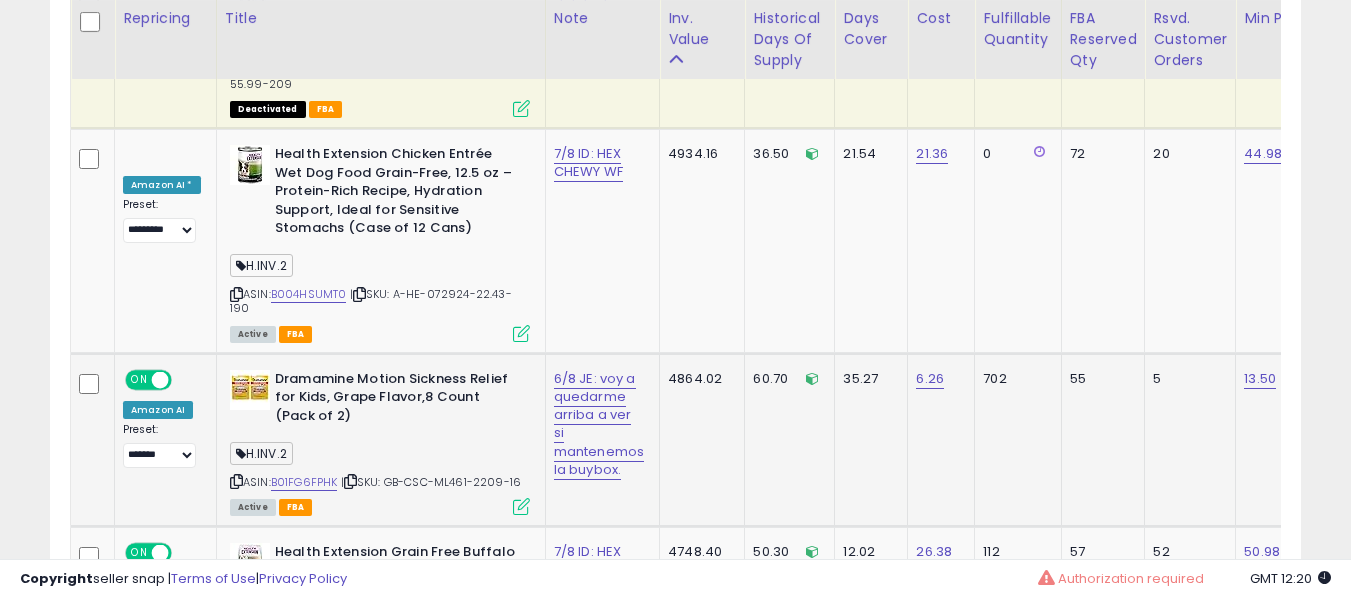 click on "6/8 JE: voy a quedarme arriba a ver si mantenemos la buybox." at bounding box center [599, 424] 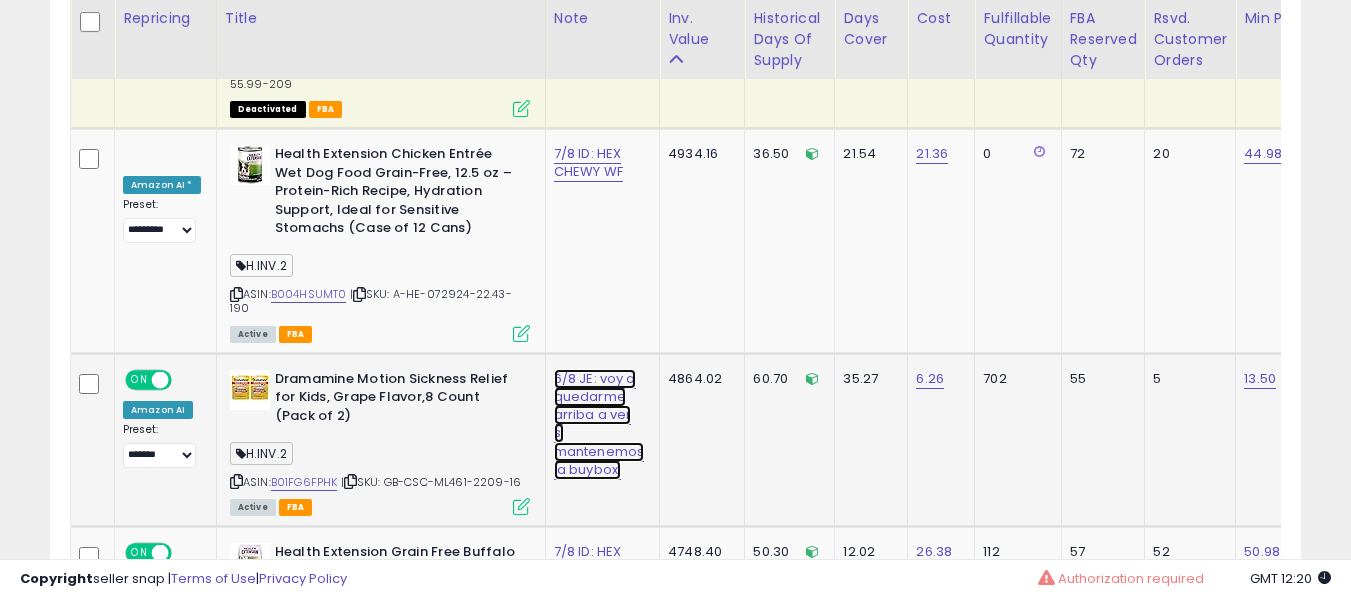 click on "6/8 JE: voy a quedarme arriba a ver si mantenemos la buybox." at bounding box center [588, -9334] 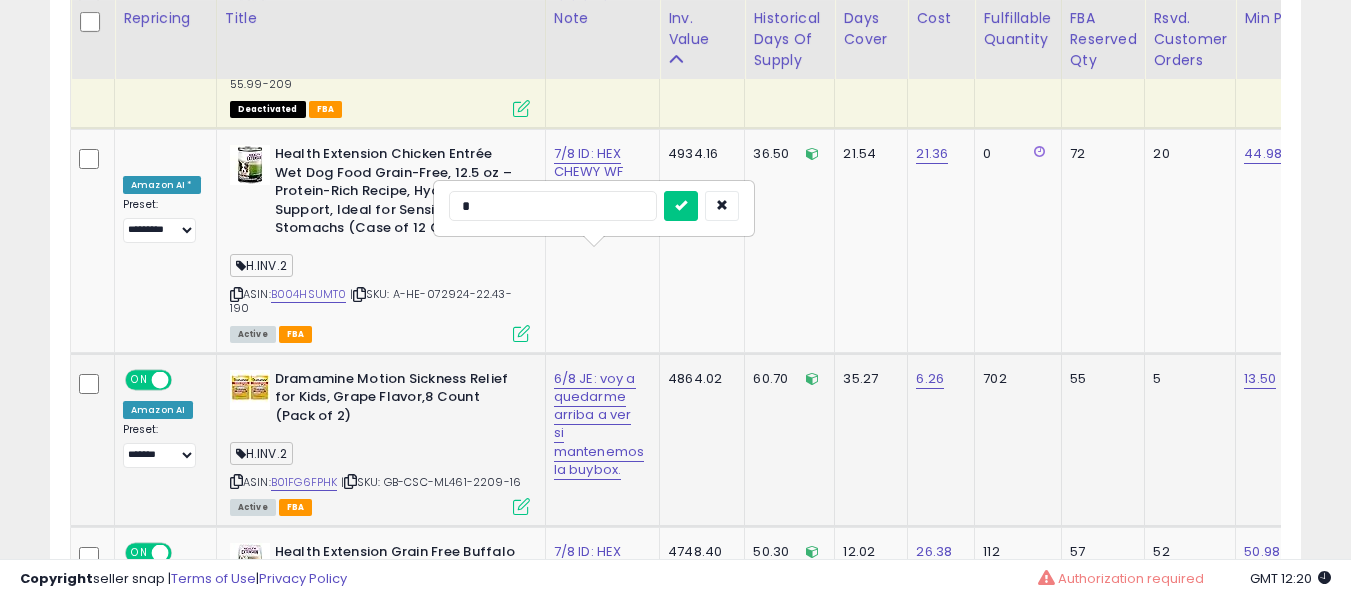 scroll, scrollTop: 0, scrollLeft: 0, axis: both 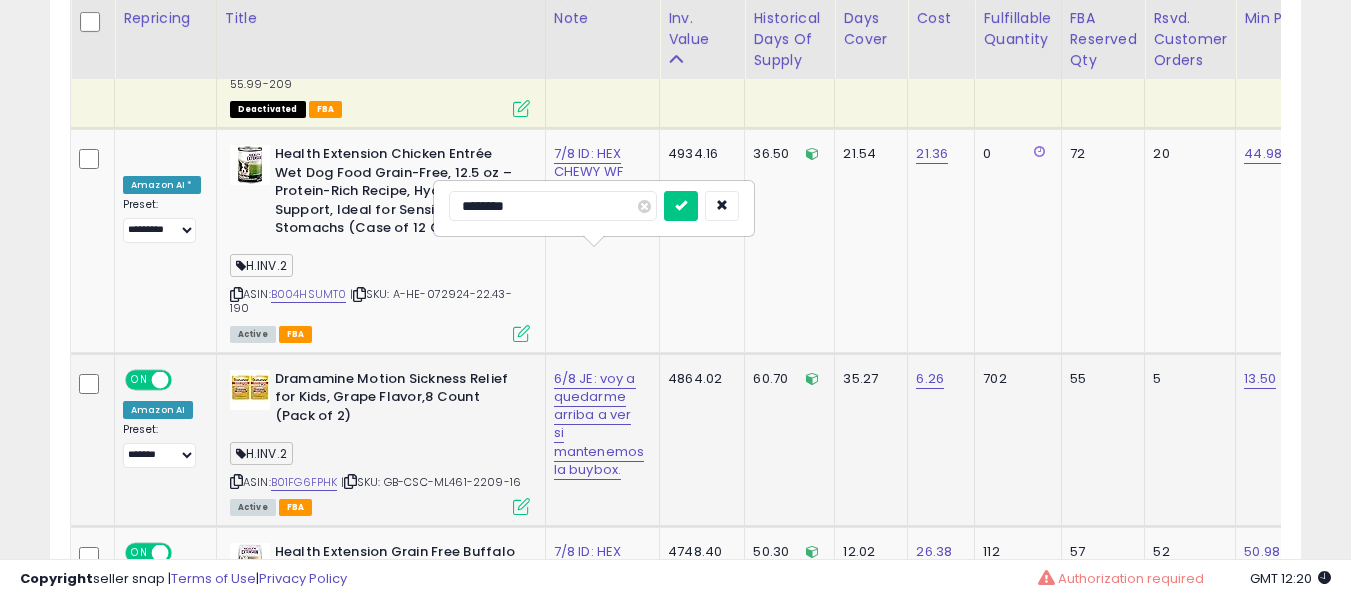 type on "*********" 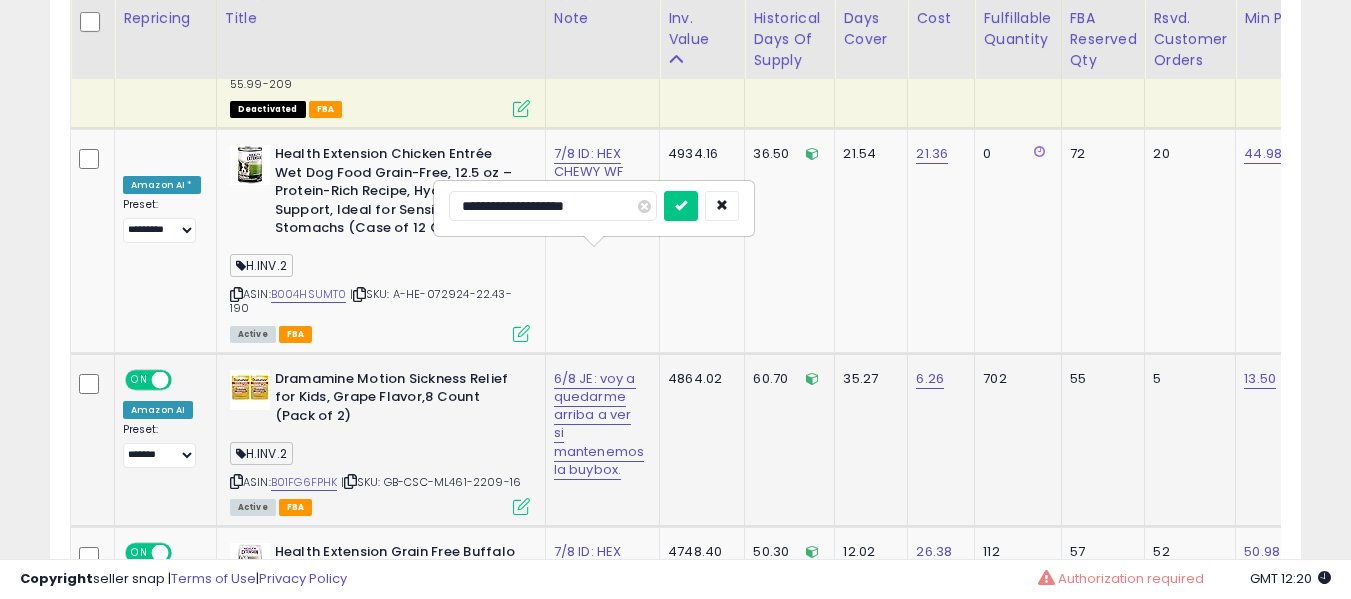 type on "**********" 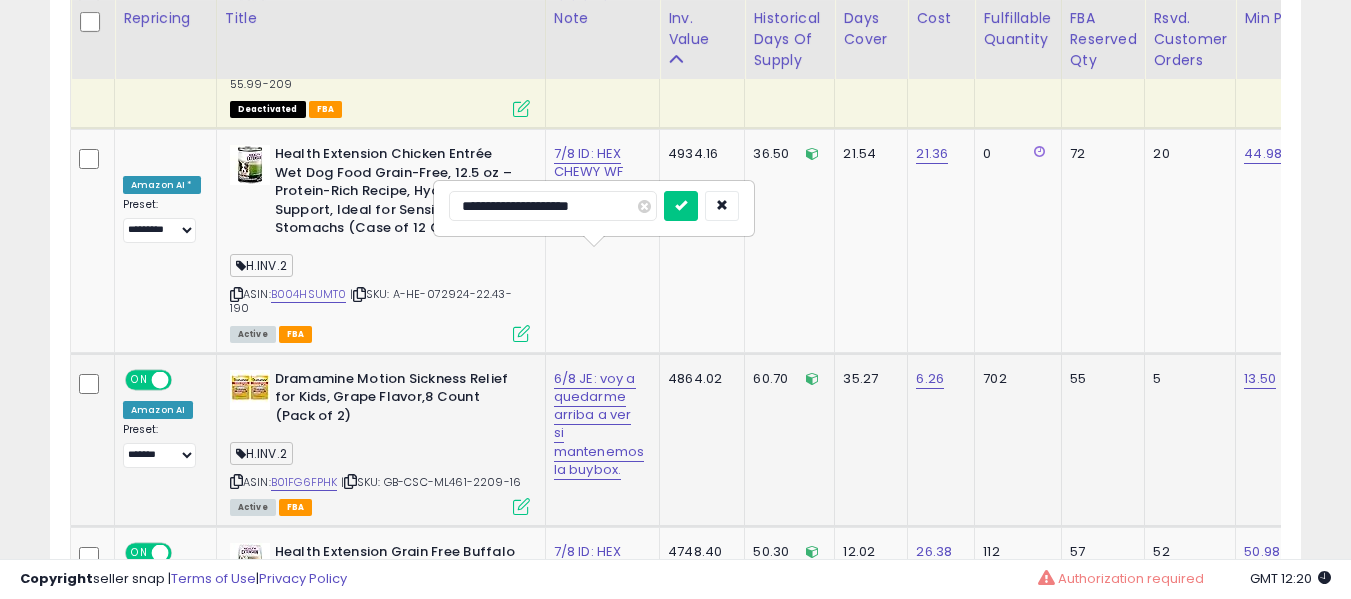click at bounding box center (681, 206) 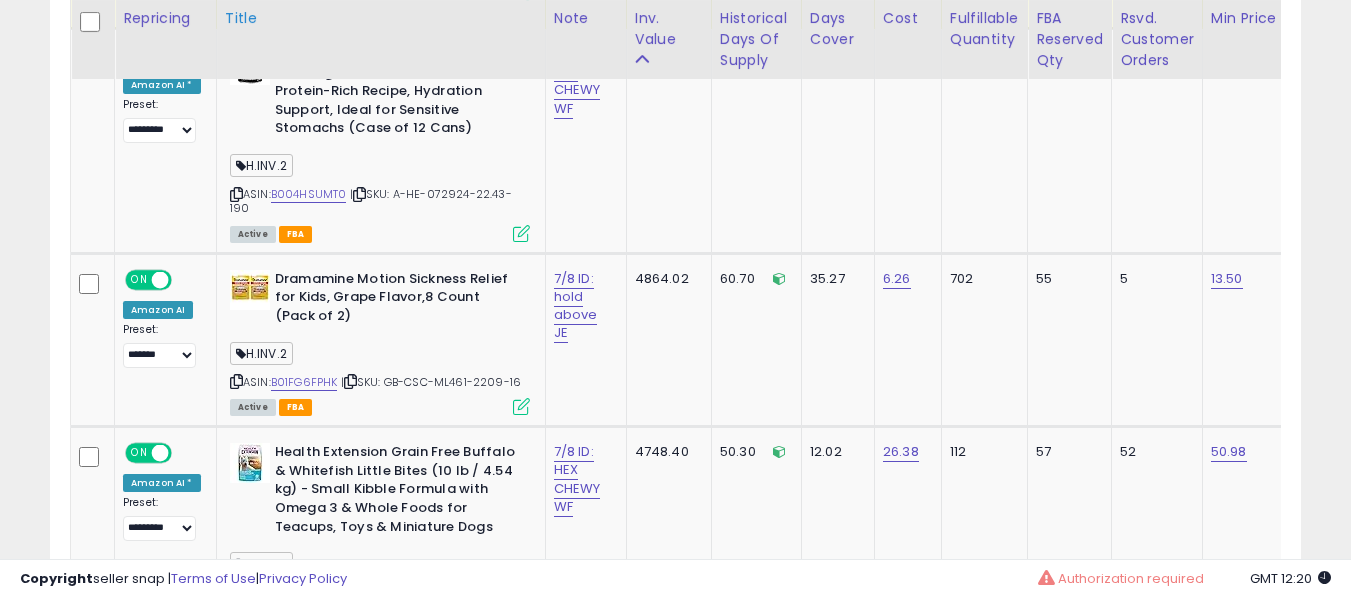 scroll, scrollTop: 9222, scrollLeft: 0, axis: vertical 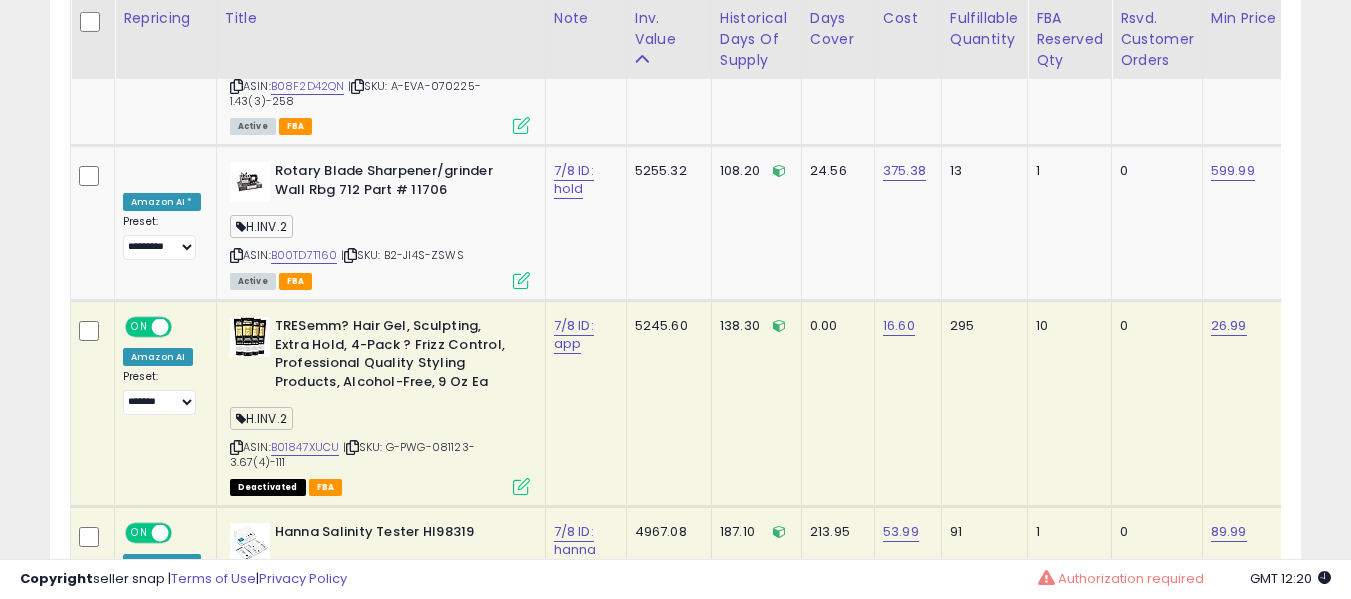 drag, startPoint x: 309, startPoint y: 361, endPoint x: 305, endPoint y: 347, distance: 14.56022 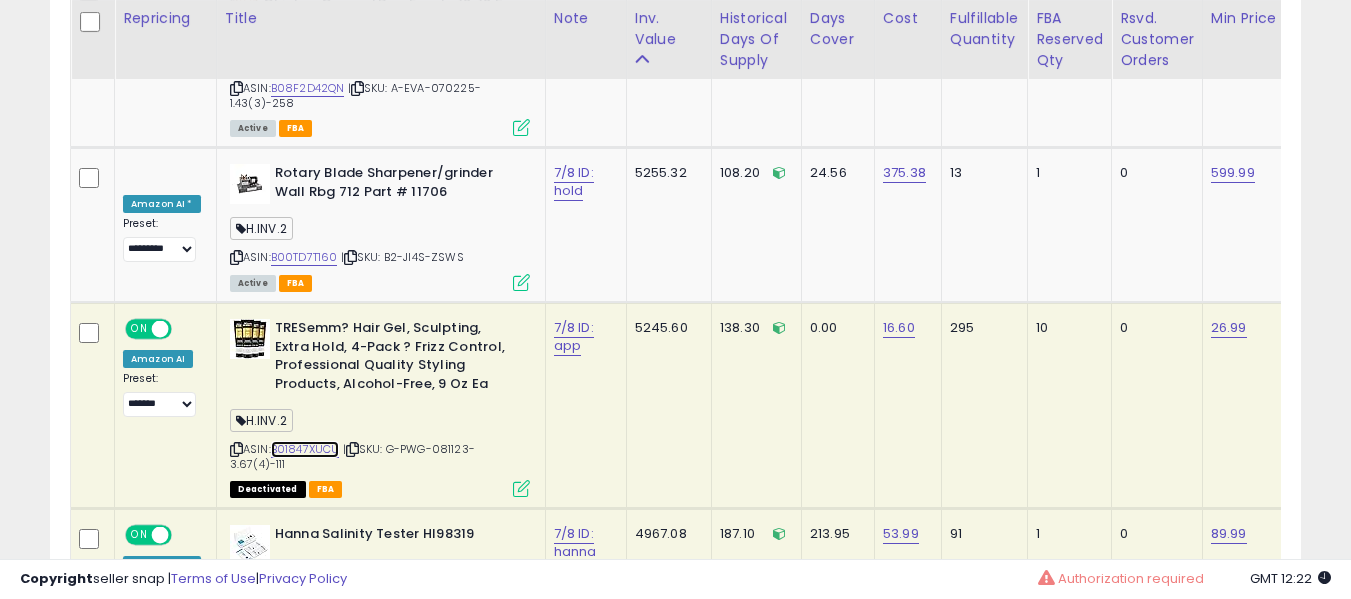 scroll, scrollTop: 0, scrollLeft: 380, axis: horizontal 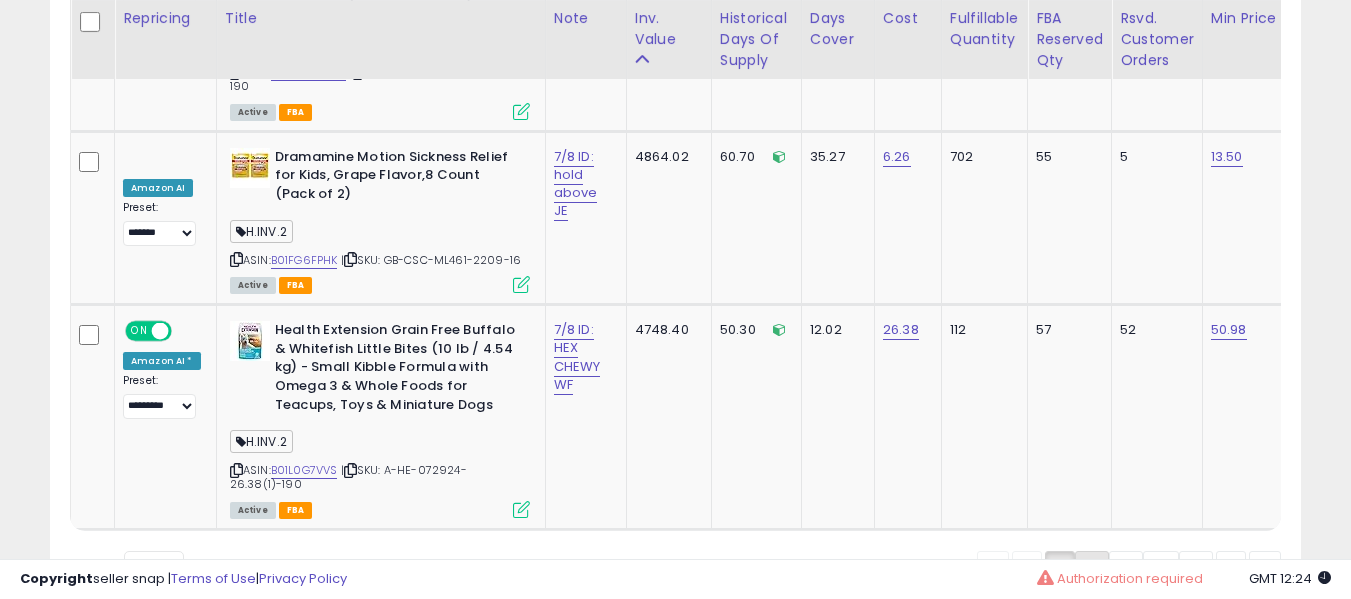 click on "2" 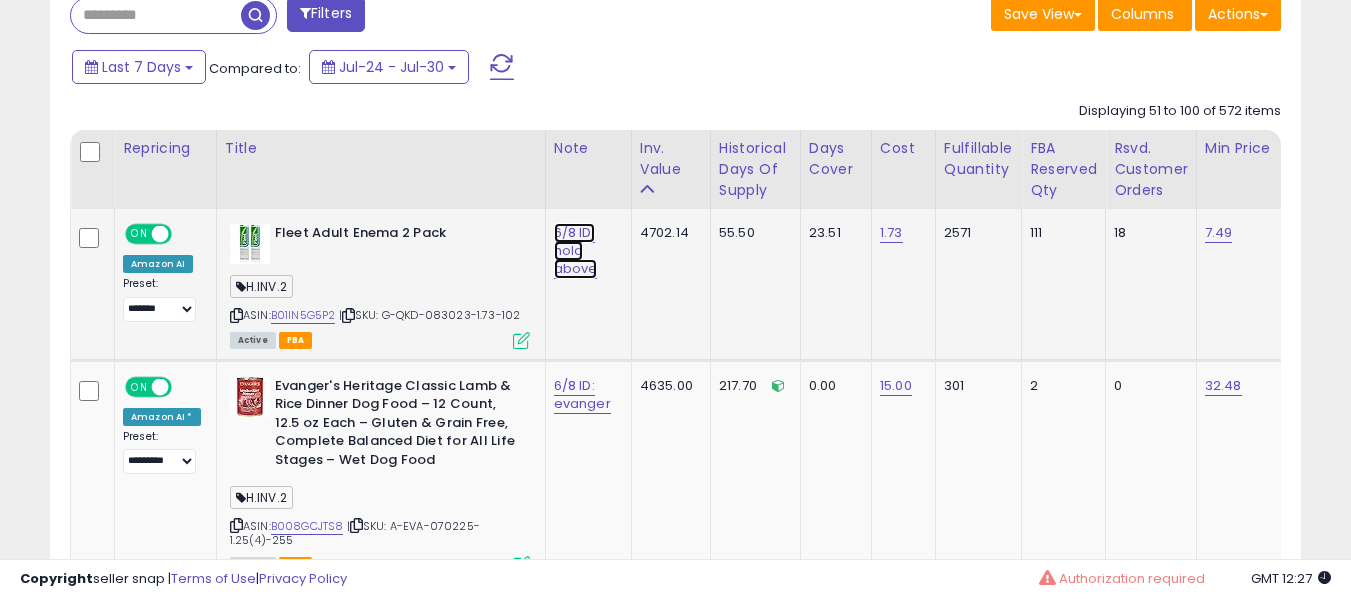 click on "6/8 ID: hold above" at bounding box center [576, 251] 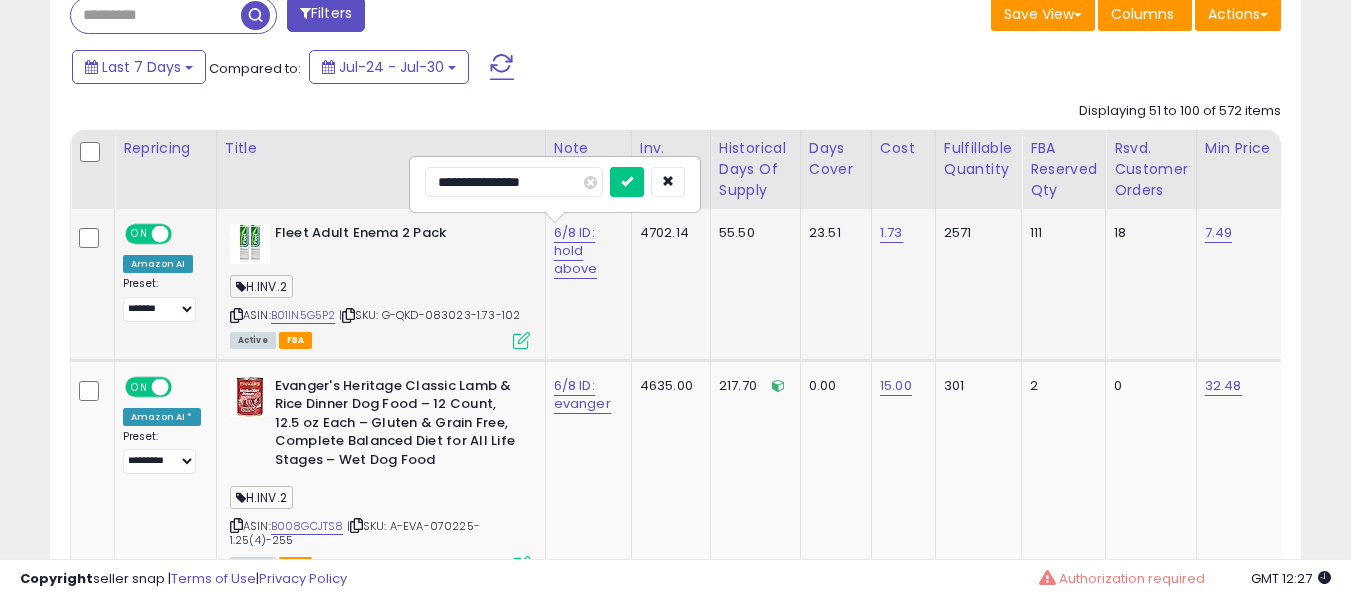 type on "**********" 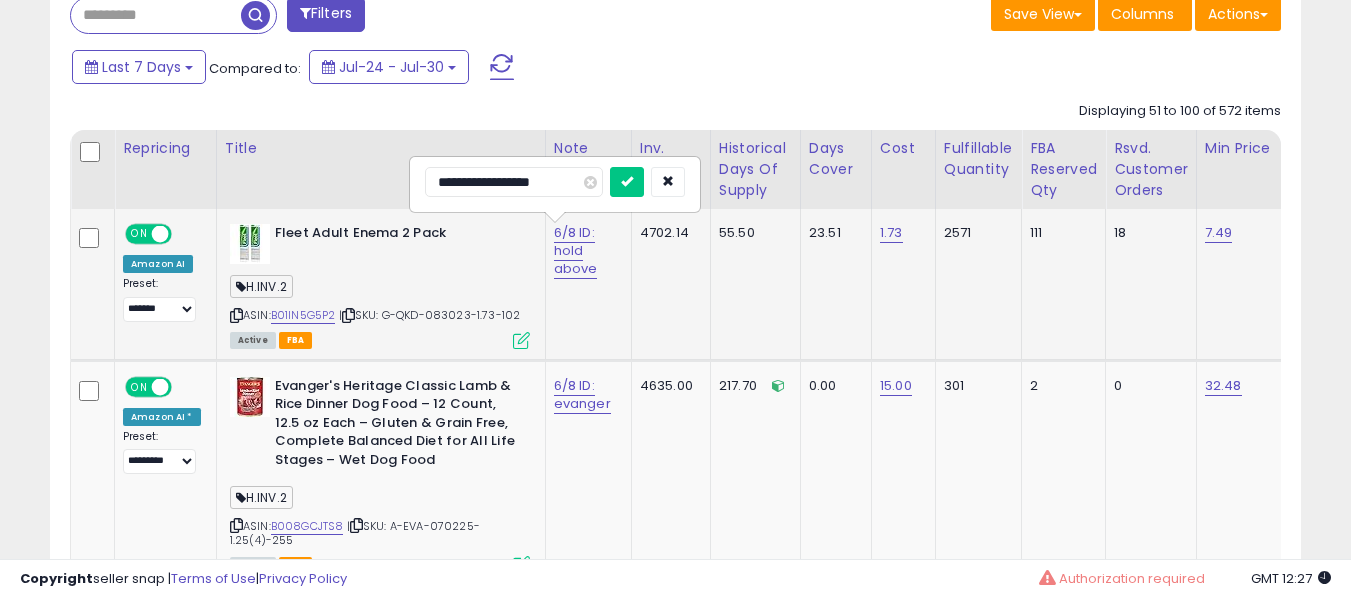 click at bounding box center (627, 182) 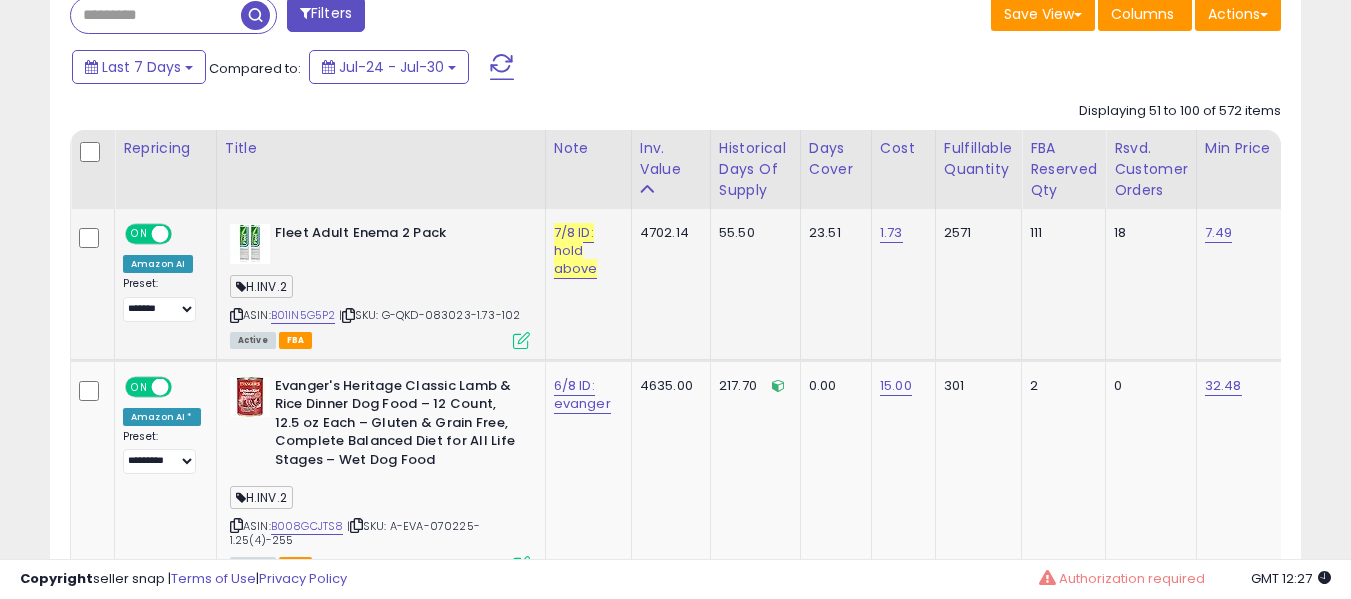 scroll, scrollTop: 0, scrollLeft: 600, axis: horizontal 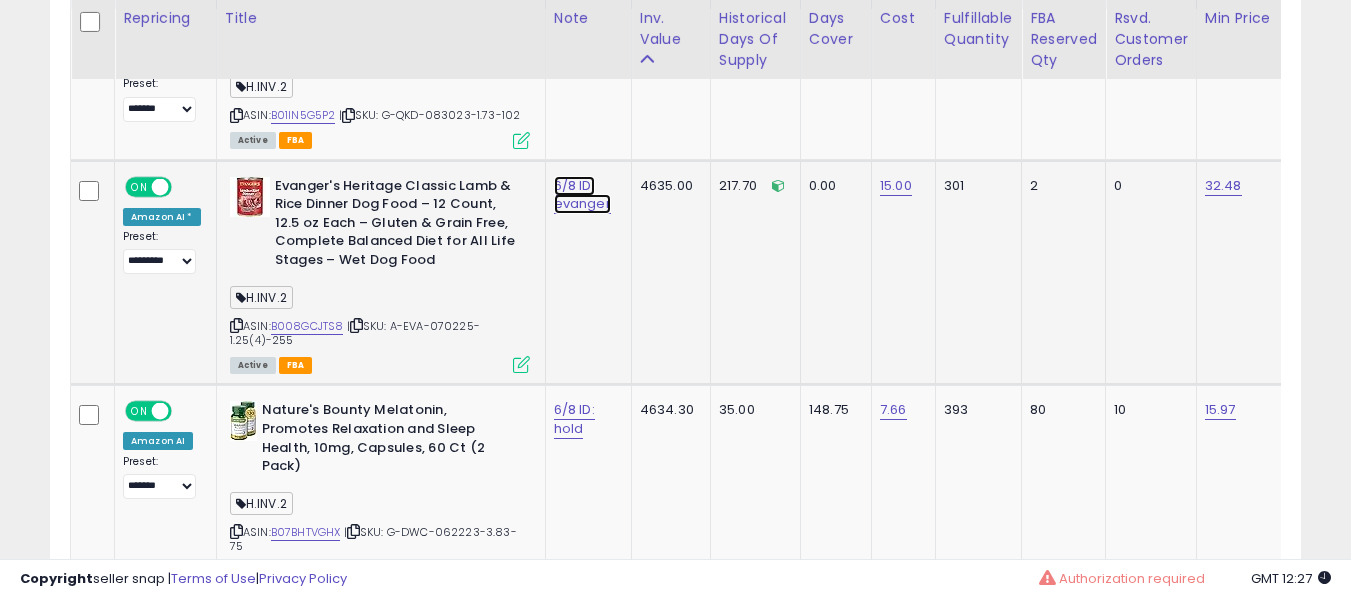 click on "6/8 ID: evanger" at bounding box center [576, 51] 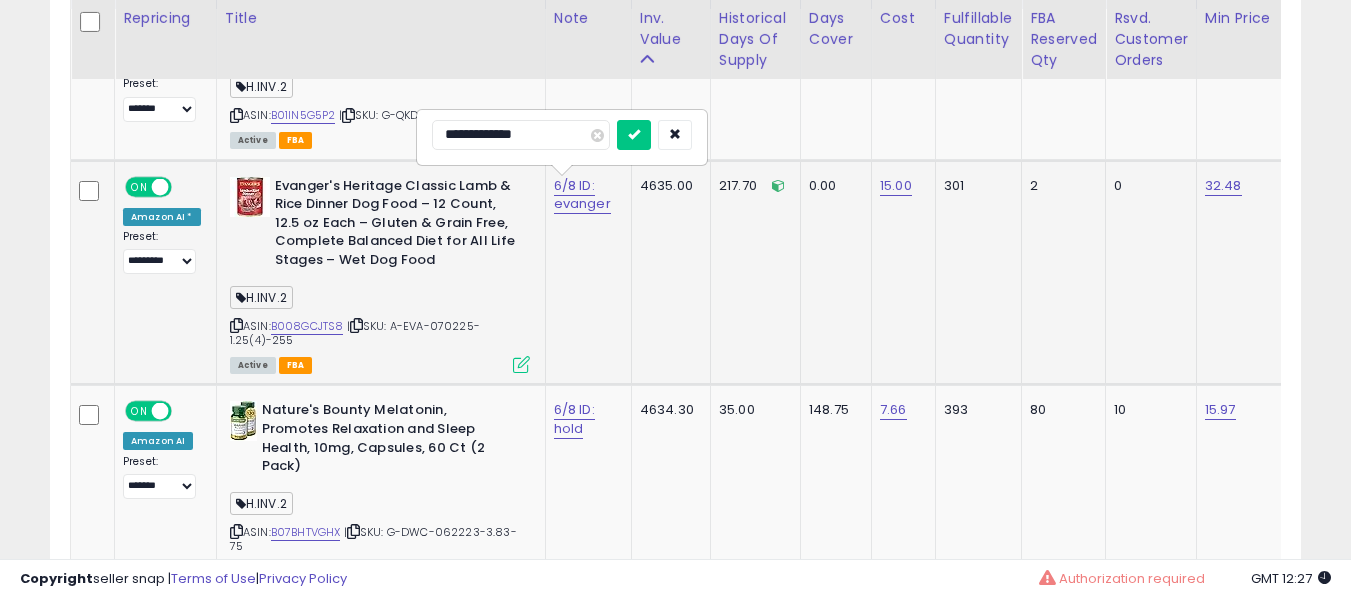 type on "**********" 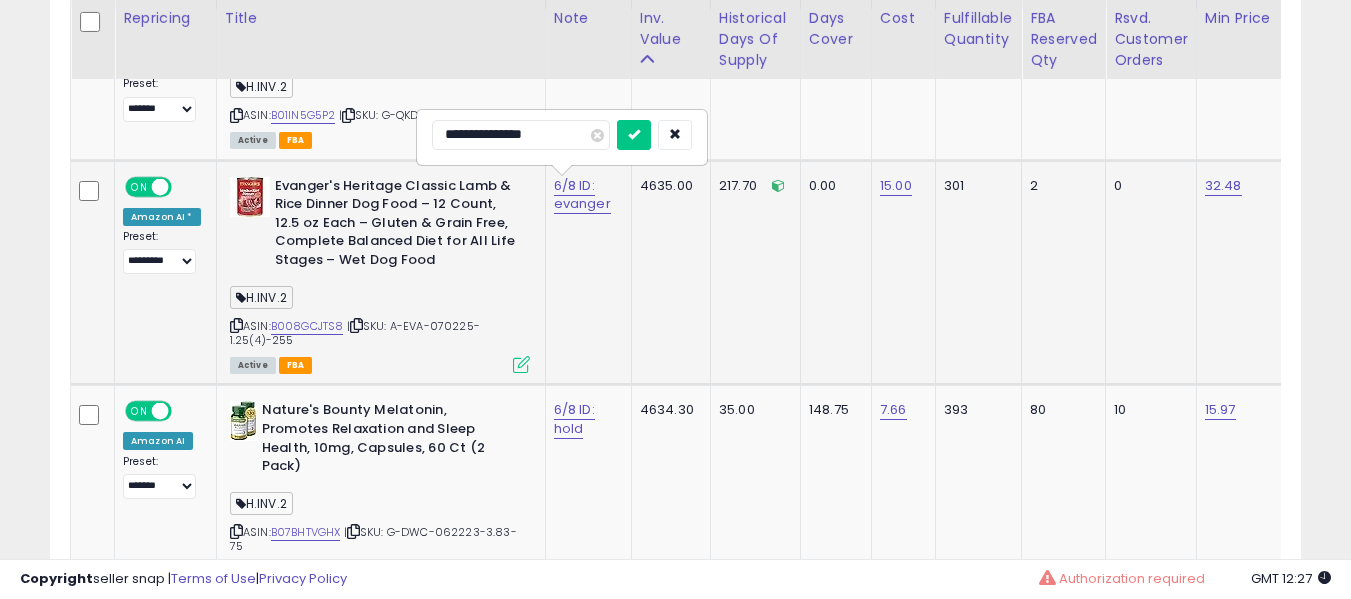 click at bounding box center (634, 135) 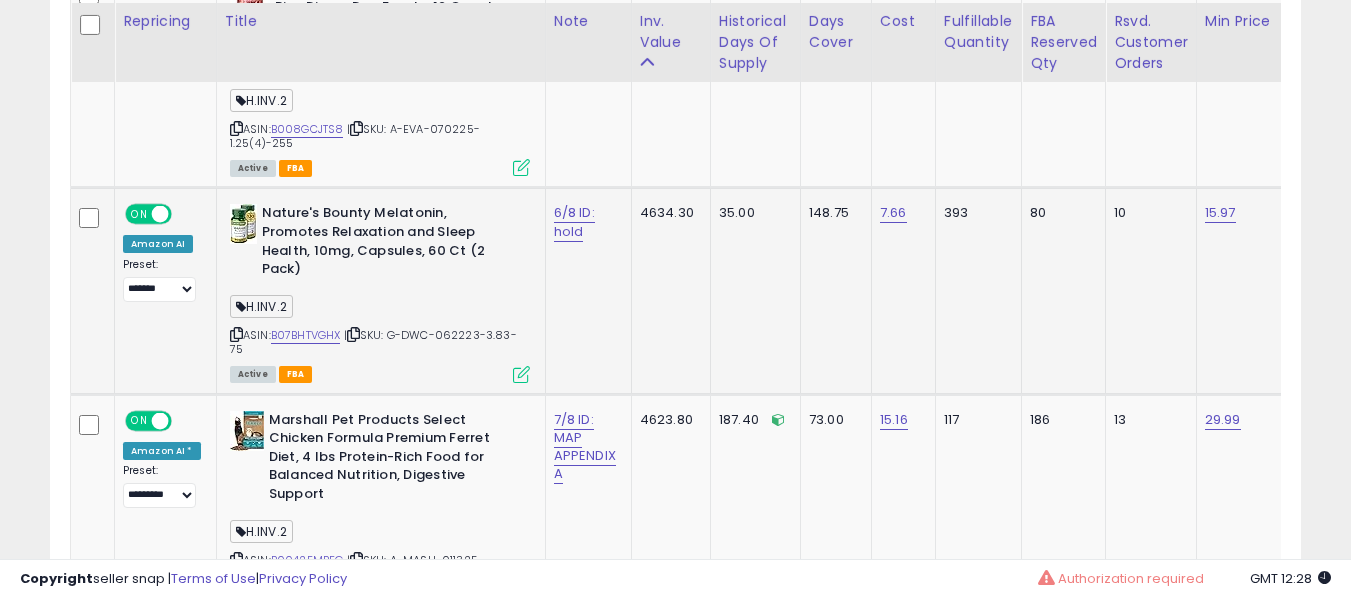 scroll, scrollTop: 1291, scrollLeft: 0, axis: vertical 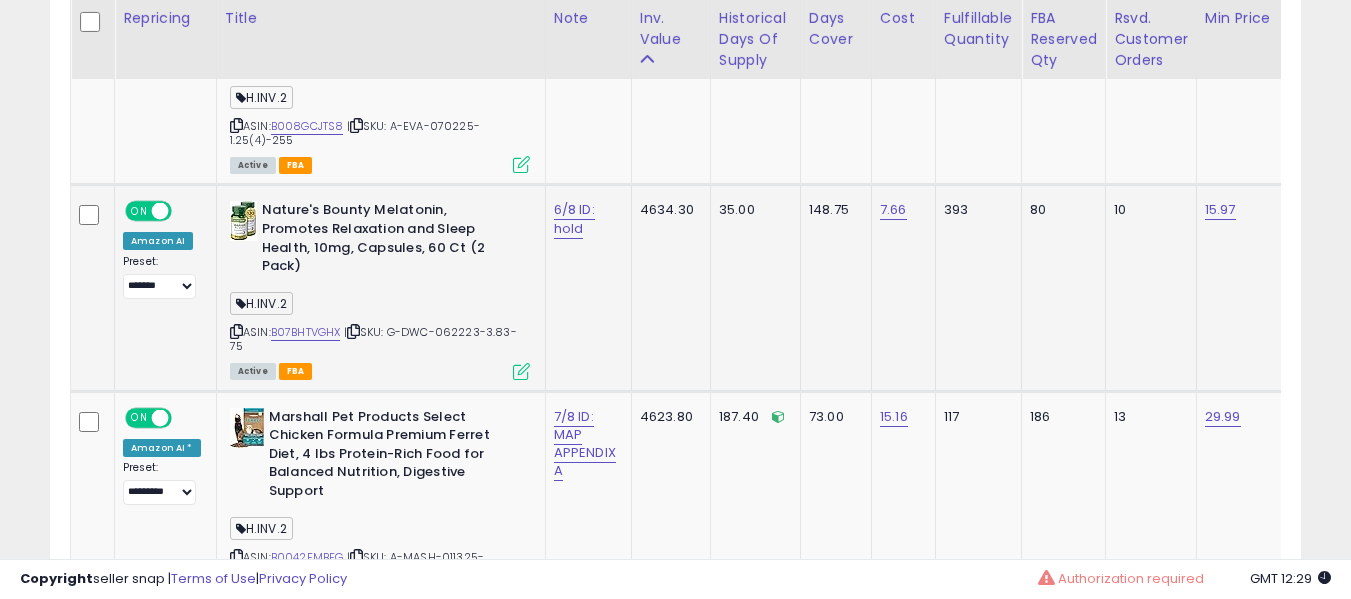 click on "6/8 ID: hold" 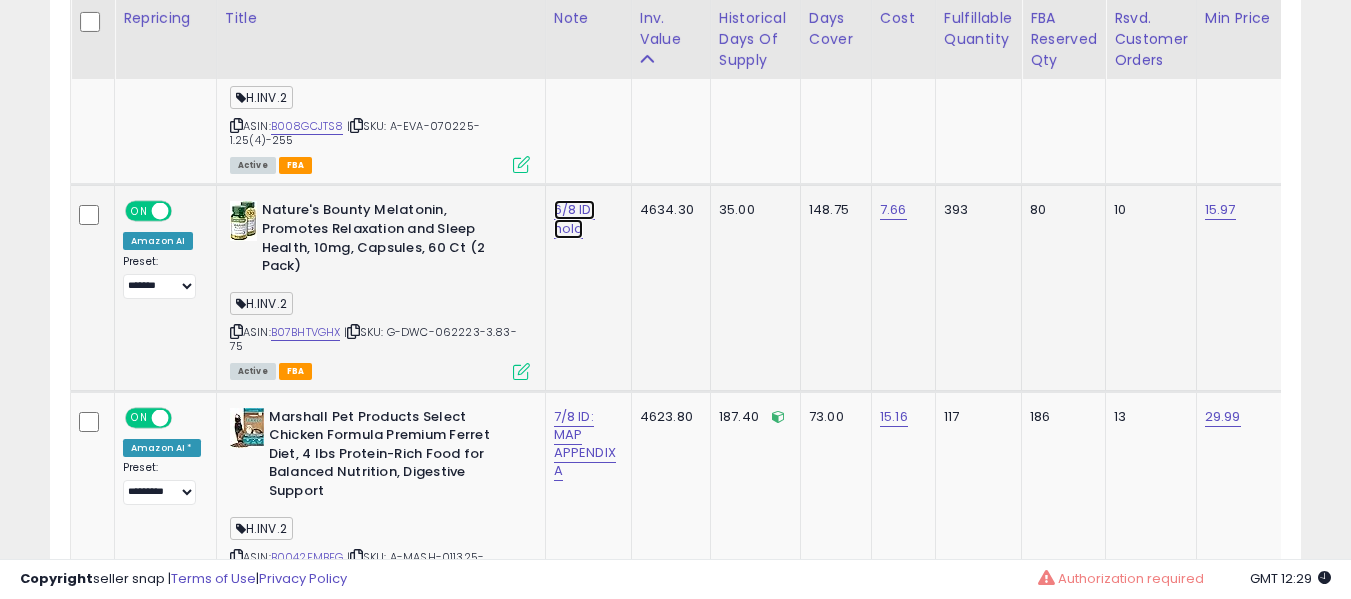 click on "6/8 ID: hold" at bounding box center (576, -149) 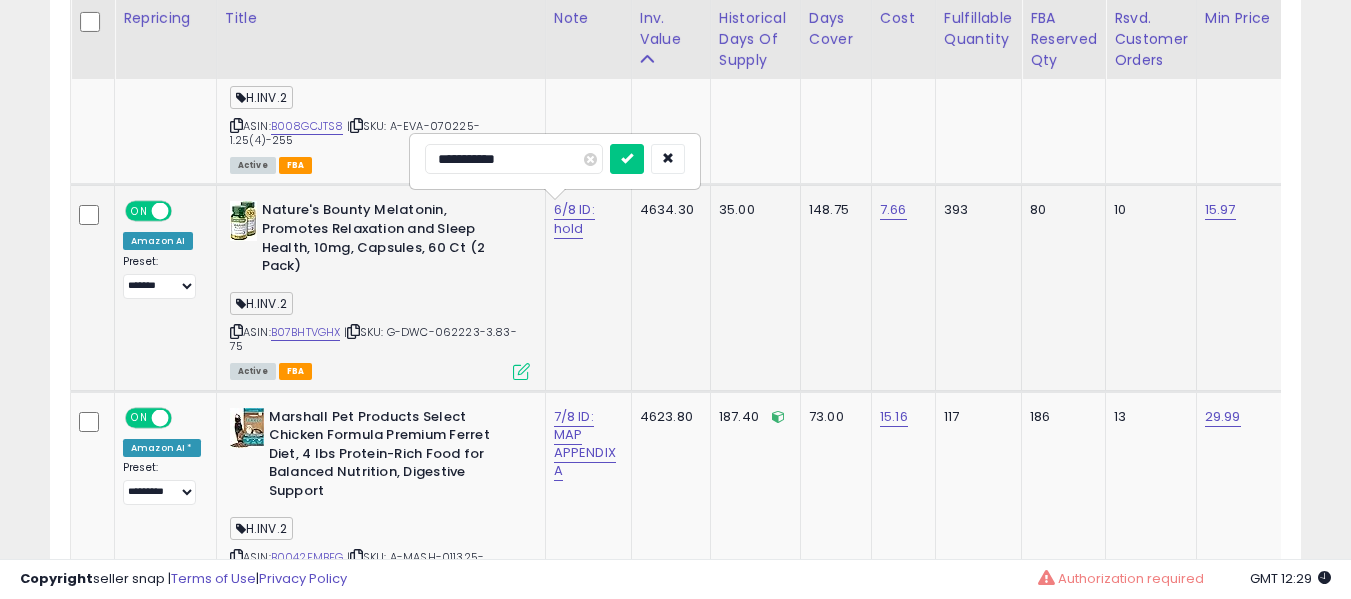 type on "**********" 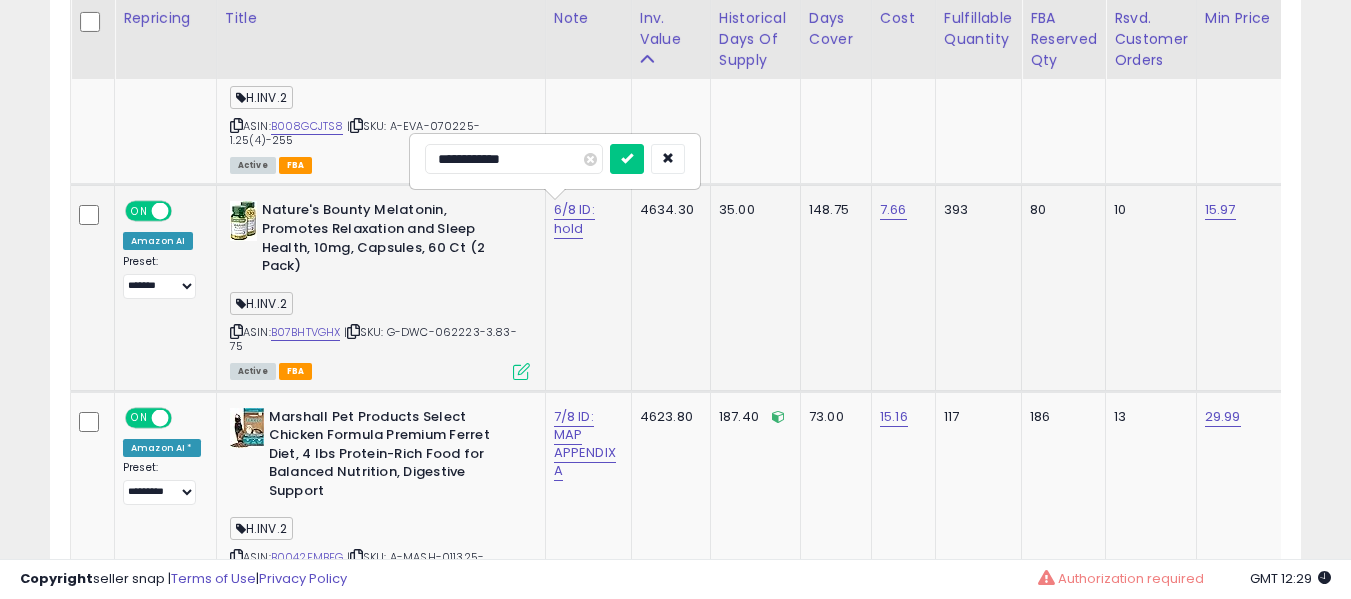 click at bounding box center (627, 159) 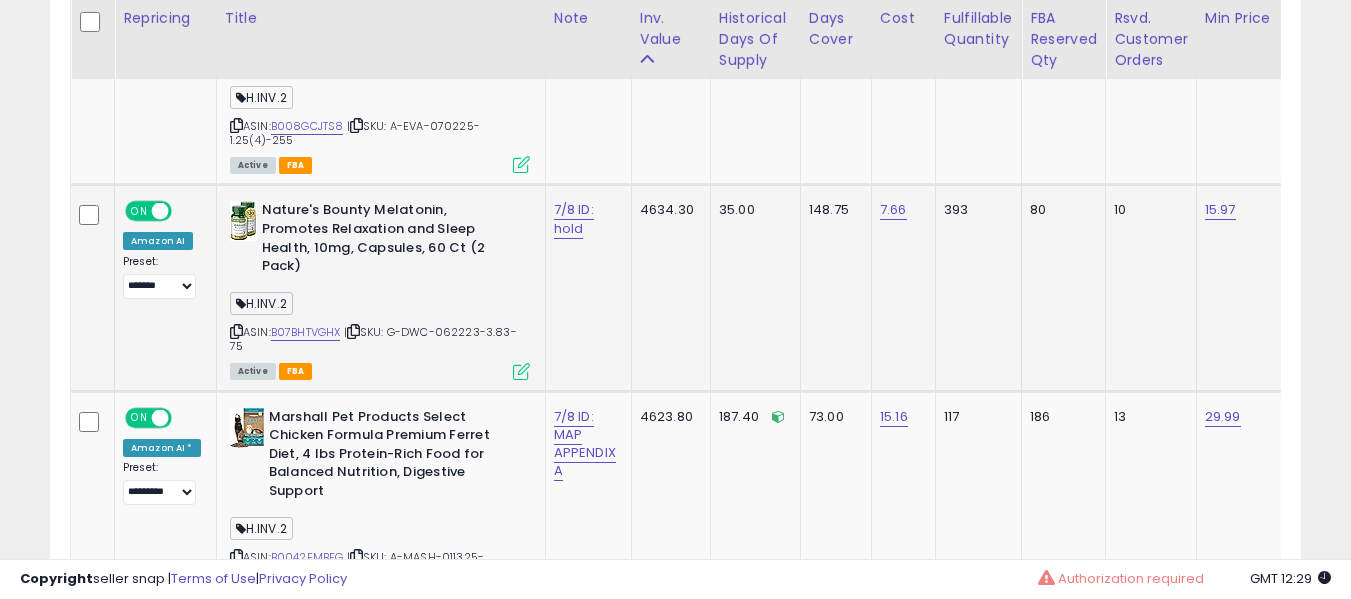 scroll, scrollTop: 0, scrollLeft: 300, axis: horizontal 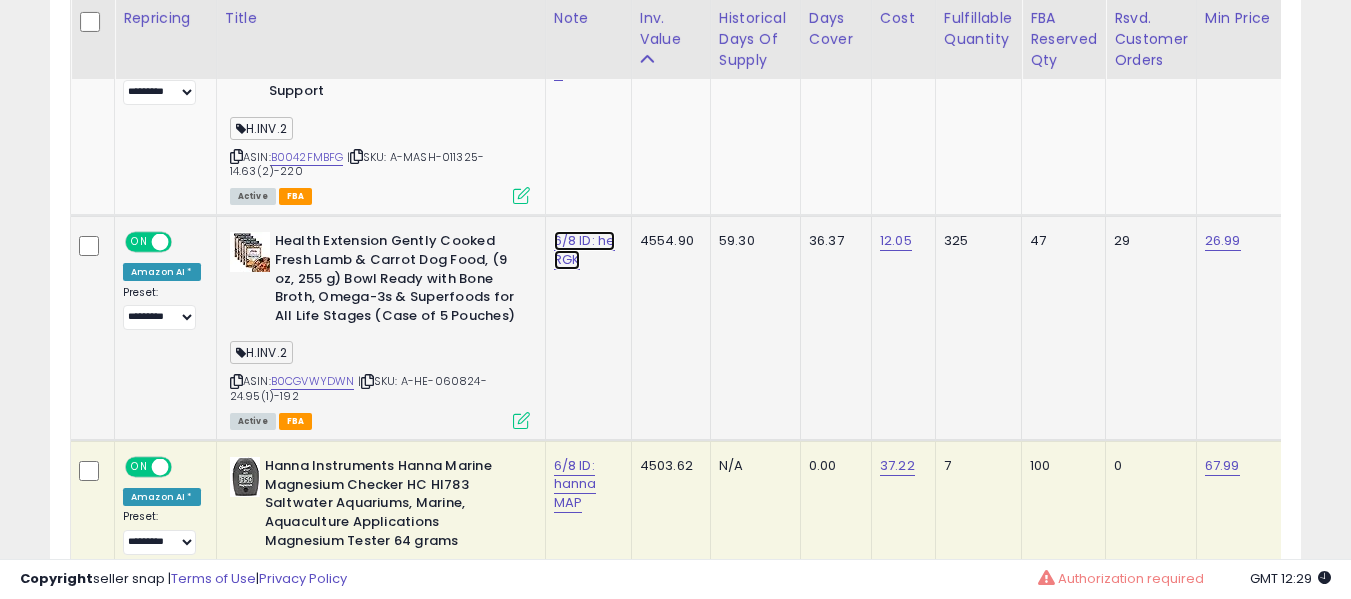 click on "6/8 ID: he RGK" at bounding box center (576, -549) 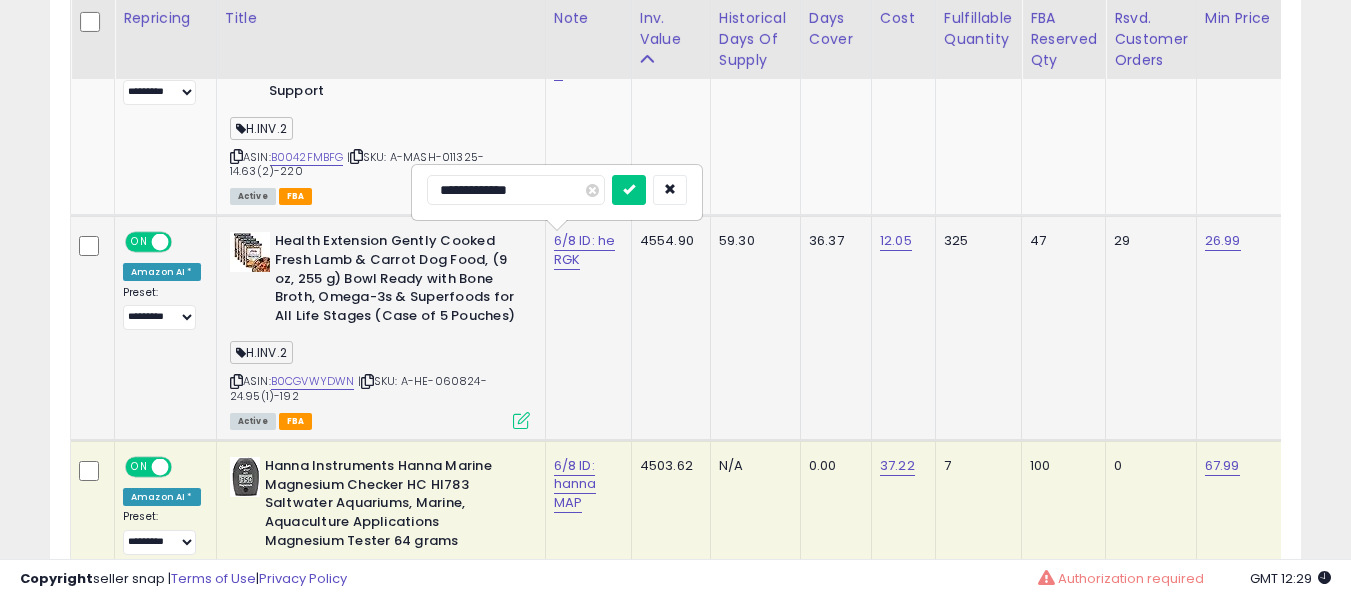 type on "**********" 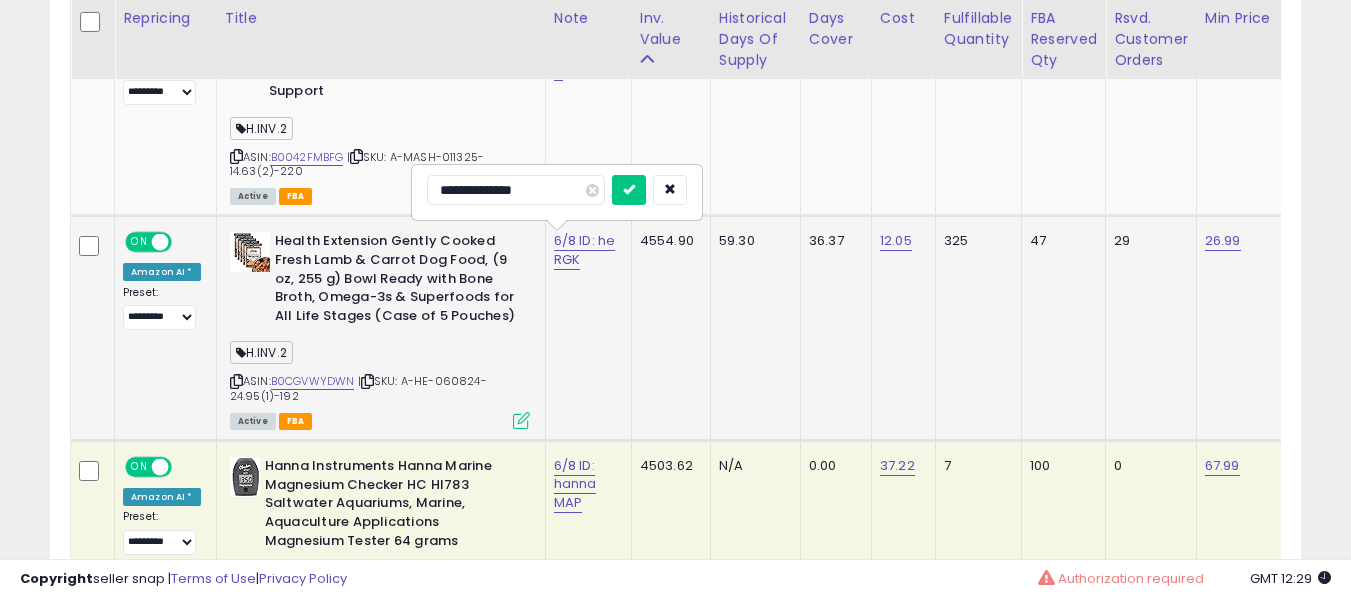 click at bounding box center [629, 190] 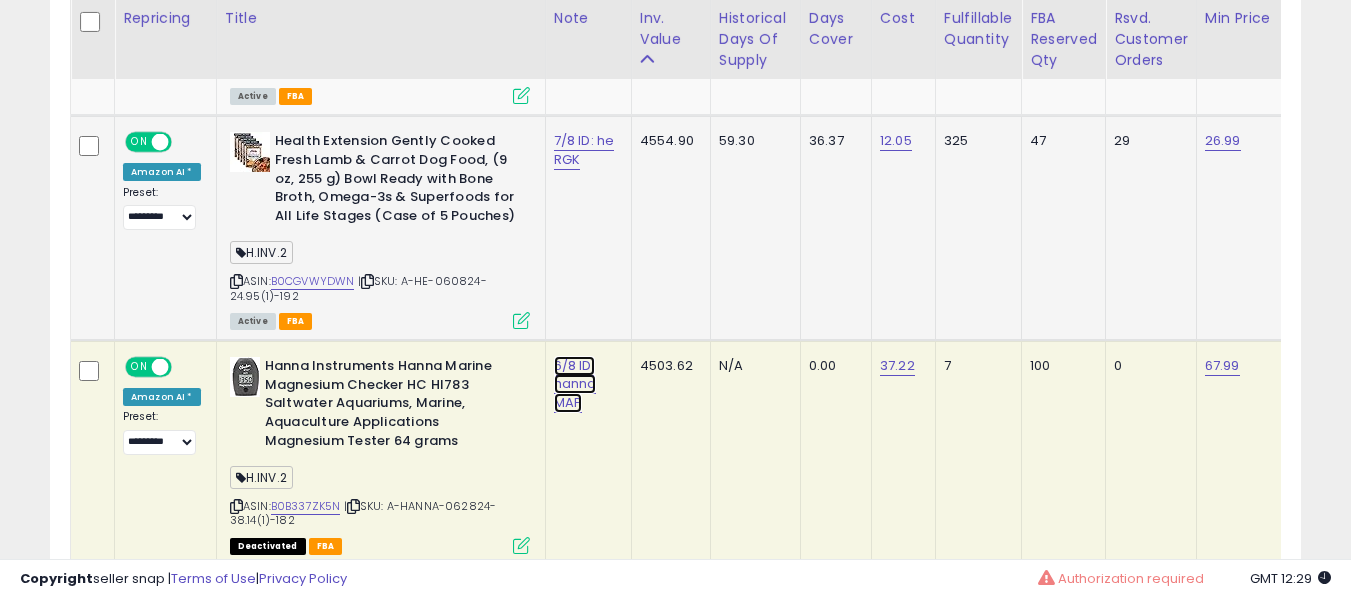 click on "6/8 ID: hanna MAP" at bounding box center (575, 384) 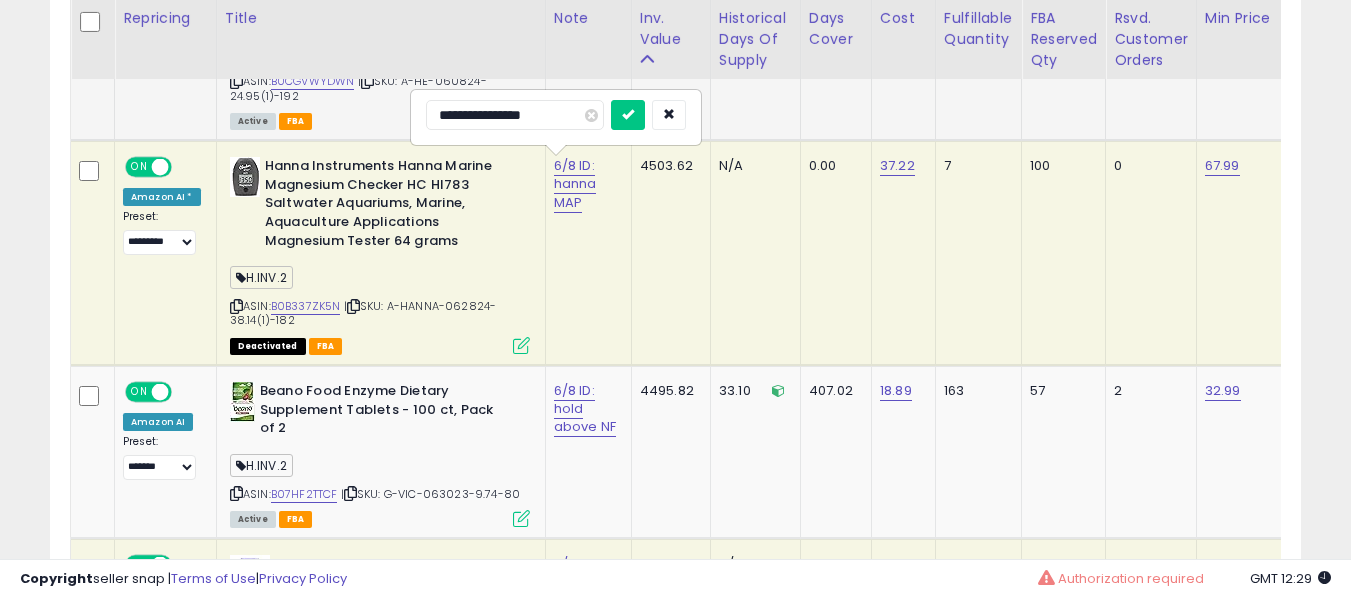 type on "**********" 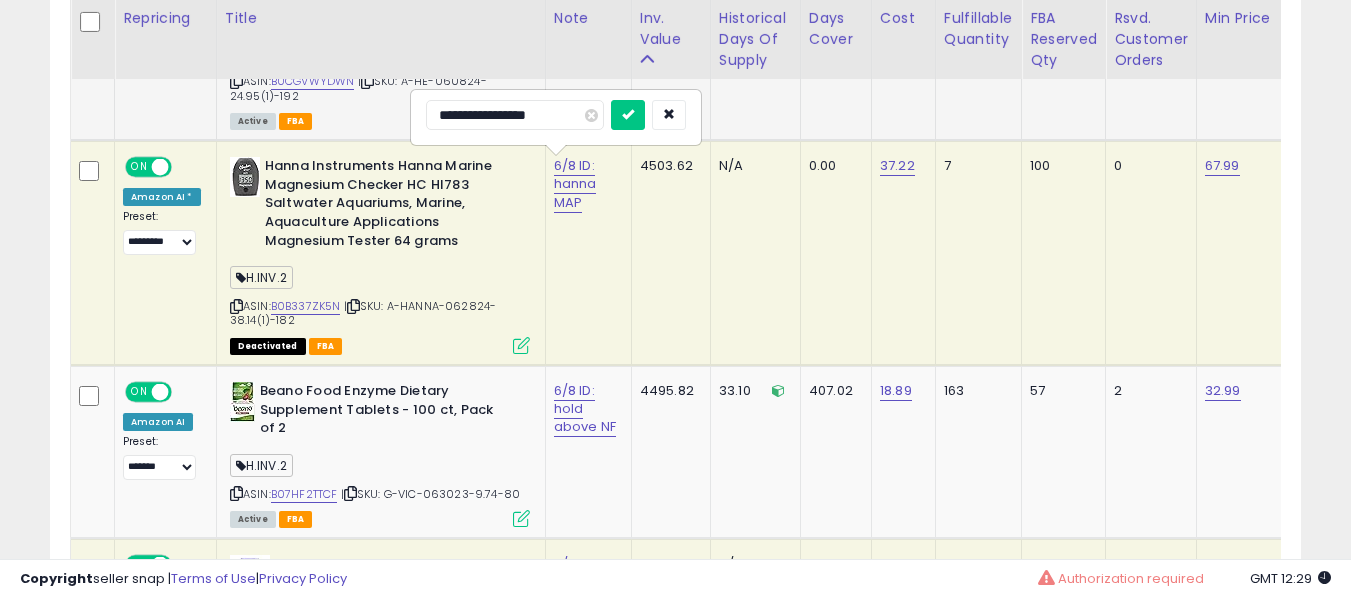 click at bounding box center (628, 115) 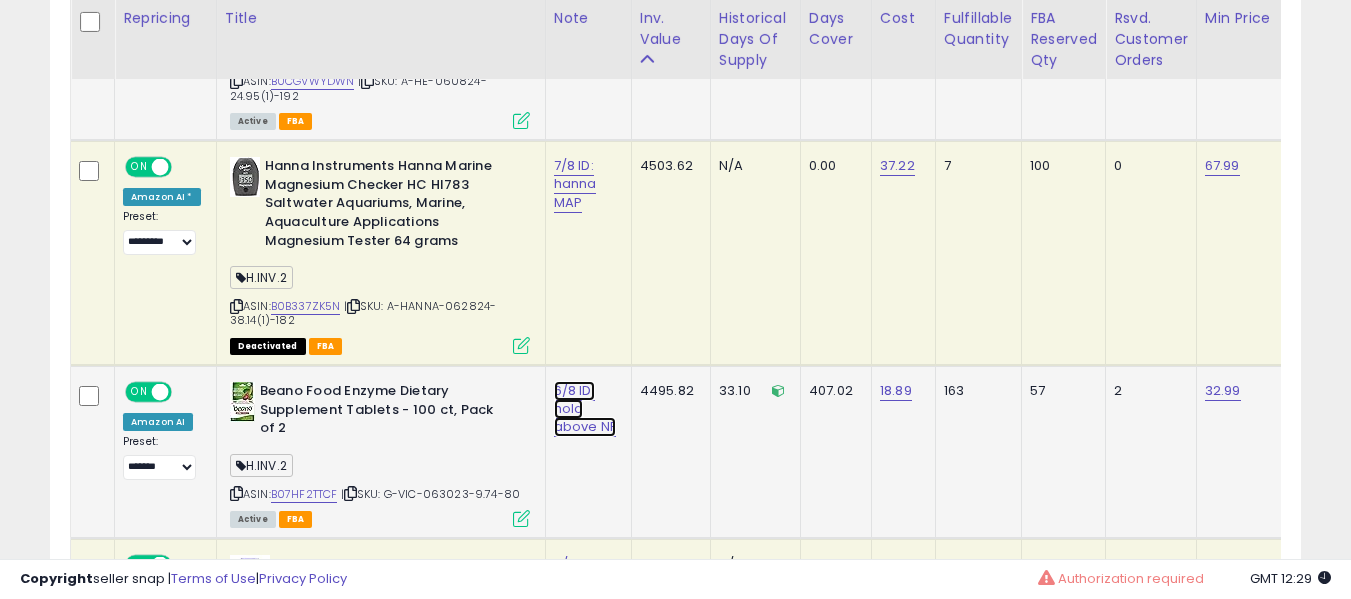 click on "6/8 ID: hold above NF" at bounding box center [576, -849] 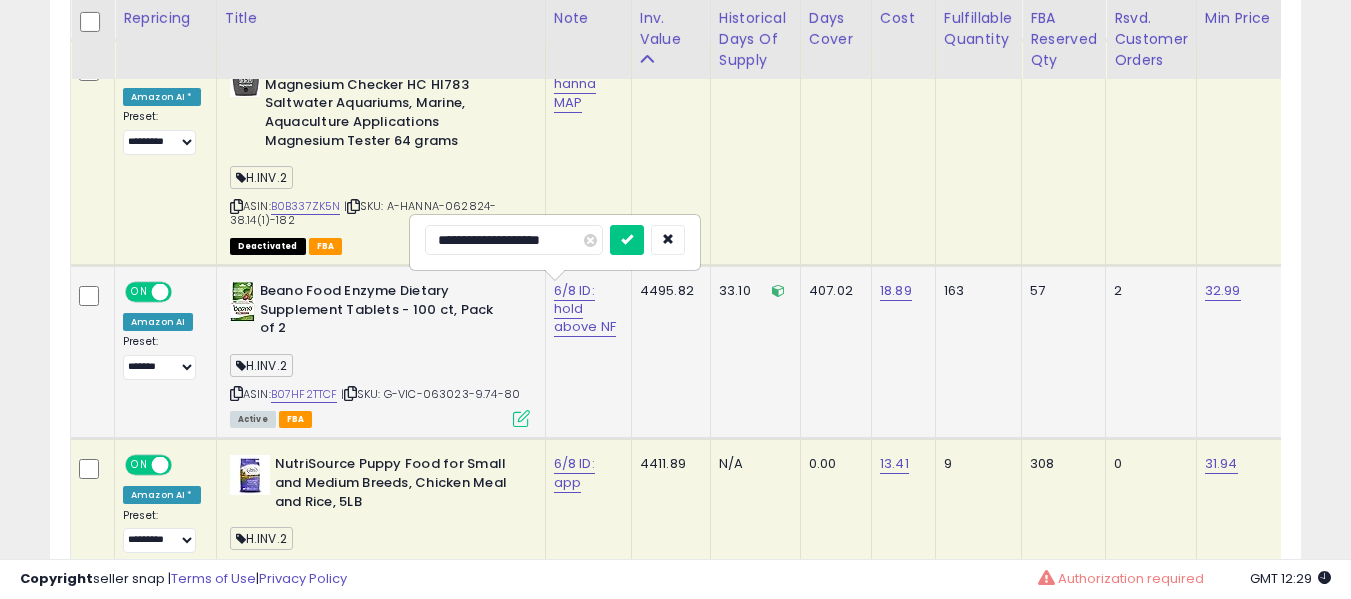 type on "**********" 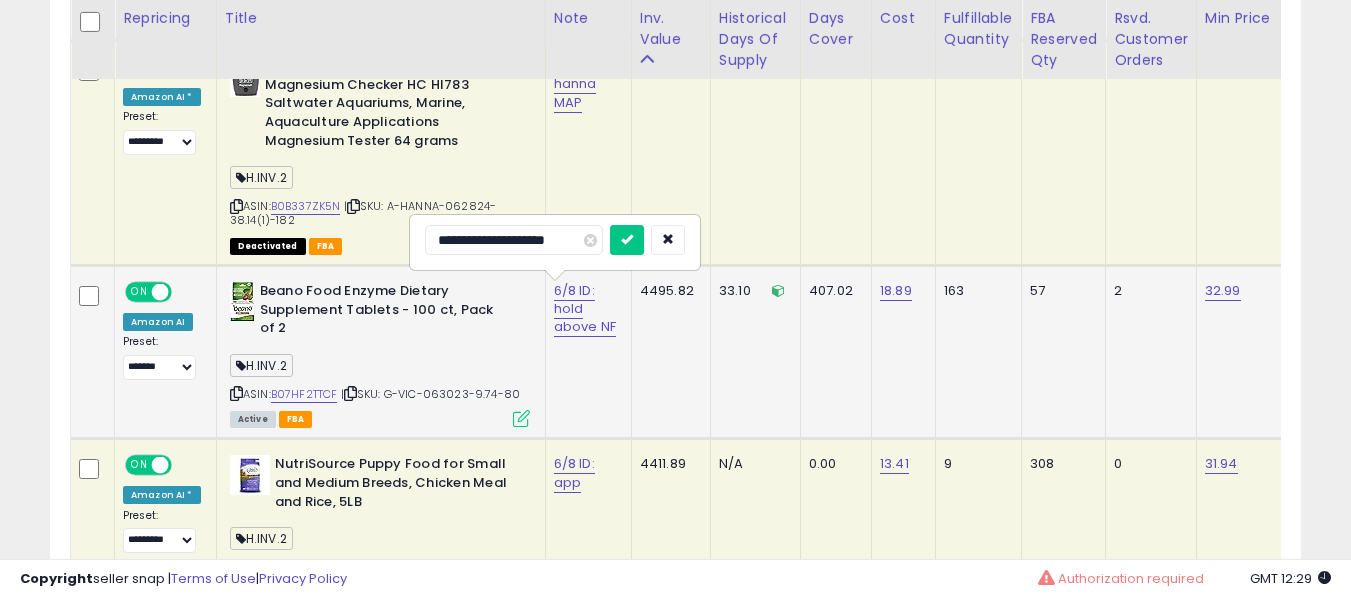 click at bounding box center [627, 240] 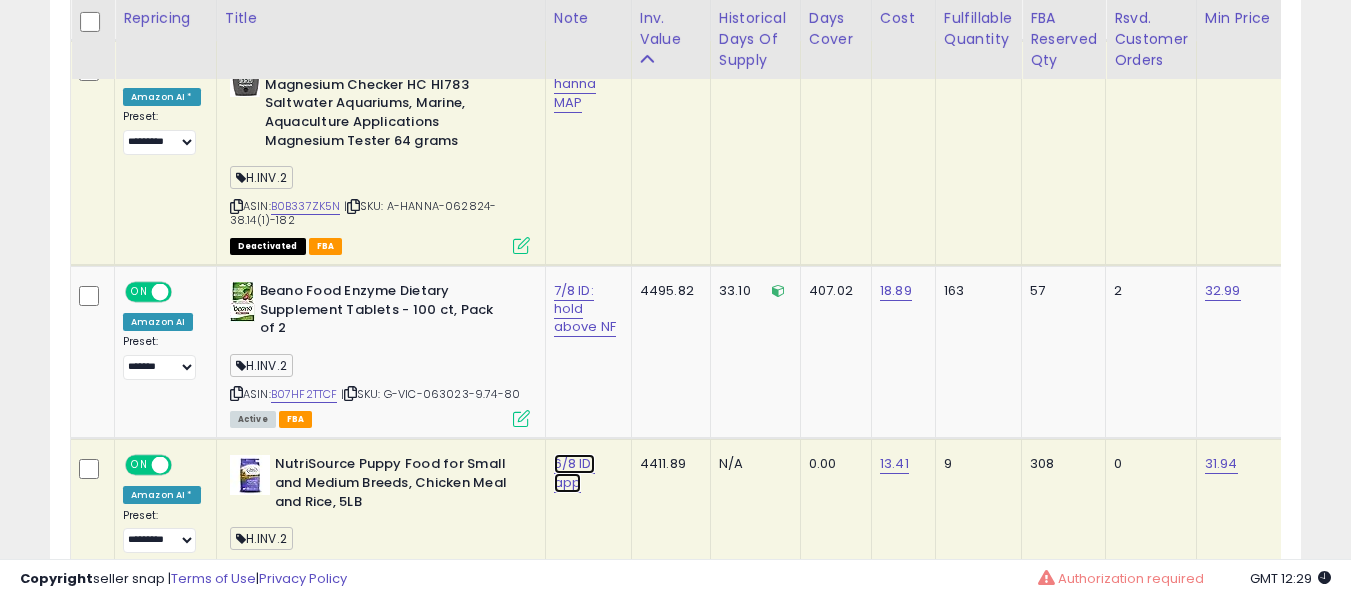 click on "6/8 ID: app" at bounding box center (575, 84) 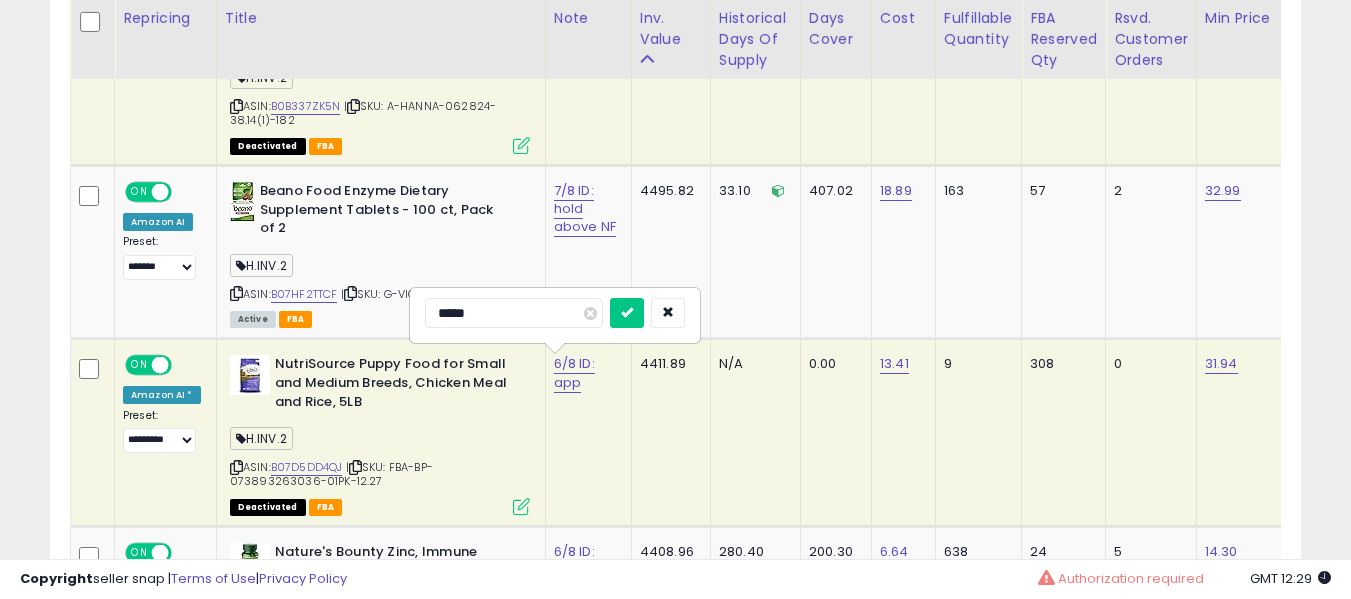 type on "******" 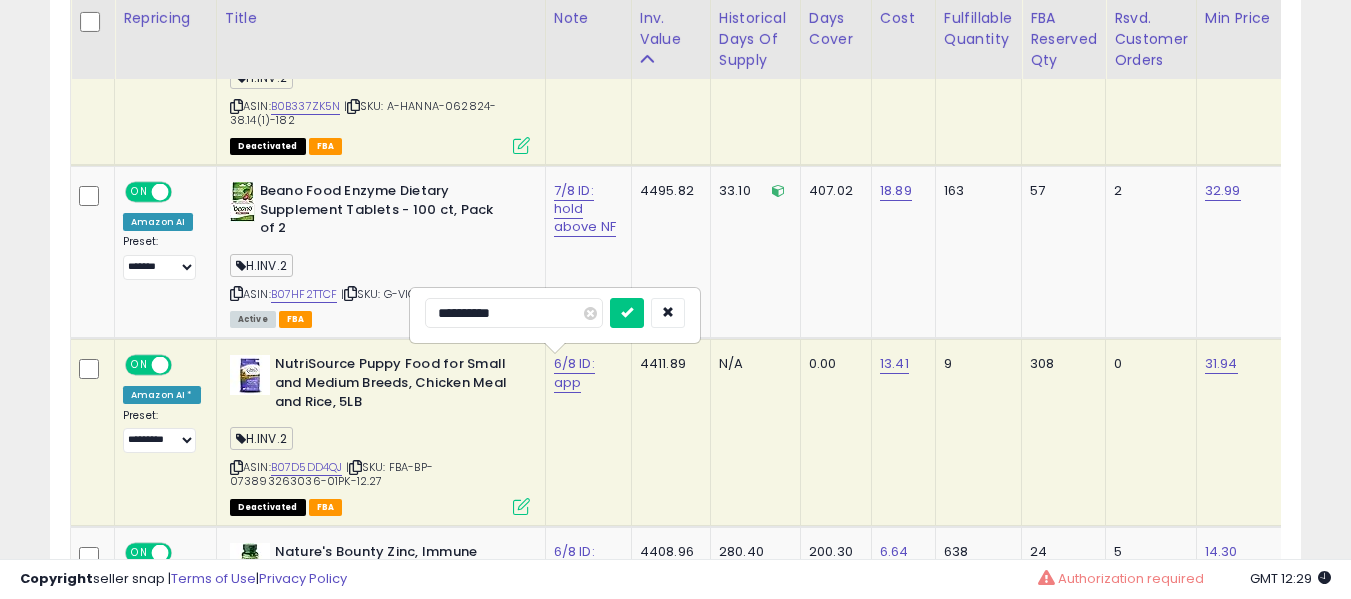 type on "**********" 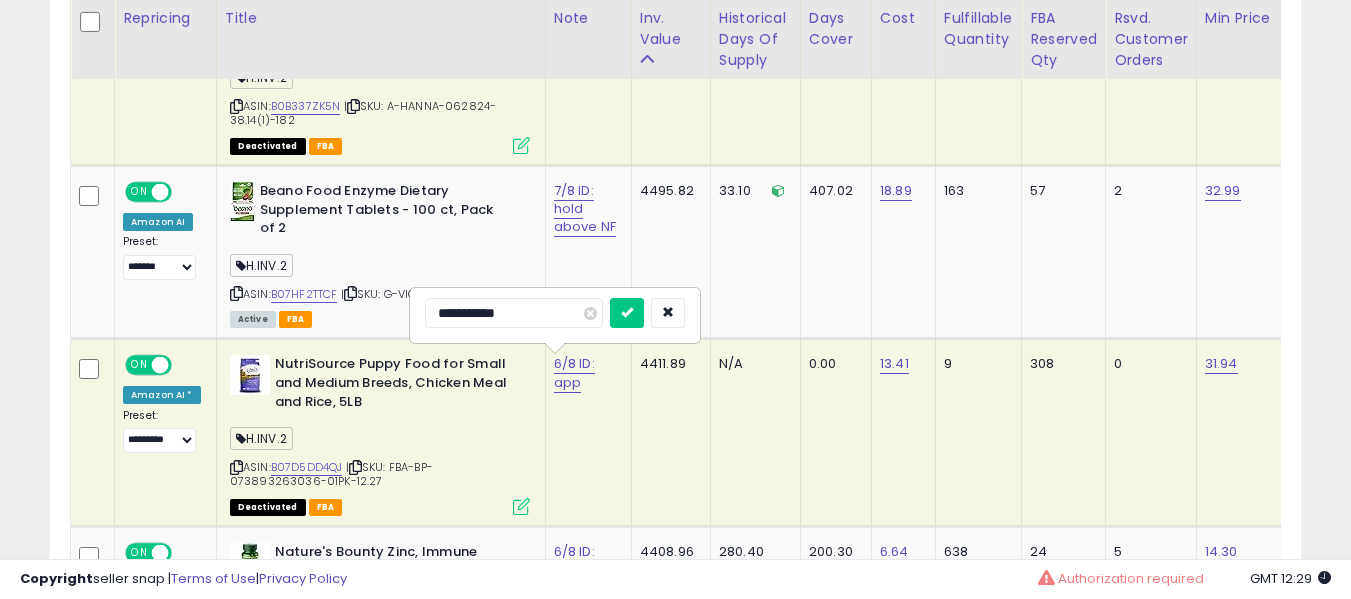 click at bounding box center [627, 313] 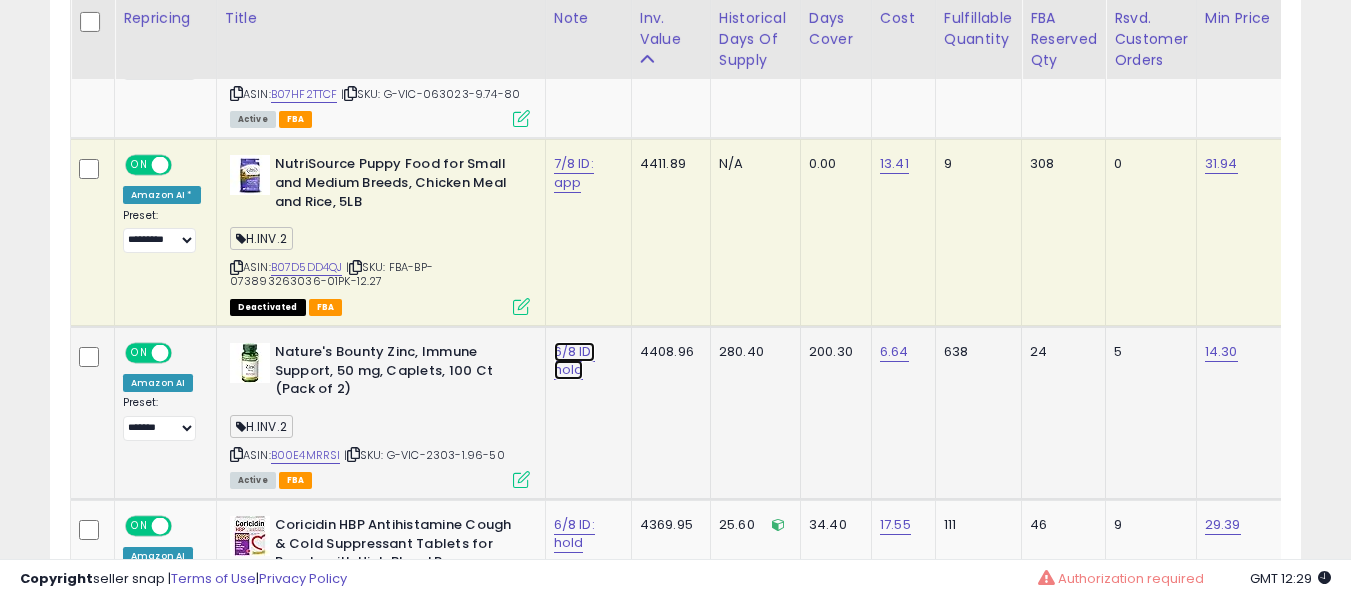 click on "6/8 ID: hold" at bounding box center [576, -1249] 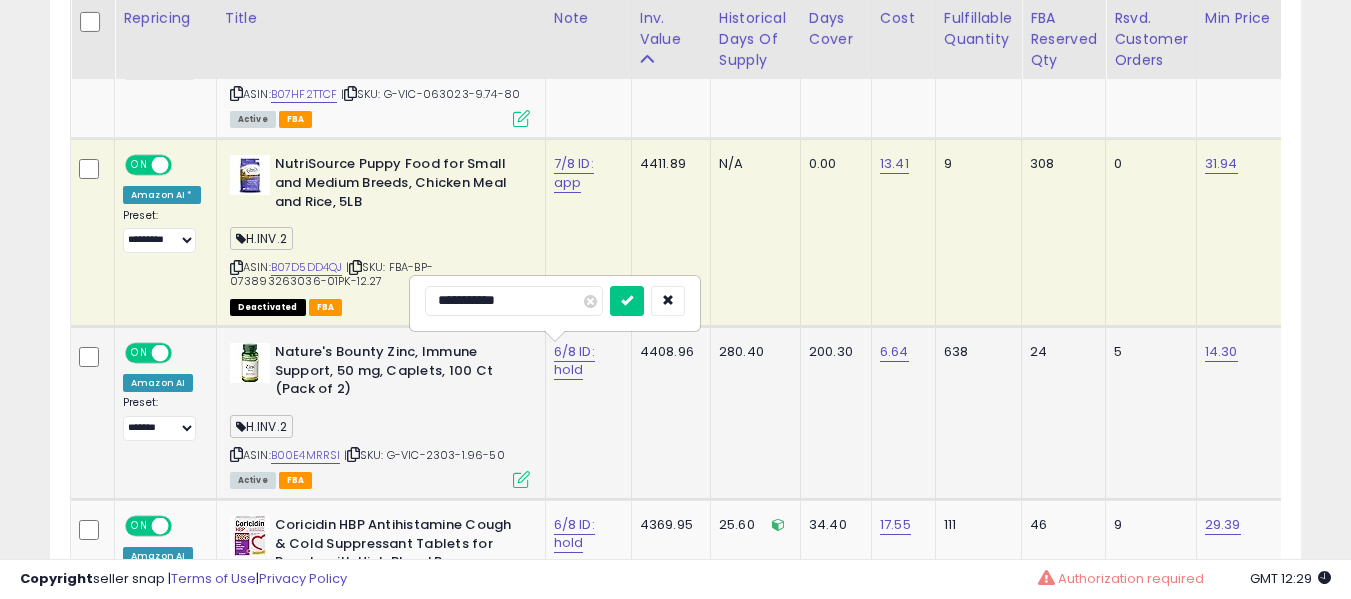 type on "**********" 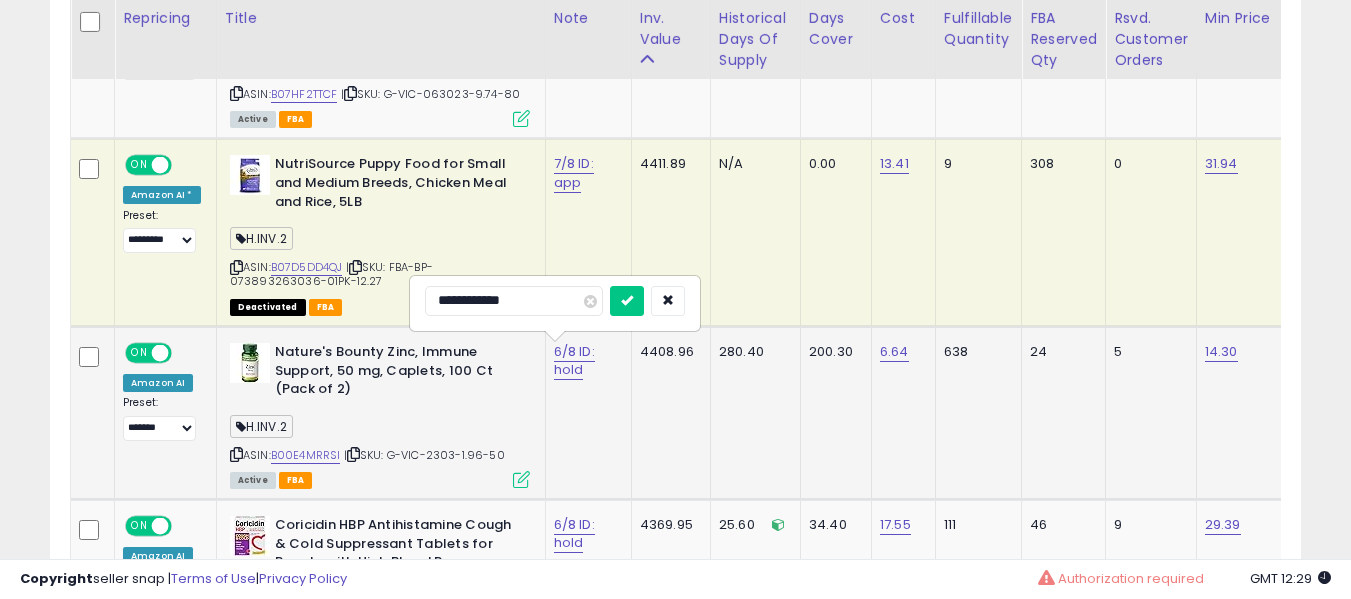 click at bounding box center (627, 301) 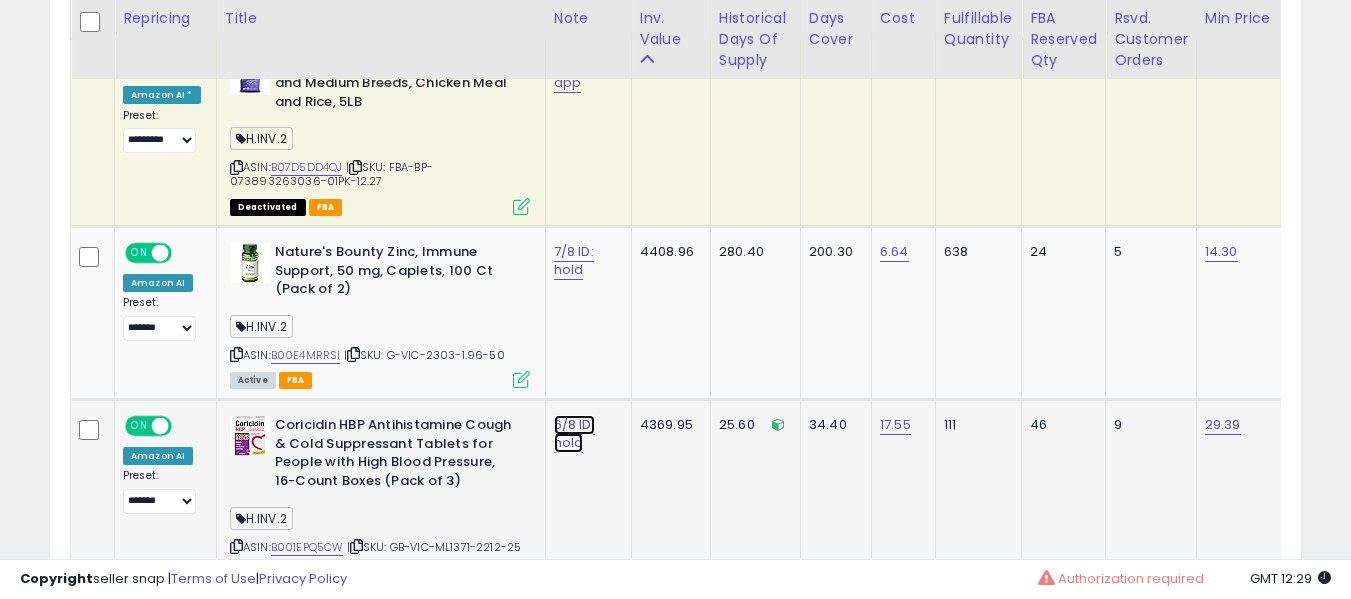 click on "6/8 ID: hold" at bounding box center [576, -1349] 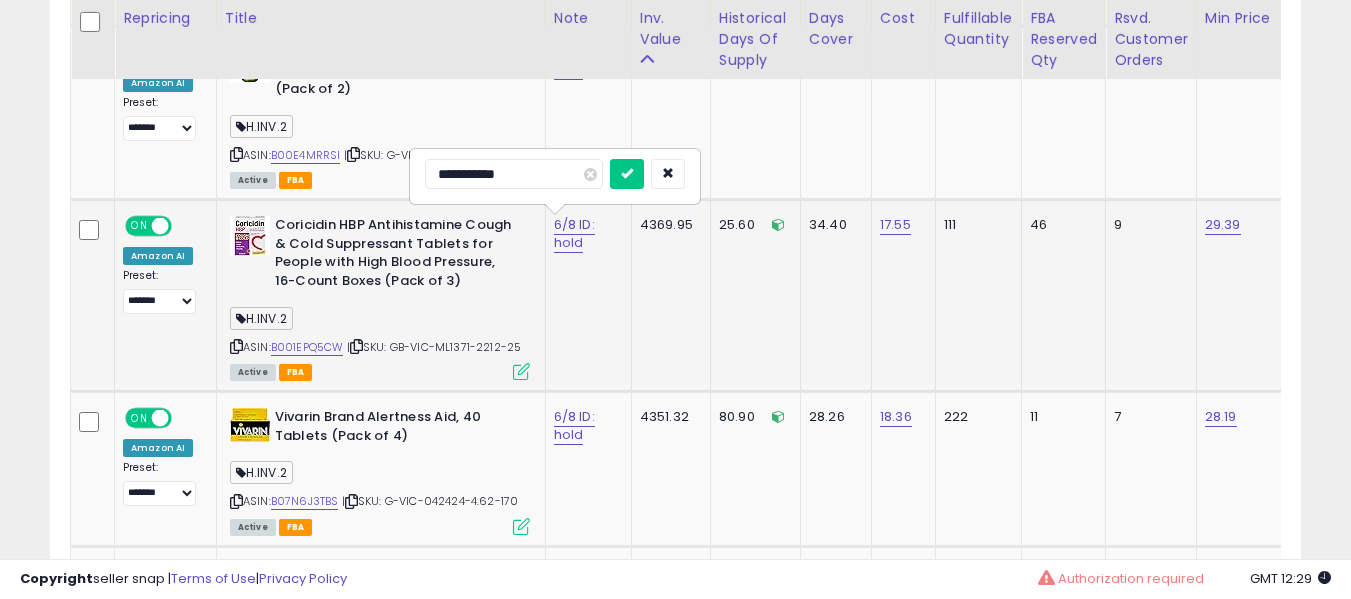 type on "**********" 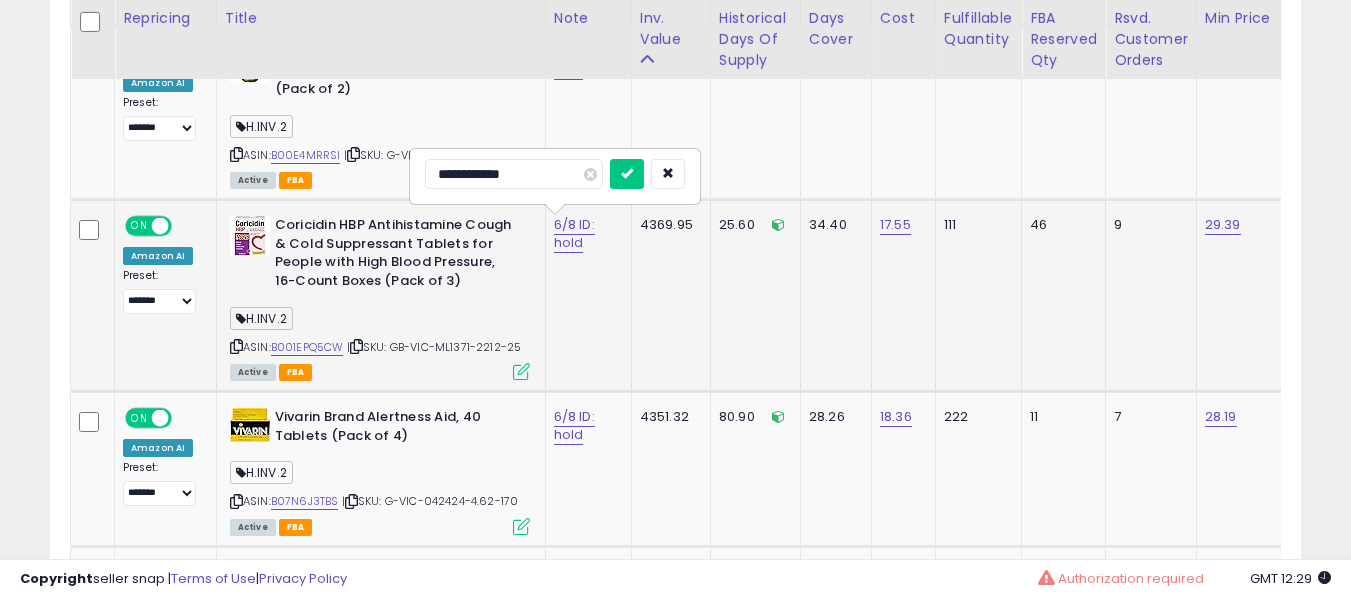 click at bounding box center [627, 174] 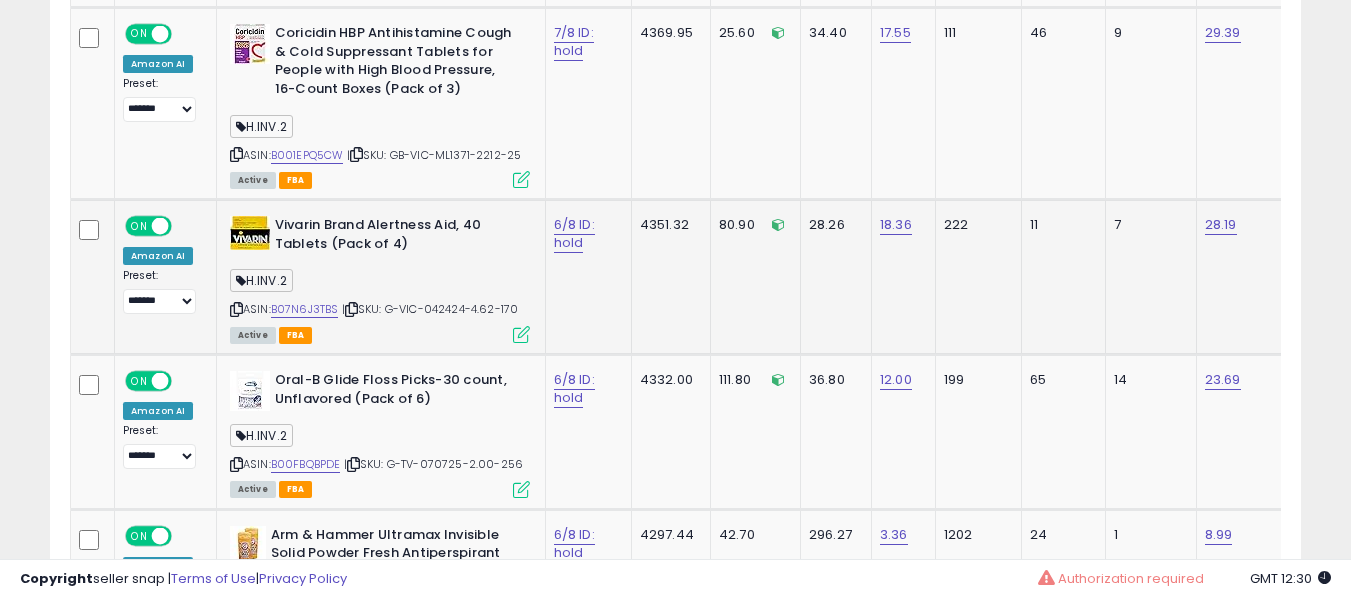 scroll, scrollTop: 2891, scrollLeft: 0, axis: vertical 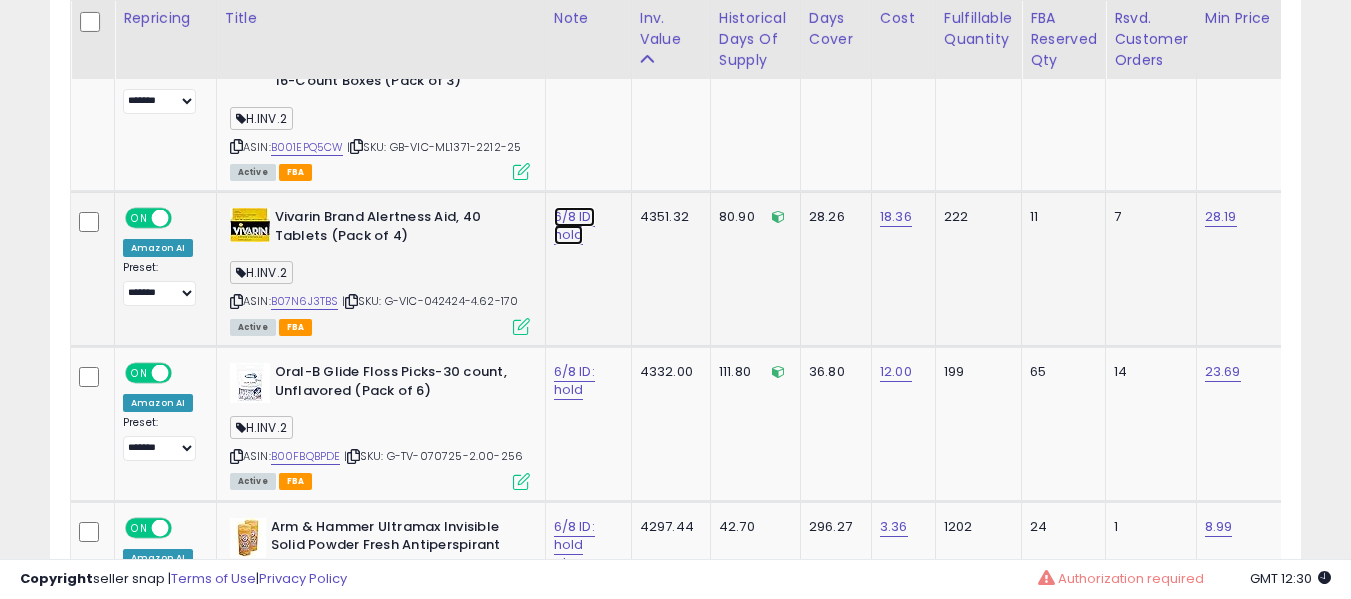 click on "6/8 ID: hold" at bounding box center (576, -1749) 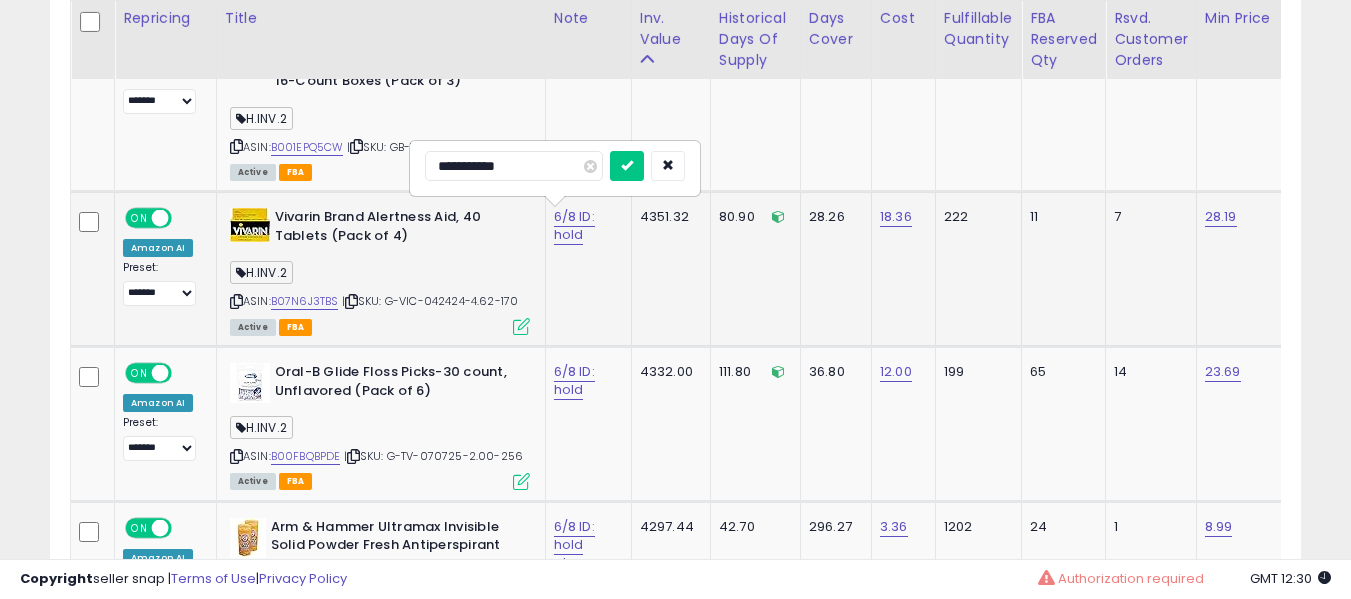 type on "**********" 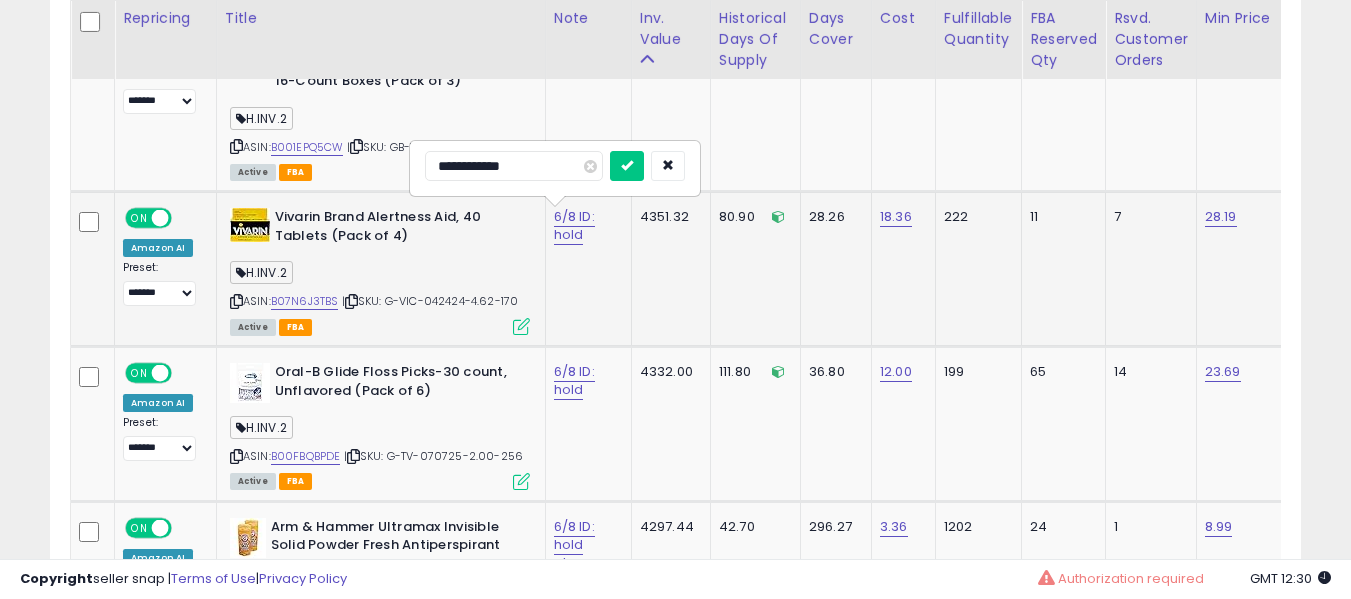 click at bounding box center (627, 166) 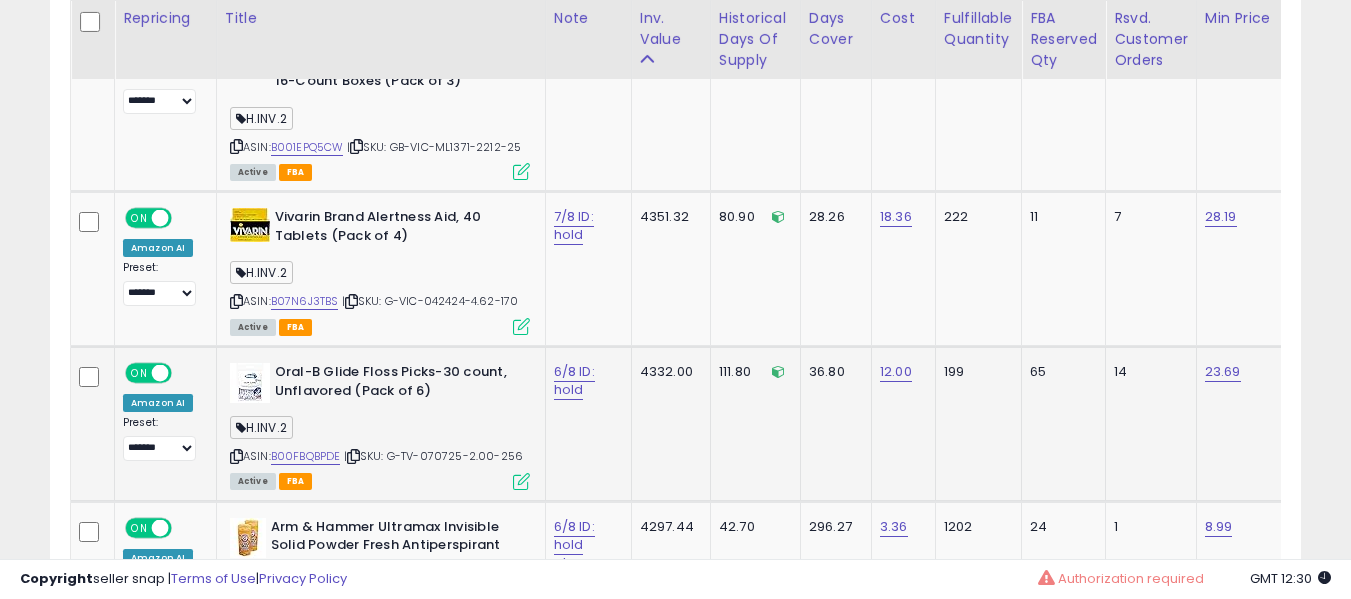 click on "6/8 ID: hold" 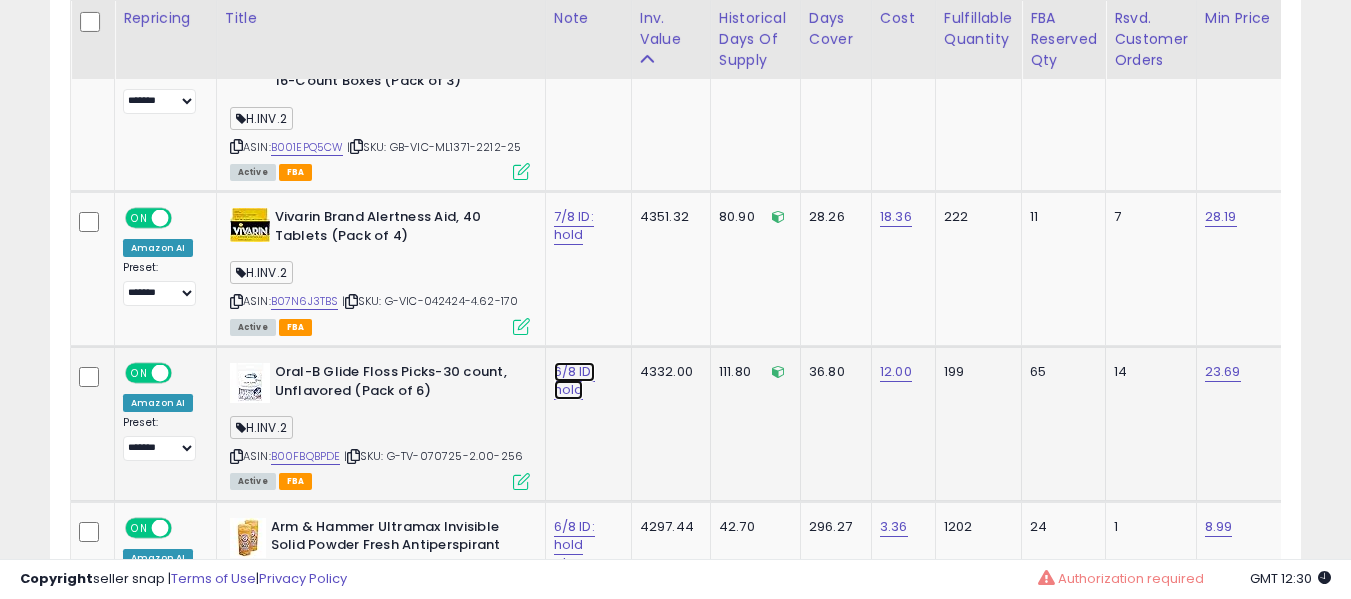 click on "6/8 ID: hold" at bounding box center [576, -1749] 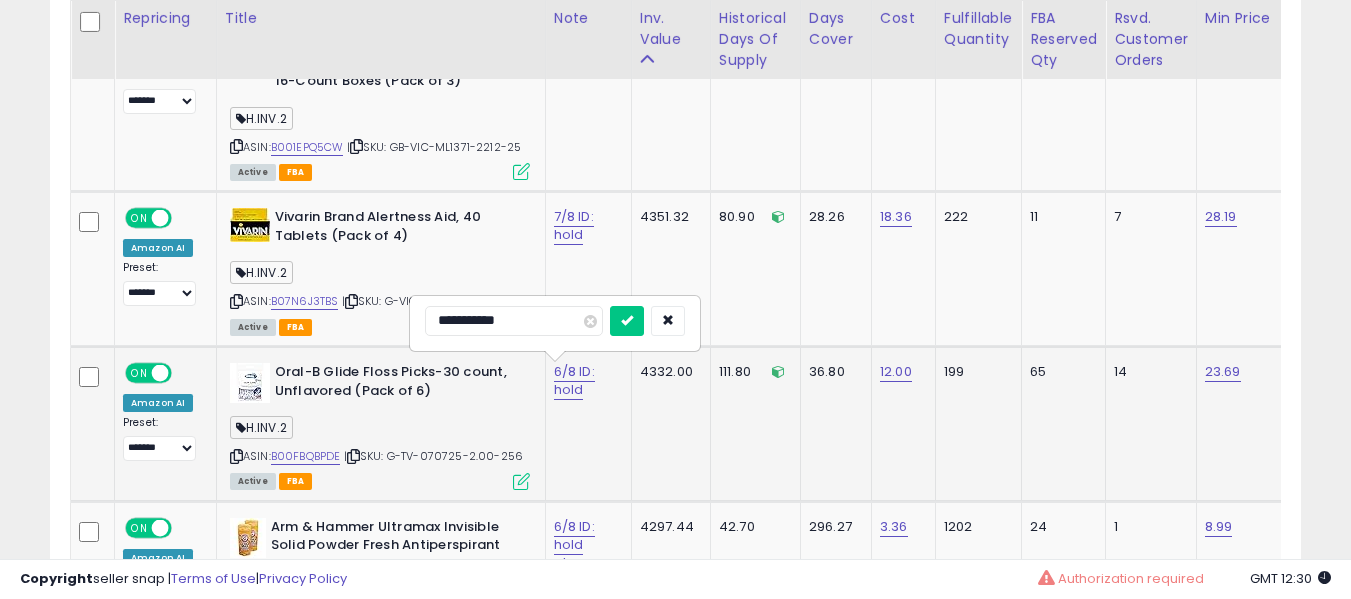 type on "**********" 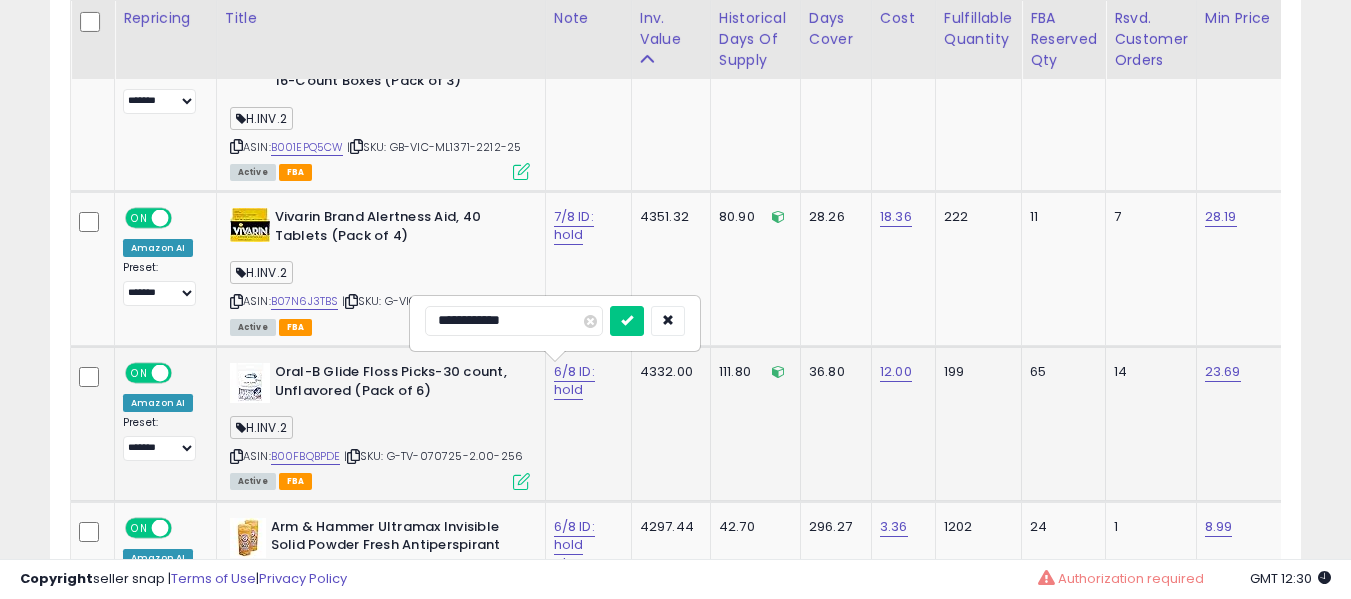 click at bounding box center (627, 321) 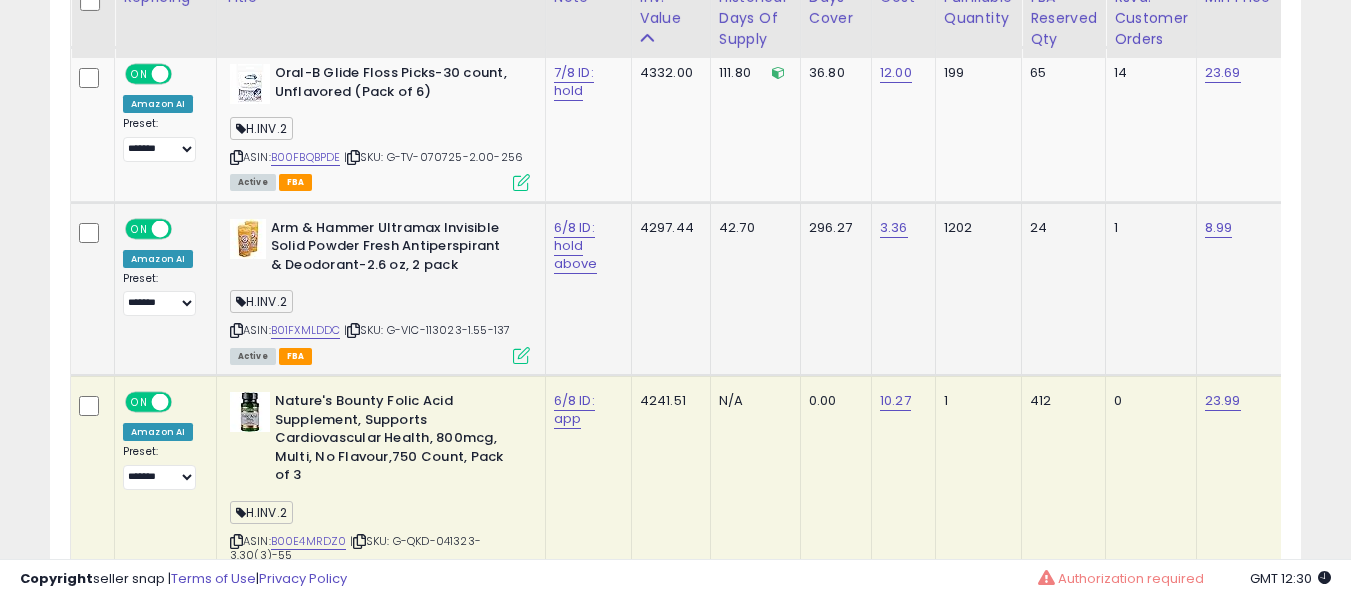 scroll, scrollTop: 3191, scrollLeft: 0, axis: vertical 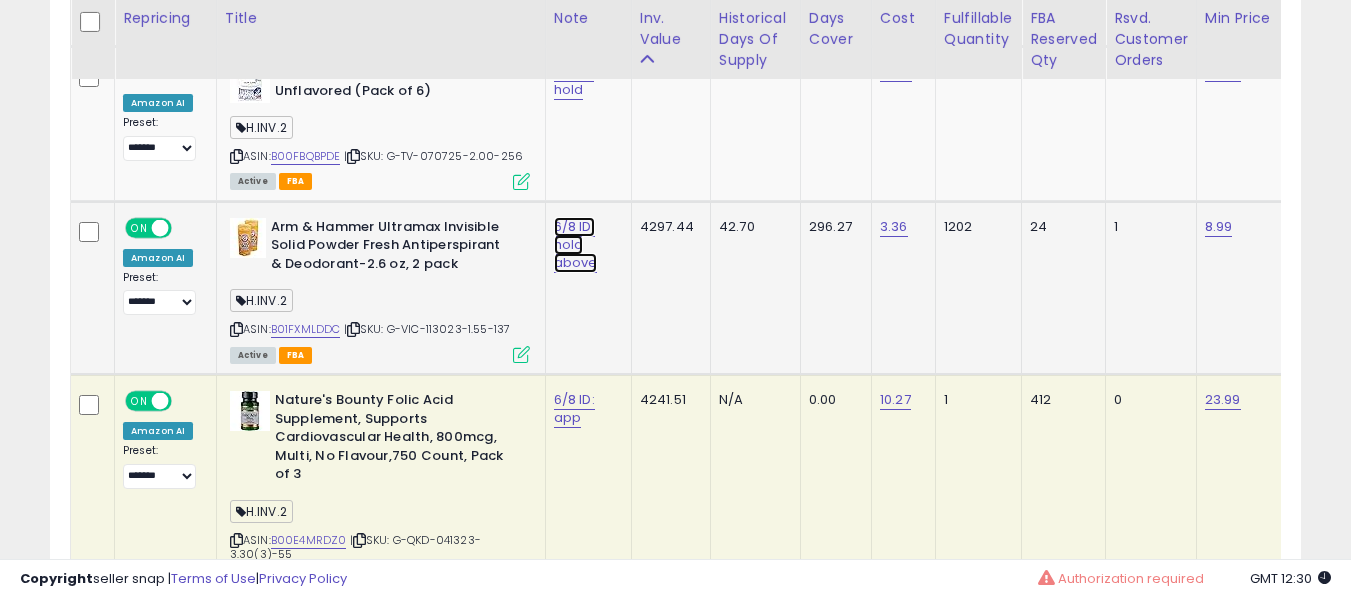click on "6/8 ID: hold above" at bounding box center (576, -2049) 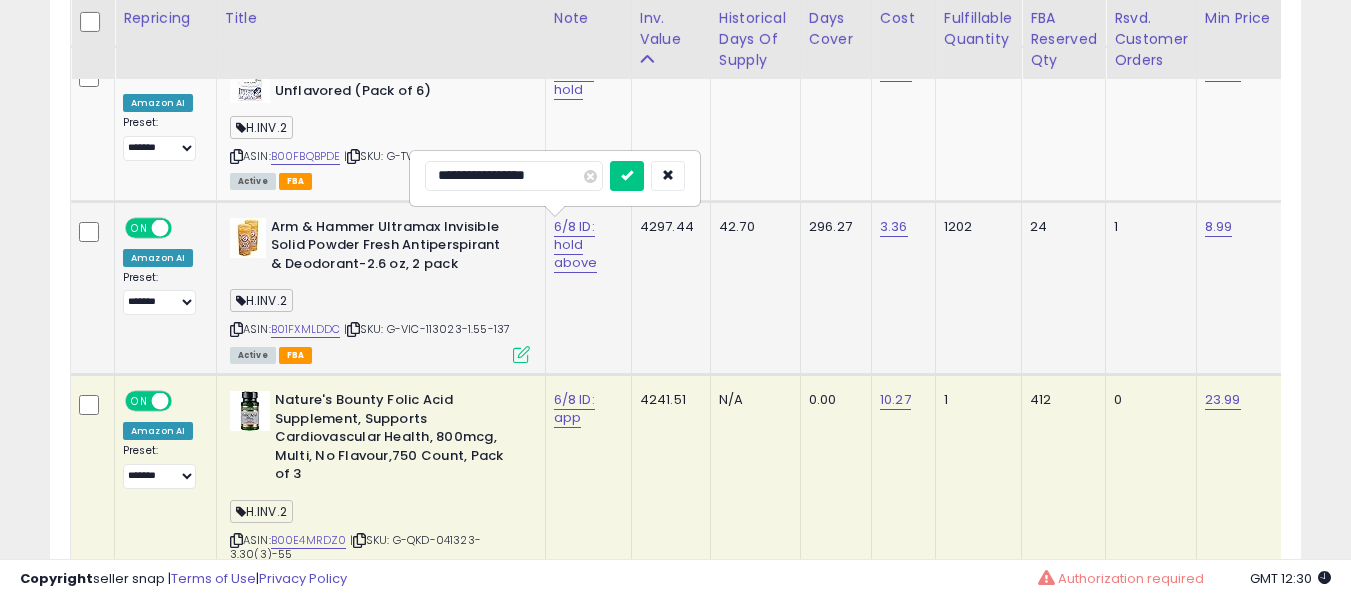 type on "**********" 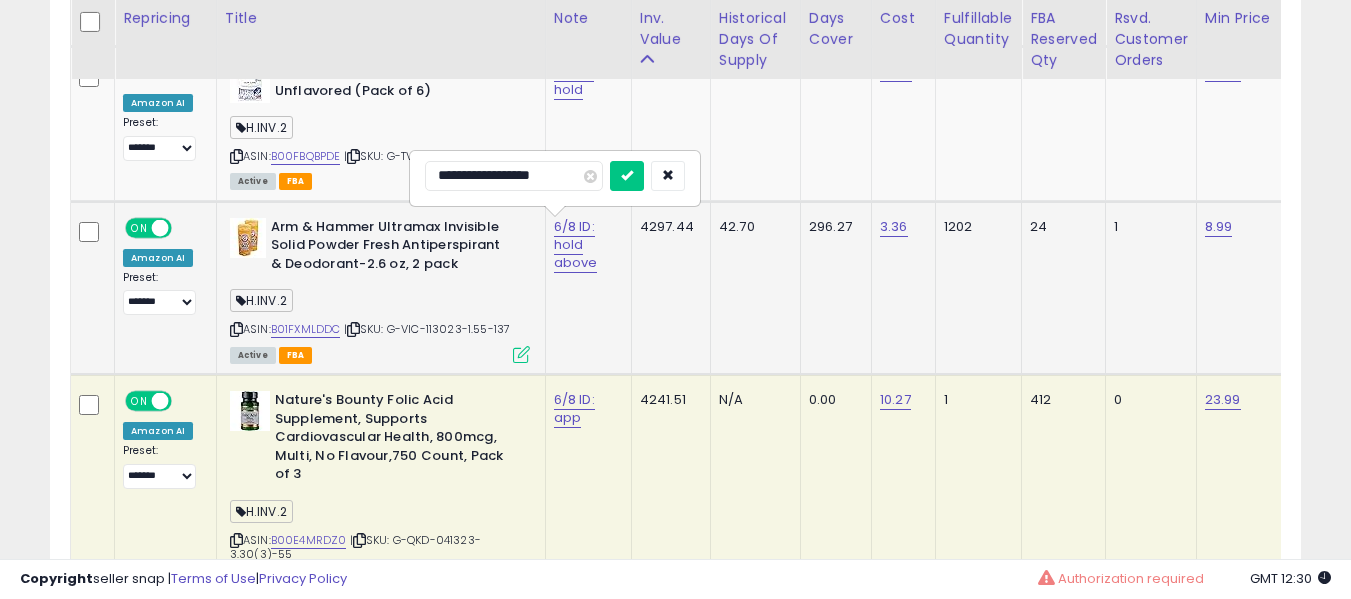 click at bounding box center (627, 176) 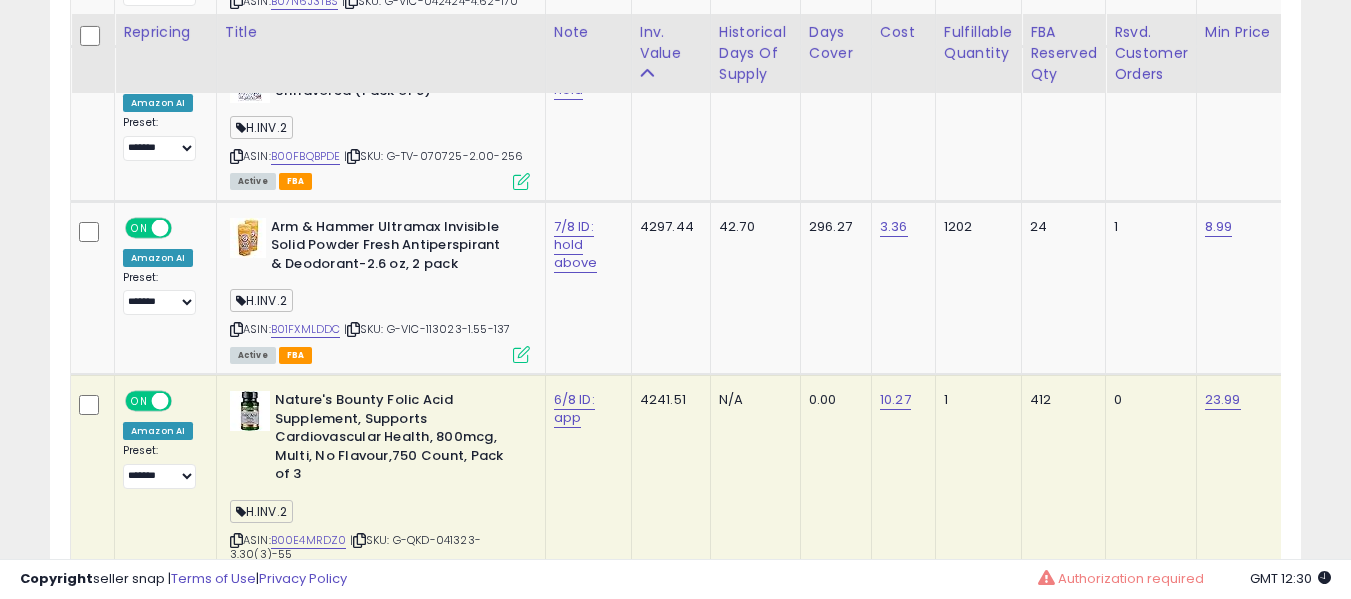 scroll, scrollTop: 3291, scrollLeft: 0, axis: vertical 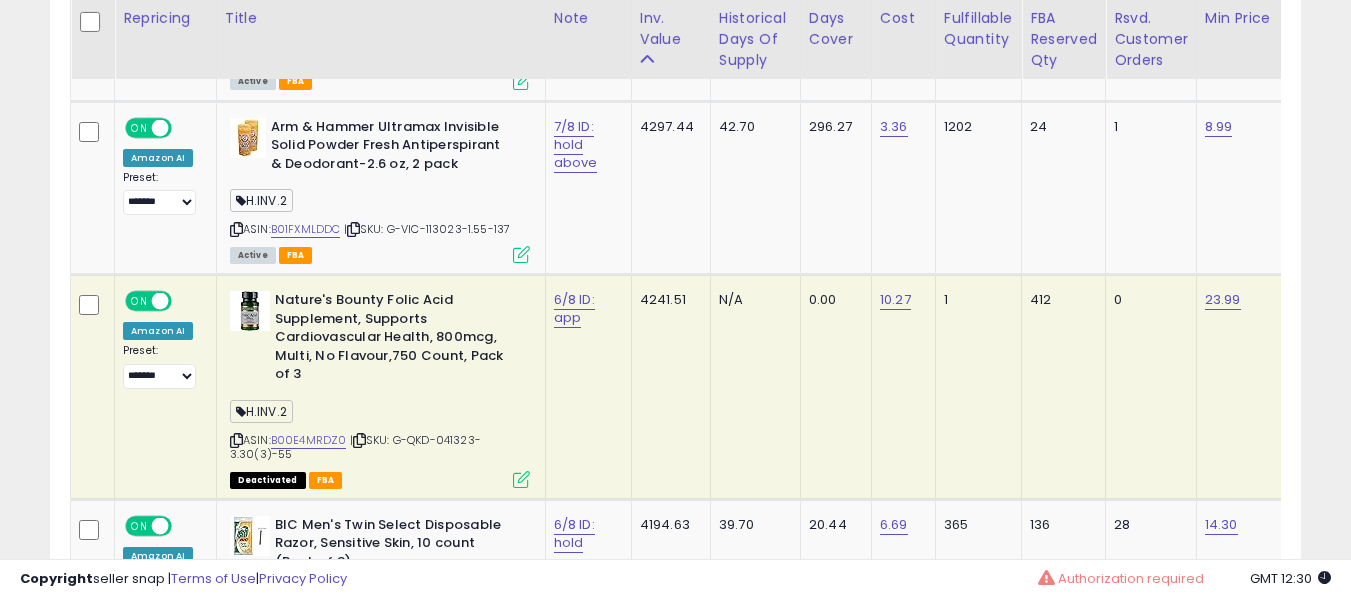 click on "6/8 ID: app" at bounding box center [585, 309] 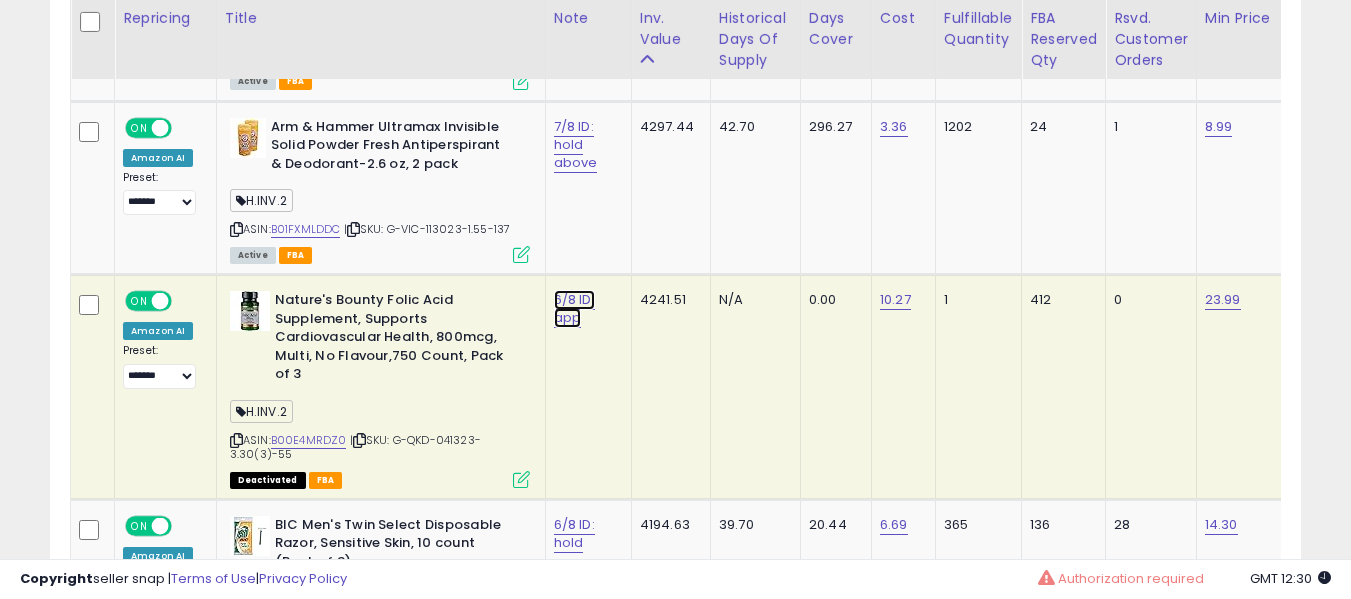 click on "6/8 ID: app" at bounding box center [575, -1116] 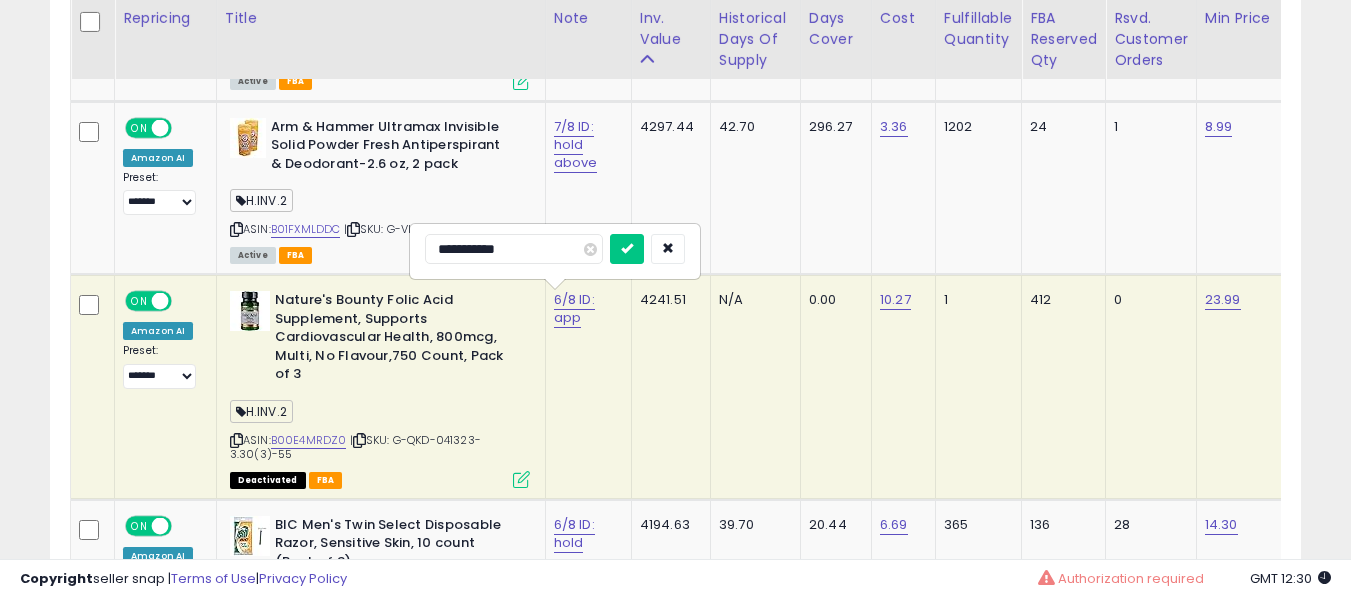 scroll, scrollTop: 3391, scrollLeft: 0, axis: vertical 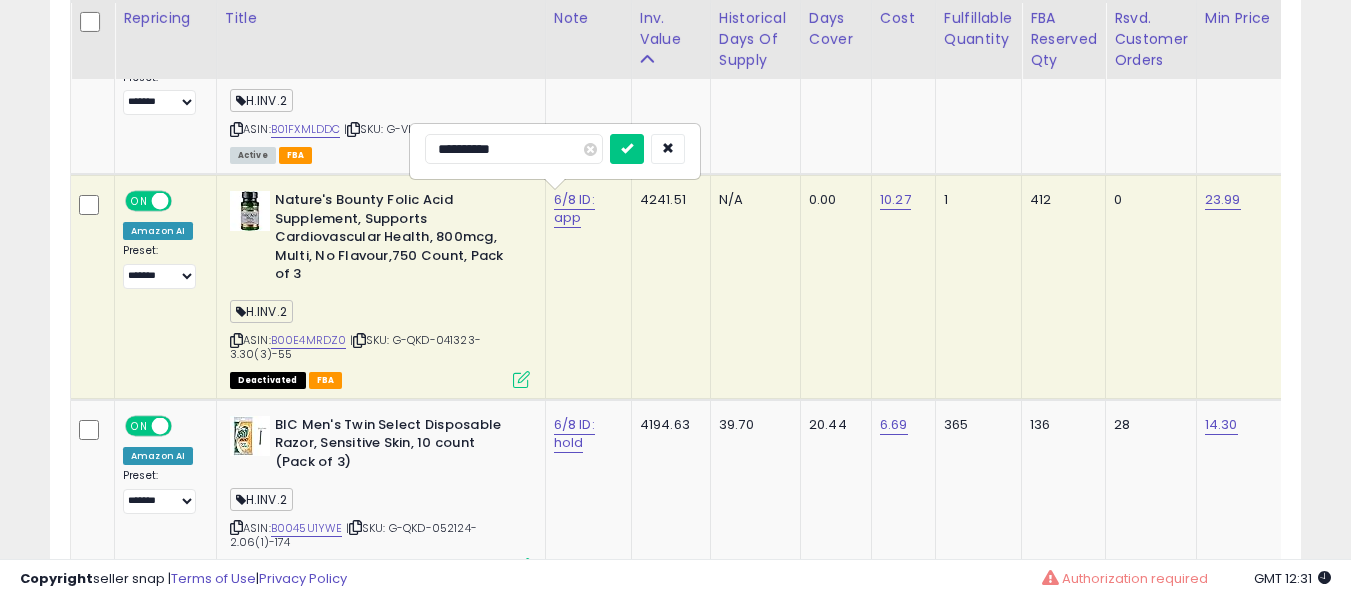 type on "**********" 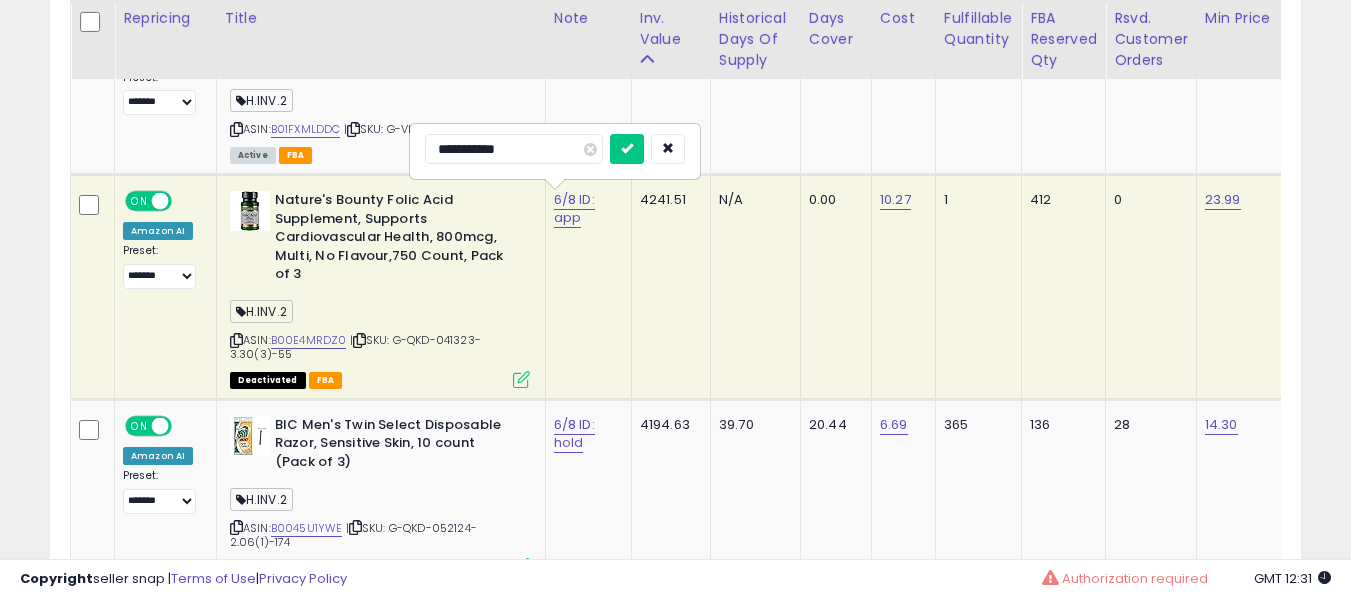 click at bounding box center [627, 149] 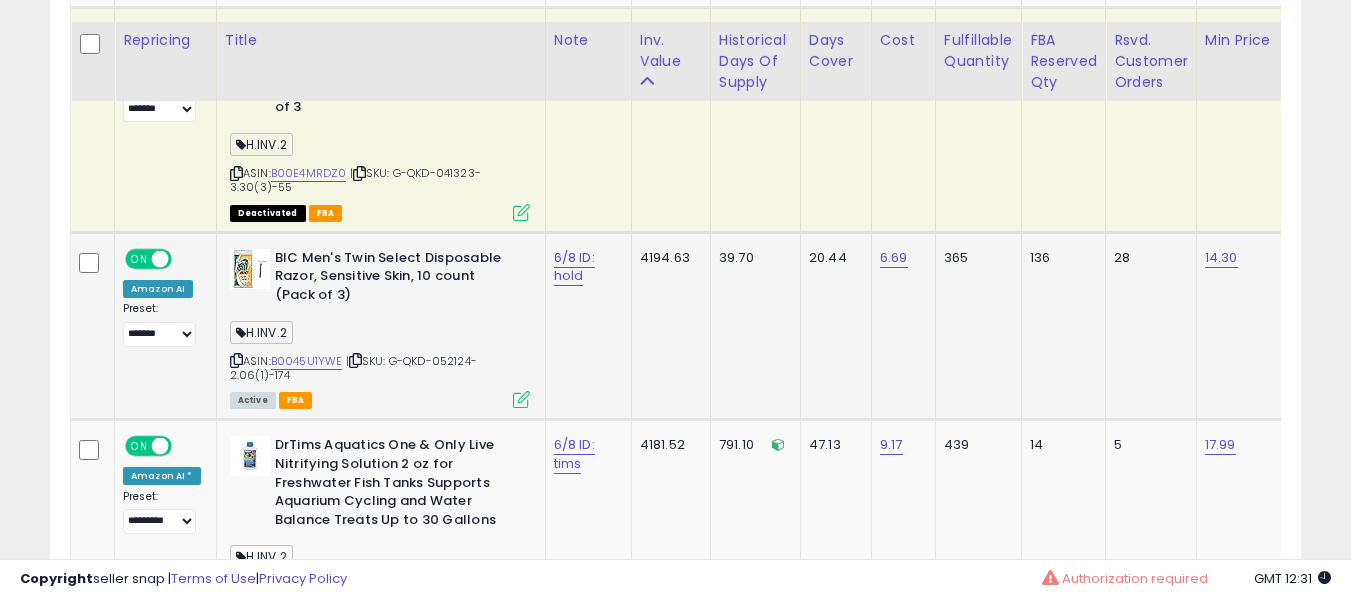 scroll, scrollTop: 3591, scrollLeft: 0, axis: vertical 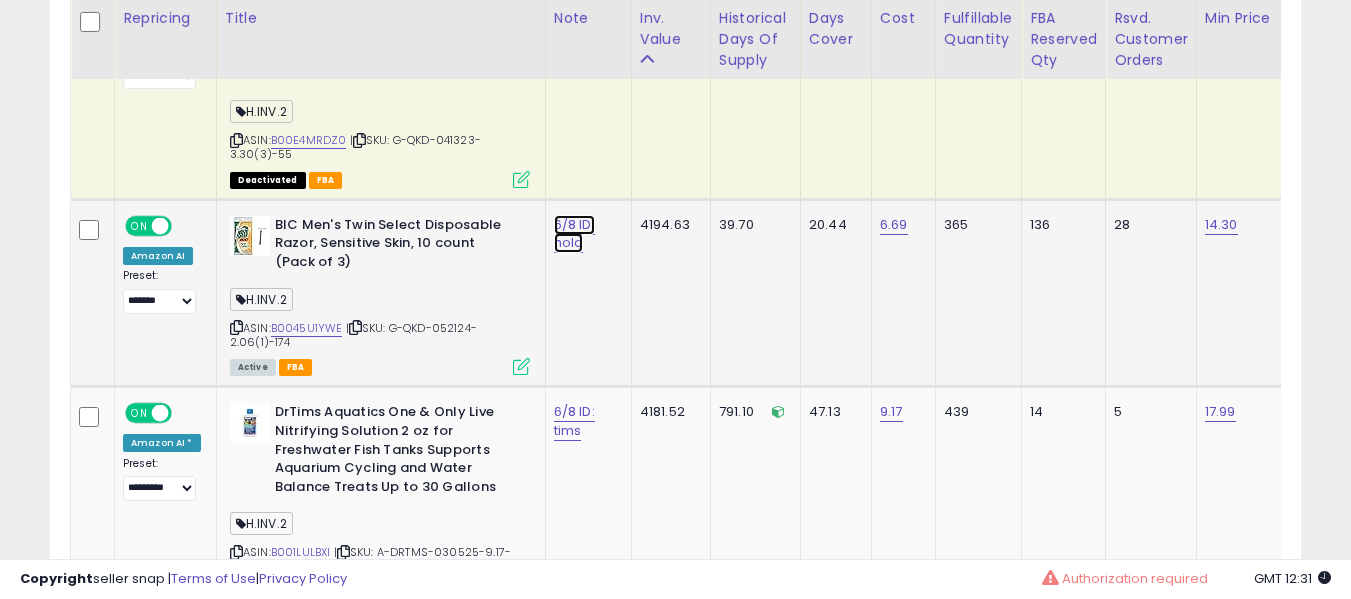 click on "6/8 ID: hold" at bounding box center [576, -2449] 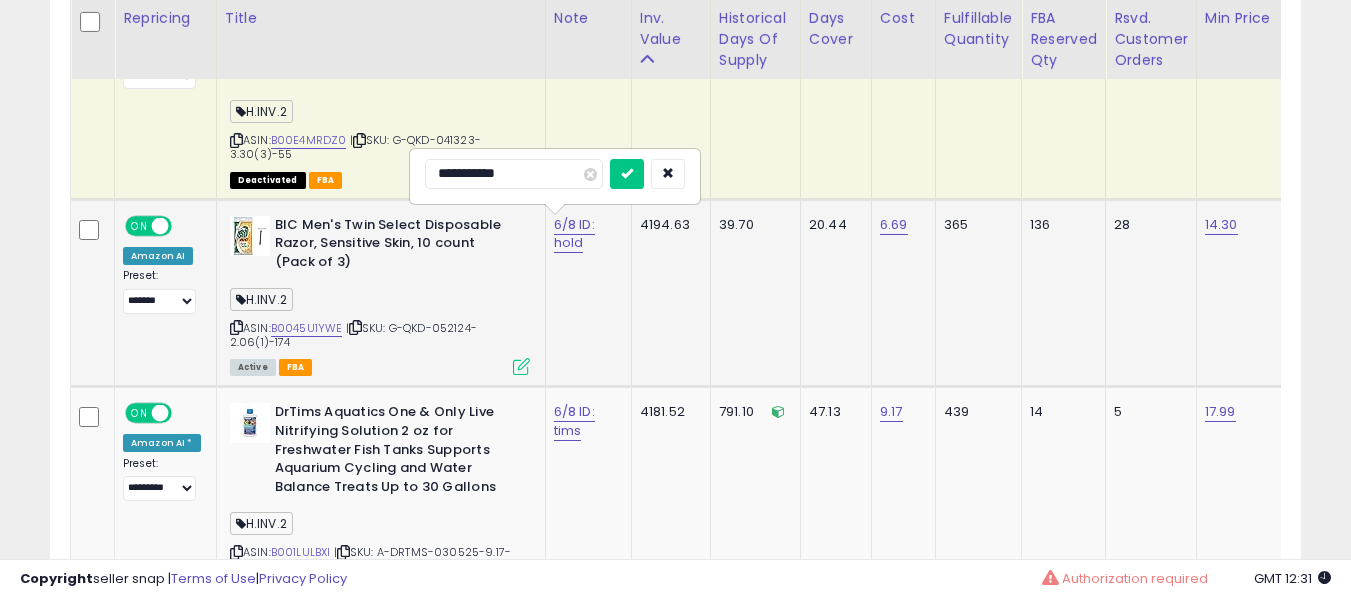 type on "**********" 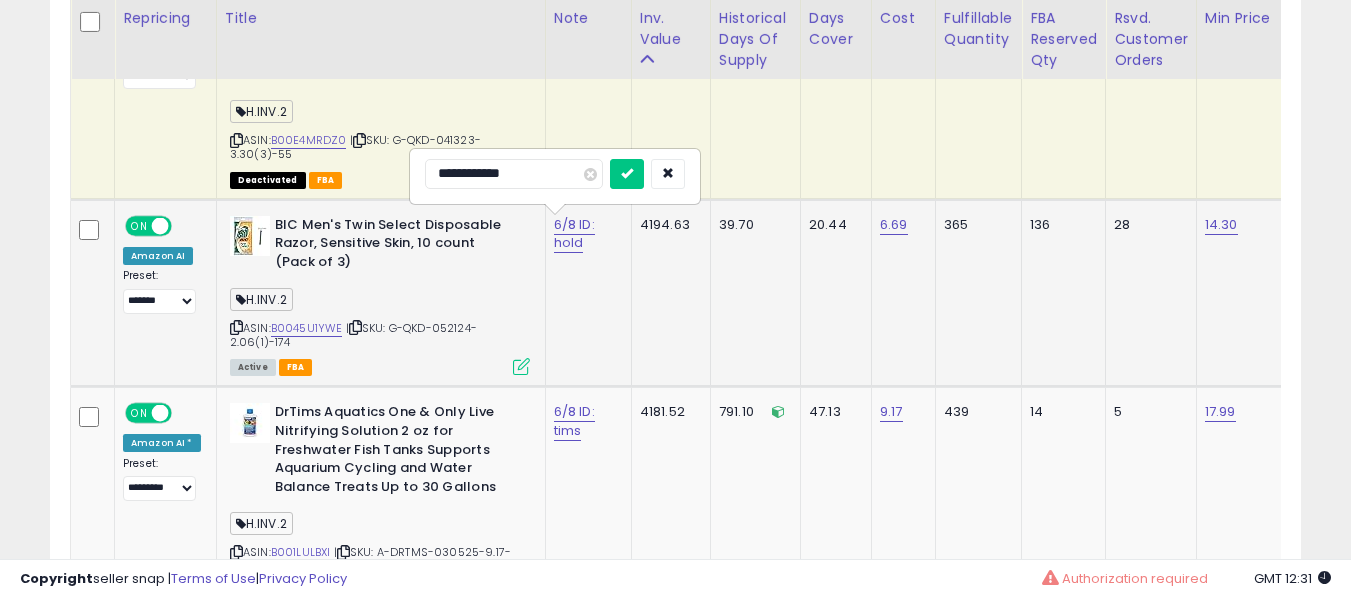 click at bounding box center (627, 174) 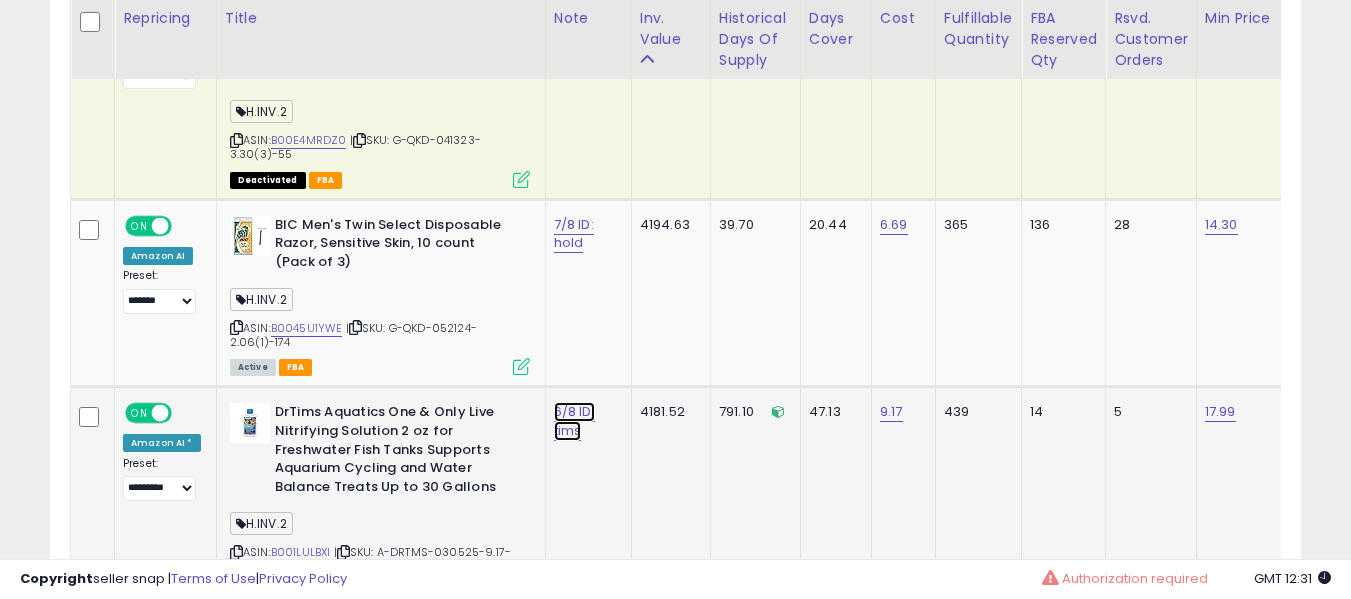 click on "6/8 ID: tims" at bounding box center [576, -2449] 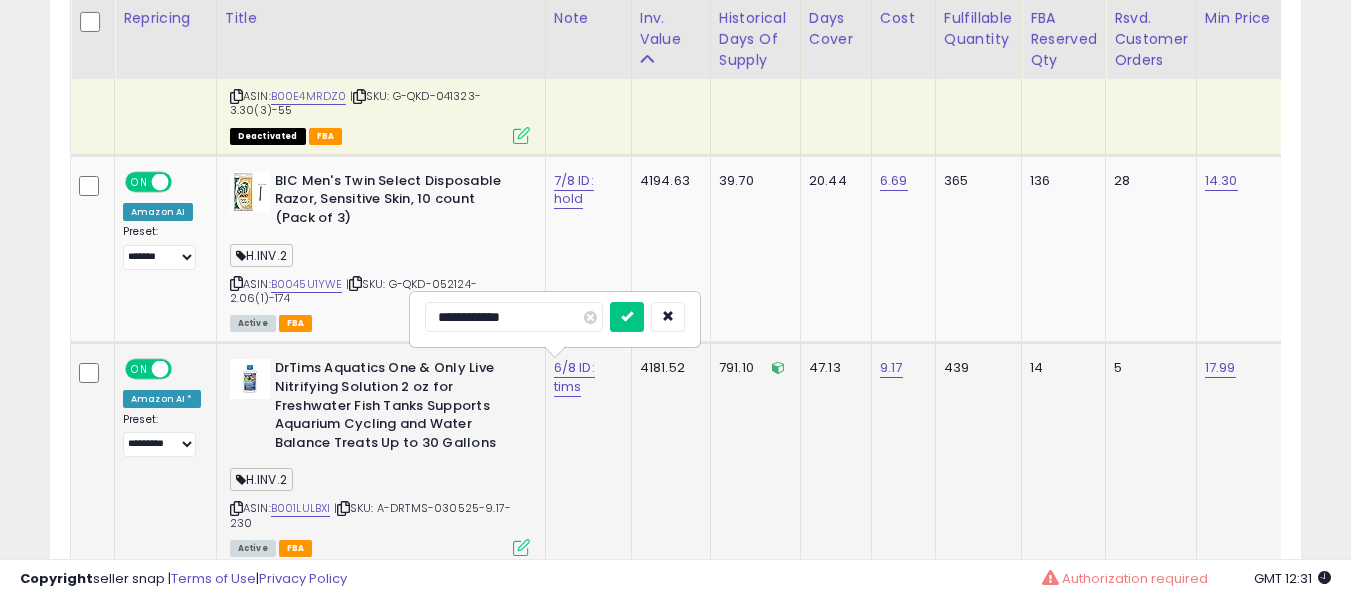 scroll, scrollTop: 3691, scrollLeft: 0, axis: vertical 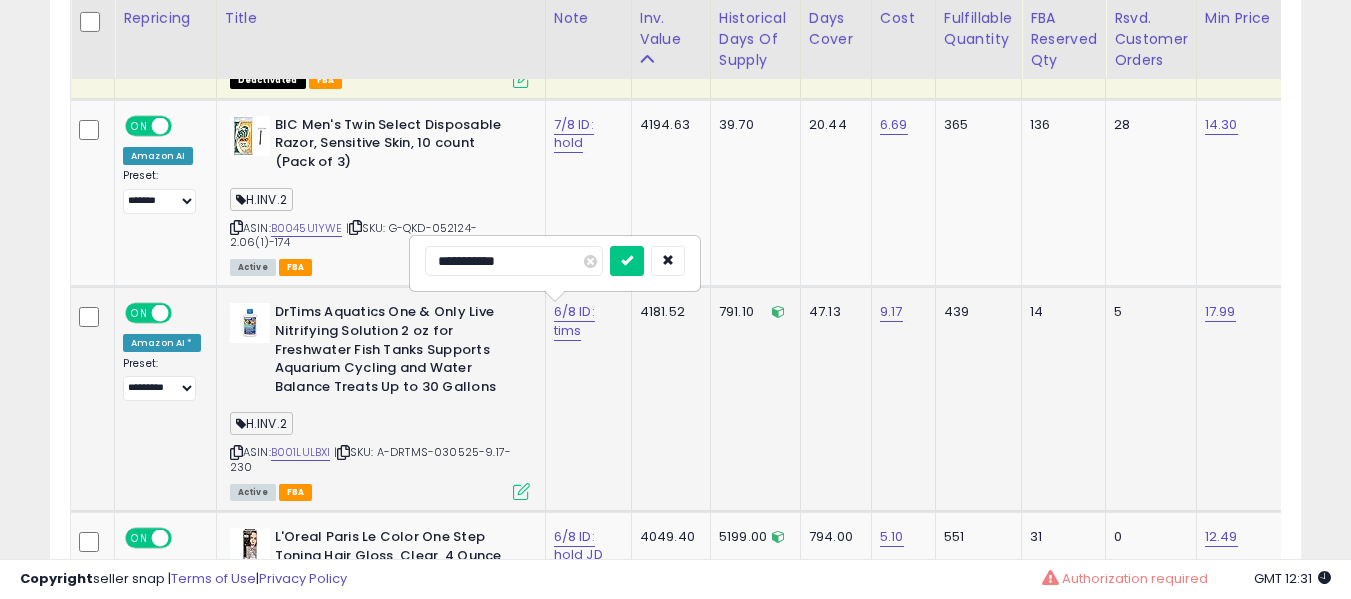 type on "**********" 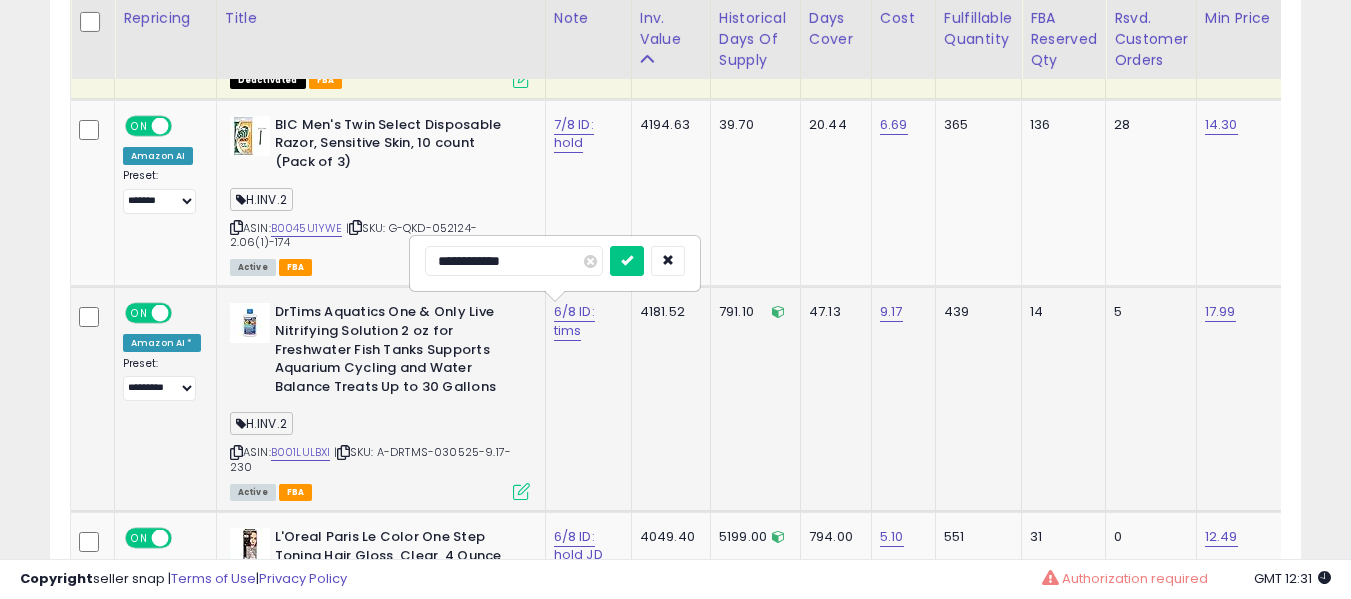 click at bounding box center [627, 261] 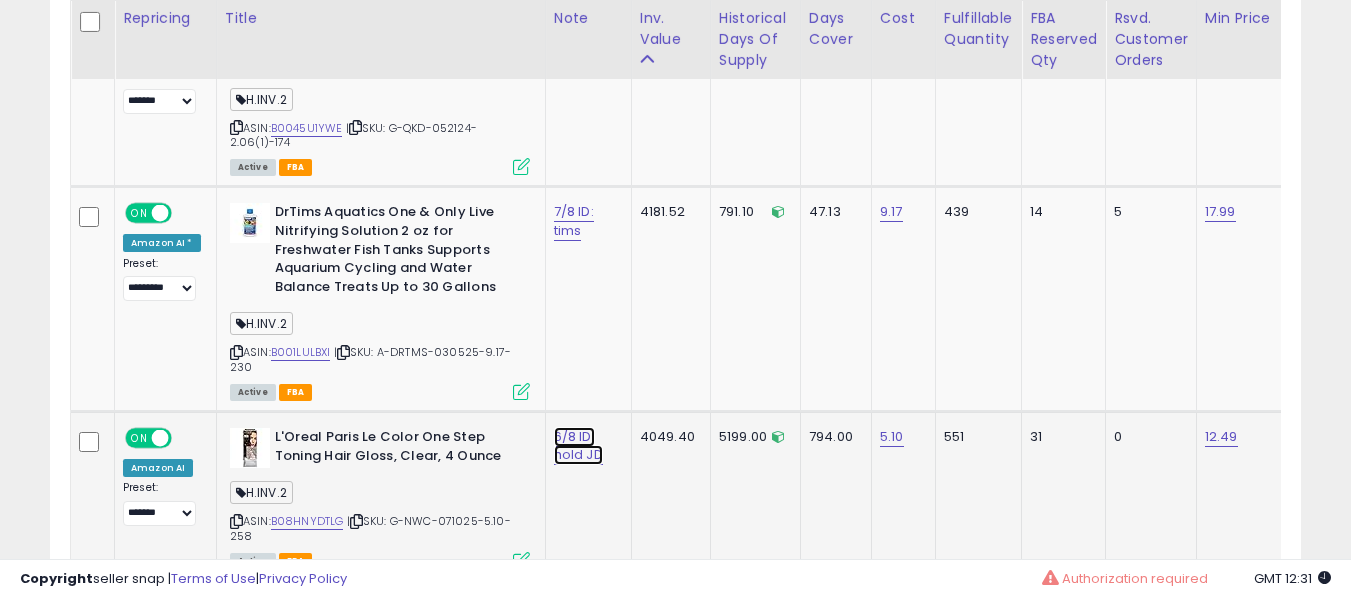 click on "6/8 ID: hold JD" at bounding box center (576, -2649) 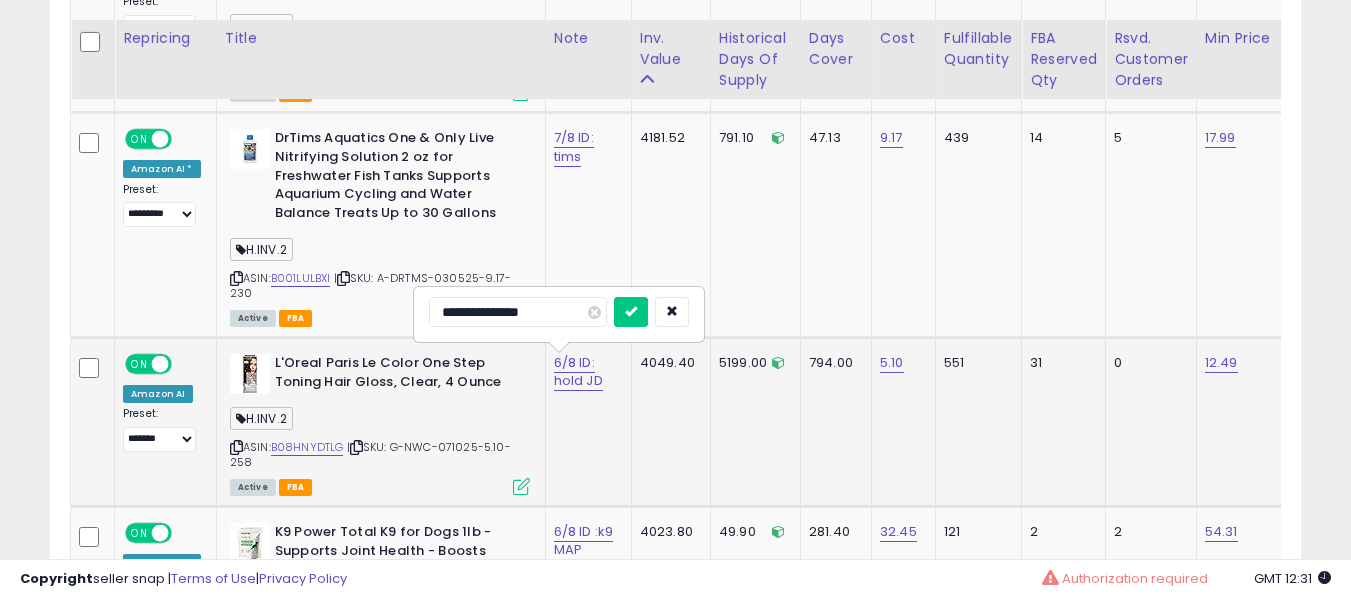 scroll, scrollTop: 3891, scrollLeft: 0, axis: vertical 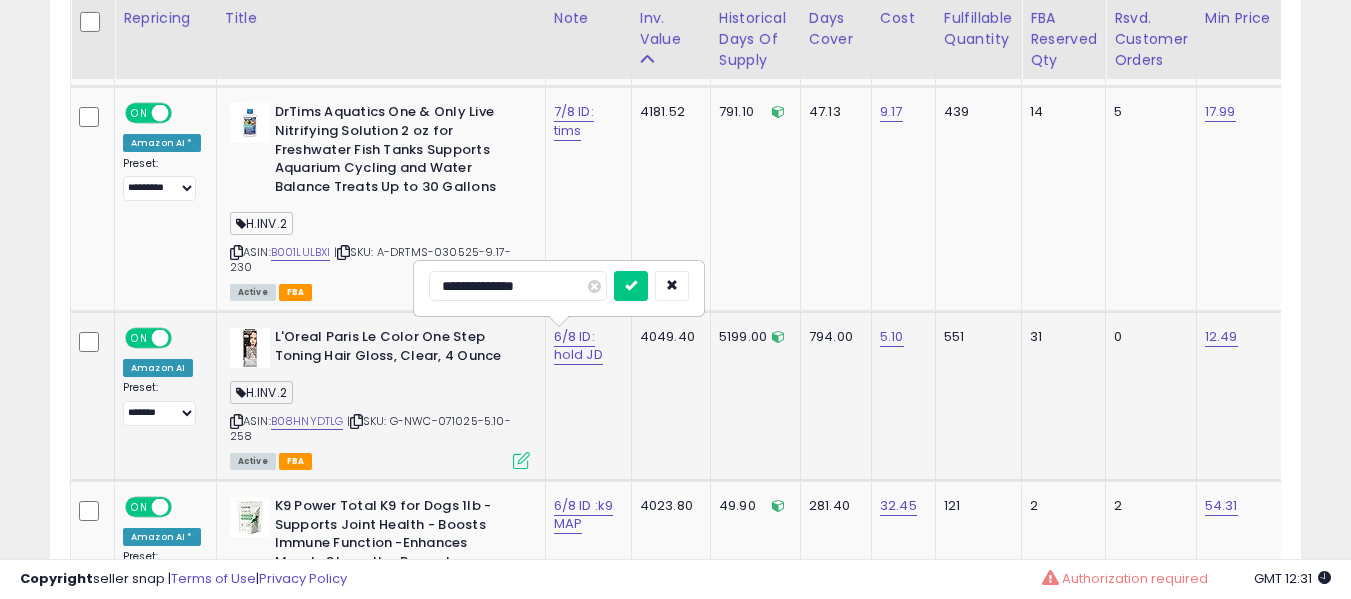 type on "**********" 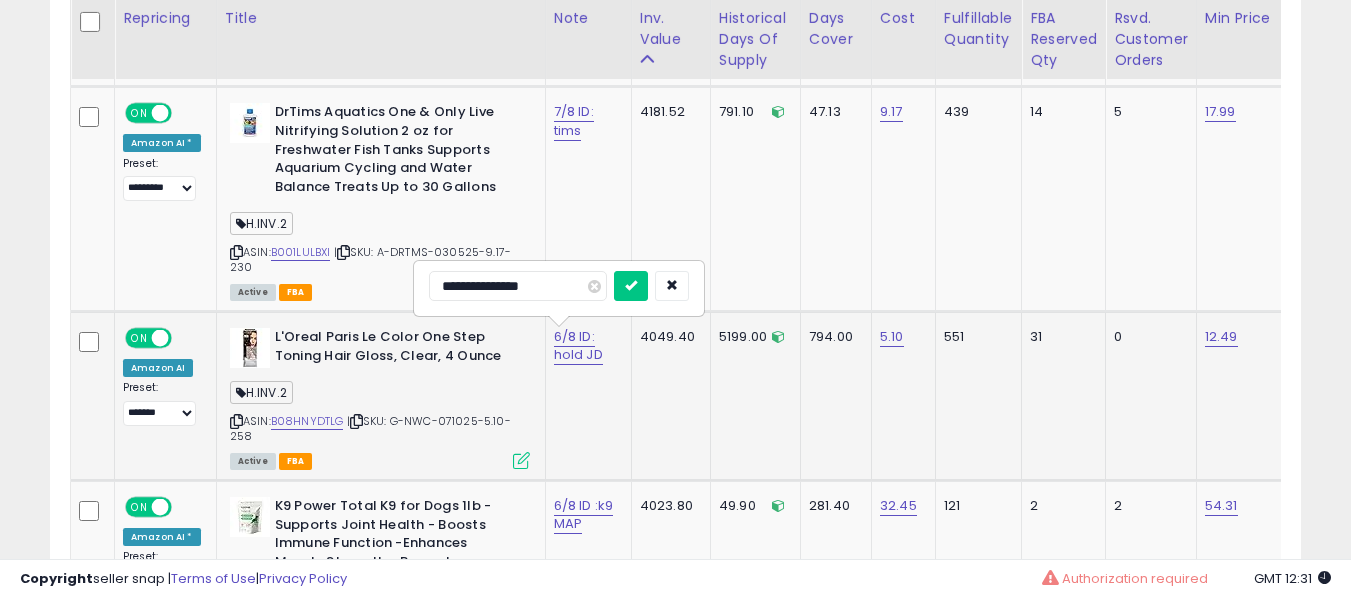 click at bounding box center [631, 286] 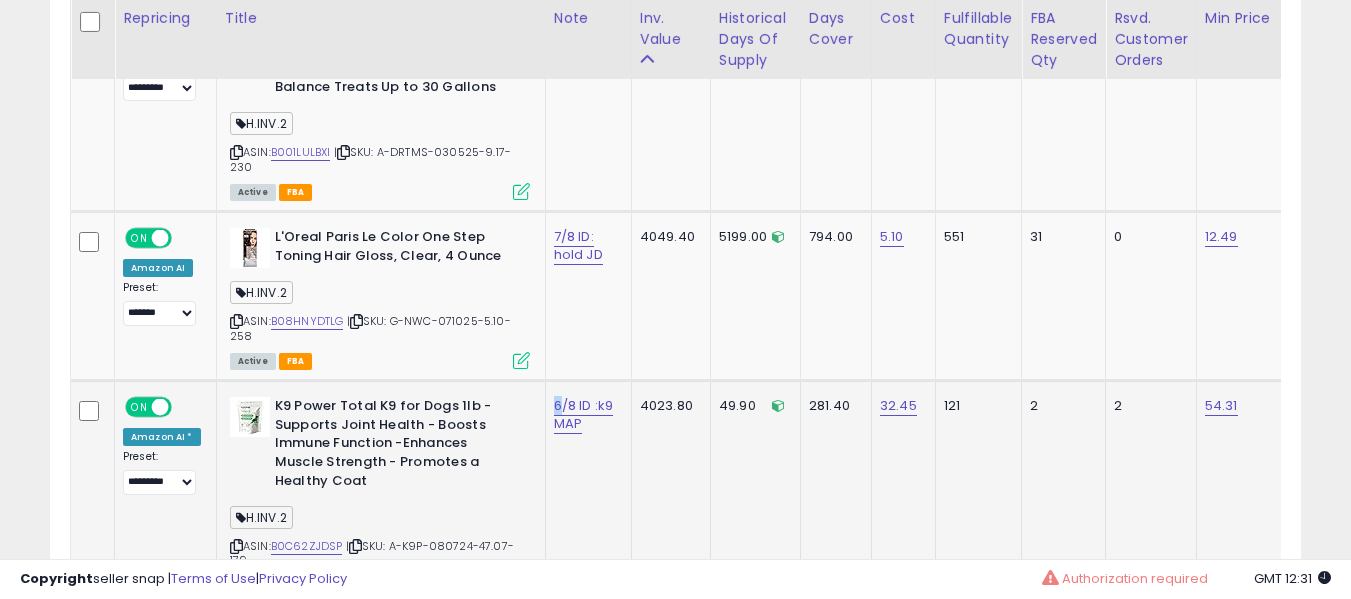 click on "6/8 ID :k9 MAP" 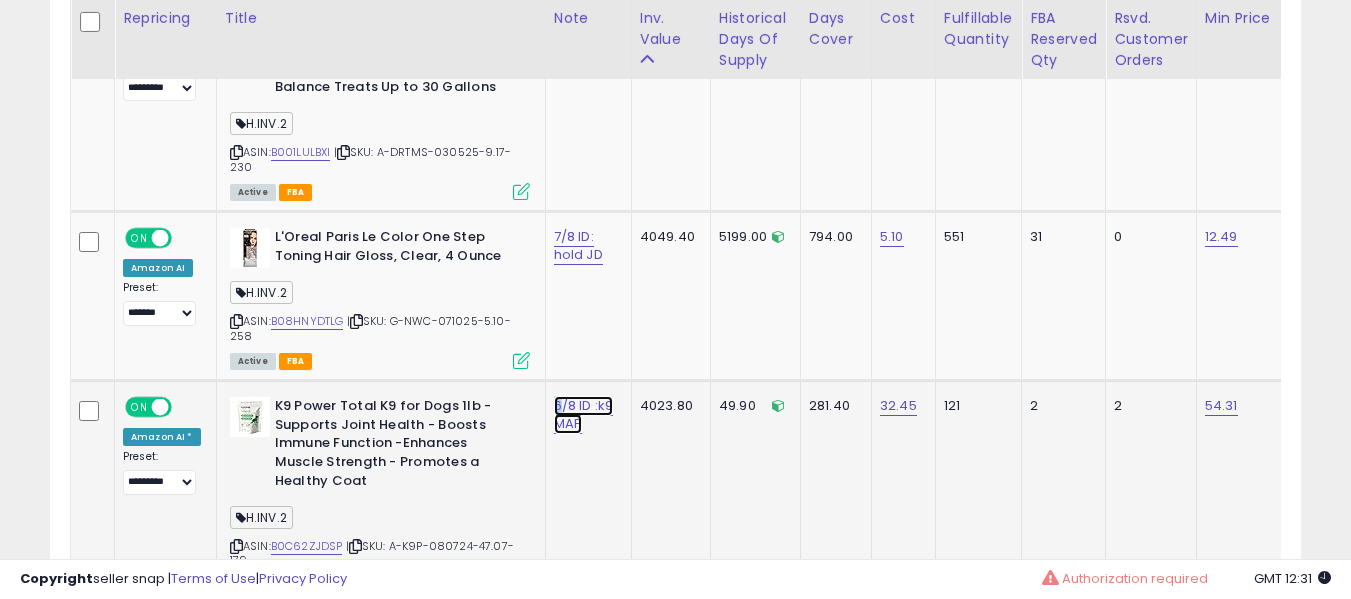 click on "6/8 ID :k9 MAP" at bounding box center [576, -2849] 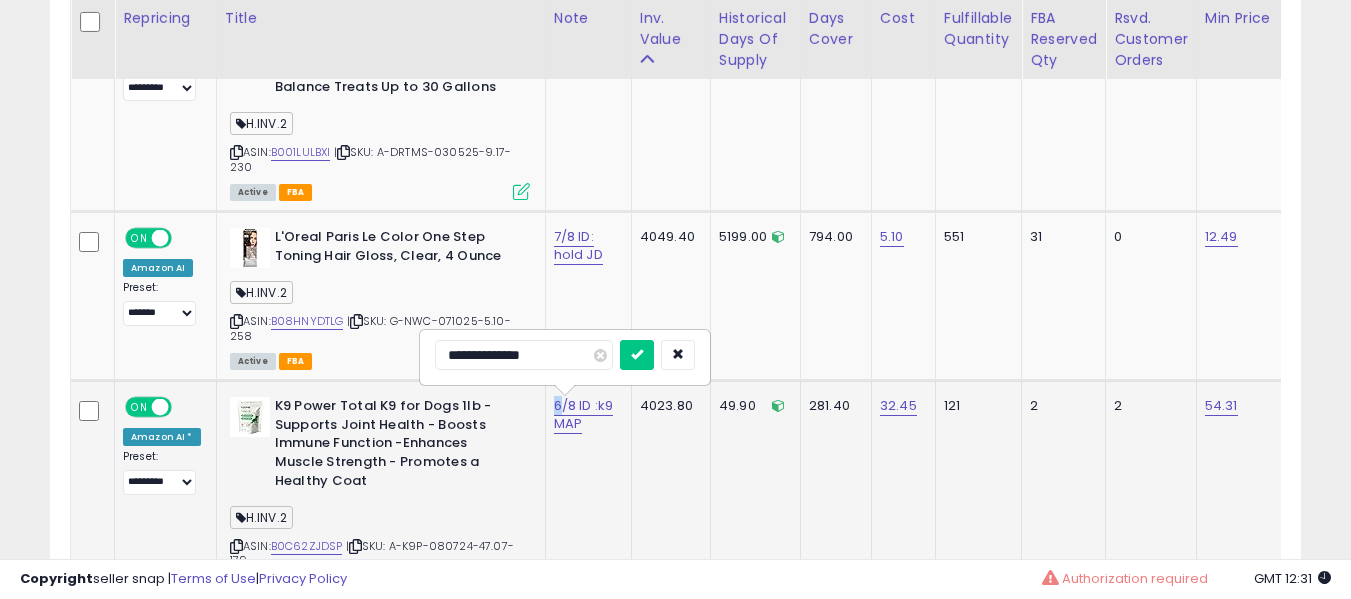 scroll, scrollTop: 4091, scrollLeft: 0, axis: vertical 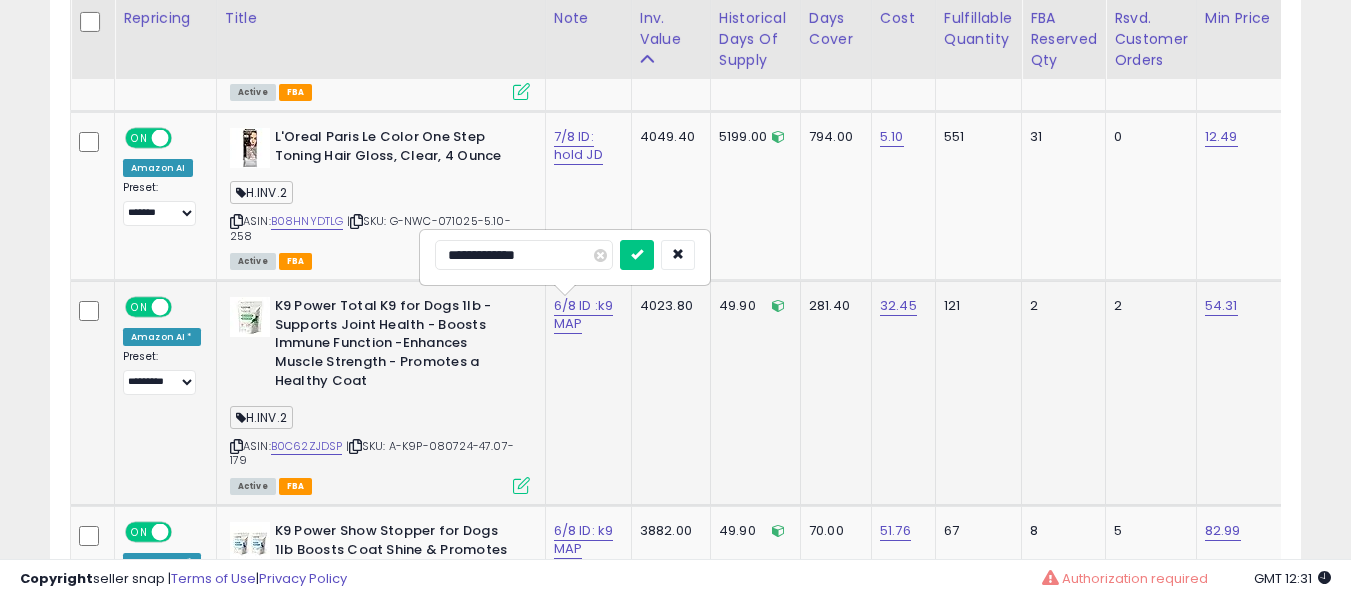 type on "**********" 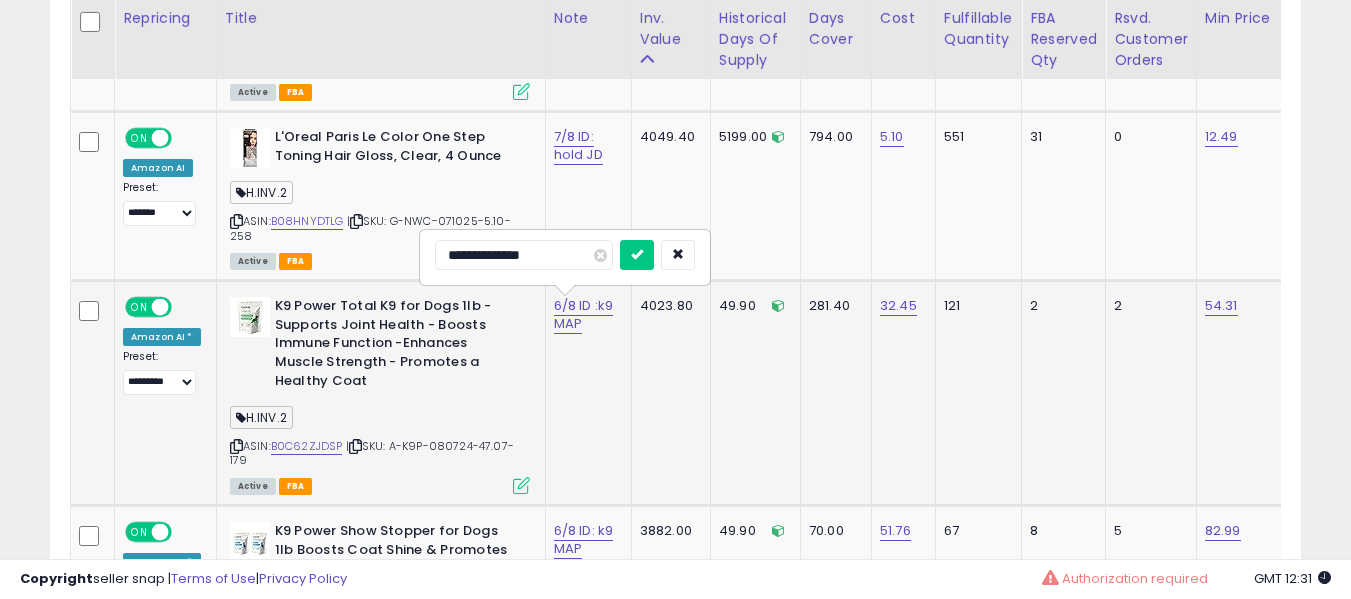 click at bounding box center [637, 255] 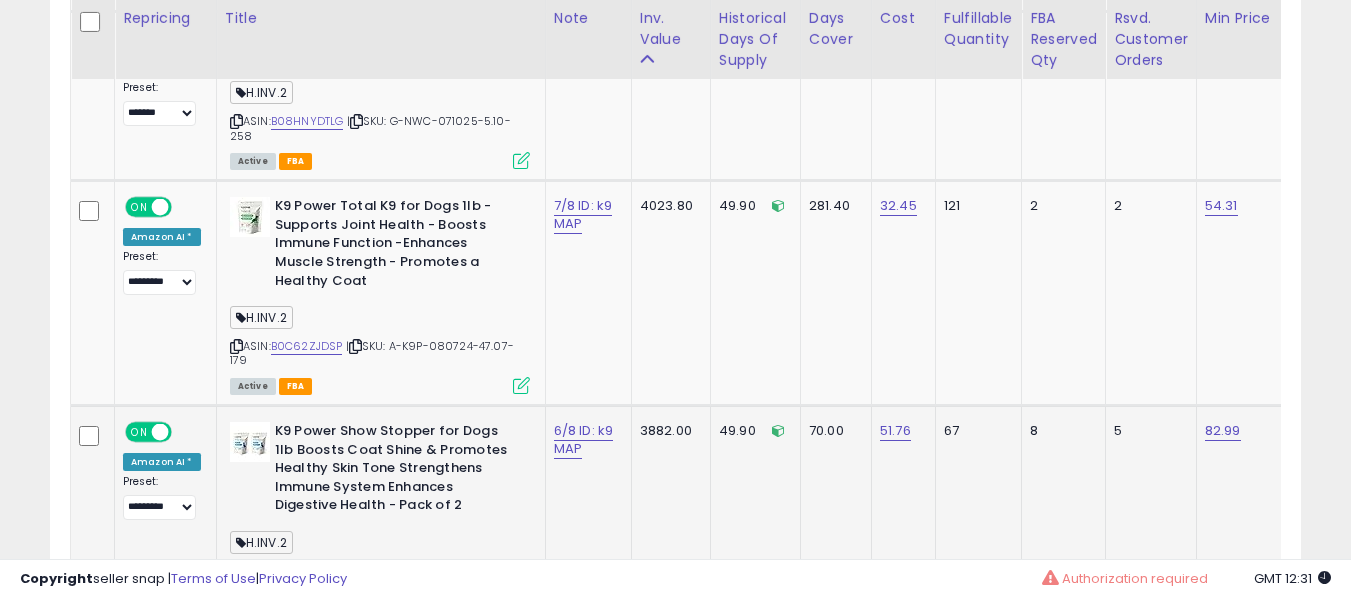 click on "6/8 ID: k9 MAP" at bounding box center (585, 440) 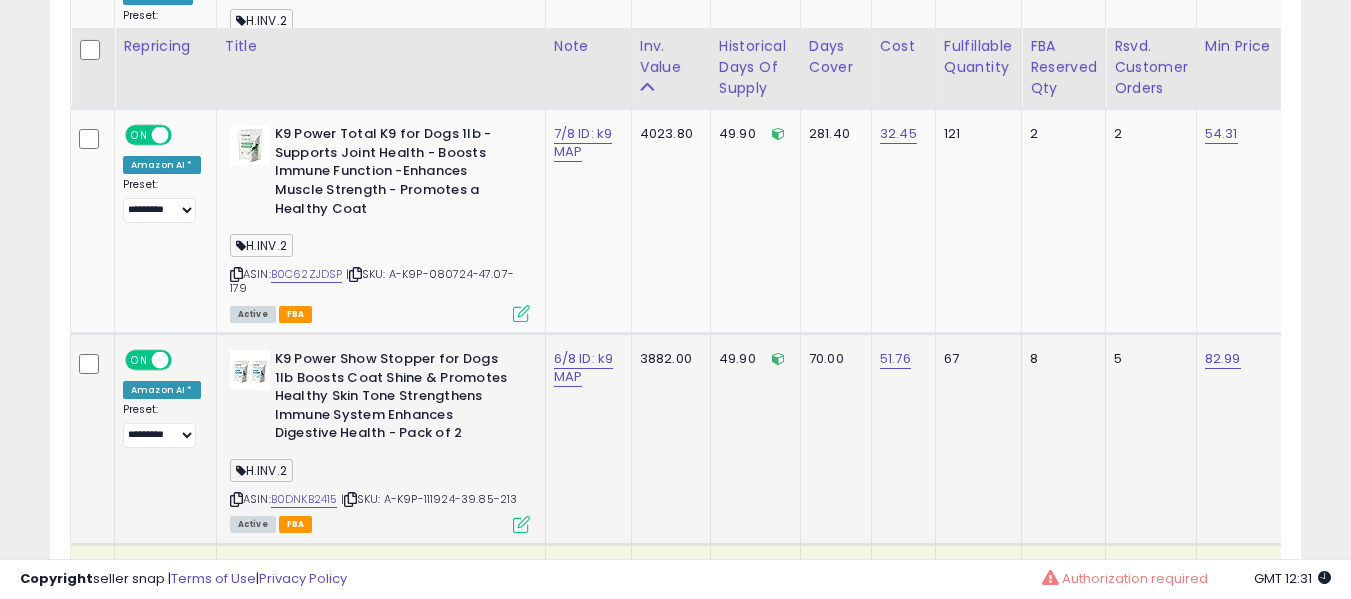 scroll, scrollTop: 4291, scrollLeft: 0, axis: vertical 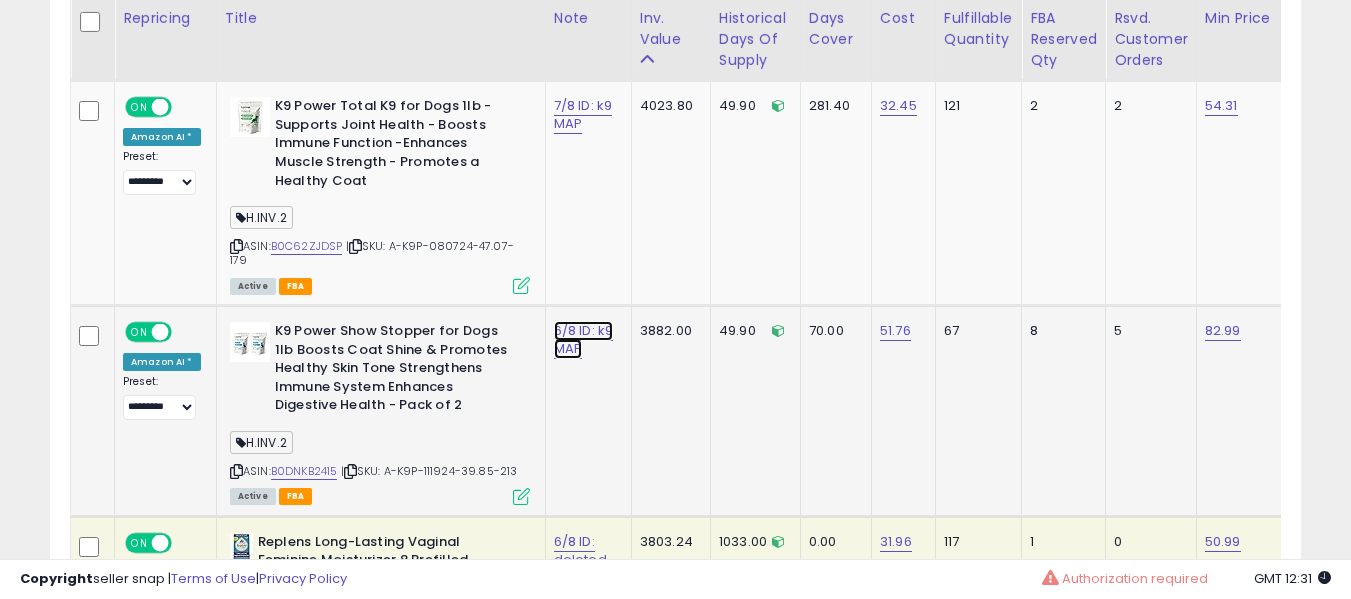 click on "6/8 ID: k9 MAP" at bounding box center [576, -3149] 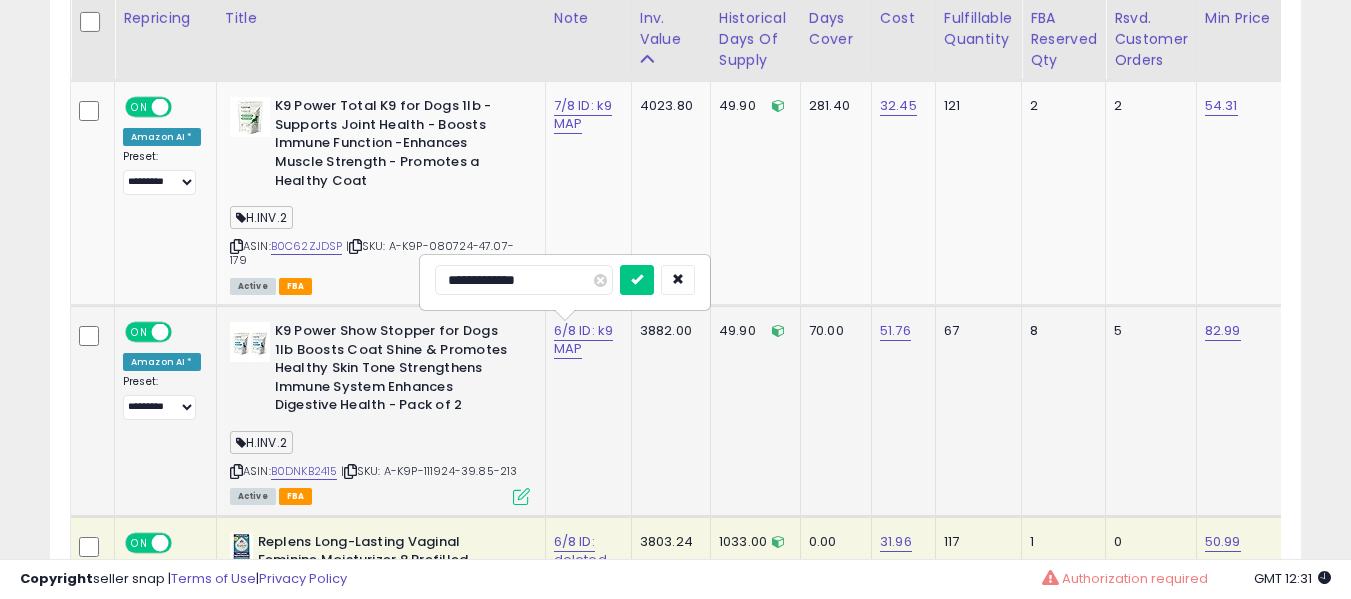type on "**********" 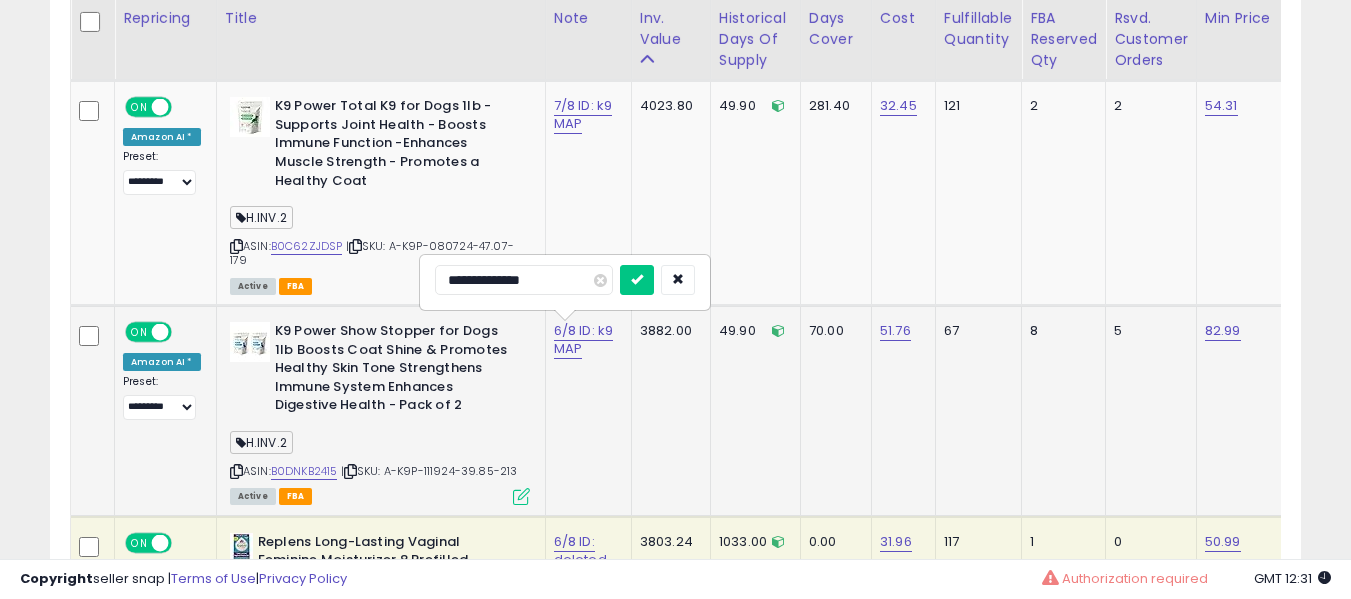 click at bounding box center [637, 280] 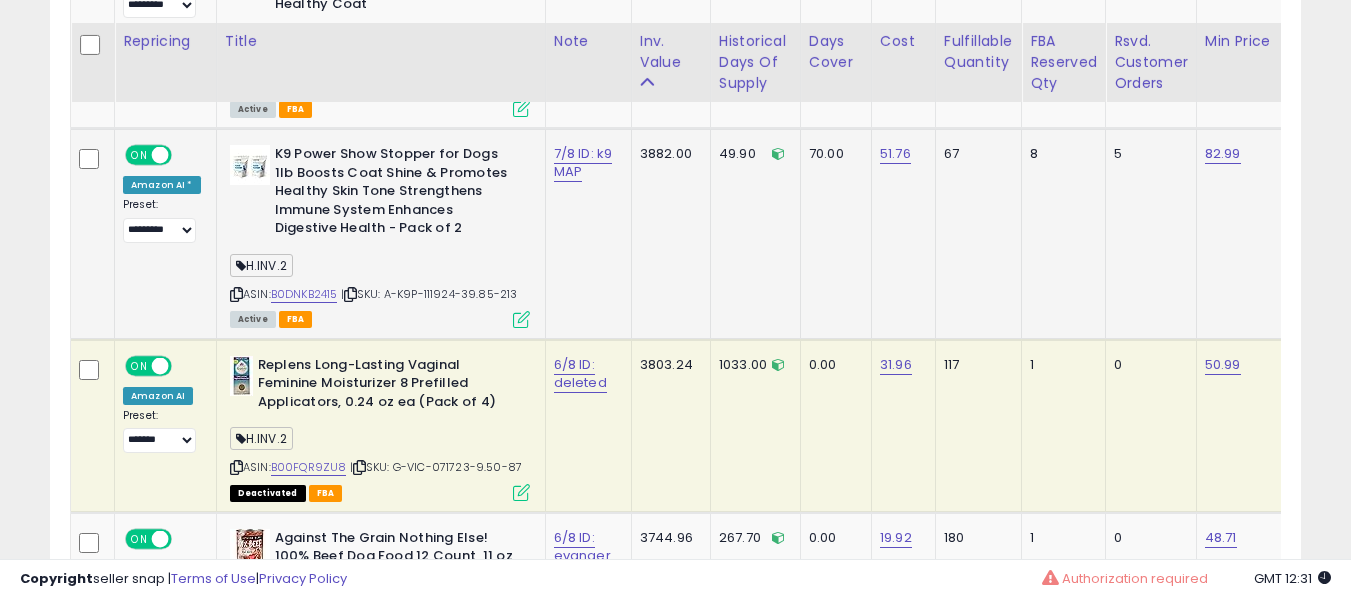 scroll, scrollTop: 4491, scrollLeft: 0, axis: vertical 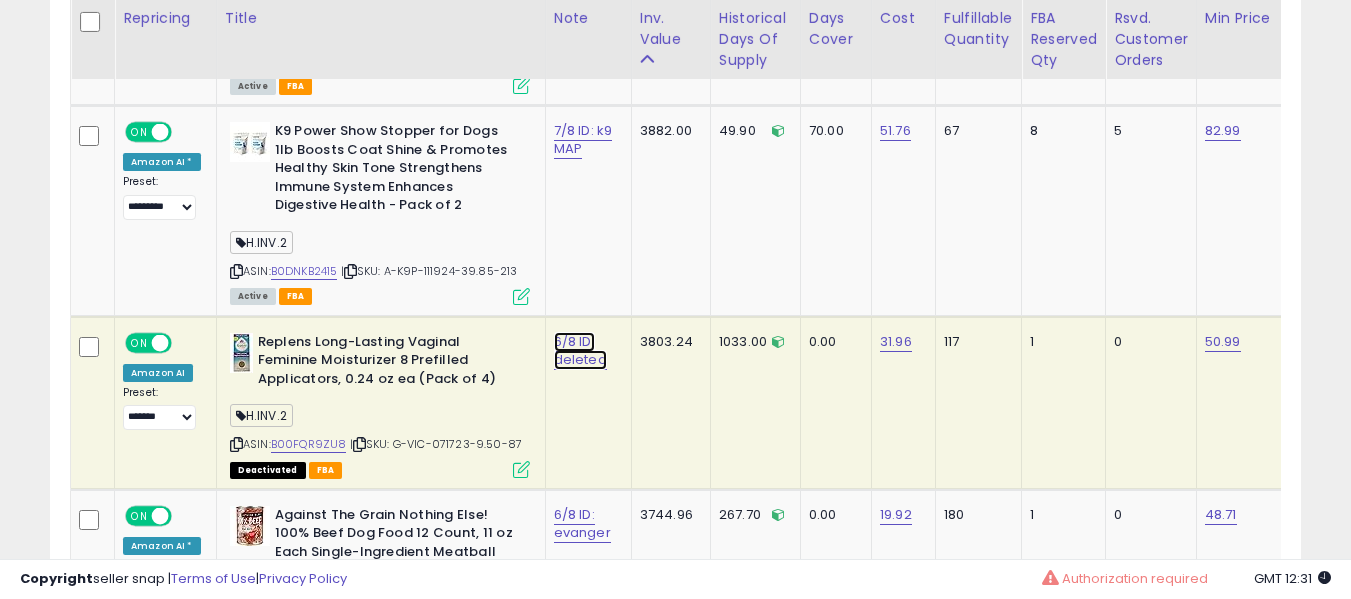 click on "6/8 ID: deleted" at bounding box center [575, -2316] 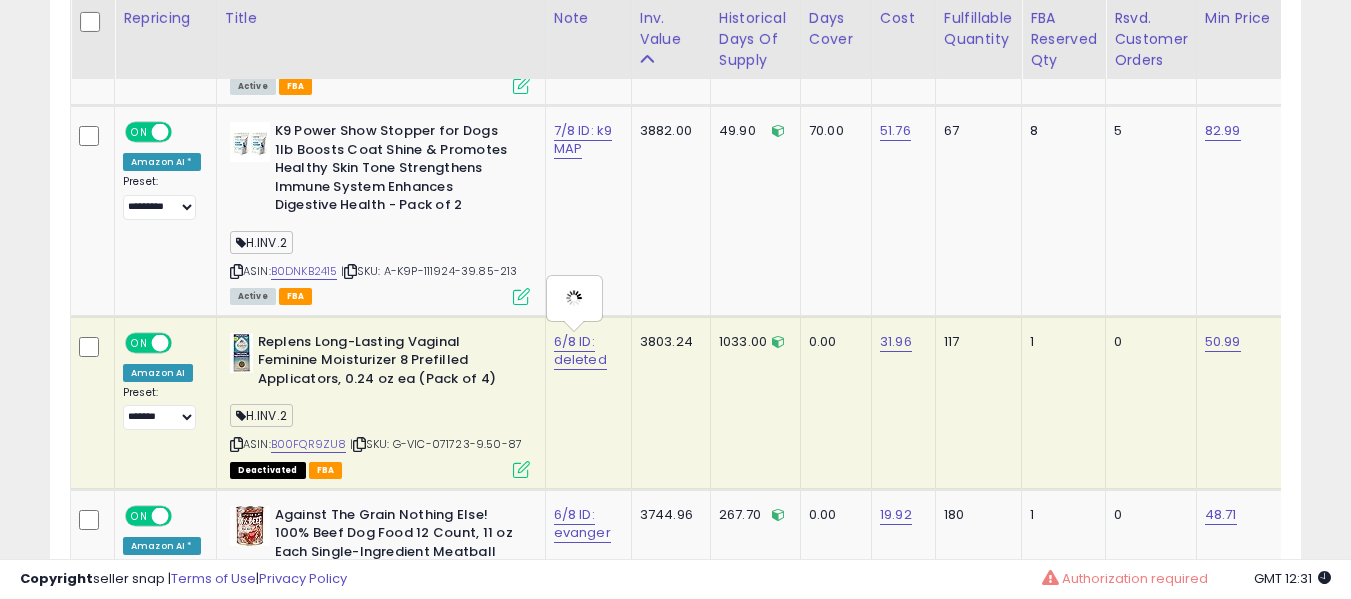 type on "**********" 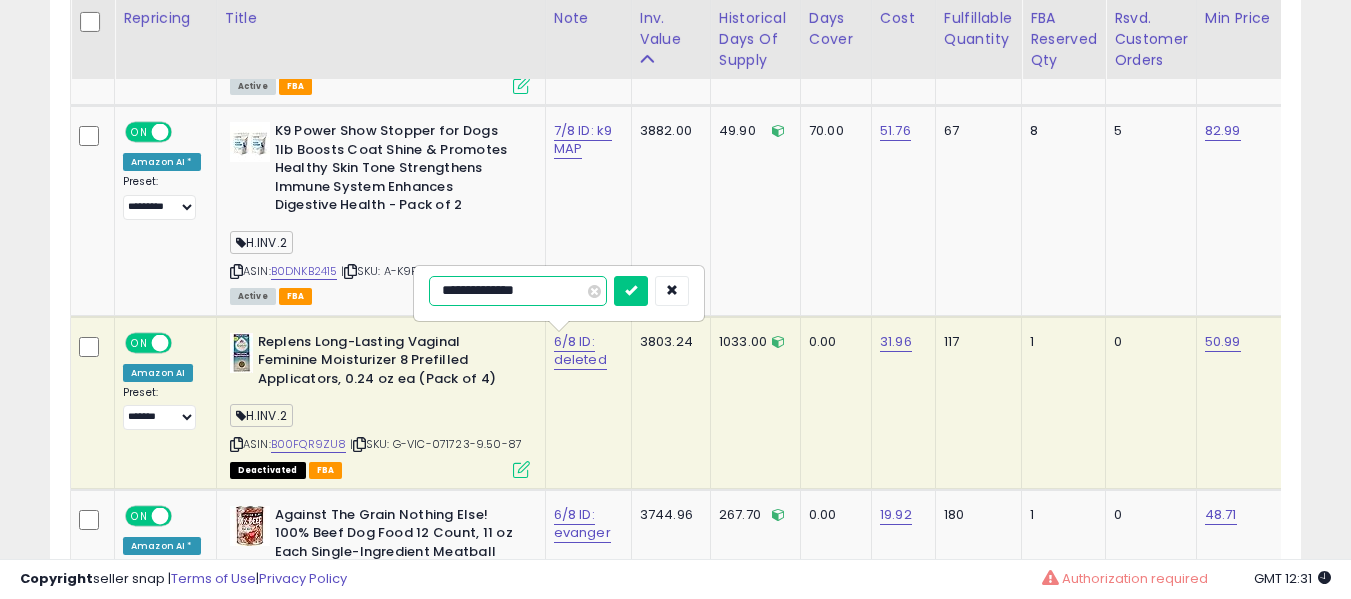 type on "**********" 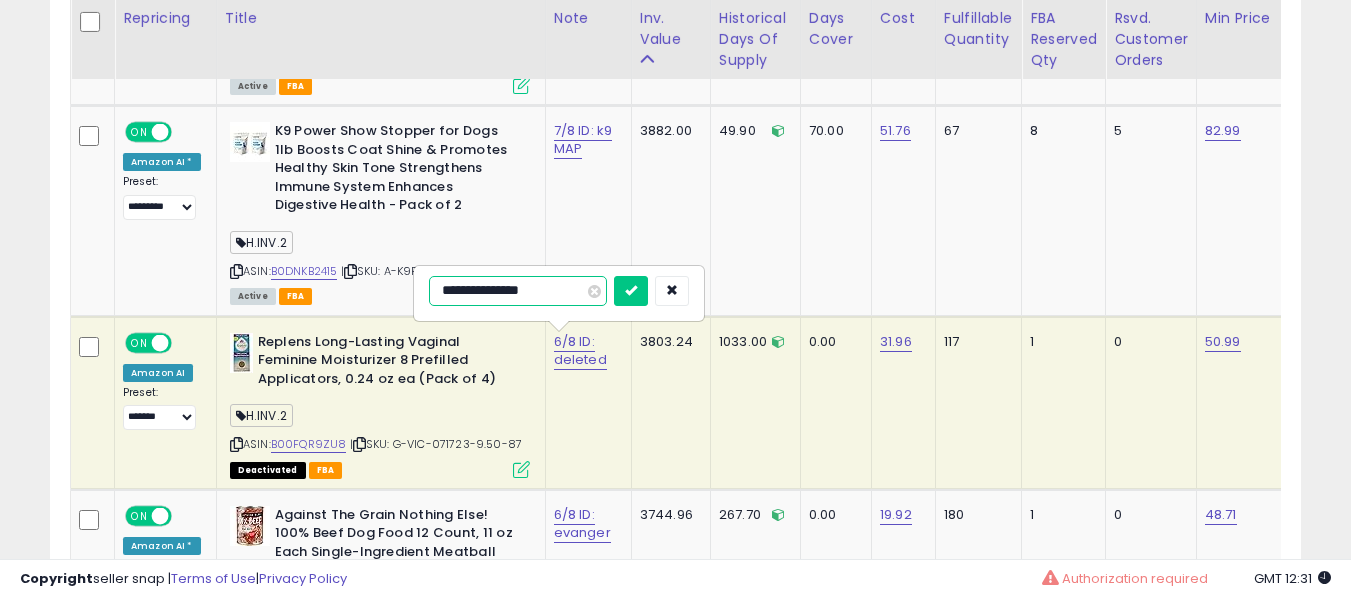 click at bounding box center [631, 291] 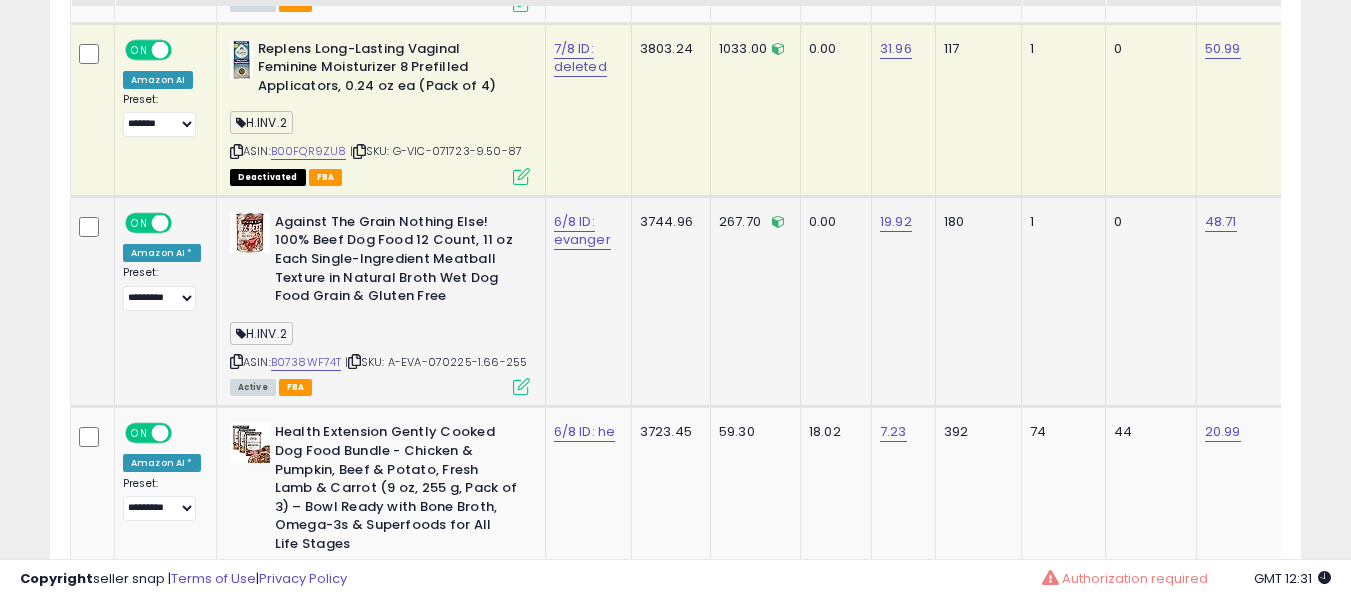scroll, scrollTop: 4791, scrollLeft: 0, axis: vertical 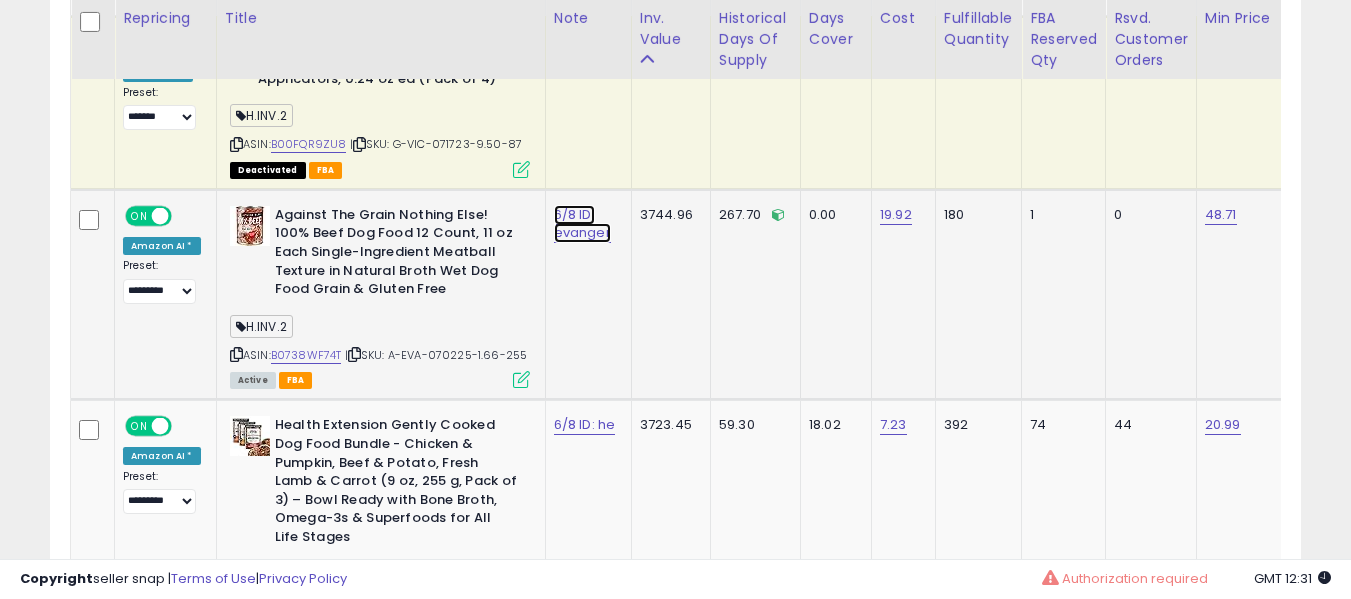 click on "6/8 ID: evanger" at bounding box center [576, -3649] 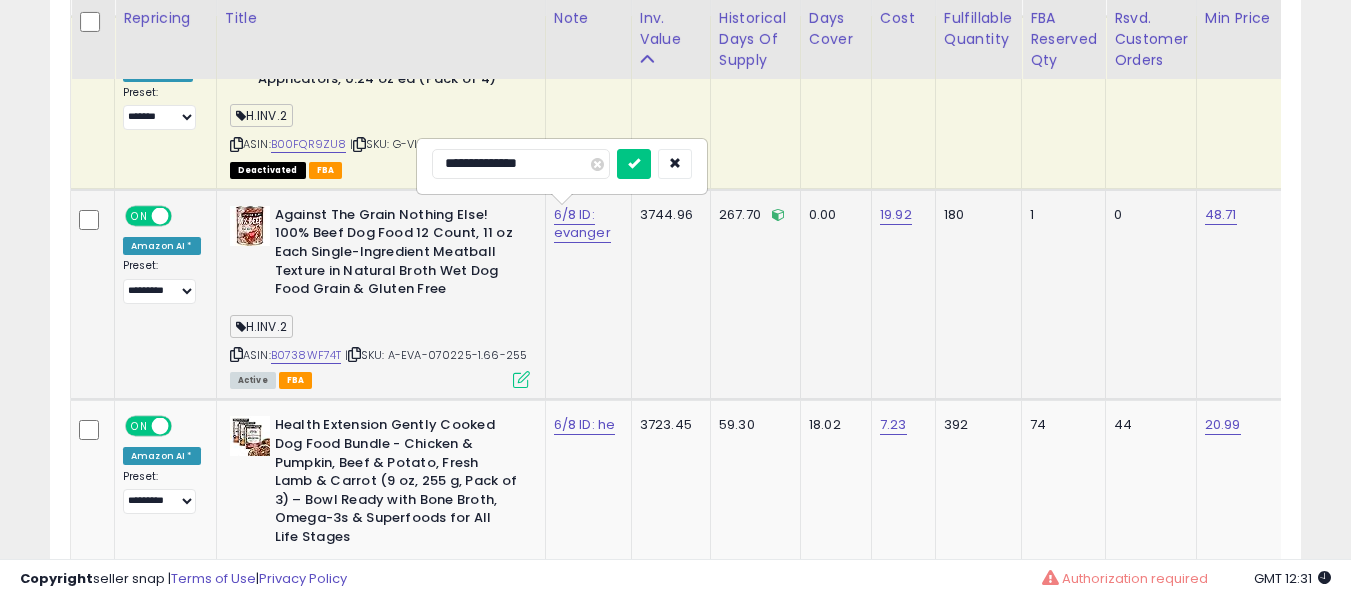 type on "**********" 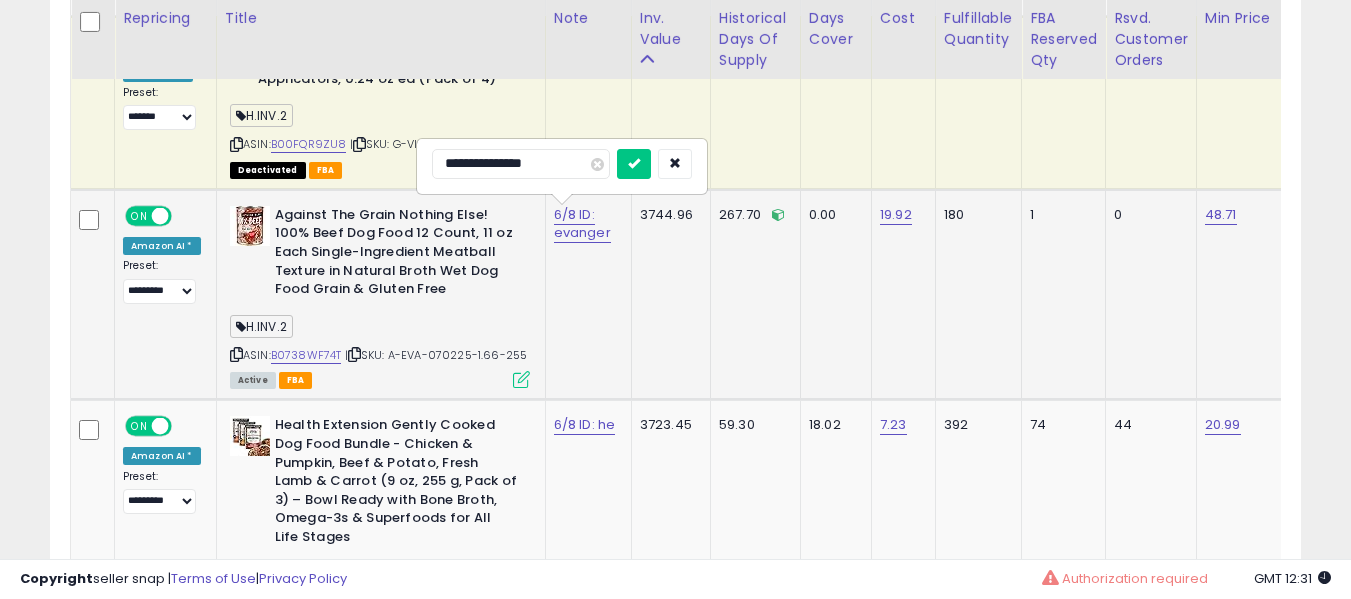 click at bounding box center (634, 164) 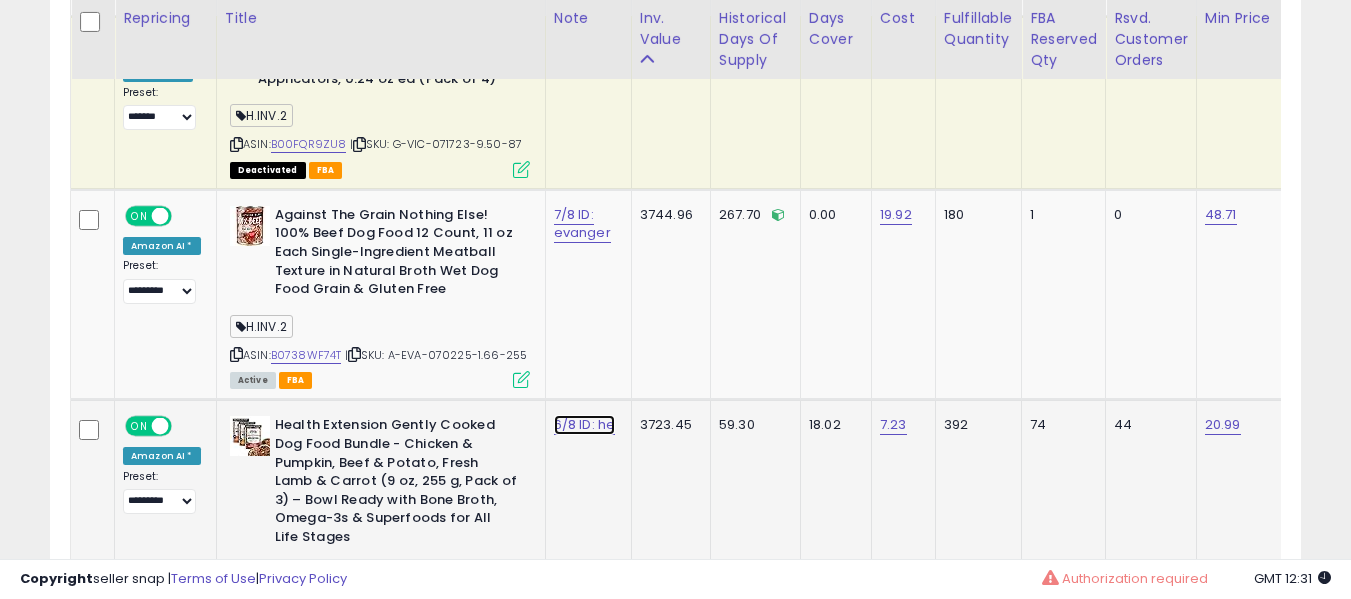 click on "6/8 ID: he" at bounding box center [576, -3649] 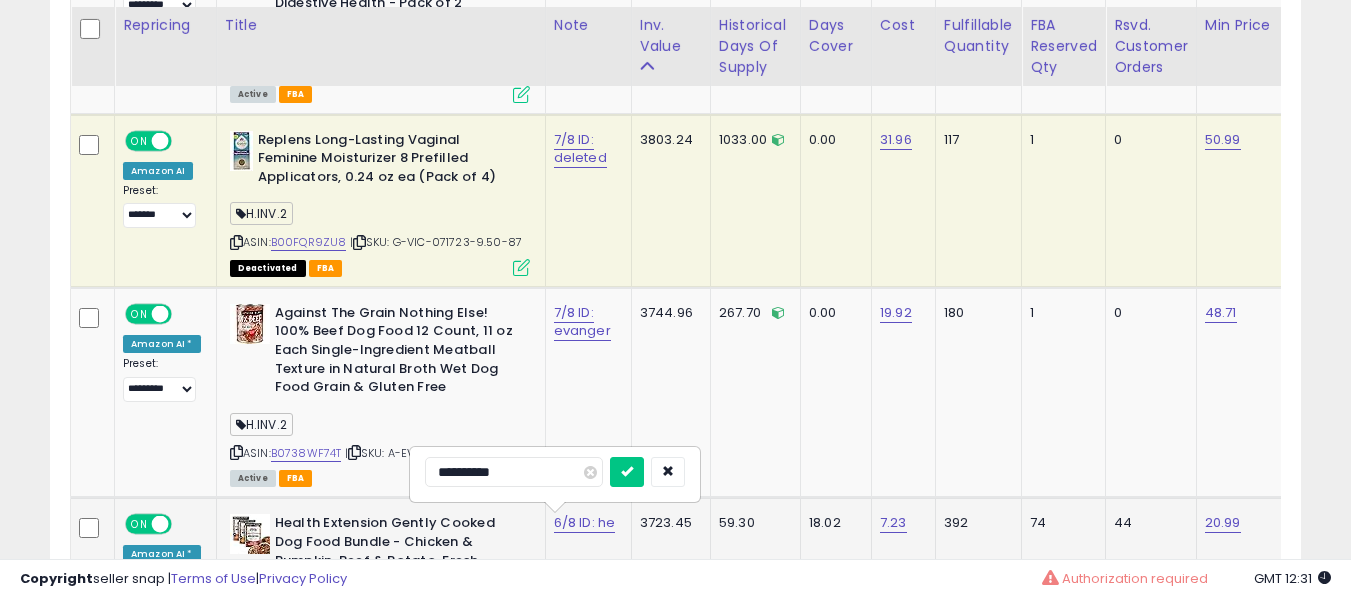 scroll, scrollTop: 4691, scrollLeft: 0, axis: vertical 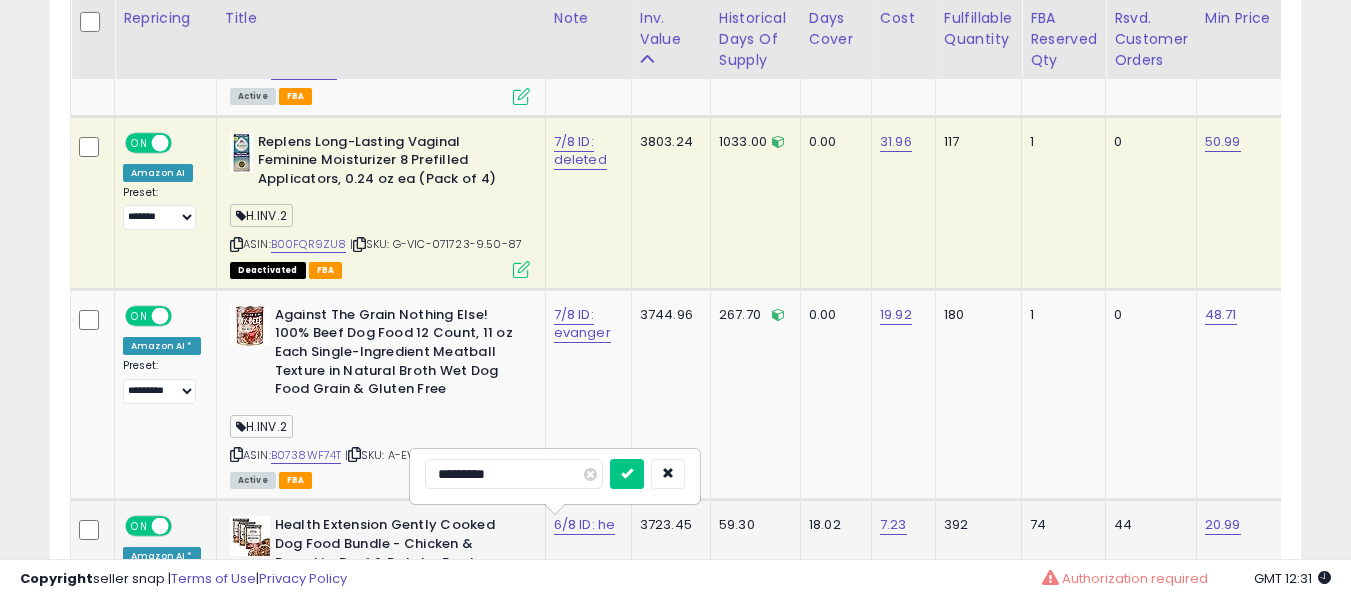 type on "**********" 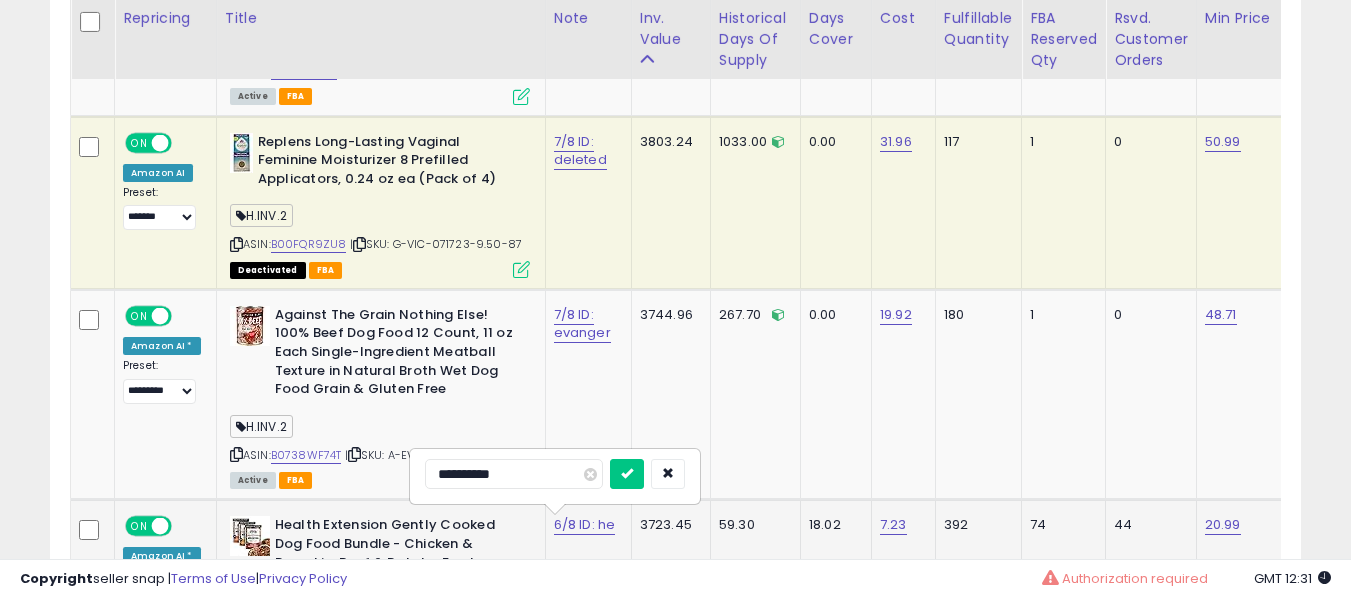 click at bounding box center (627, 474) 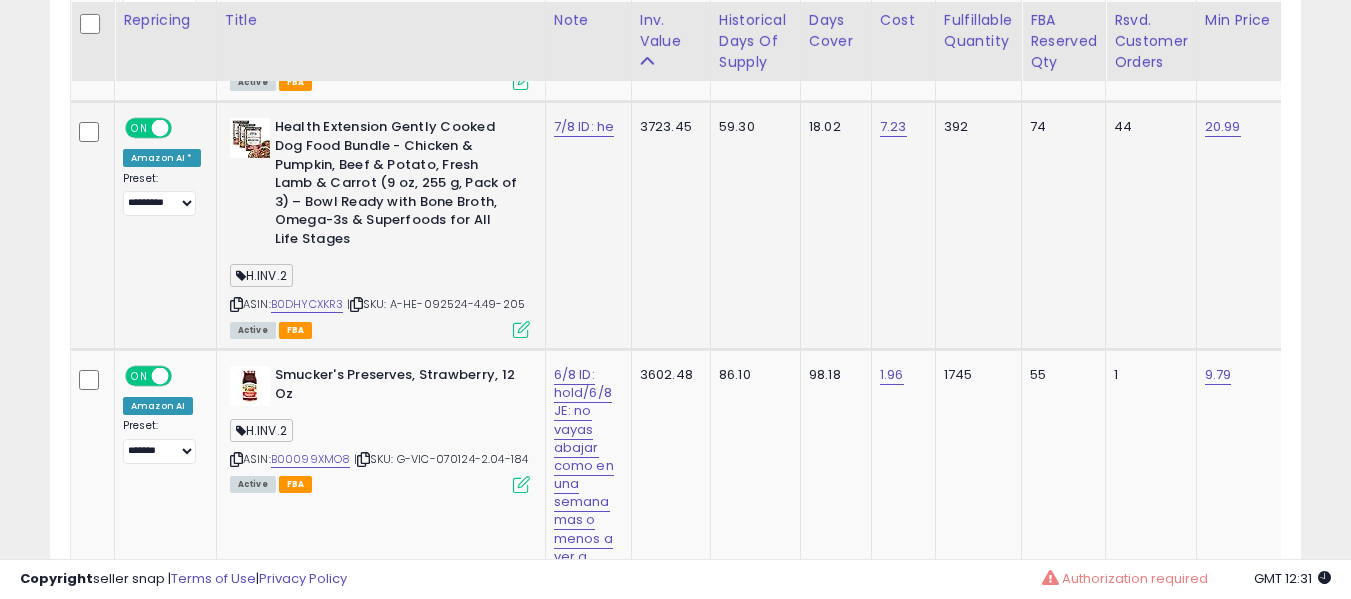 scroll, scrollTop: 5091, scrollLeft: 0, axis: vertical 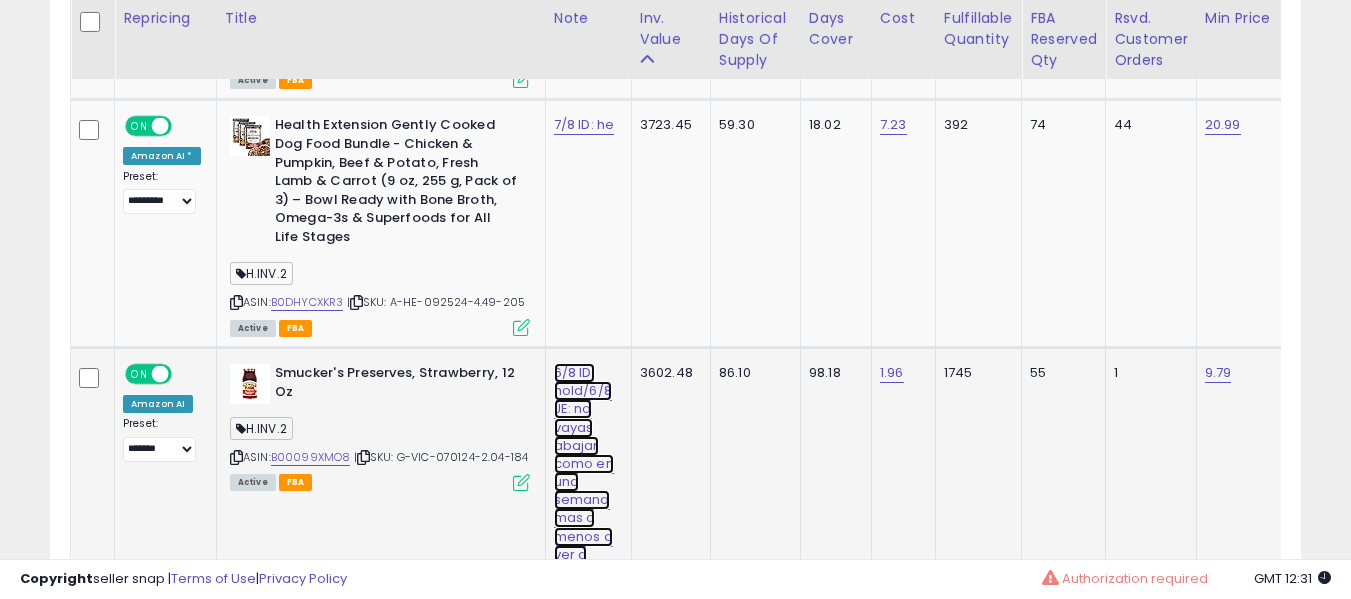 click on "6/8 ID: hold/6/8 JE: no vayas abajar como en una semana mas o menos a ver q onda si vuelve a subir si no se baja y ya." at bounding box center (576, -3949) 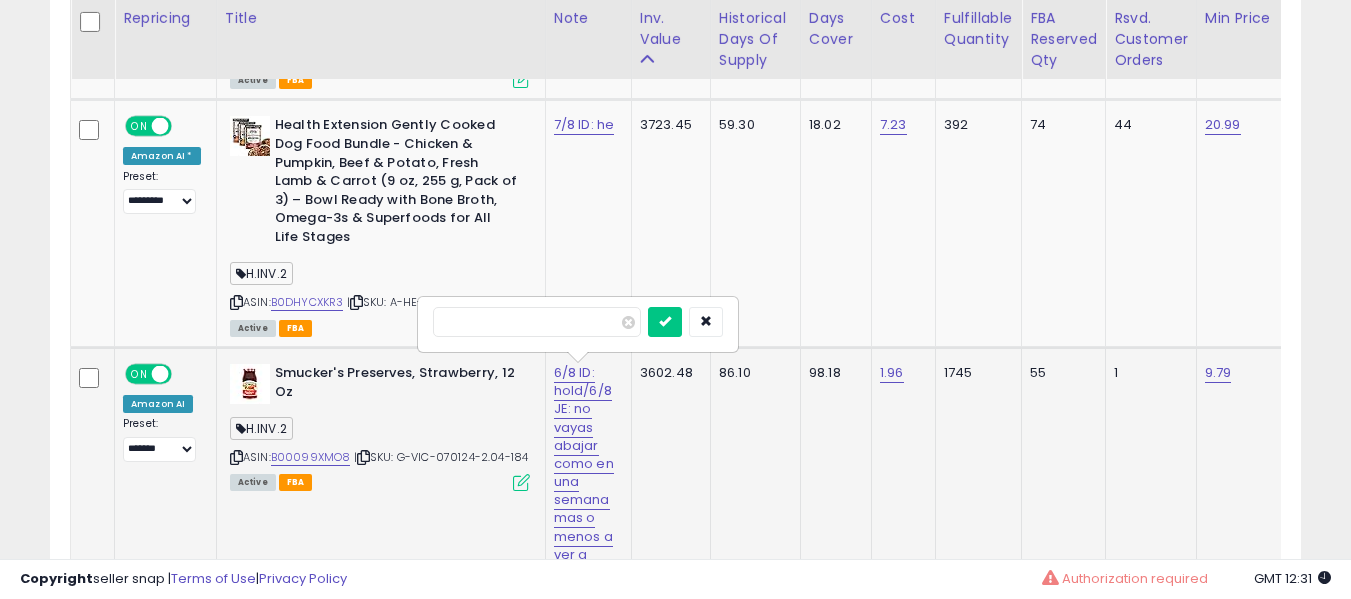 scroll, scrollTop: 0, scrollLeft: 0, axis: both 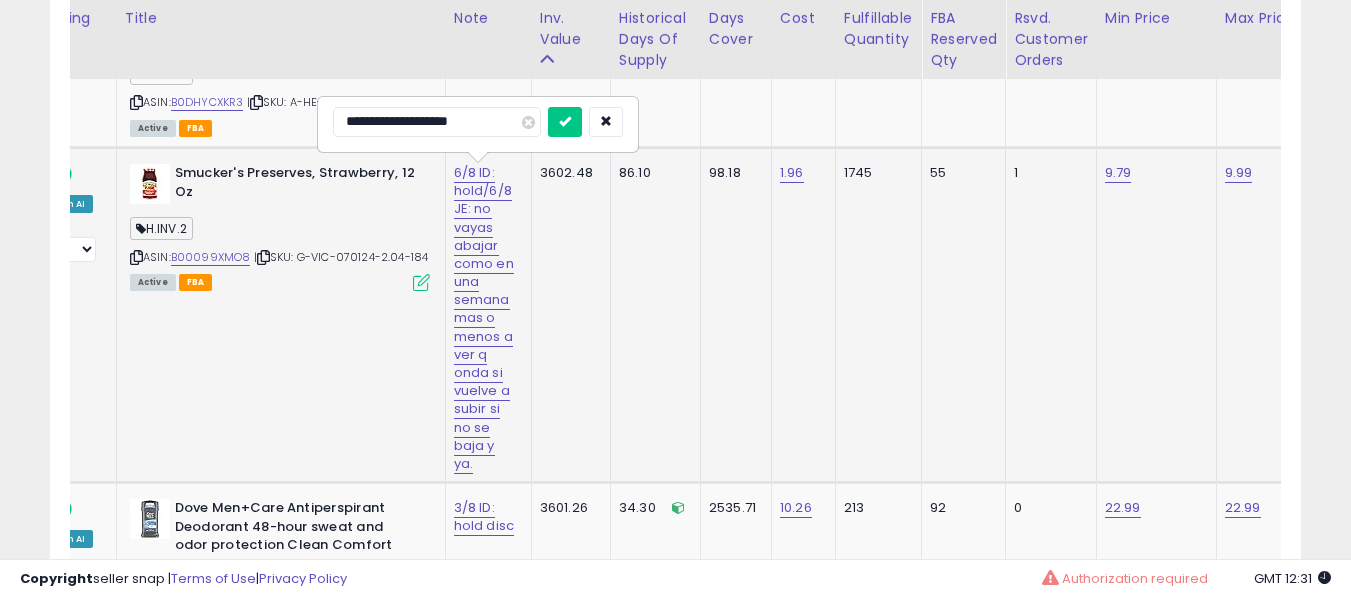type on "**********" 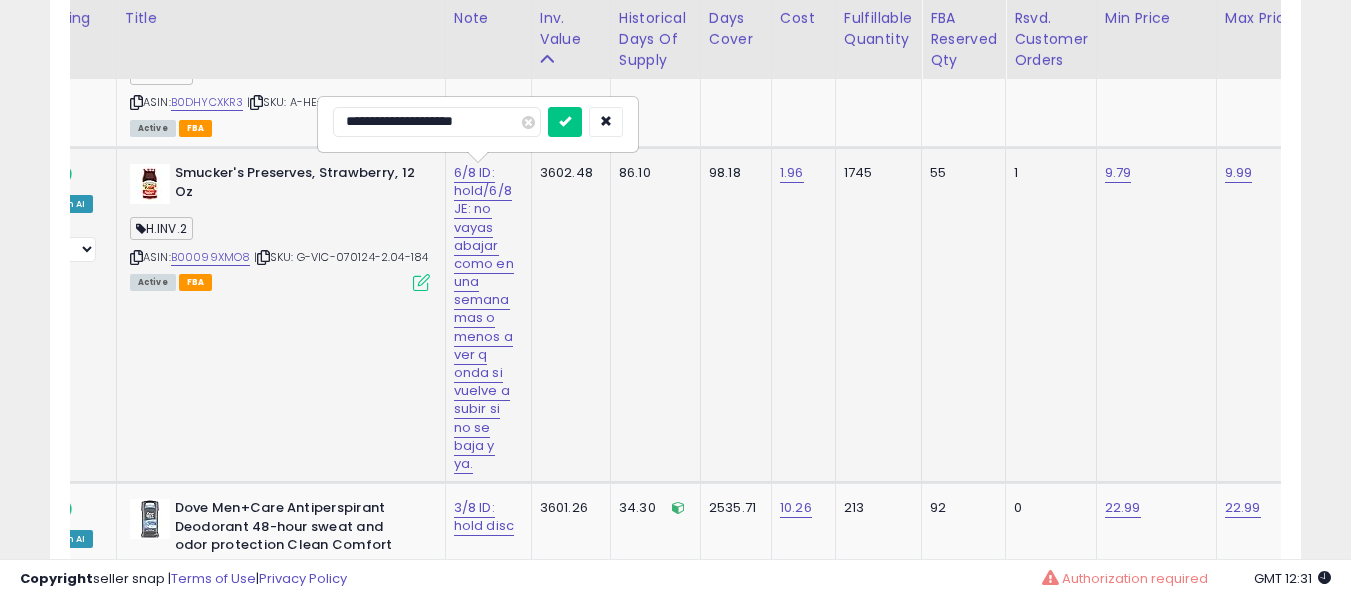 click at bounding box center (565, 122) 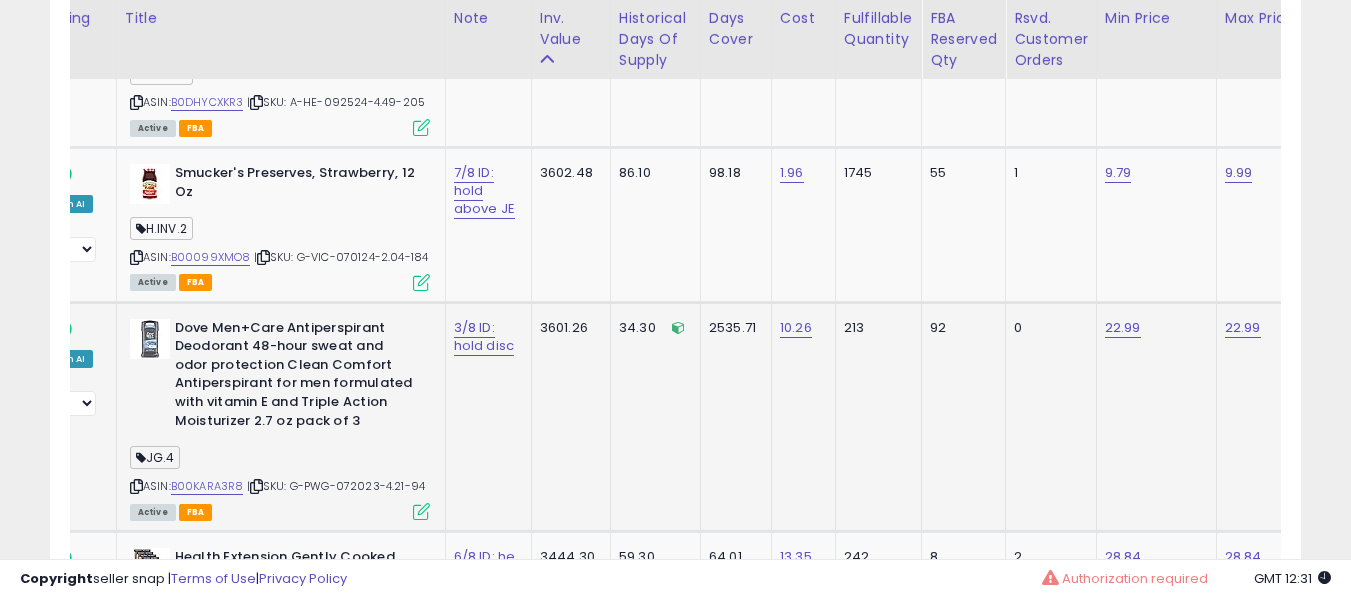 scroll, scrollTop: 0, scrollLeft: 2, axis: horizontal 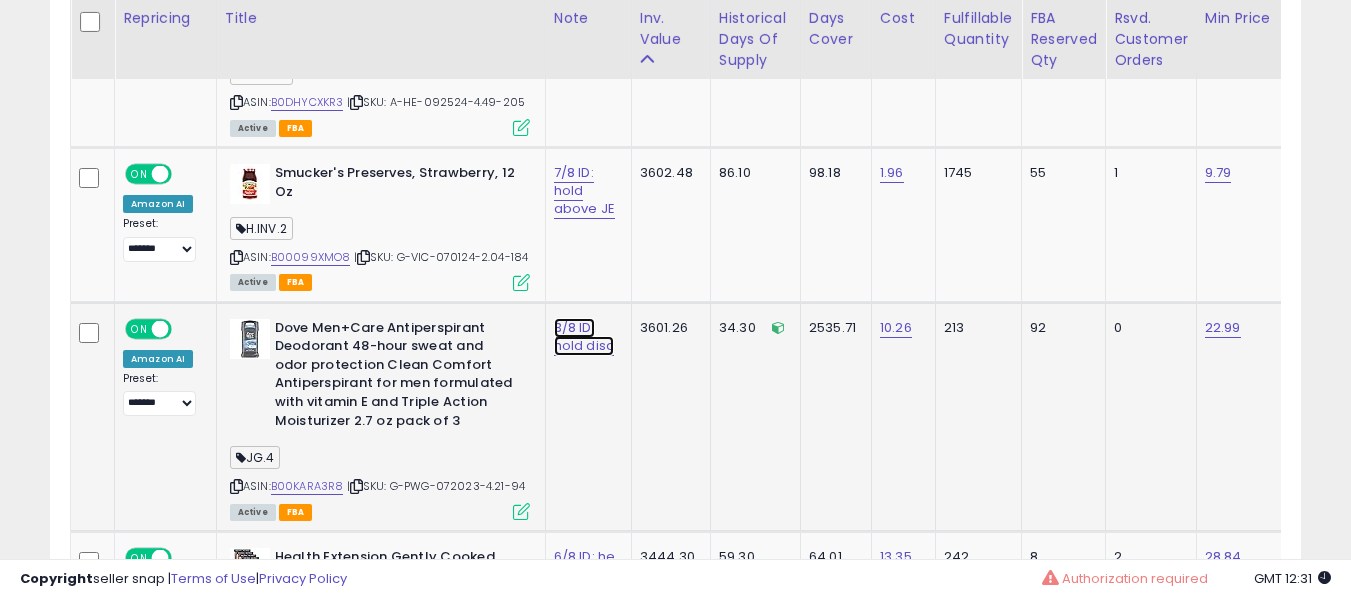 click on "3/8 ID: hold disc" at bounding box center (576, -4149) 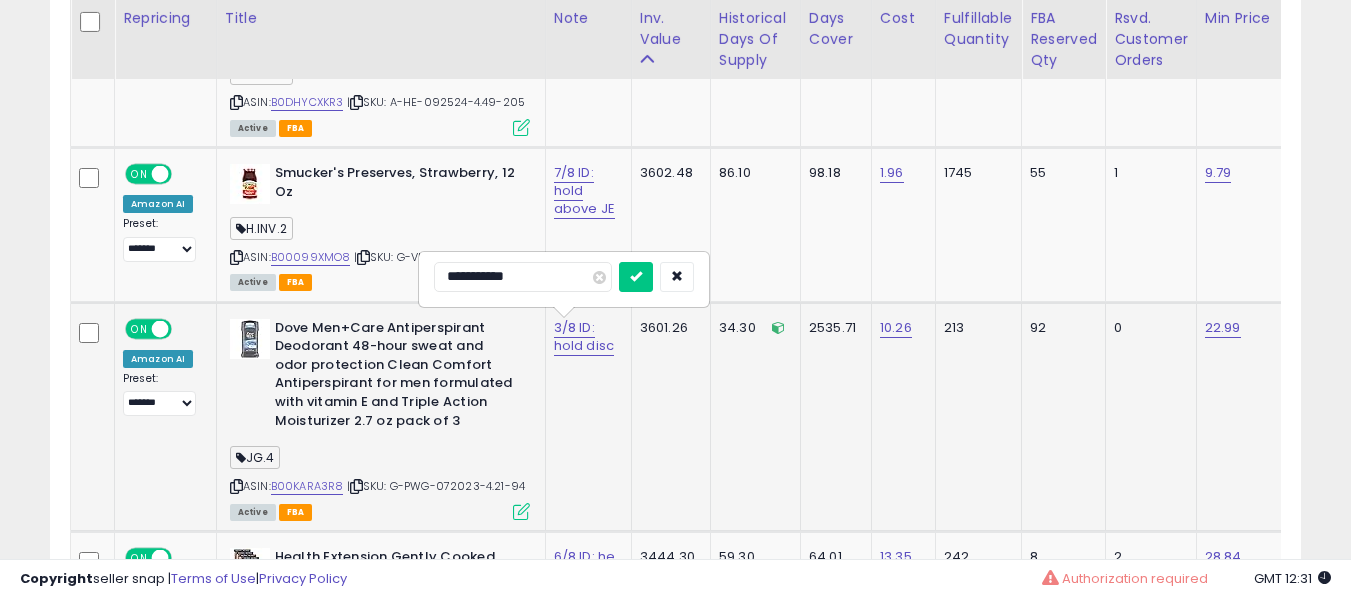 type on "**********" 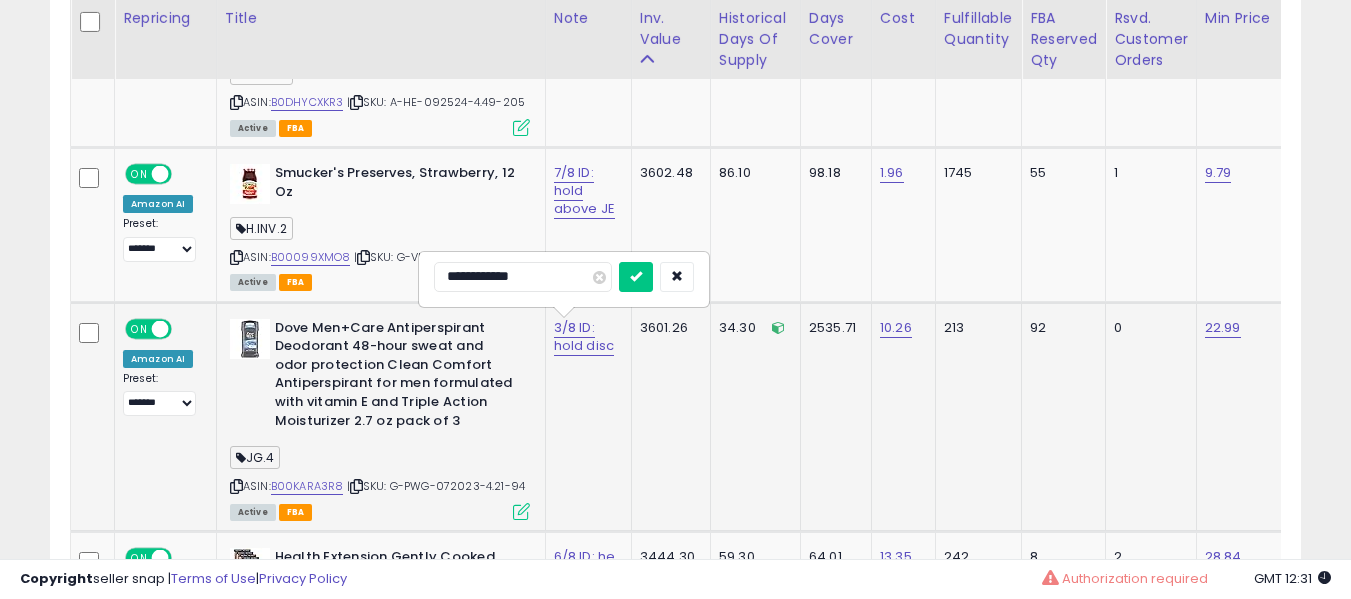 click at bounding box center [636, 277] 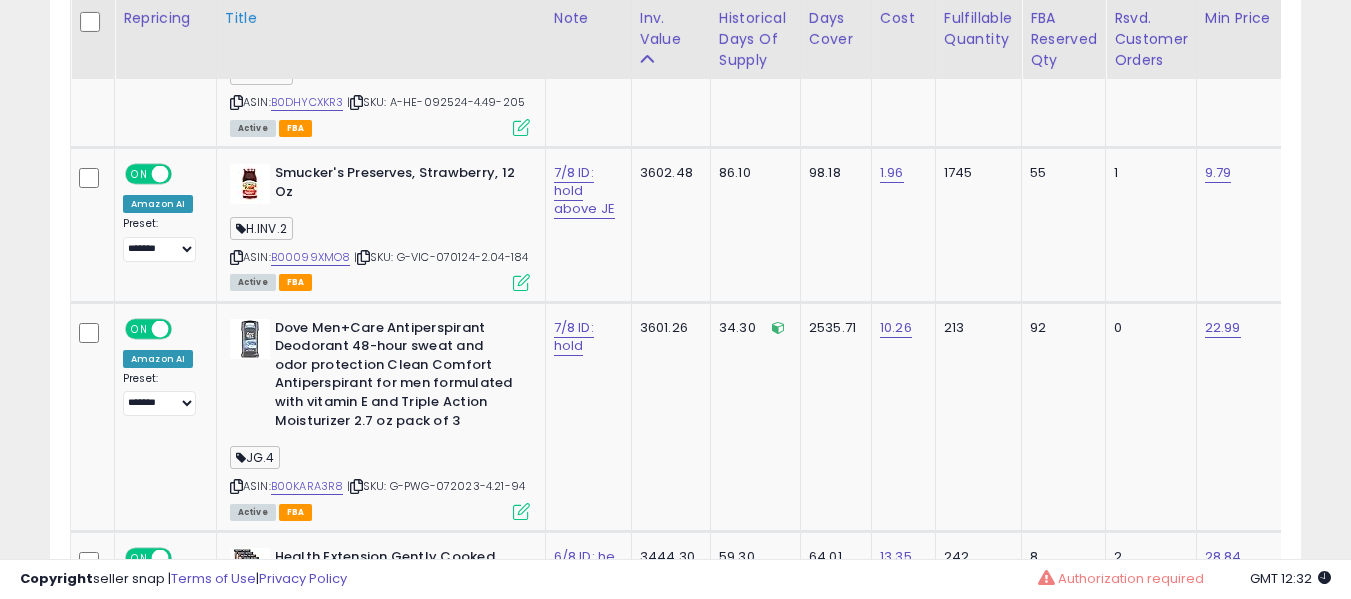 scroll, scrollTop: 1773, scrollLeft: 0, axis: vertical 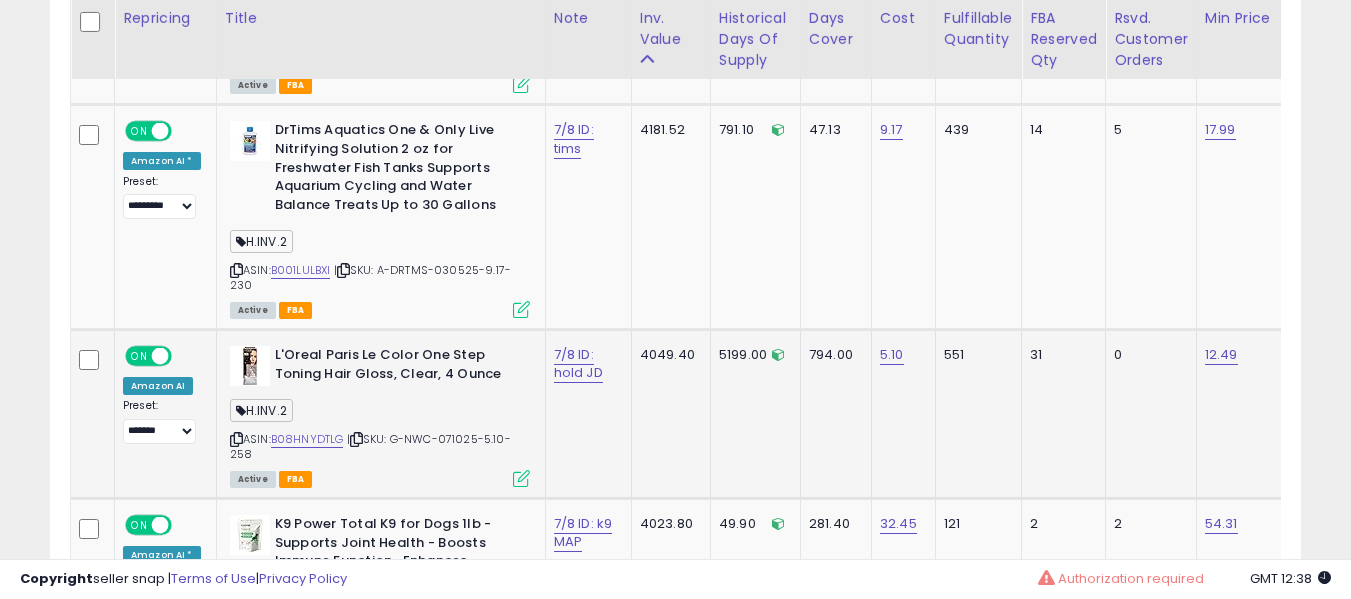 drag, startPoint x: 318, startPoint y: 421, endPoint x: 316, endPoint y: 434, distance: 13.152946 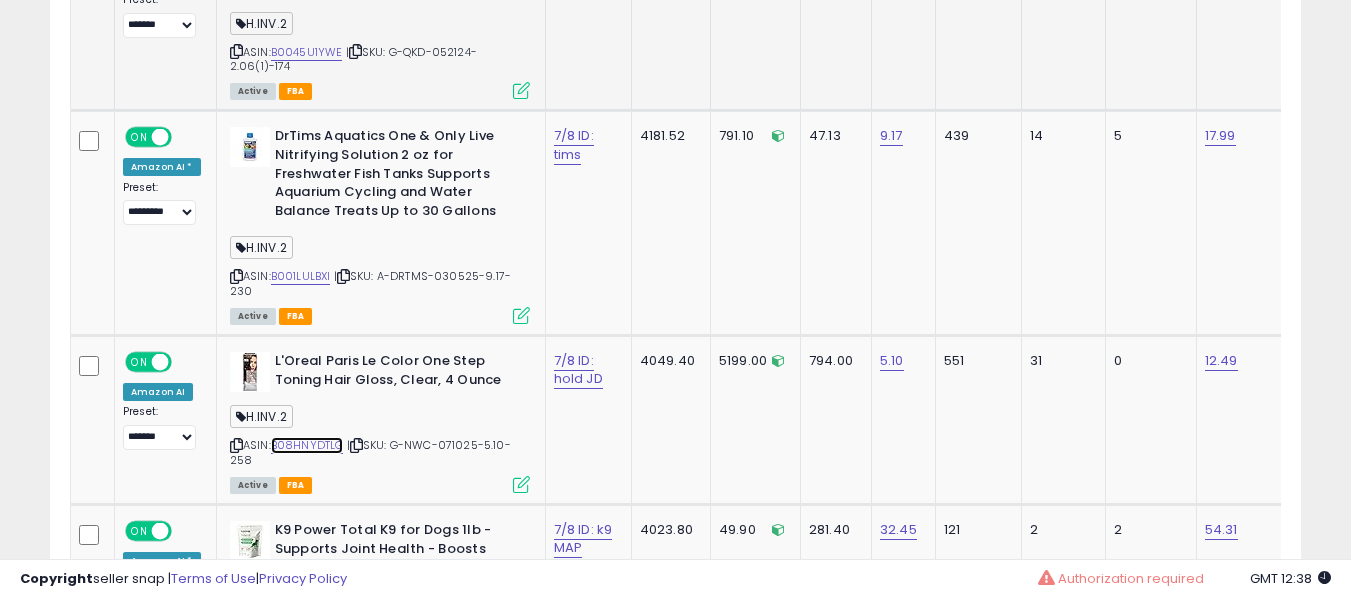 scroll, scrollTop: 3873, scrollLeft: 0, axis: vertical 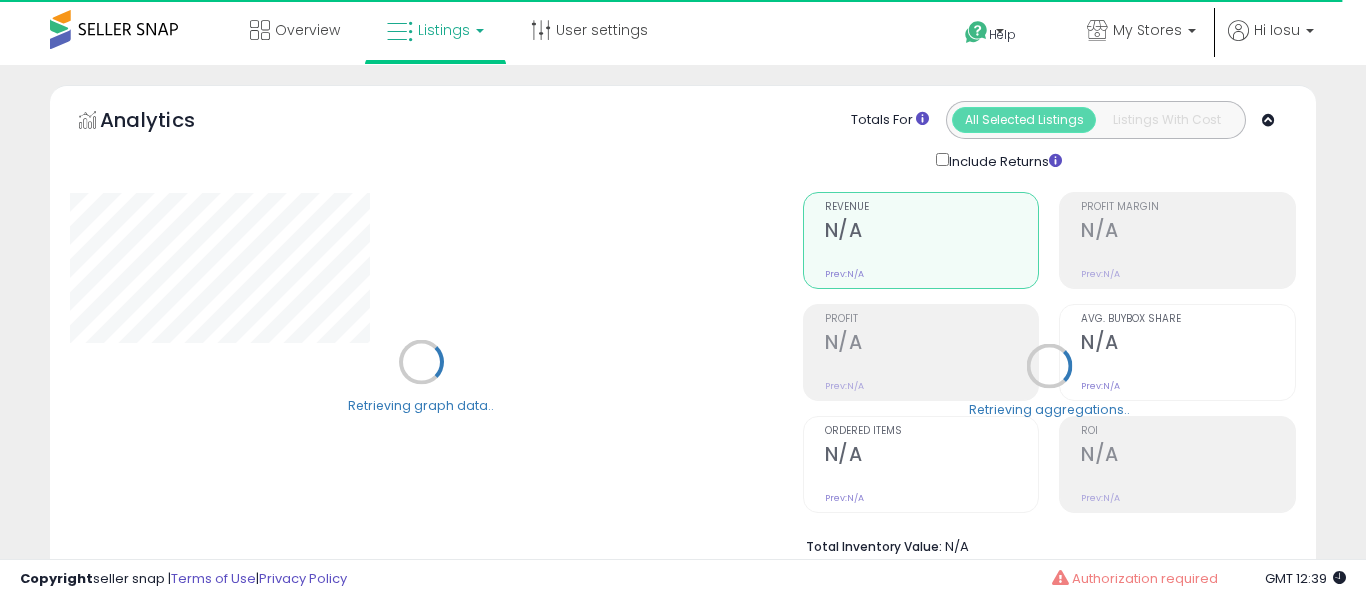 select on "**" 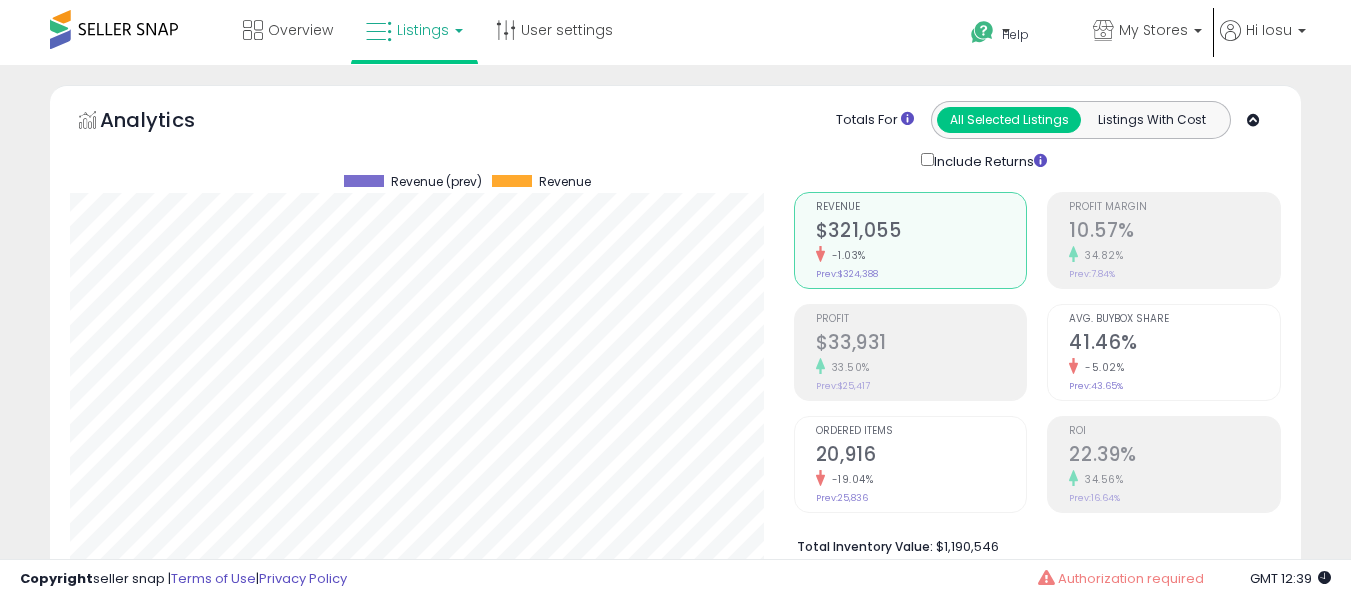 scroll, scrollTop: 999590, scrollLeft: 999276, axis: both 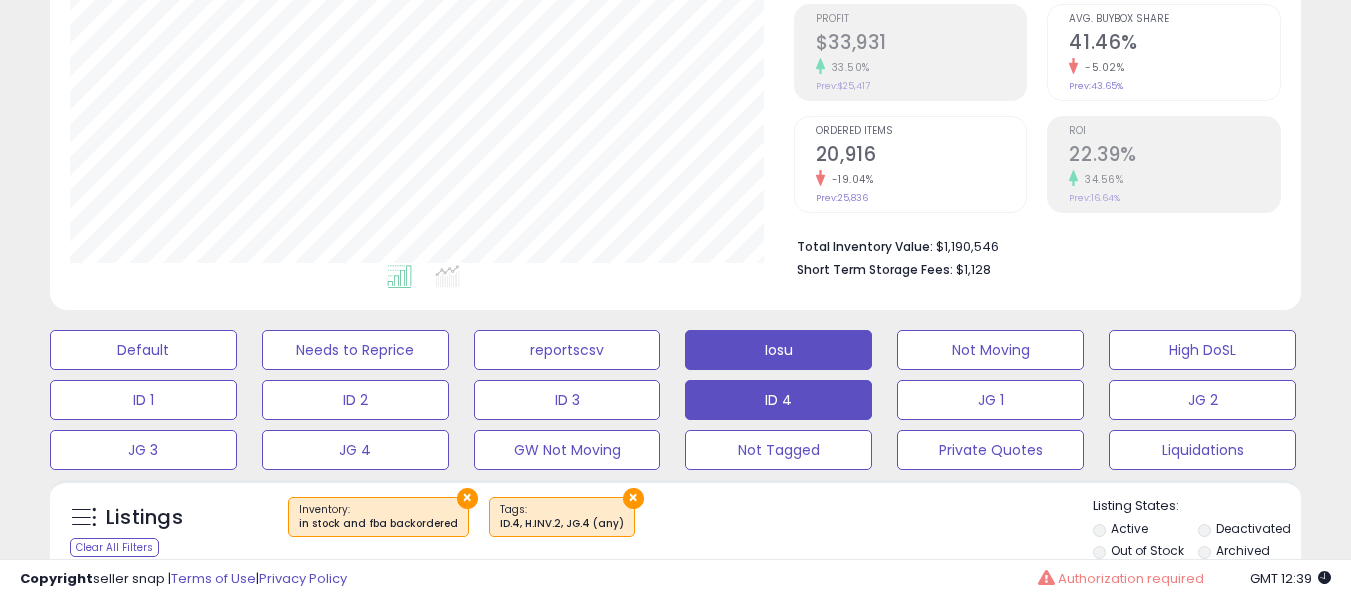 click on "Iosu" at bounding box center (143, 350) 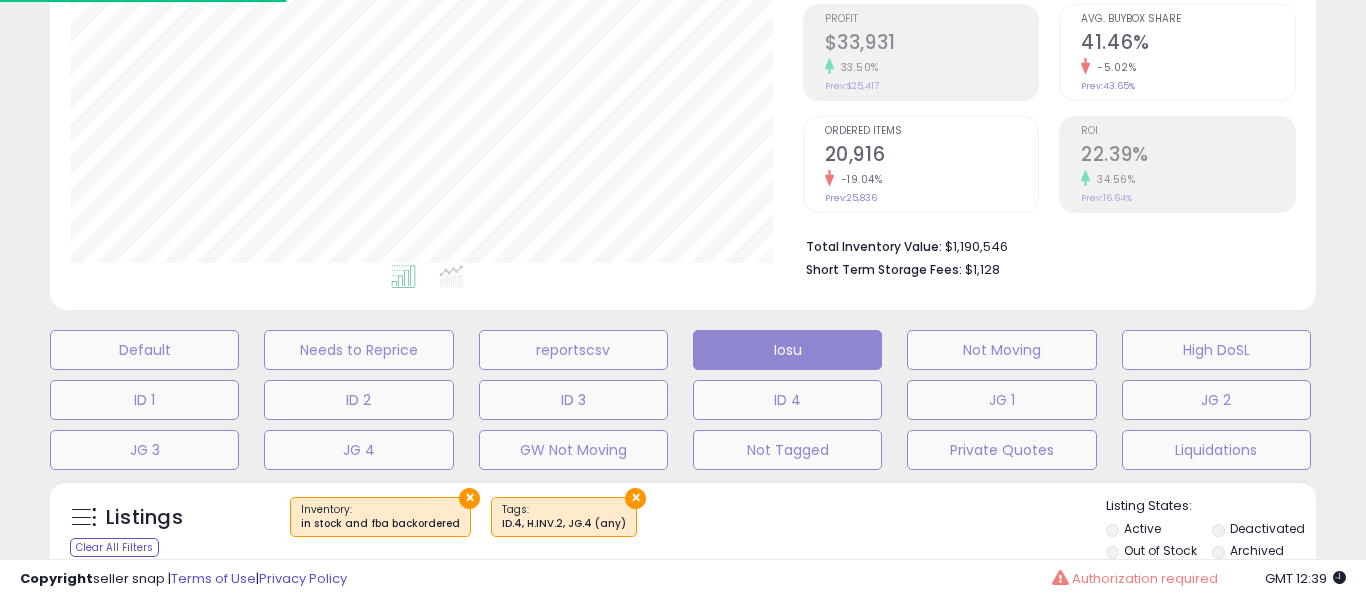 scroll, scrollTop: 999590, scrollLeft: 999267, axis: both 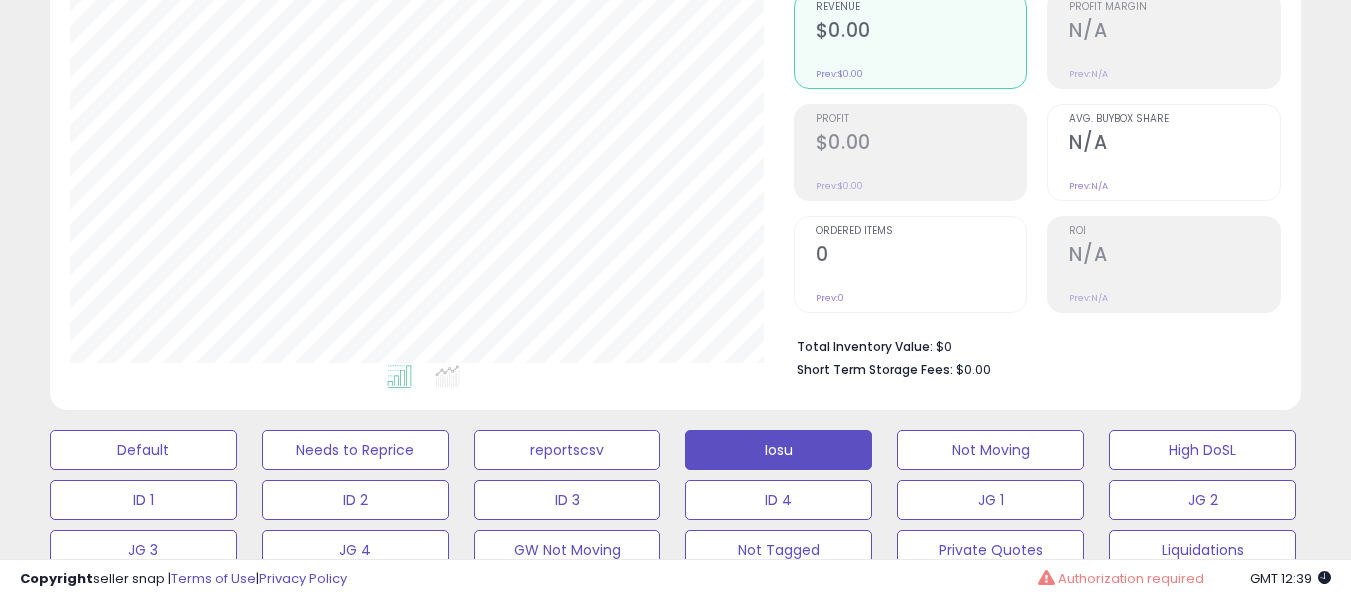 drag, startPoint x: 1344, startPoint y: 183, endPoint x: 1365, endPoint y: 269, distance: 88.52683 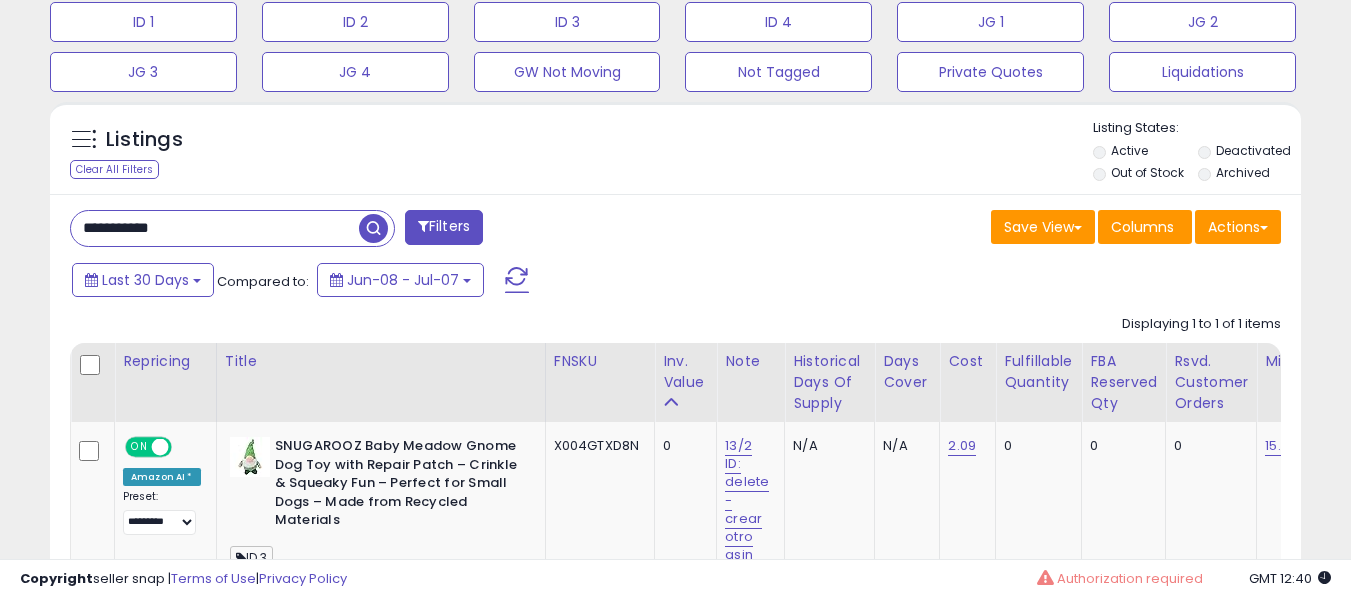 click on "**********" at bounding box center (215, 228) 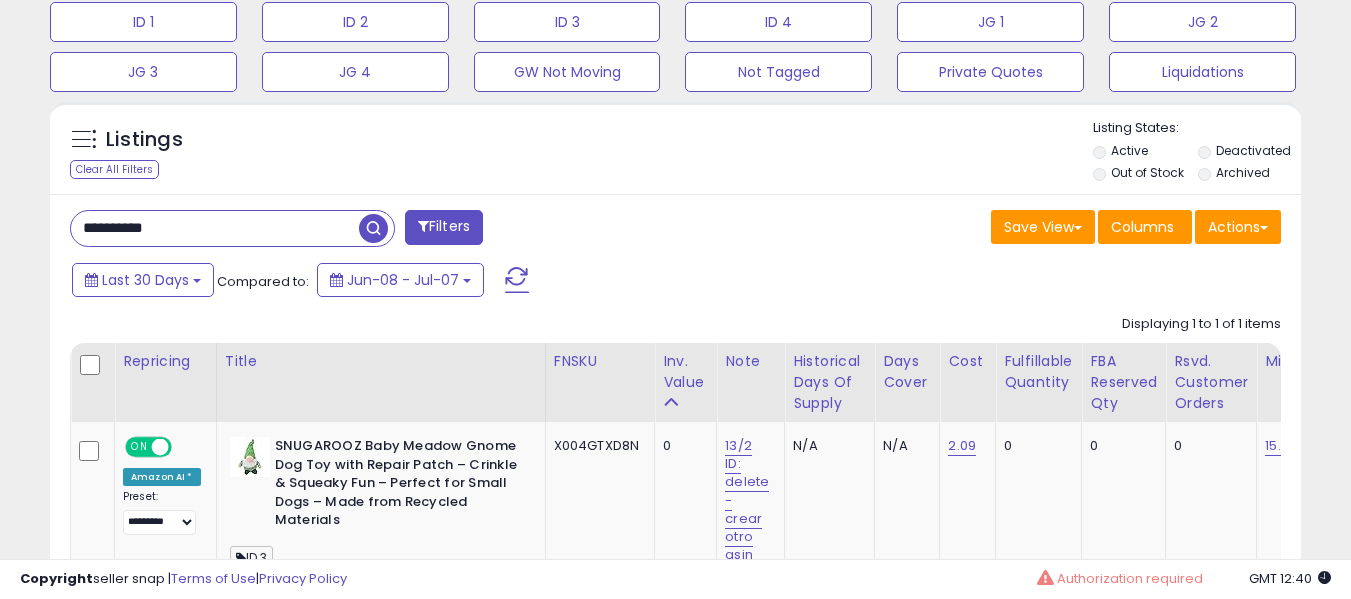 type on "**********" 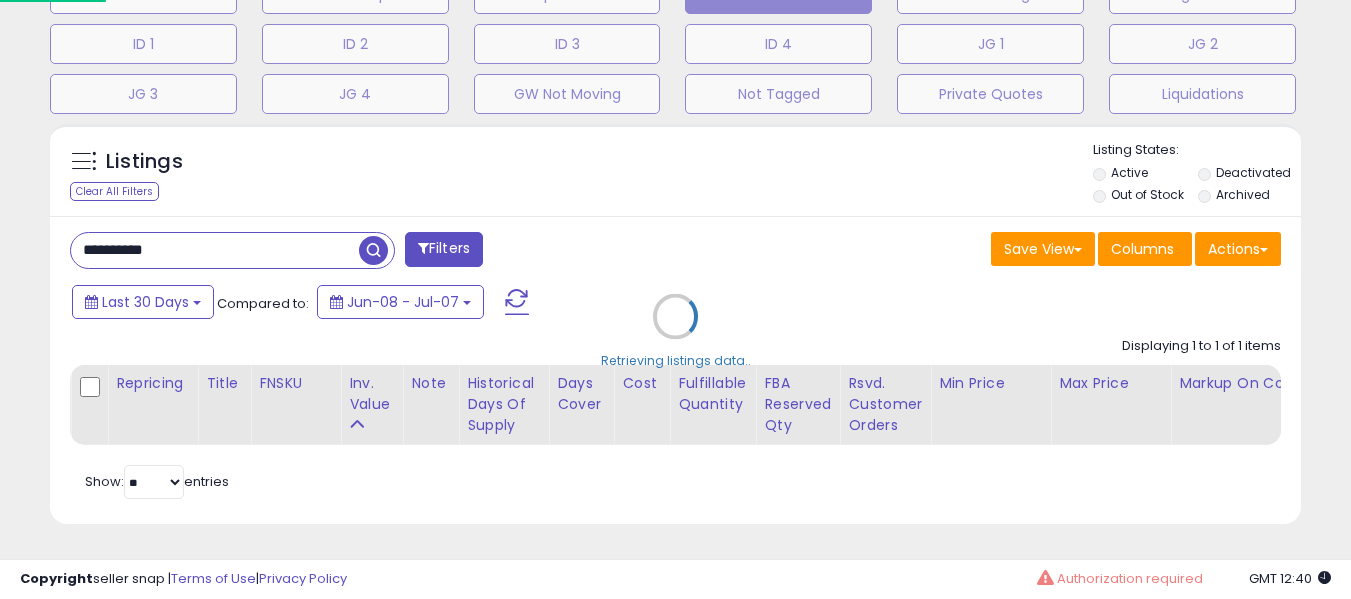 scroll, scrollTop: 999590, scrollLeft: 999267, axis: both 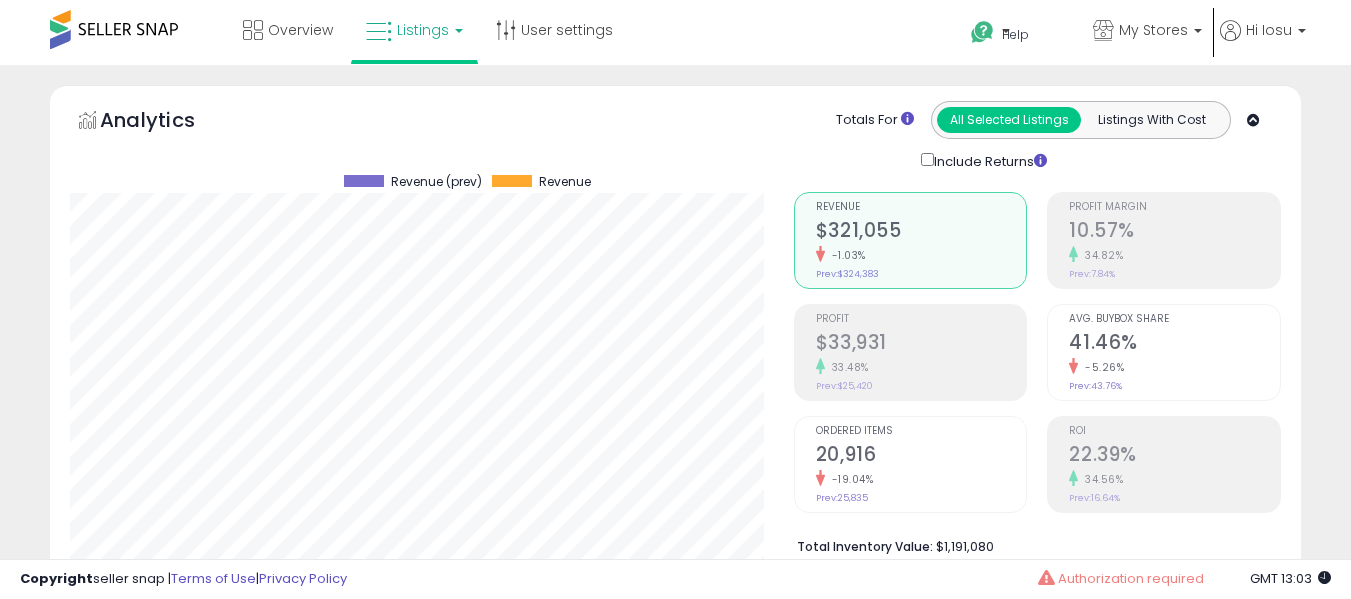 select on "**" 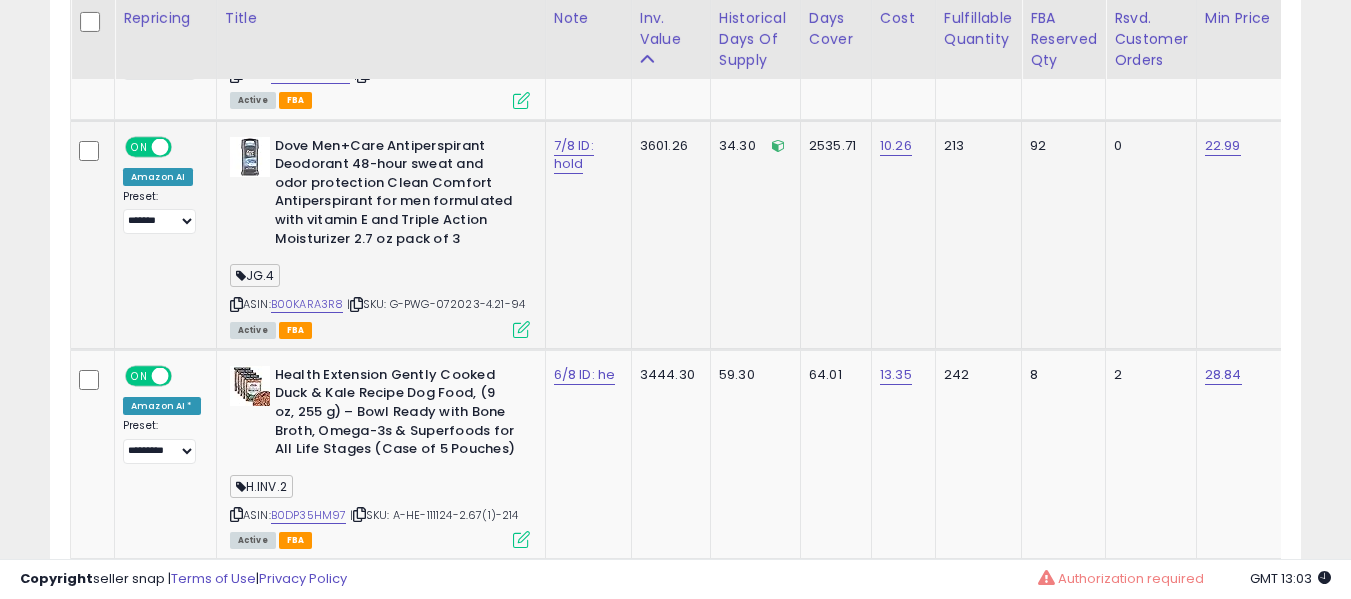 scroll, scrollTop: 5473, scrollLeft: 0, axis: vertical 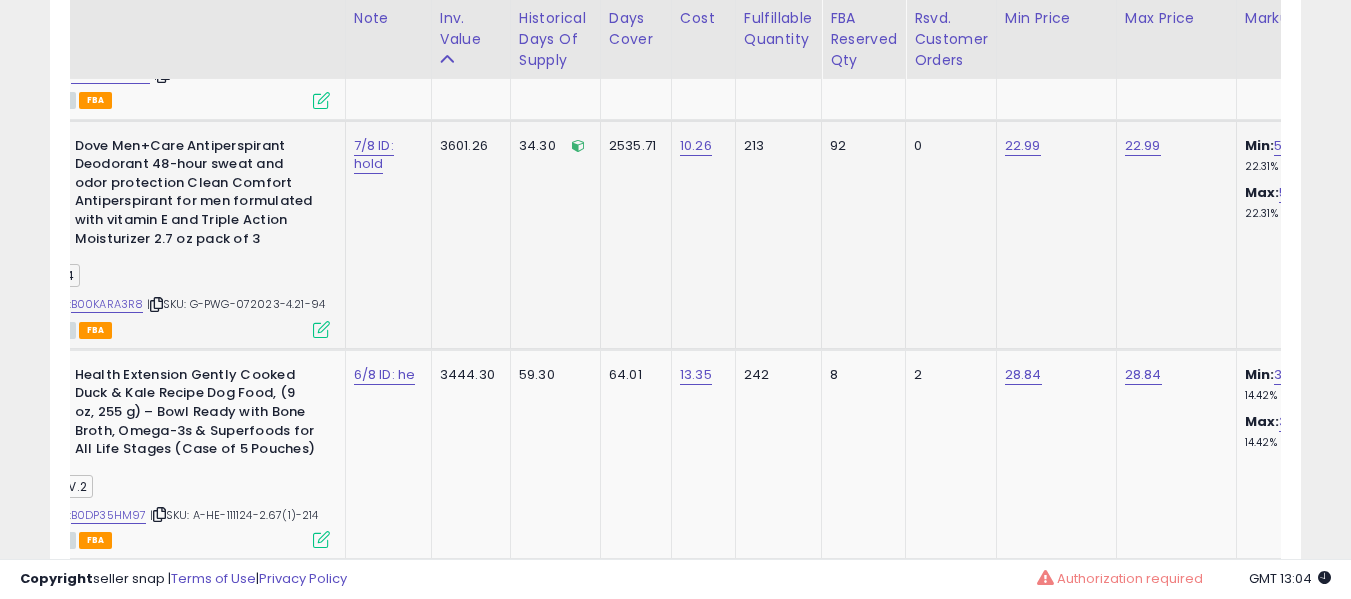 drag, startPoint x: 983, startPoint y: 139, endPoint x: 992, endPoint y: 144, distance: 10.29563 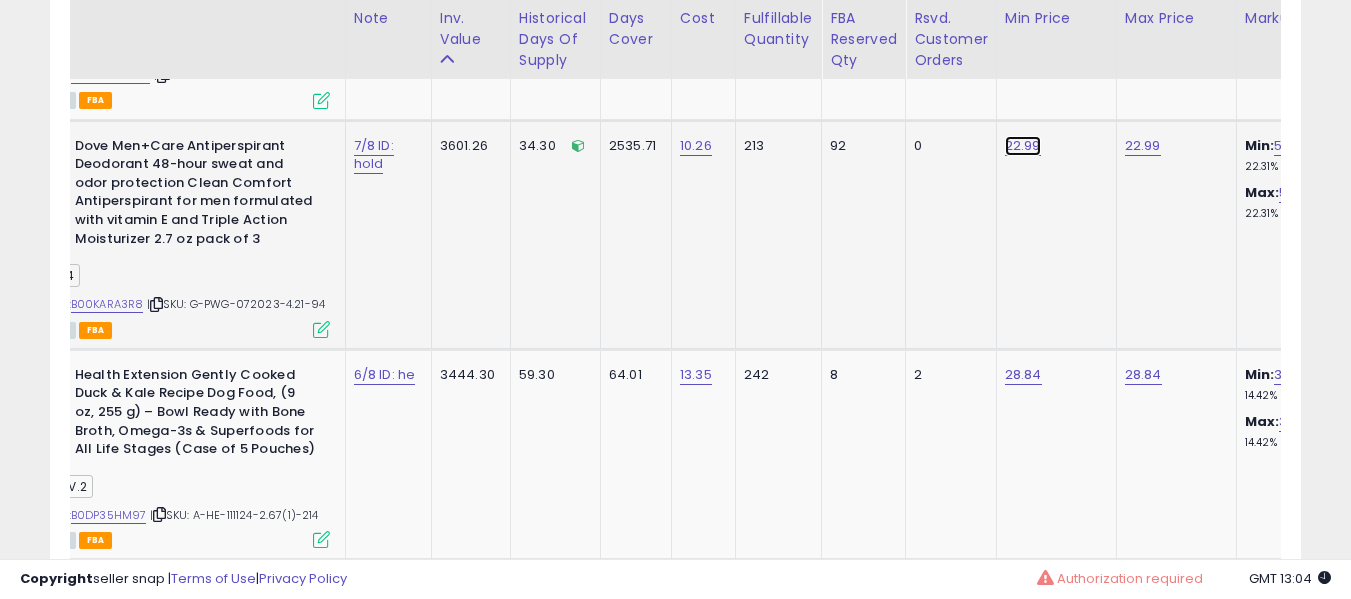click on "22.99" at bounding box center (1019, -4349) 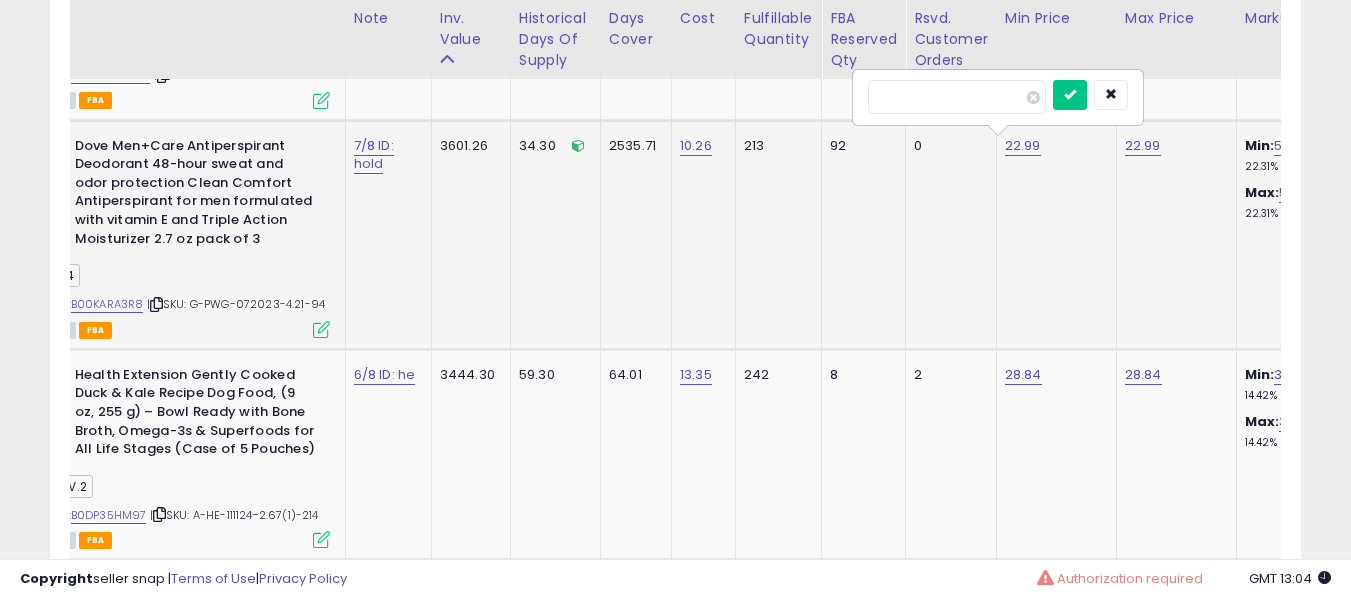type on "*****" 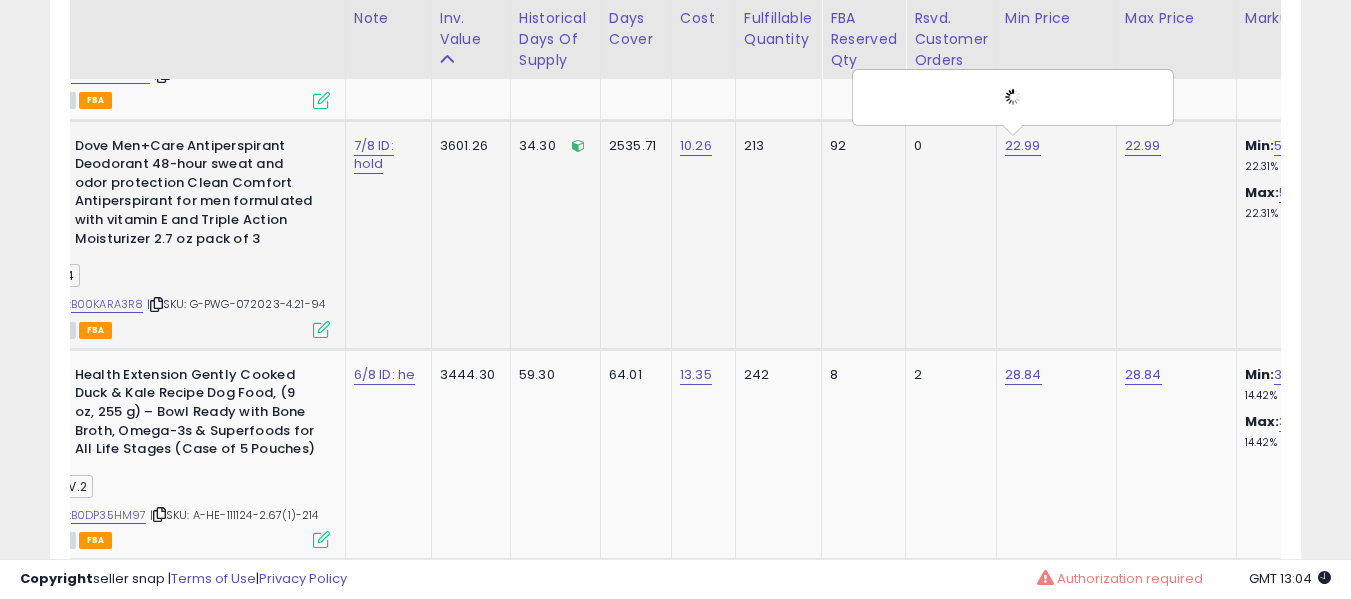 scroll, scrollTop: 0, scrollLeft: 0, axis: both 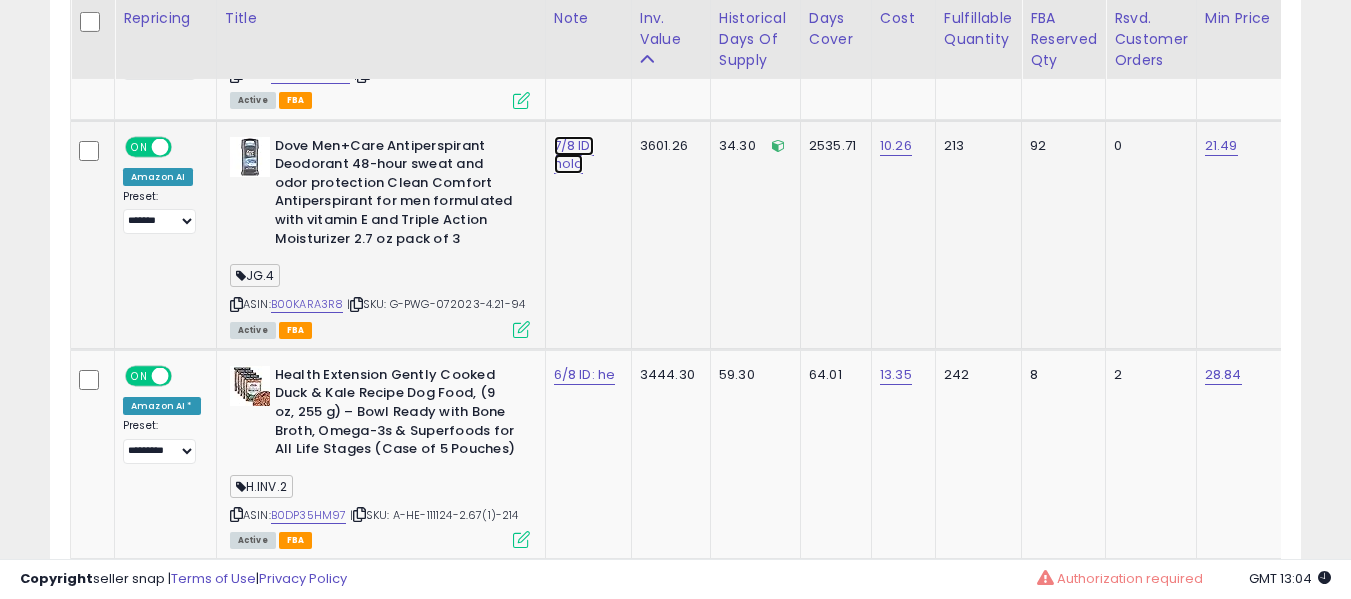 click on "7/8 ID: hold" at bounding box center [576, -4331] 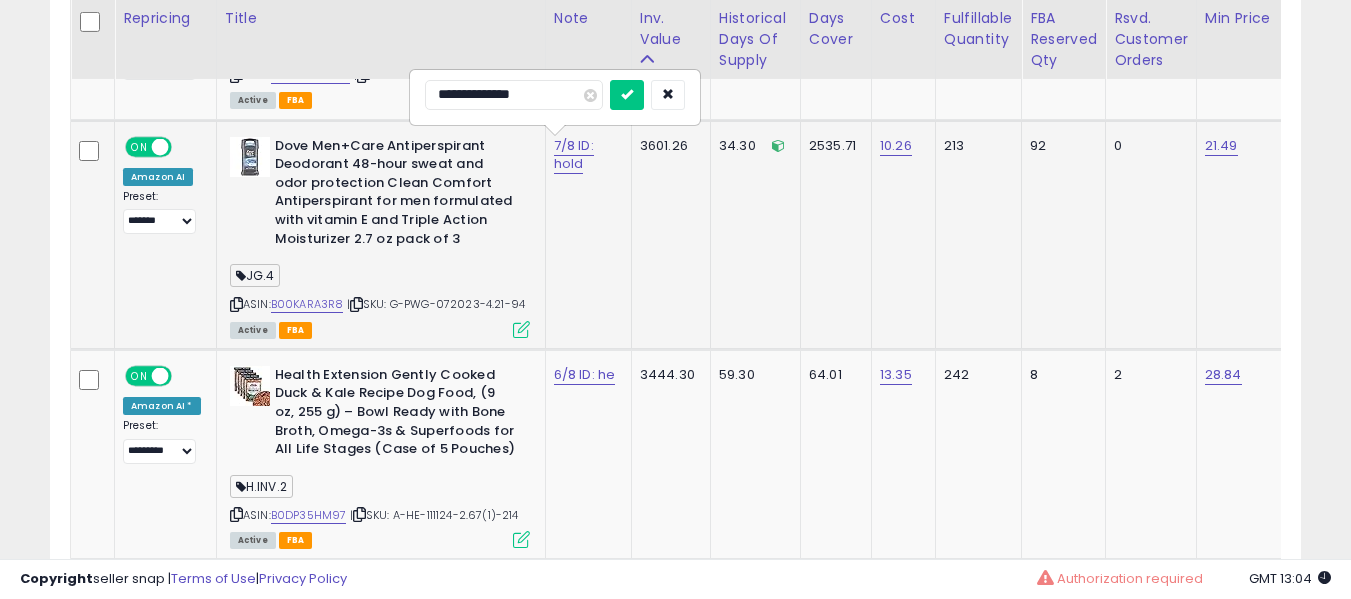 type on "**********" 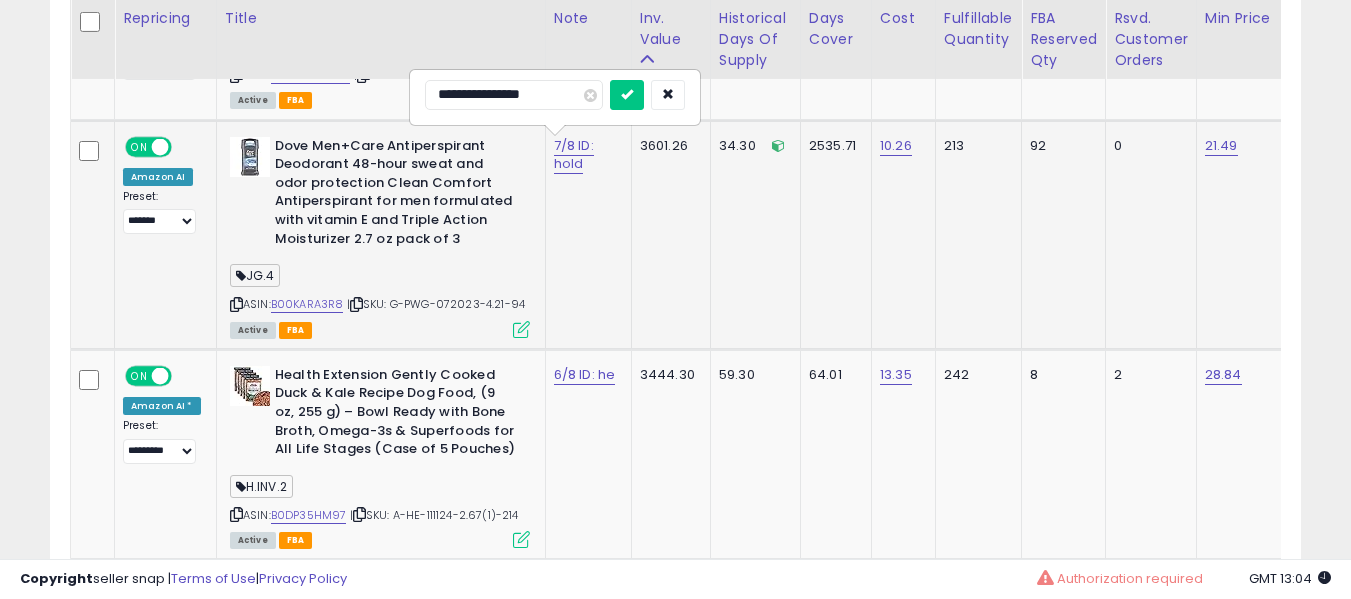 click at bounding box center (627, 95) 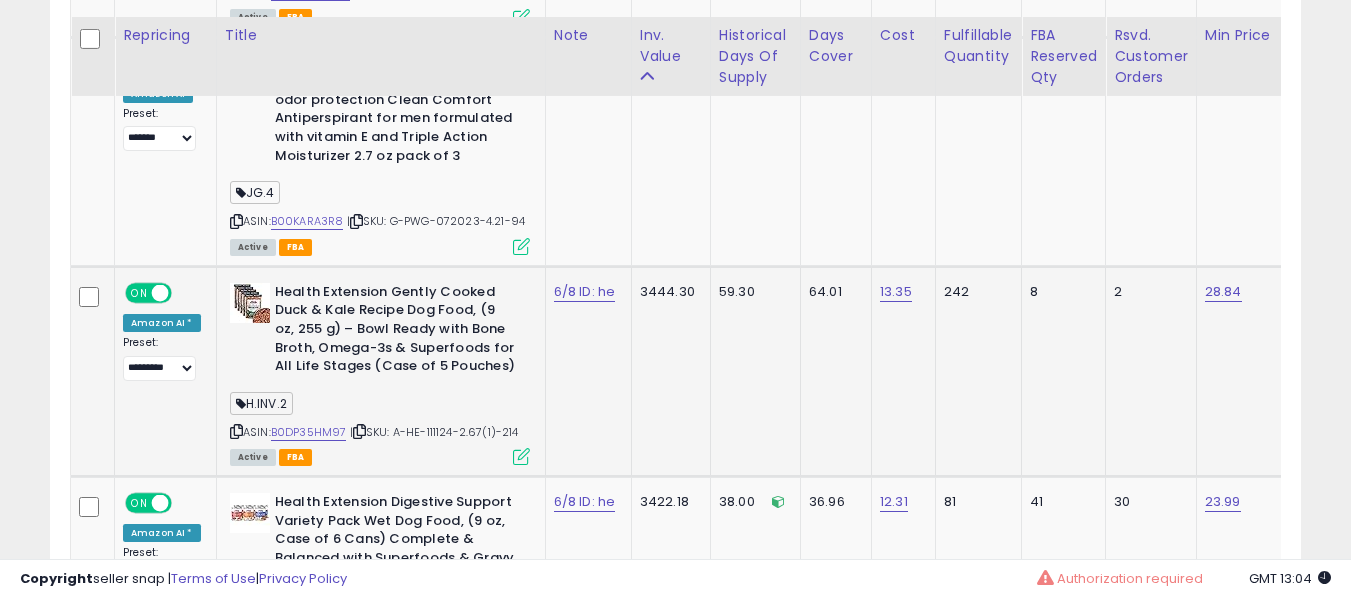 scroll, scrollTop: 5573, scrollLeft: 0, axis: vertical 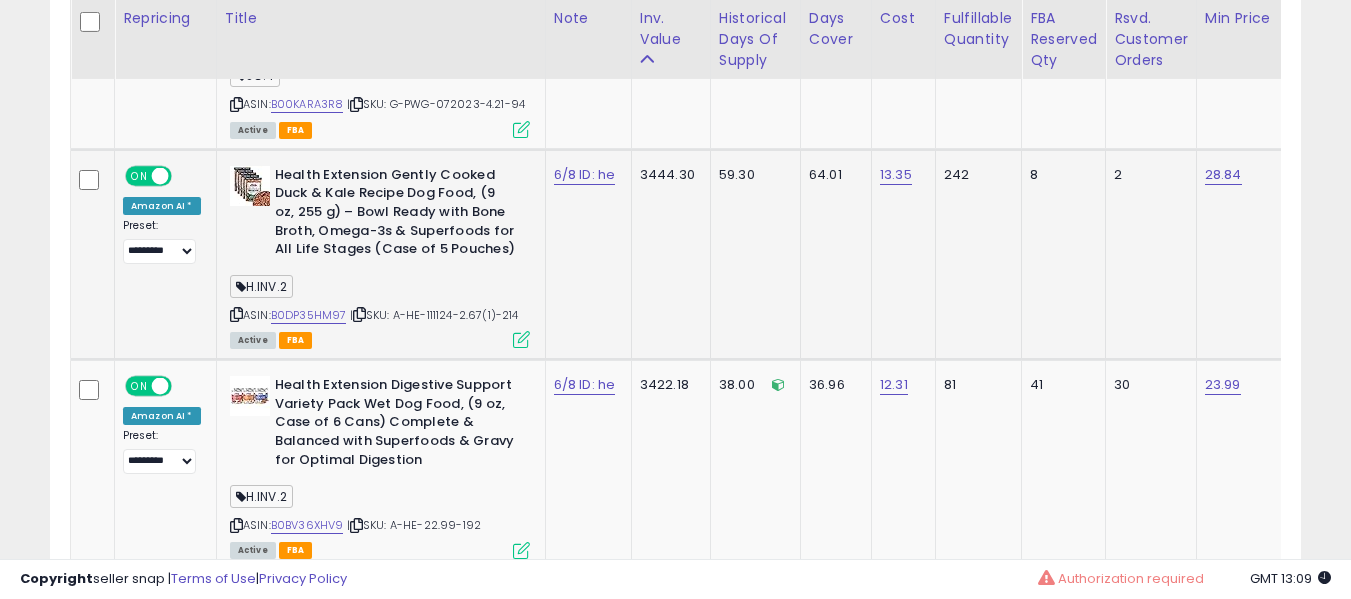 click on "6/8 ID: he" 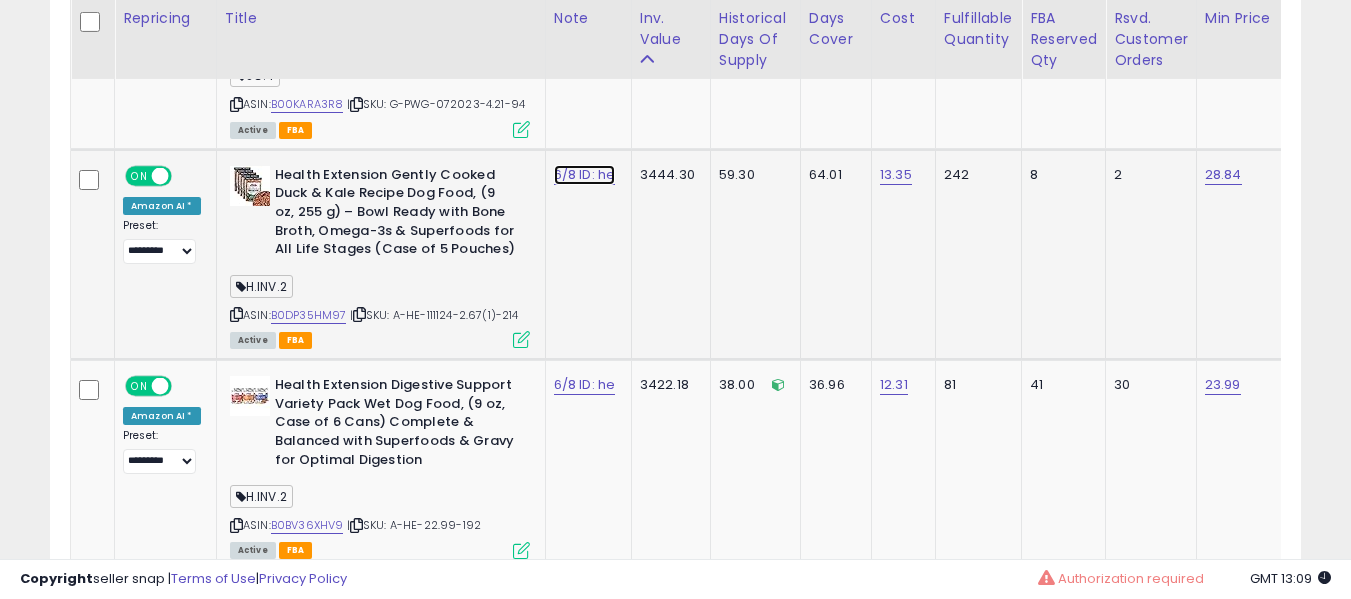 click on "6/8 ID: he" at bounding box center [576, -4531] 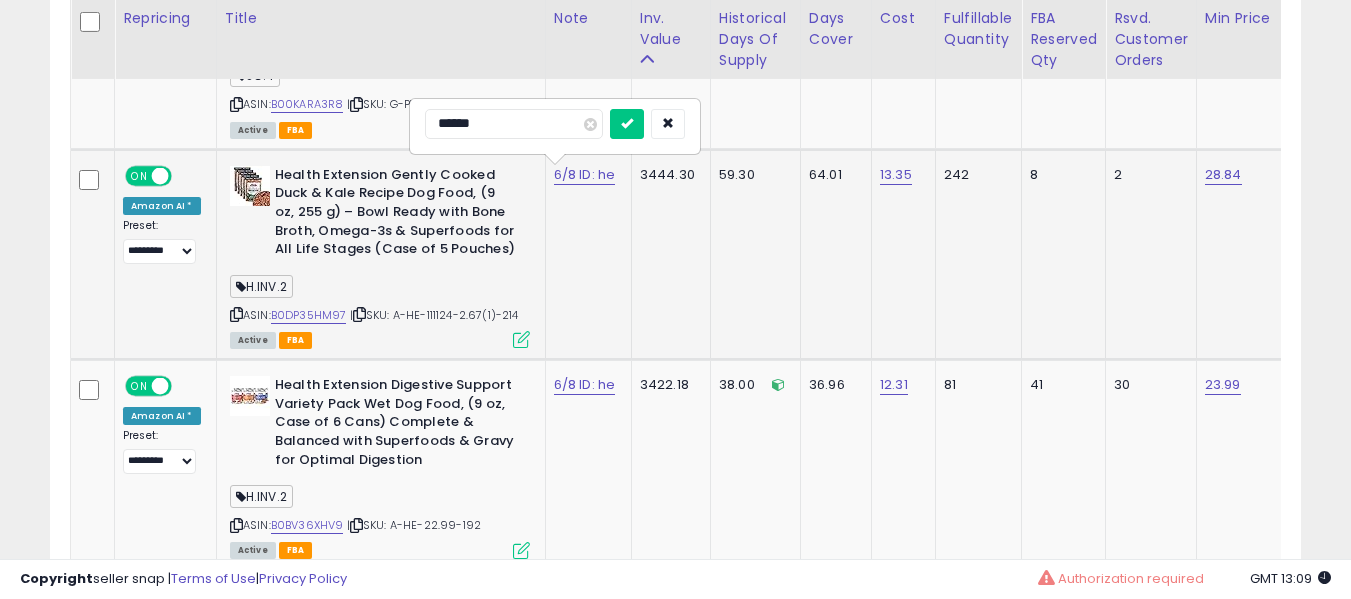 type on "*******" 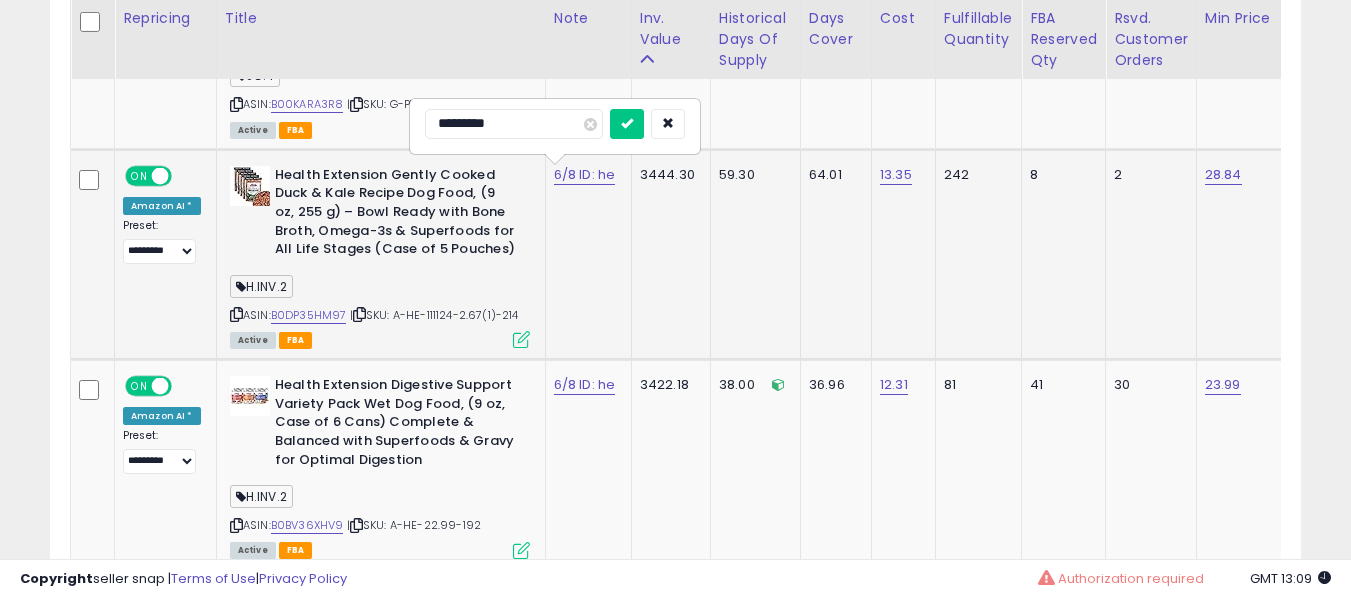 click at bounding box center (627, 124) 